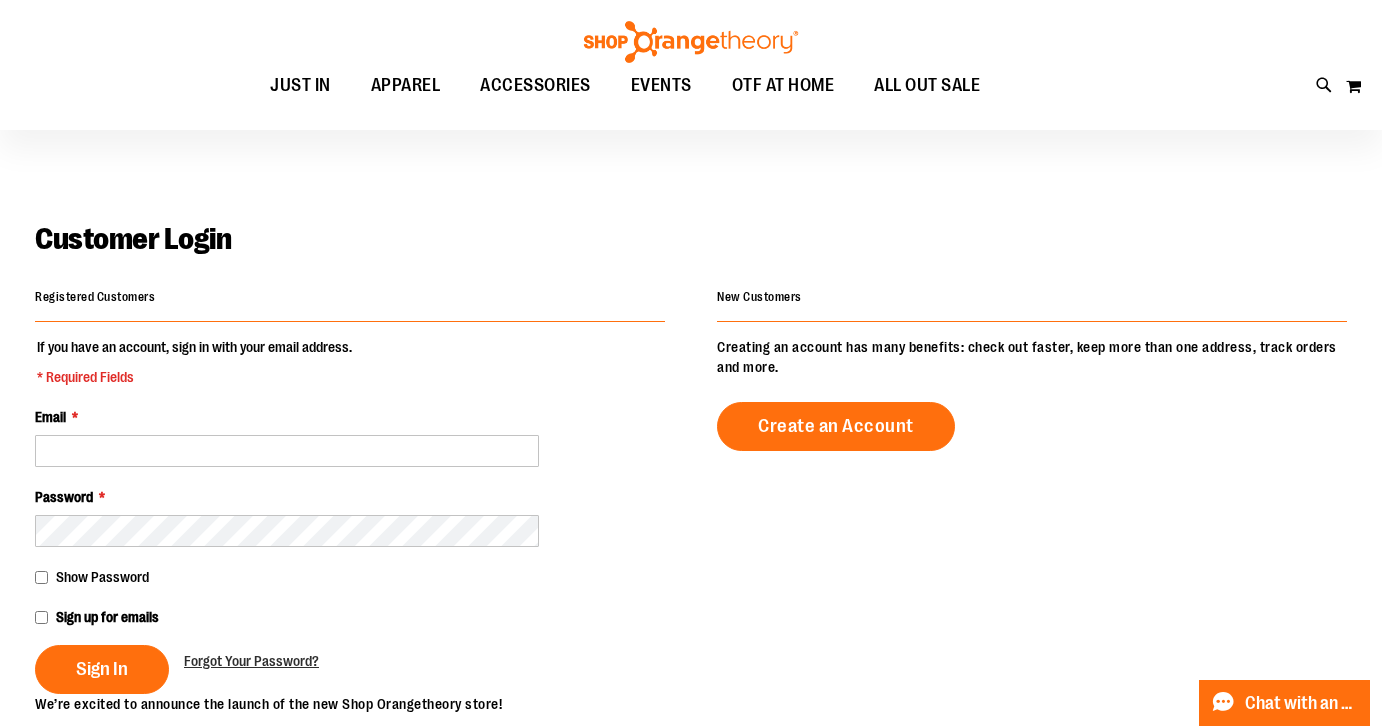scroll, scrollTop: 34, scrollLeft: 0, axis: vertical 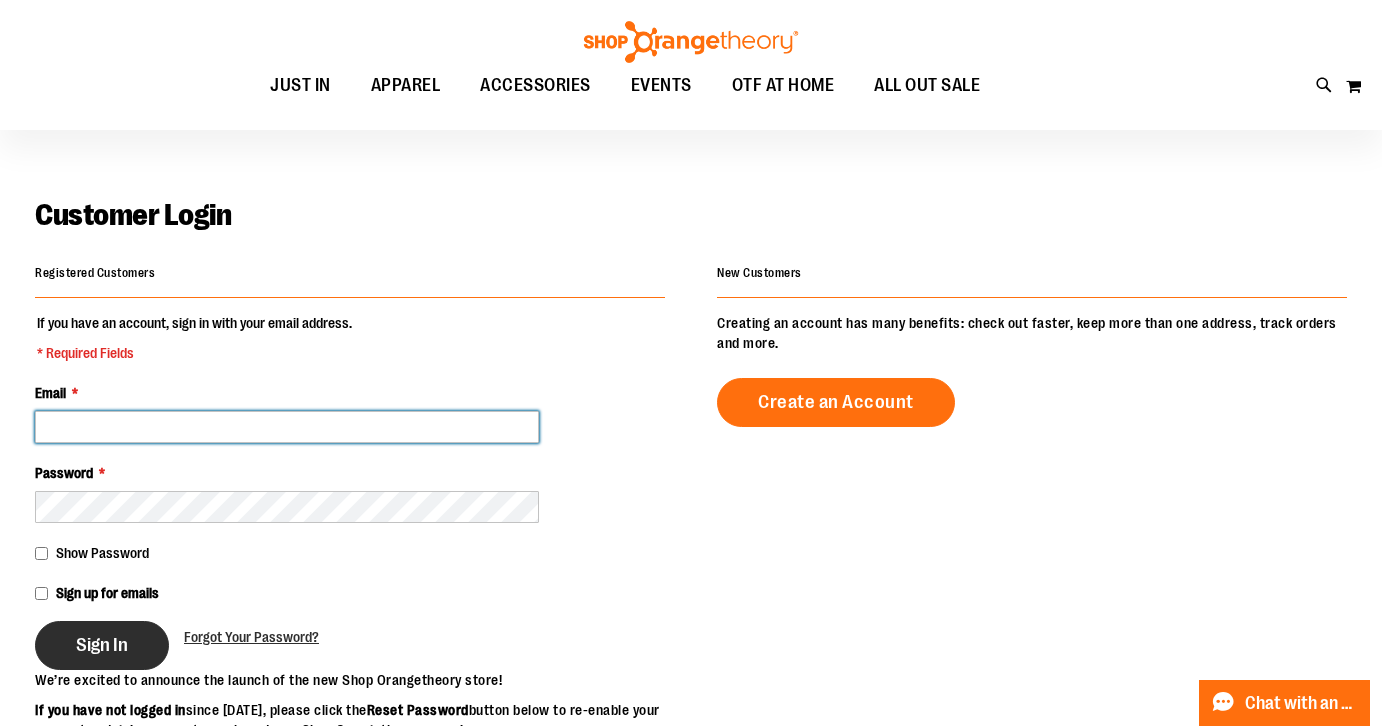 type on "**********" 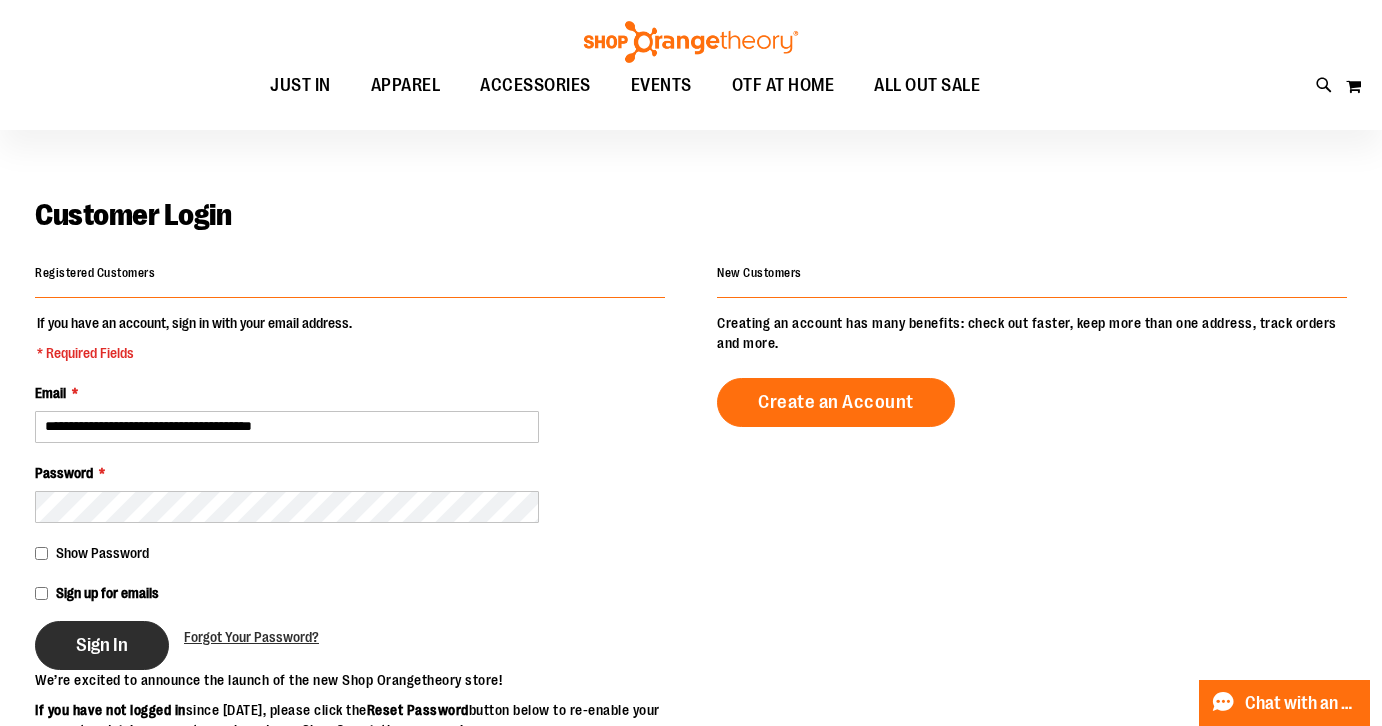 type on "**********" 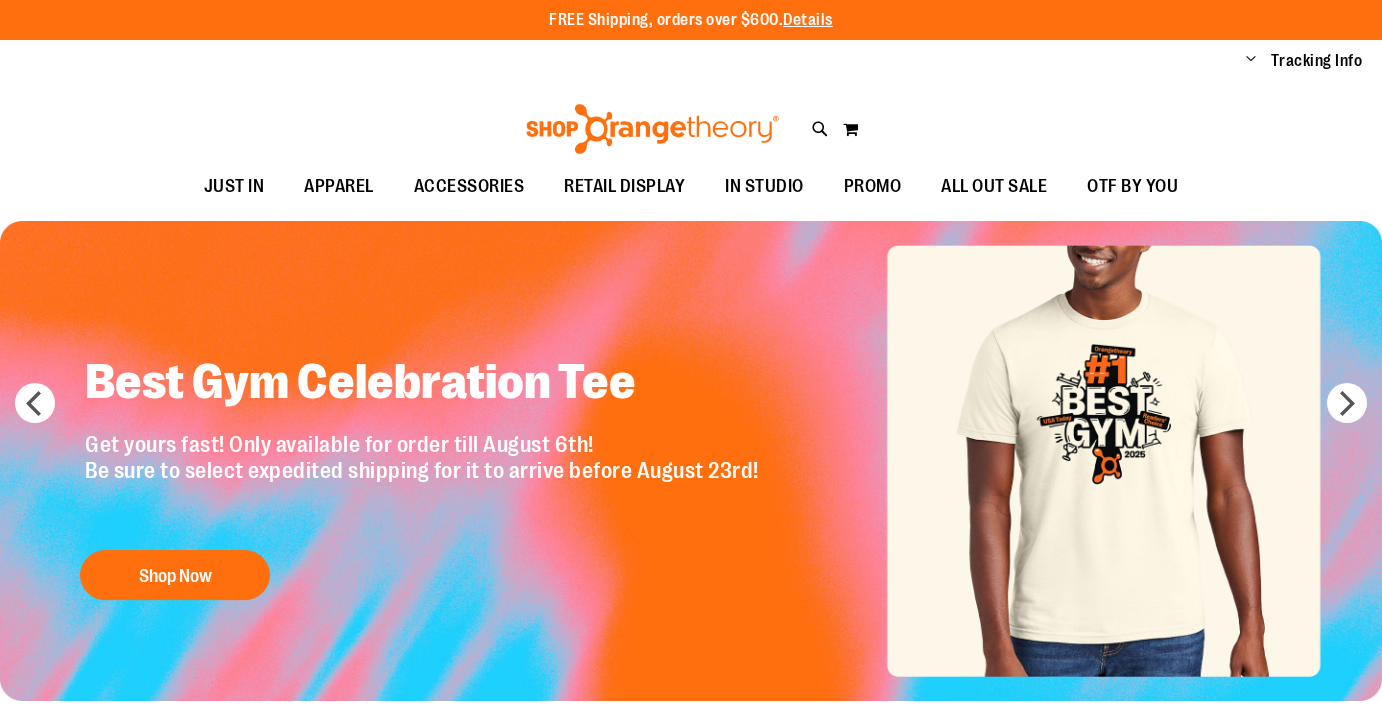 scroll, scrollTop: 0, scrollLeft: 0, axis: both 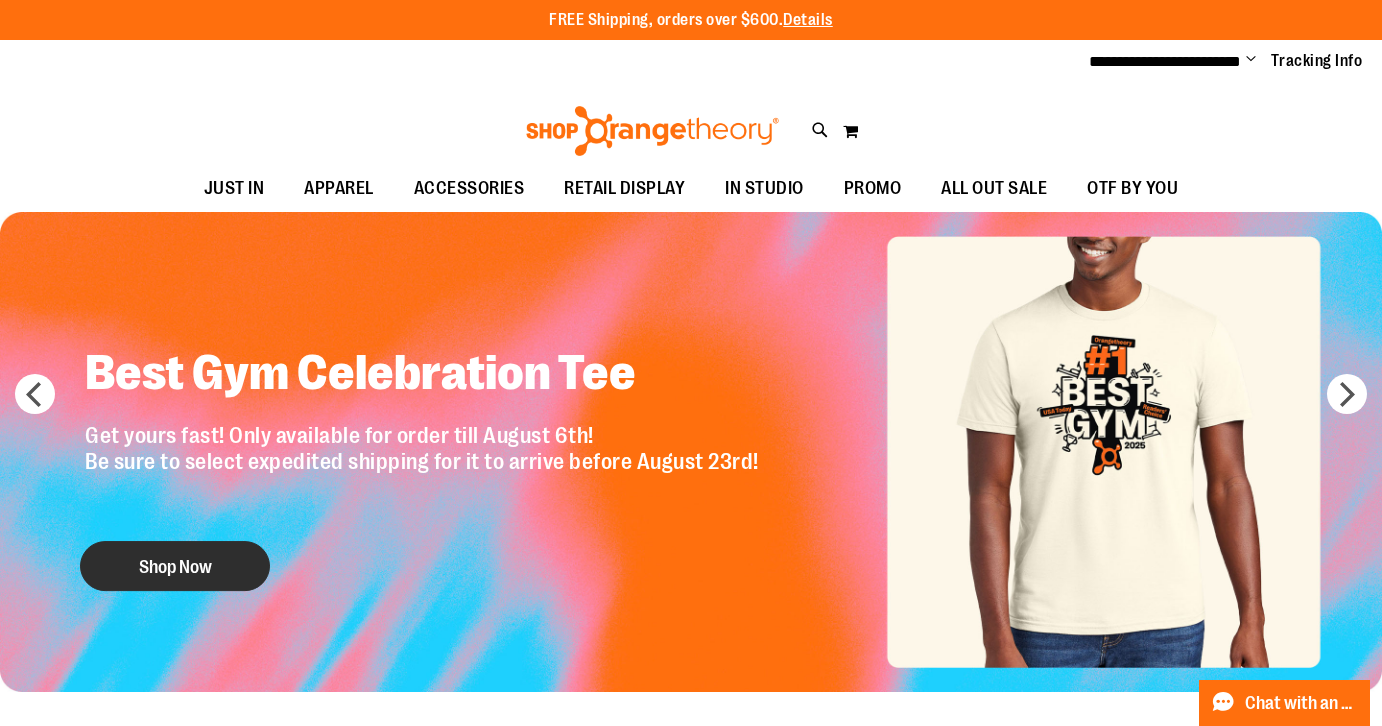 type on "**********" 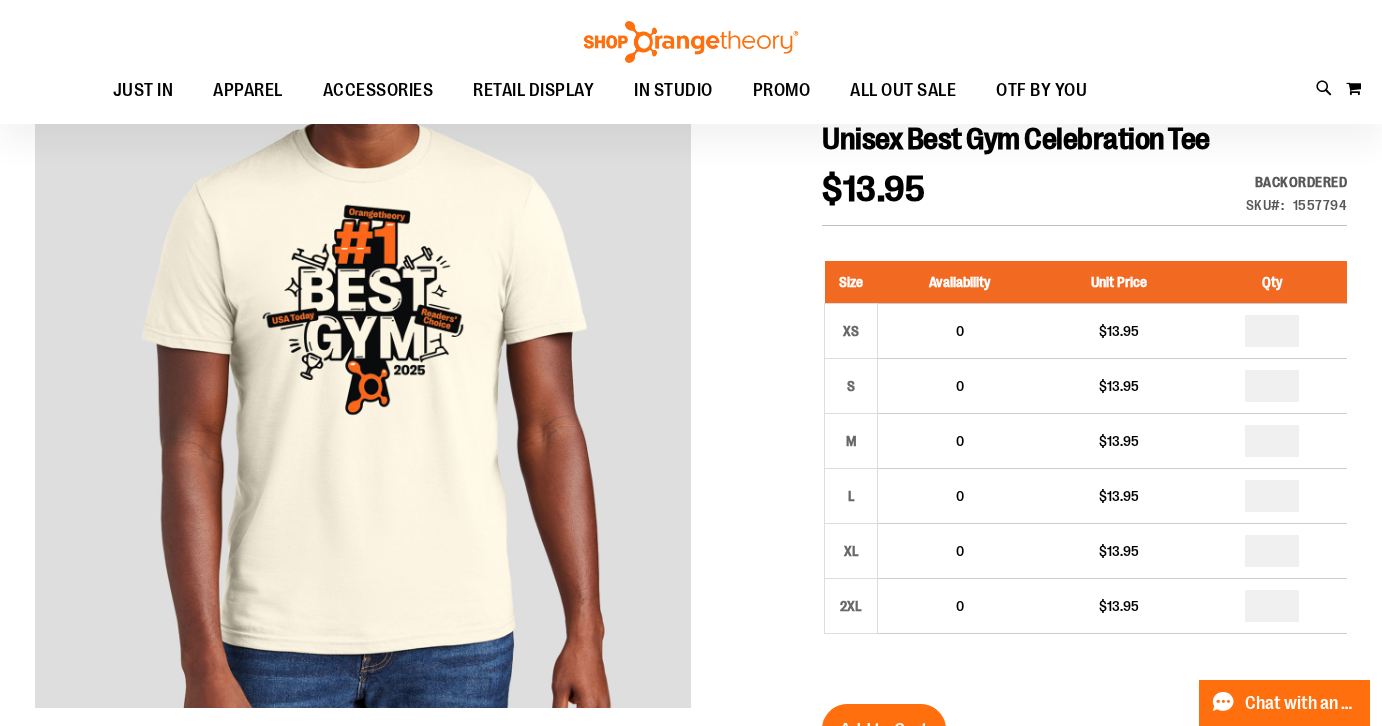 scroll, scrollTop: 235, scrollLeft: 0, axis: vertical 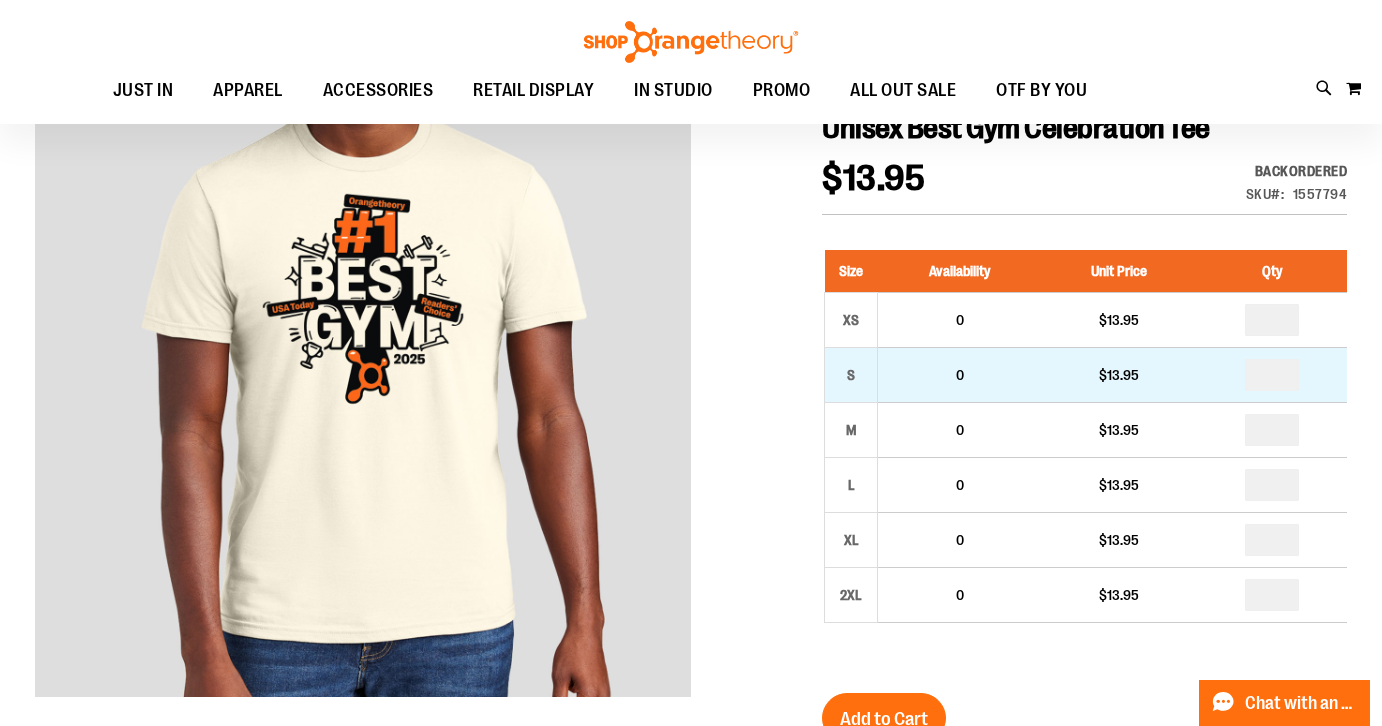type on "**********" 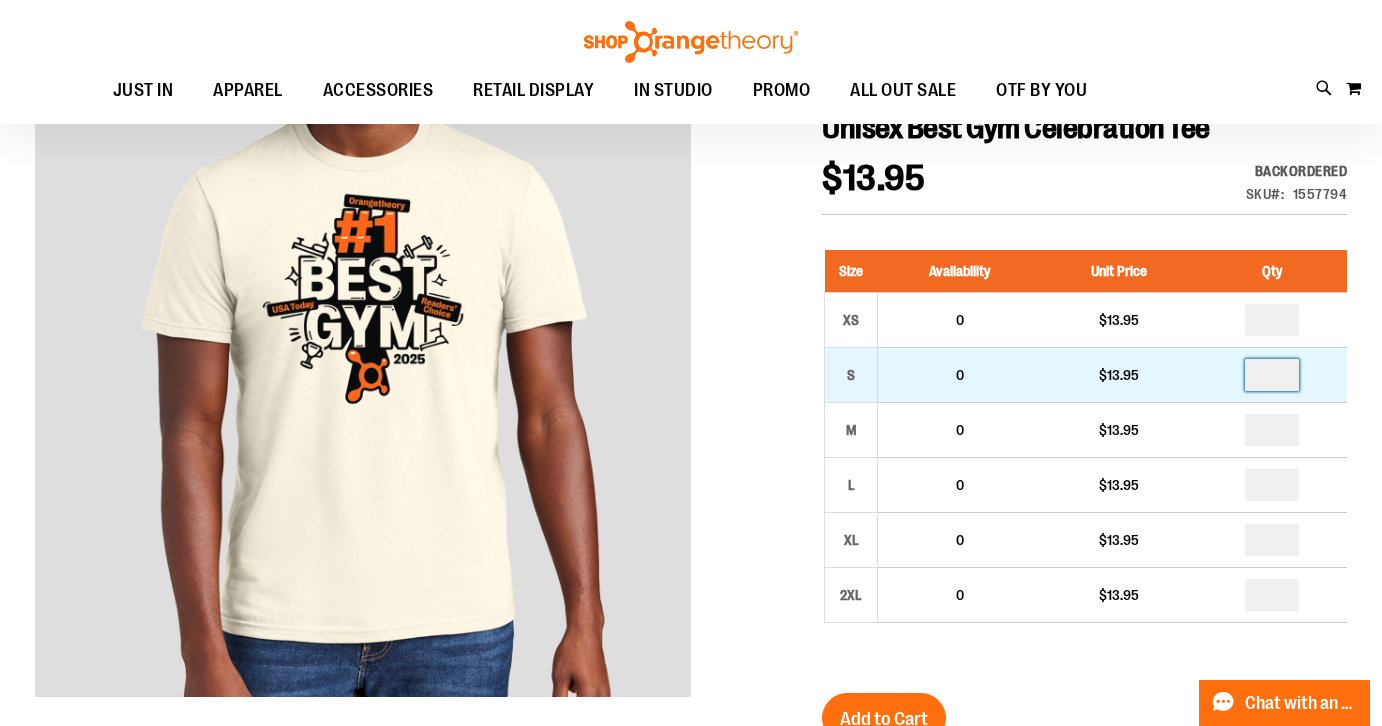 drag, startPoint x: 1274, startPoint y: 378, endPoint x: 1237, endPoint y: 376, distance: 37.054016 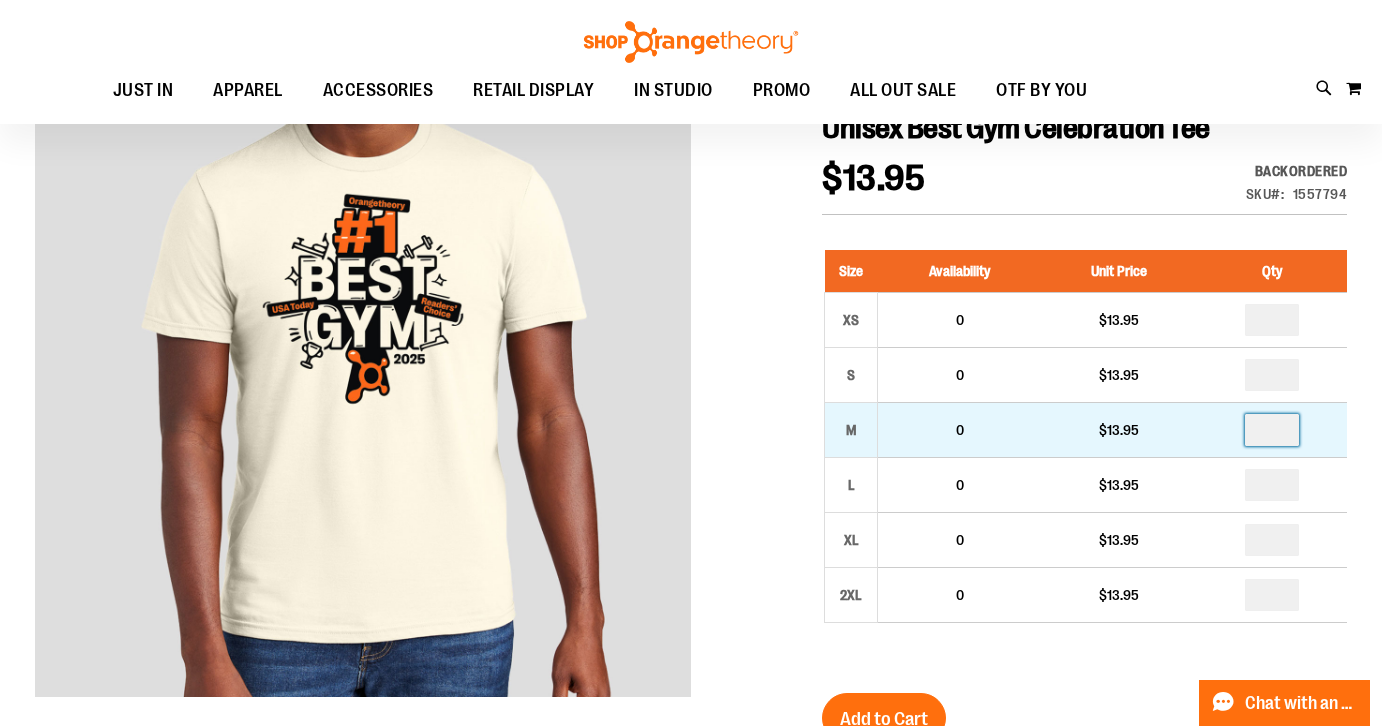 drag, startPoint x: 1280, startPoint y: 426, endPoint x: 1235, endPoint y: 425, distance: 45.01111 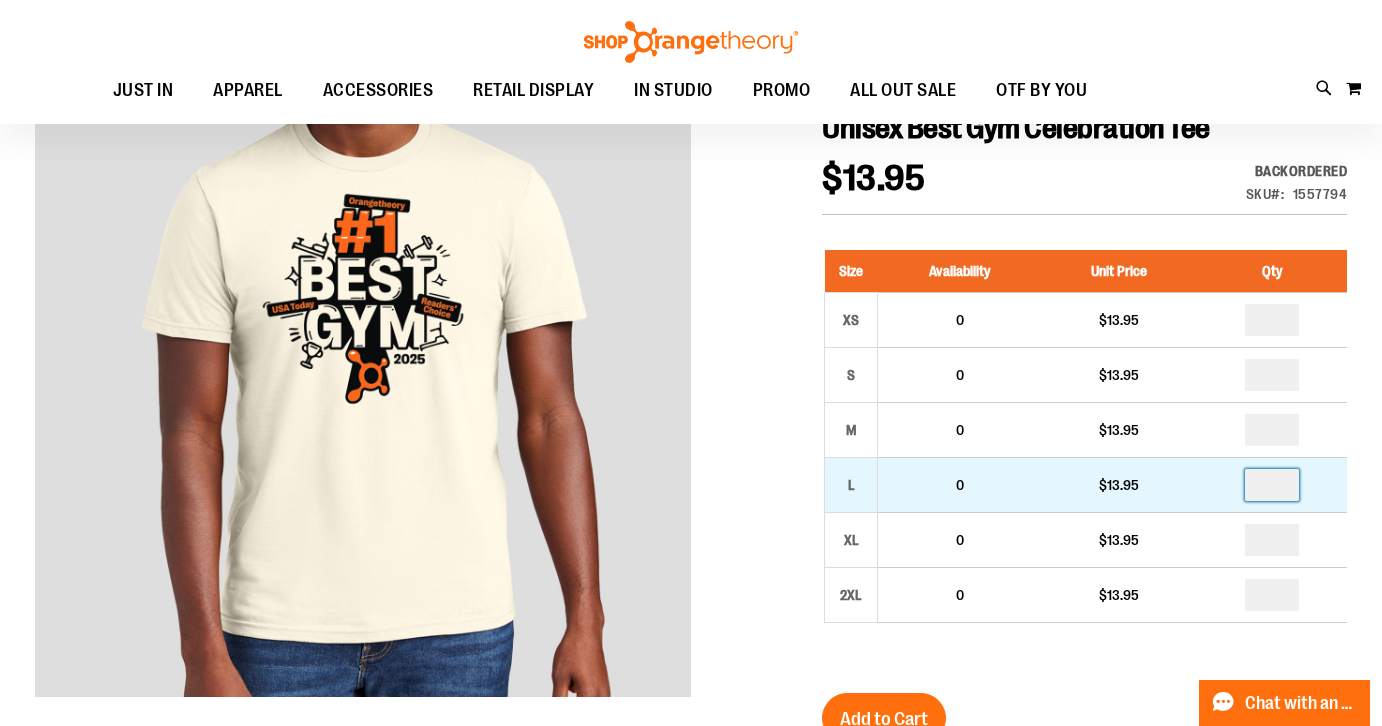 drag, startPoint x: 1283, startPoint y: 482, endPoint x: 1260, endPoint y: 485, distance: 23.194826 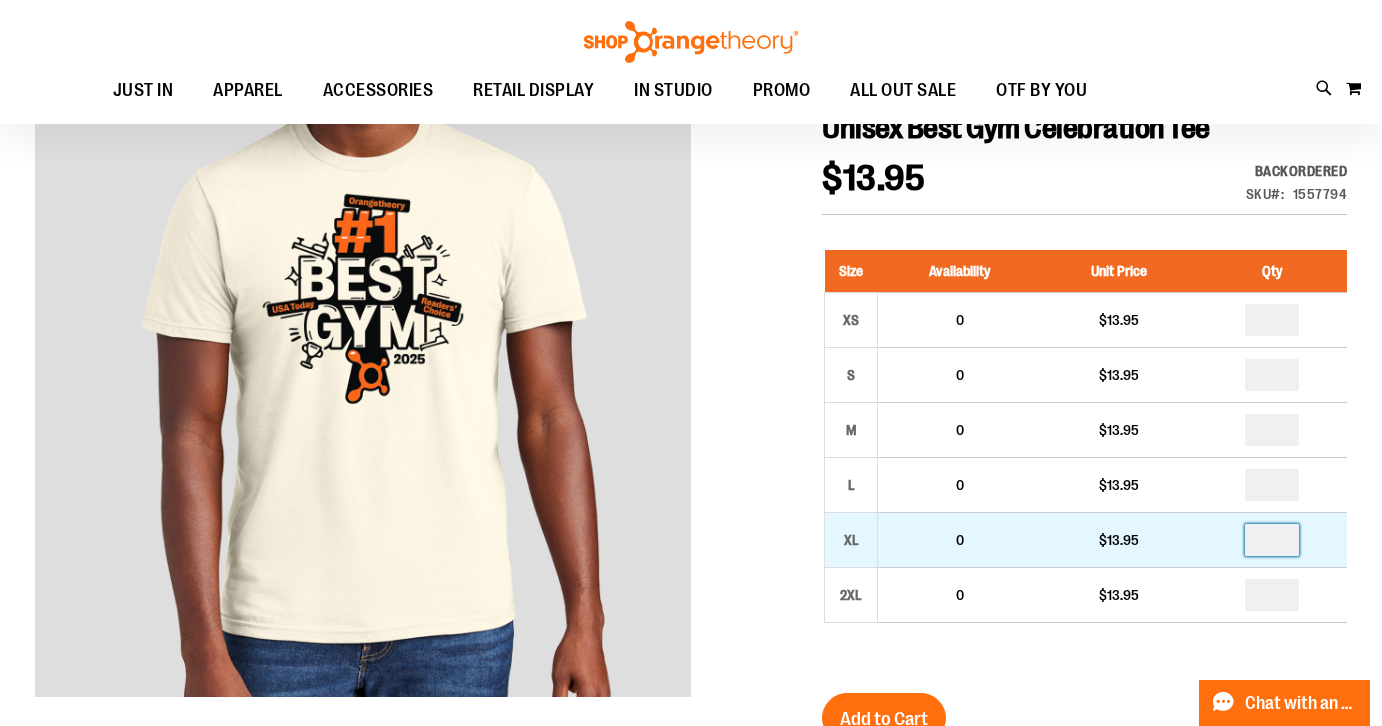 drag, startPoint x: 1279, startPoint y: 538, endPoint x: 1268, endPoint y: 541, distance: 11.401754 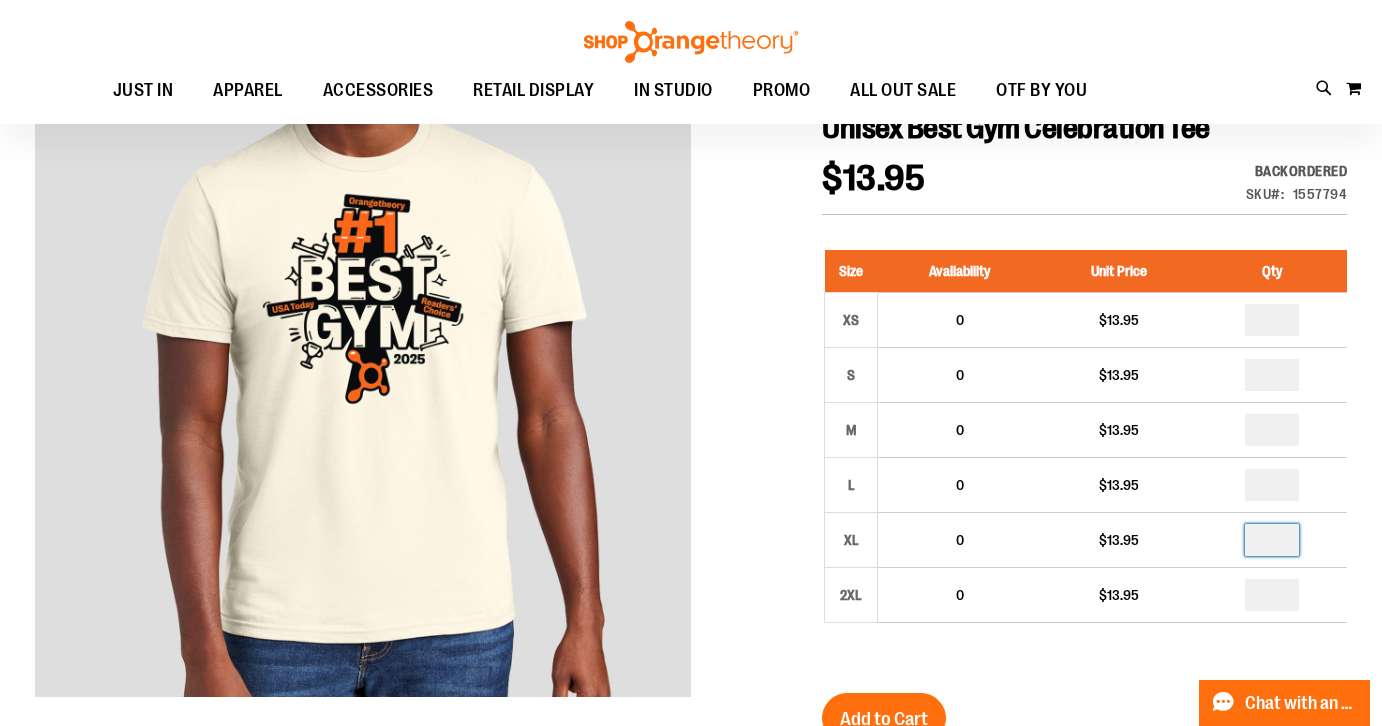 click on "Size
Availability
Unit Price
Qty
XS
0
$13.95
*
S
0" at bounding box center (1084, 451) 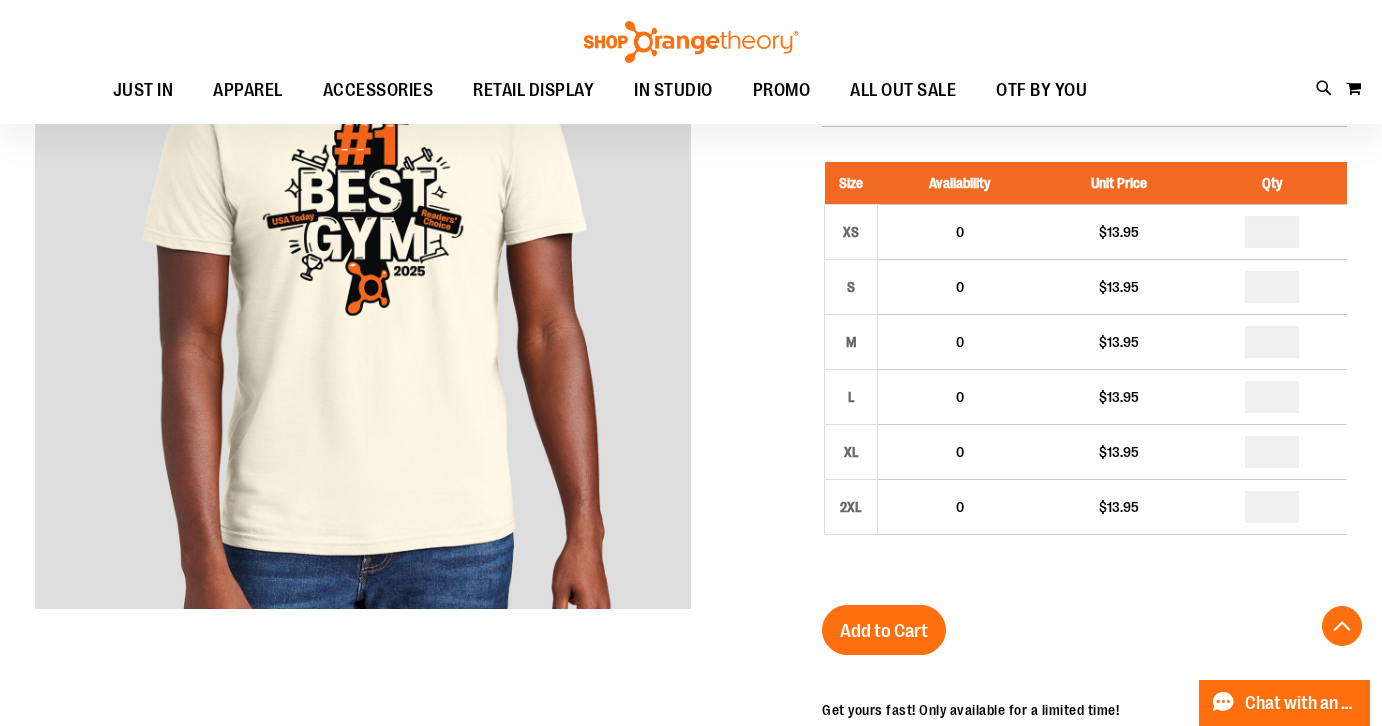 scroll, scrollTop: 348, scrollLeft: 0, axis: vertical 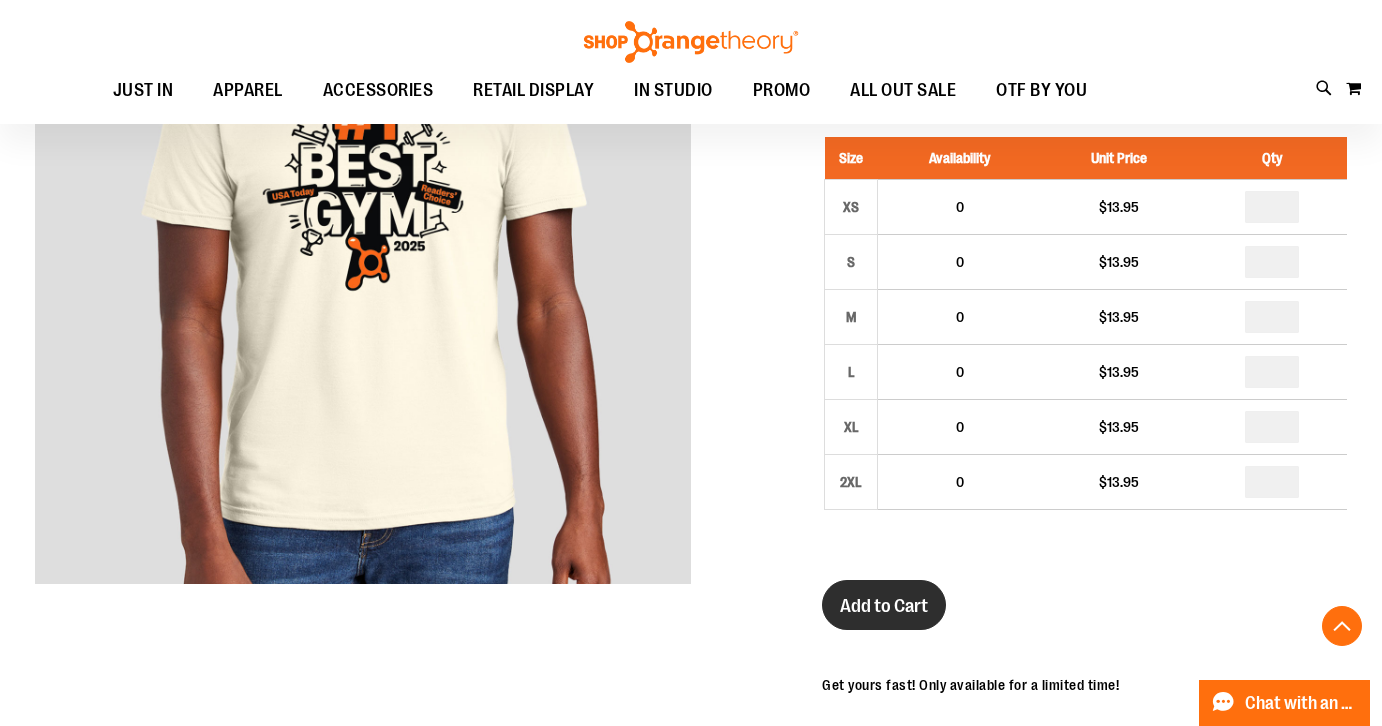click on "Add to Cart" at bounding box center [884, 606] 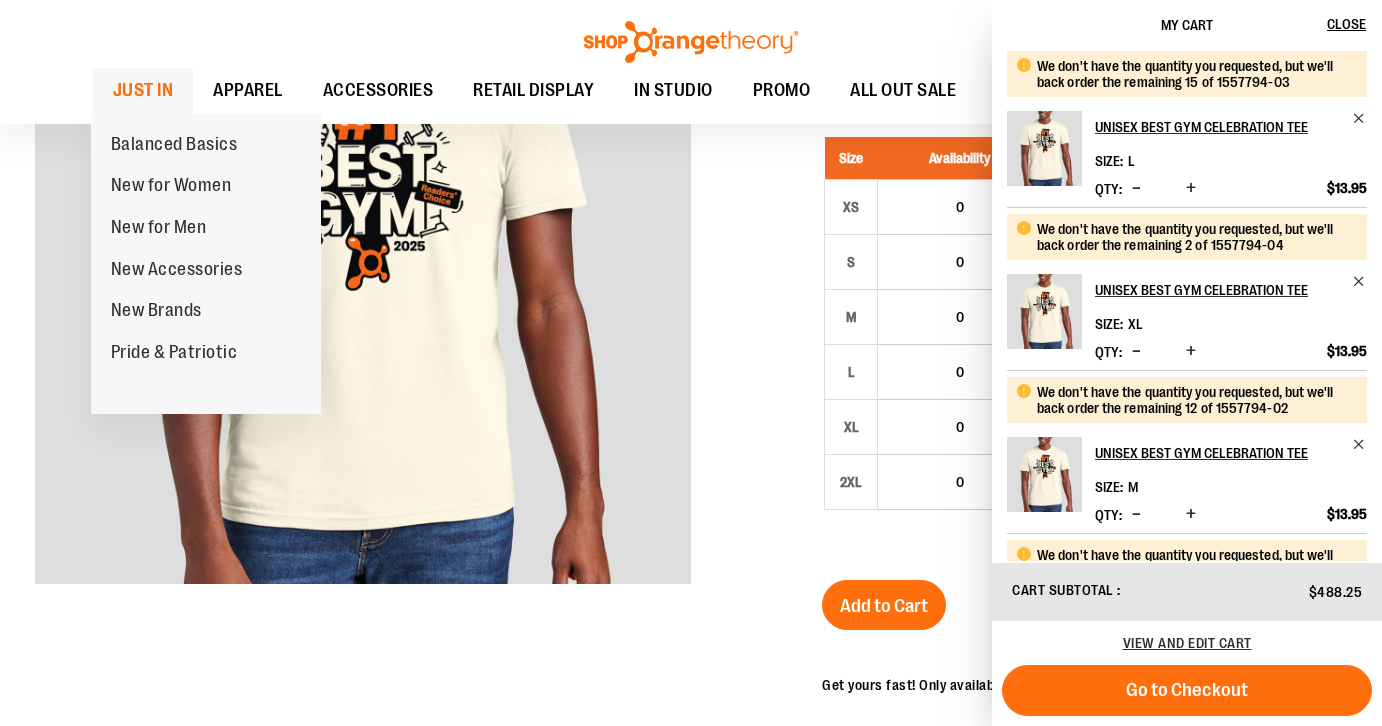 click on "JUST IN" at bounding box center (143, 90) 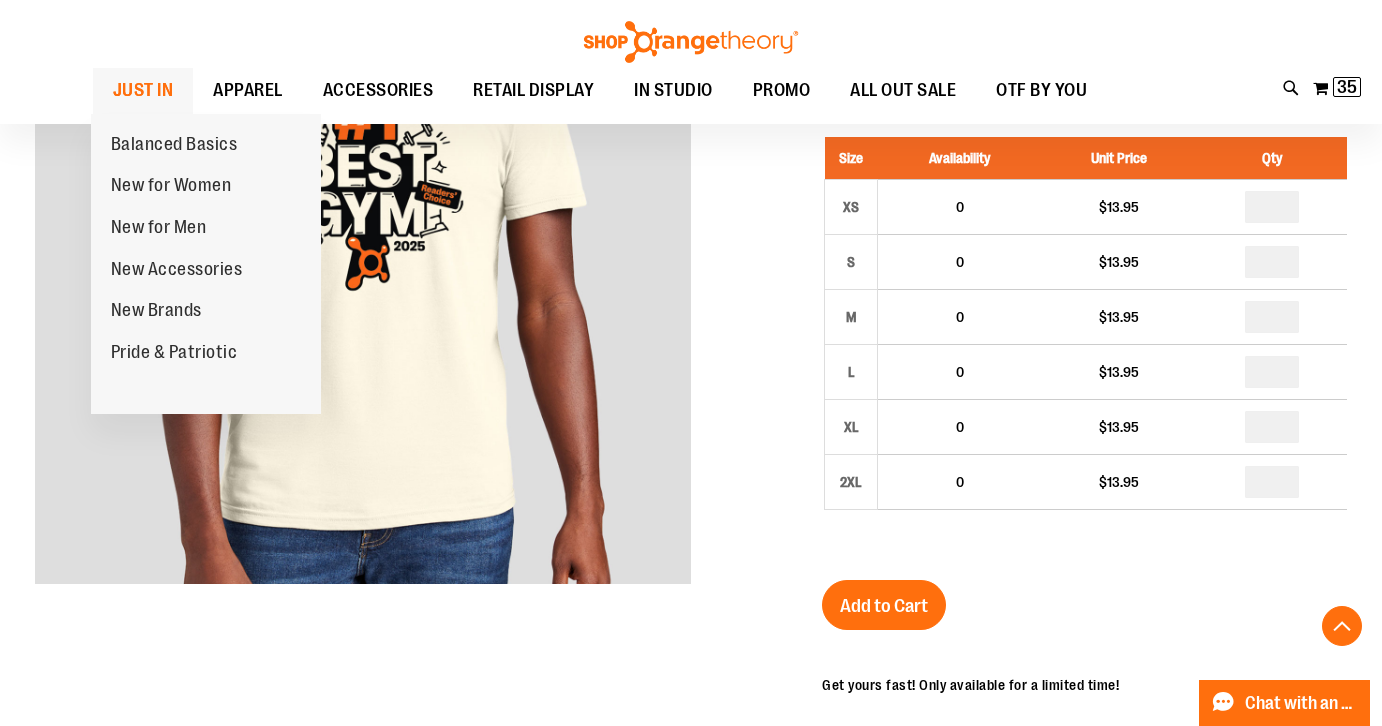 click on "JUST IN" at bounding box center (143, 90) 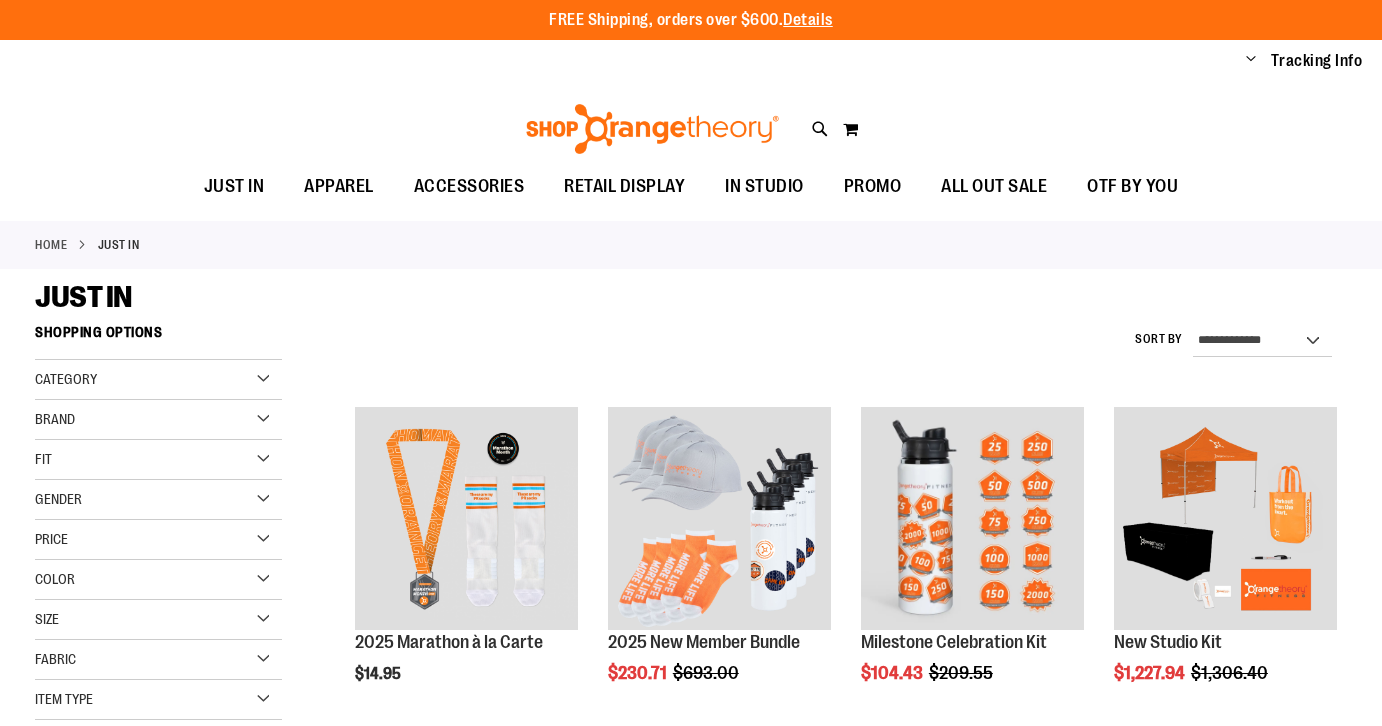 scroll, scrollTop: 0, scrollLeft: 0, axis: both 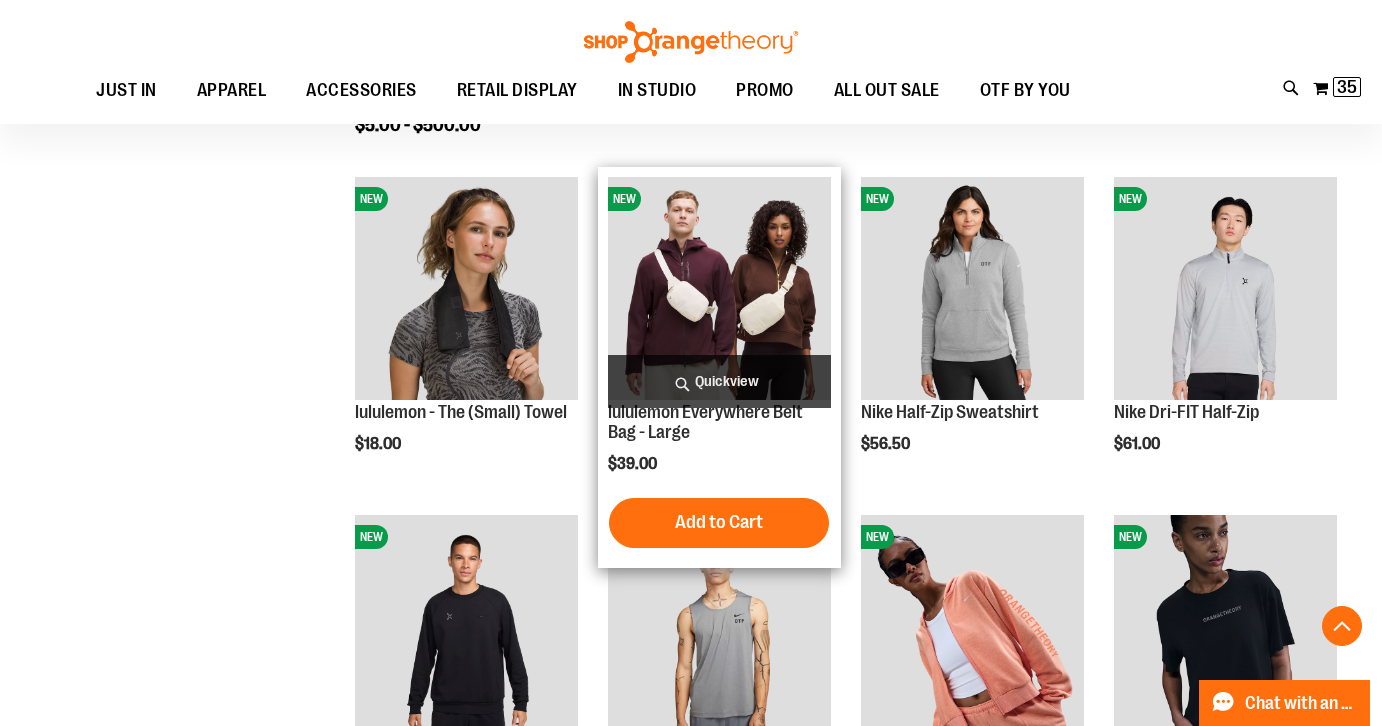 type on "**********" 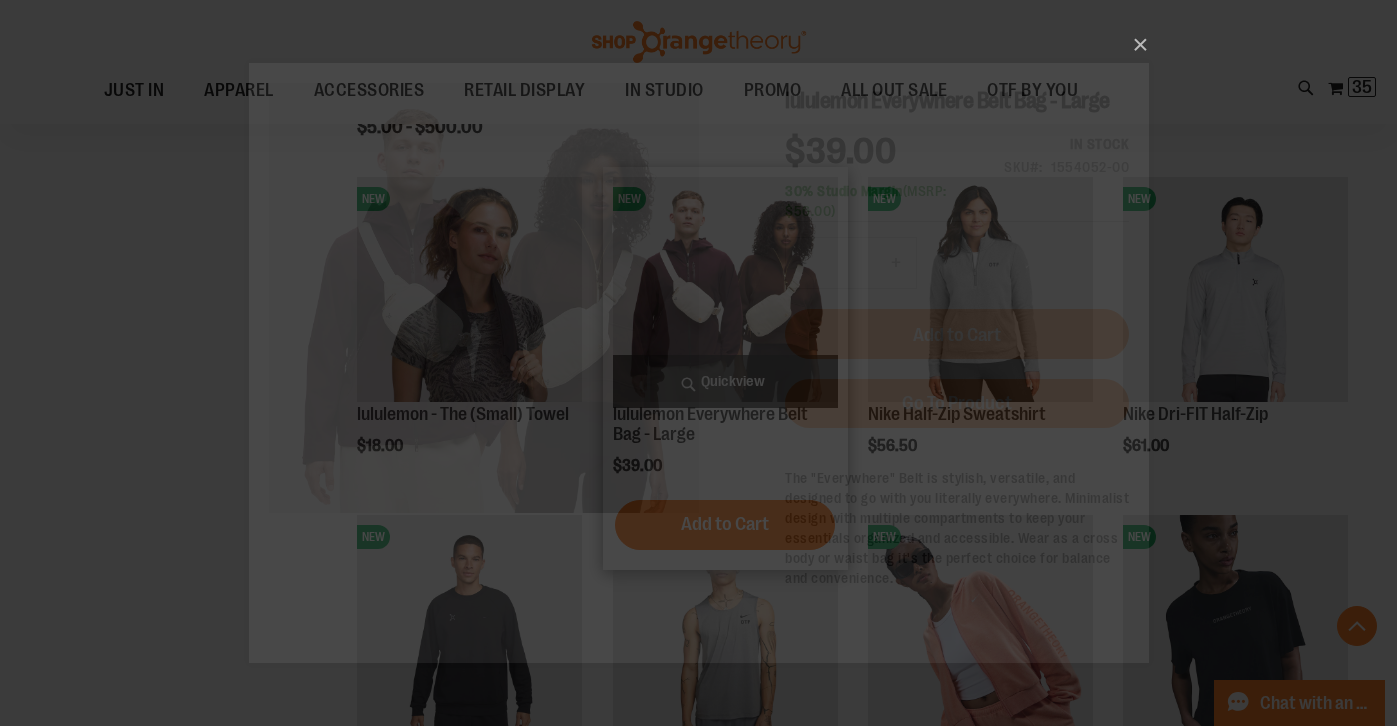 scroll, scrollTop: 0, scrollLeft: 0, axis: both 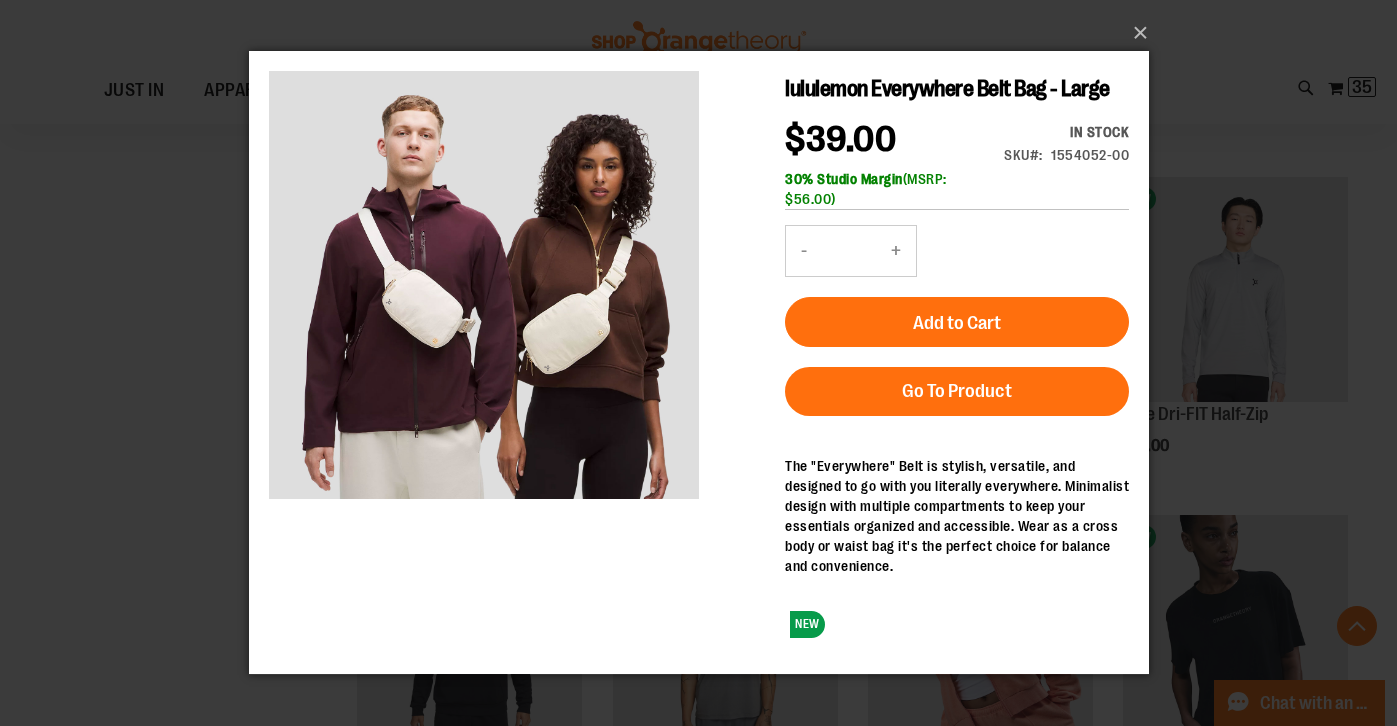 click on "+" at bounding box center [895, 251] 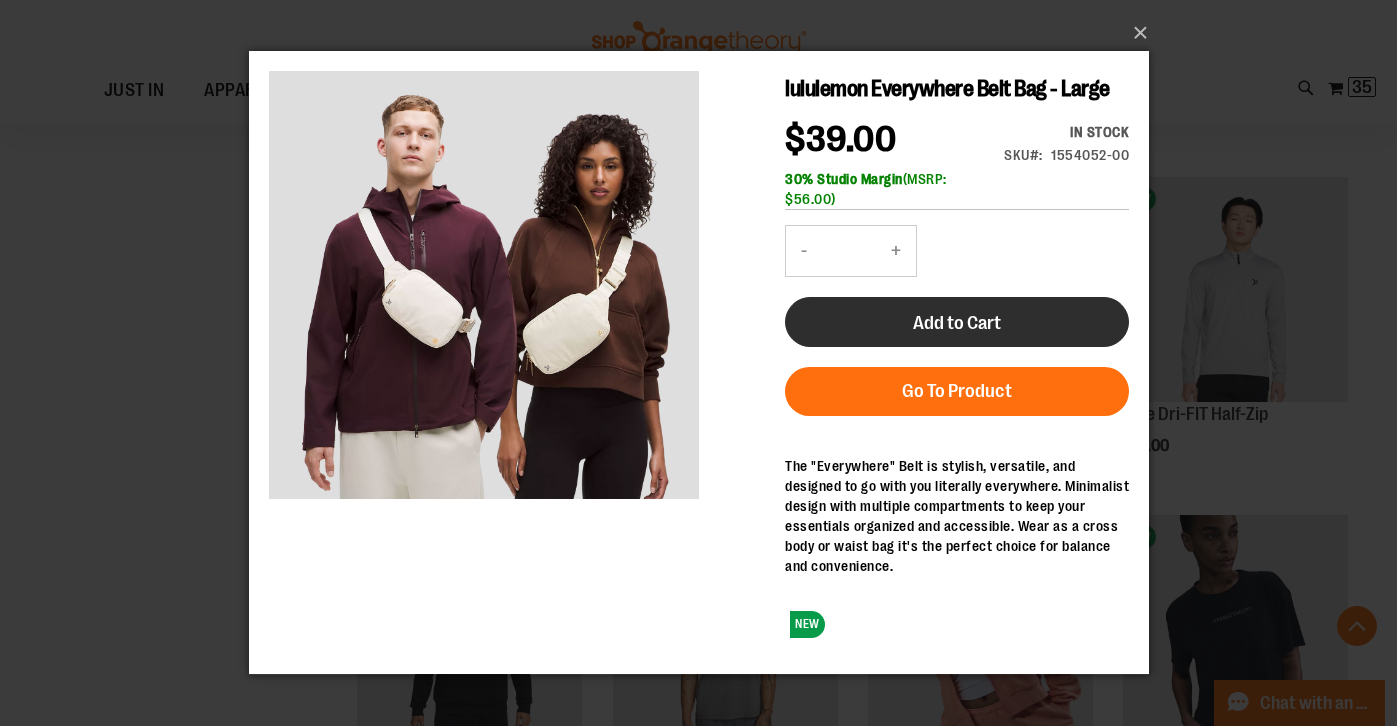 click on "Add to Cart" at bounding box center [956, 323] 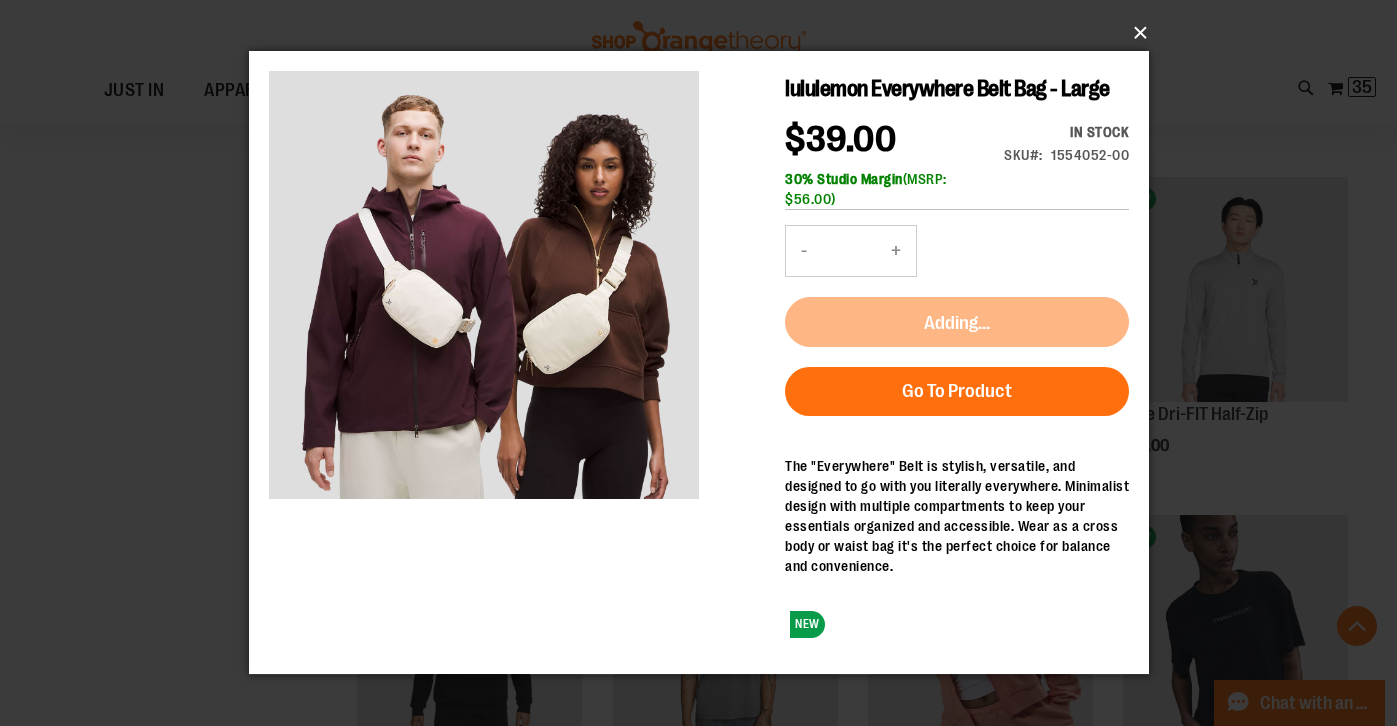 click on "×" at bounding box center (705, 33) 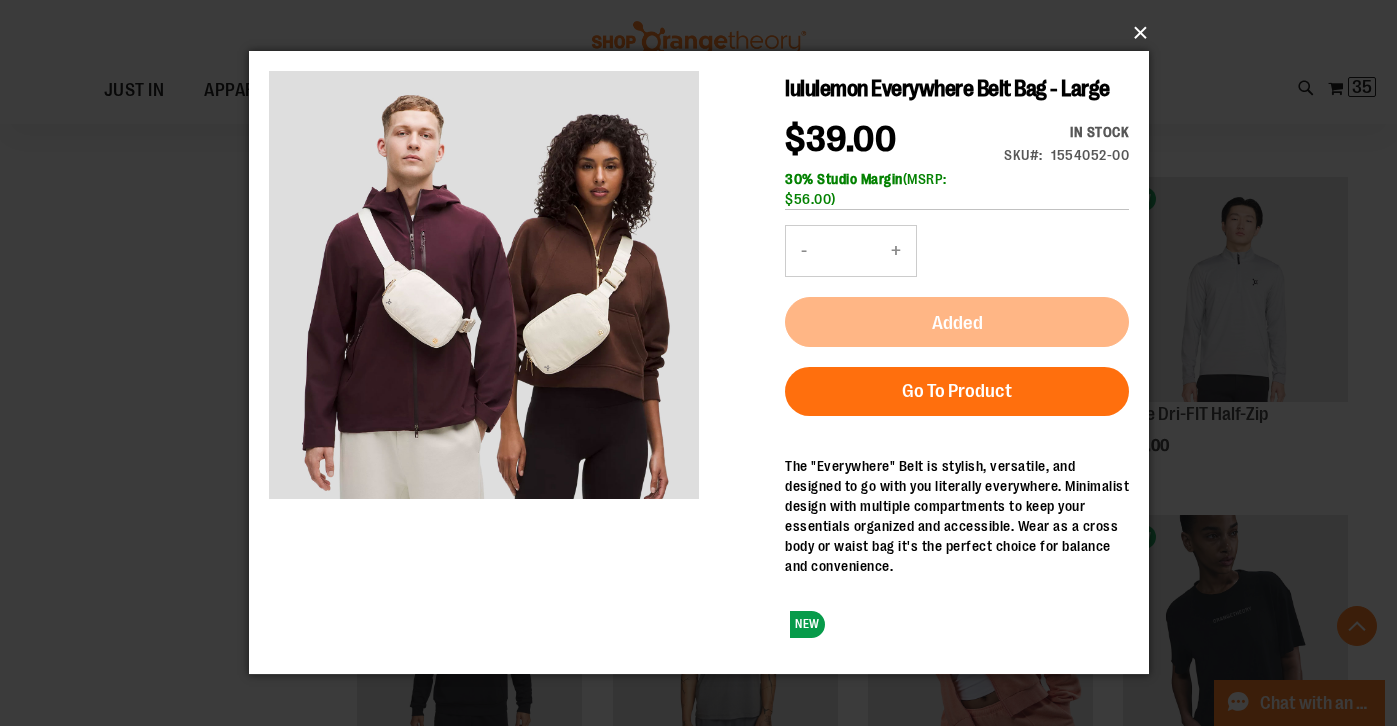 click on "×" at bounding box center (705, 33) 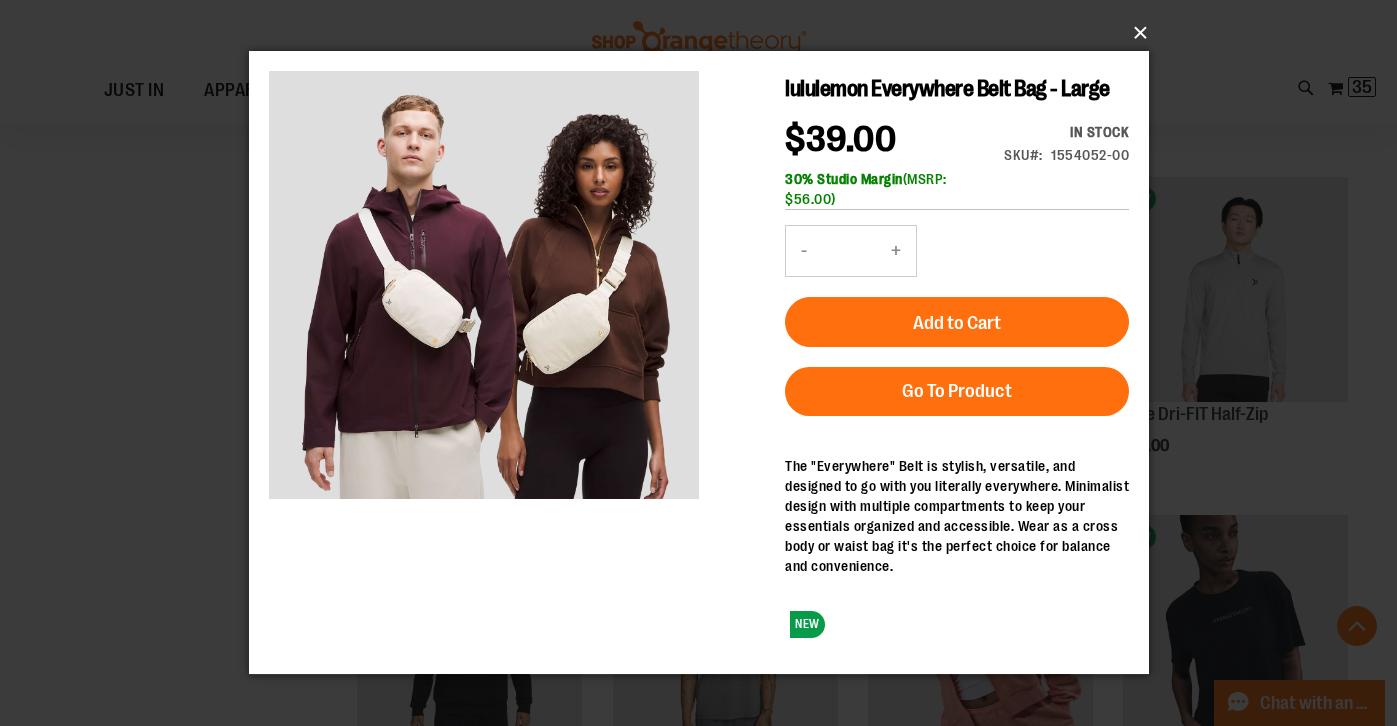 click on "×" at bounding box center [705, 33] 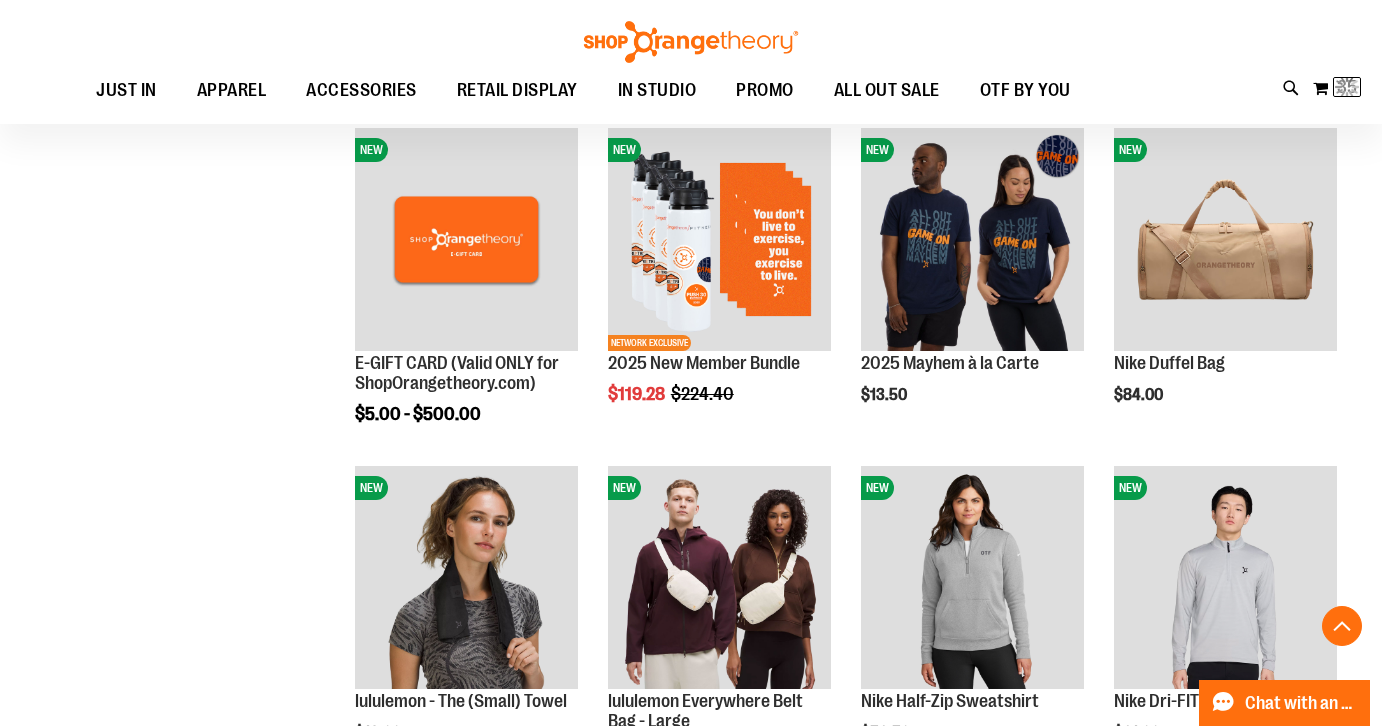 click on "**********" at bounding box center [691, 1319] 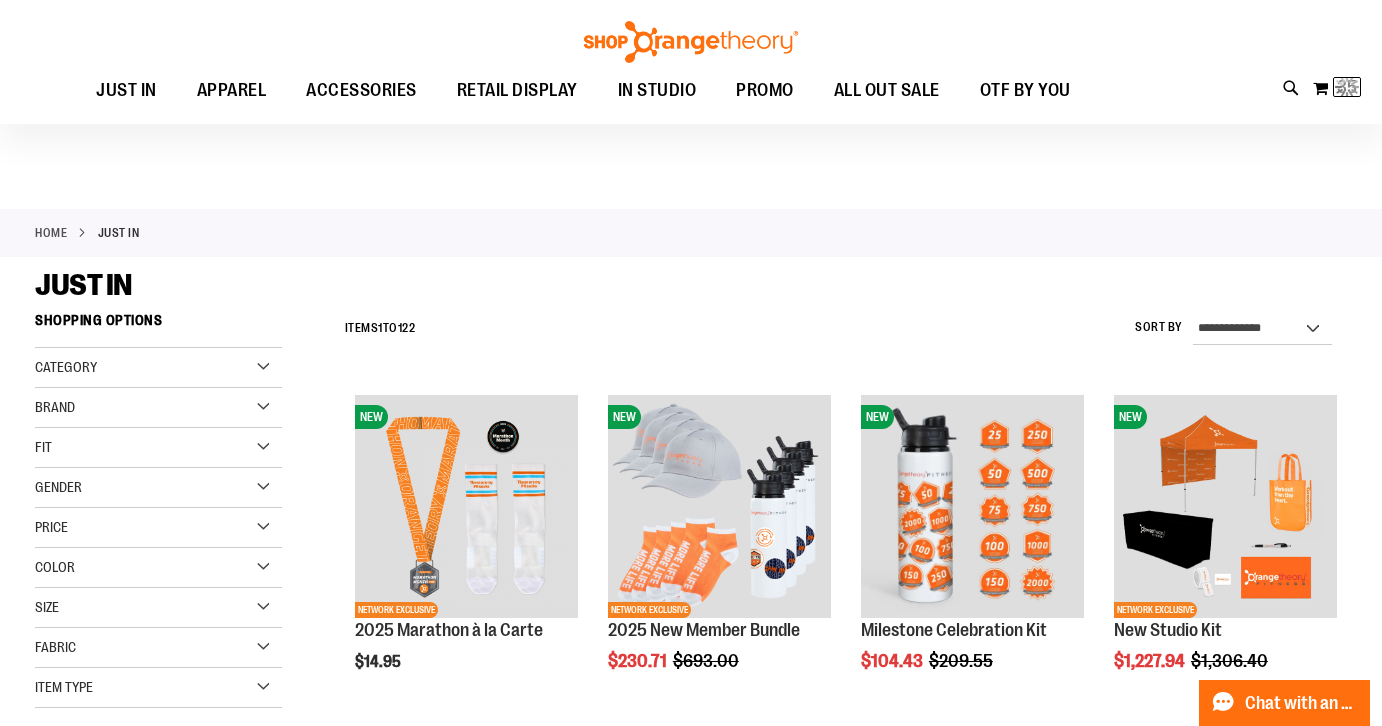 scroll, scrollTop: 0, scrollLeft: 0, axis: both 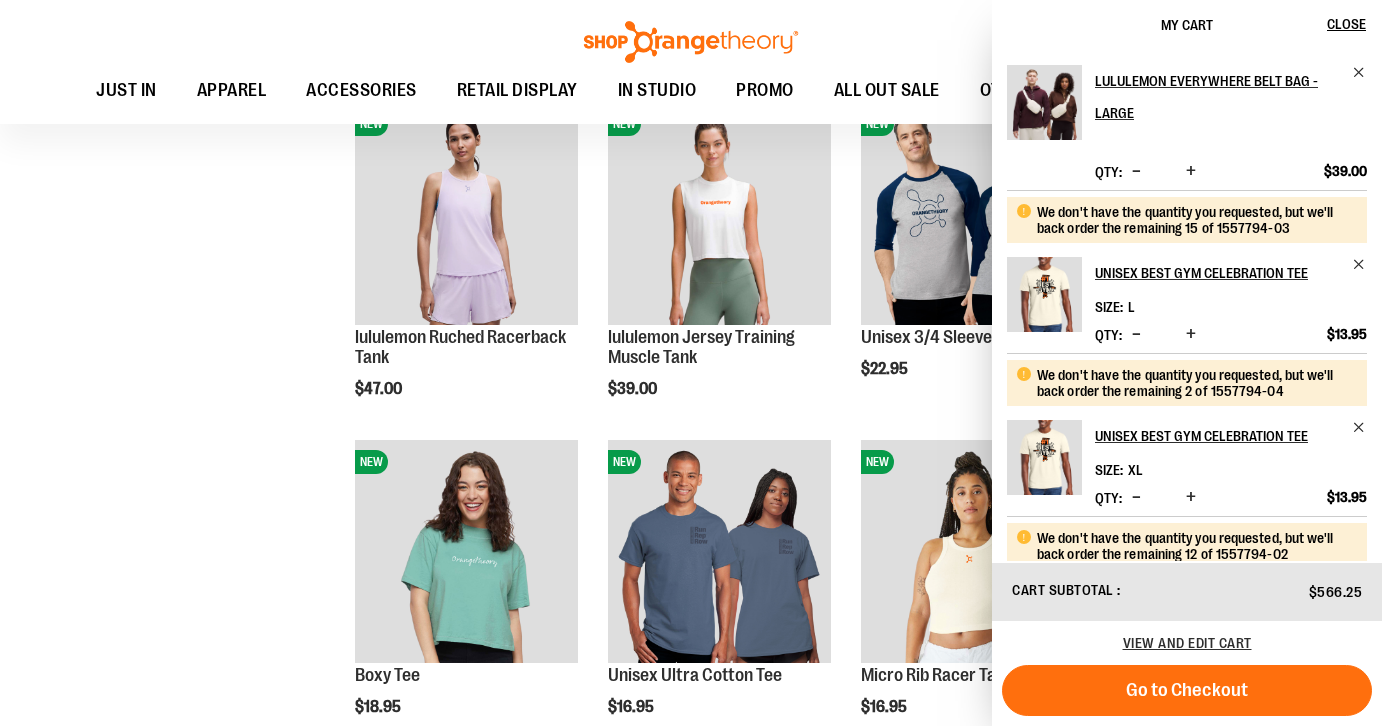 click on "**********" at bounding box center (691, -58) 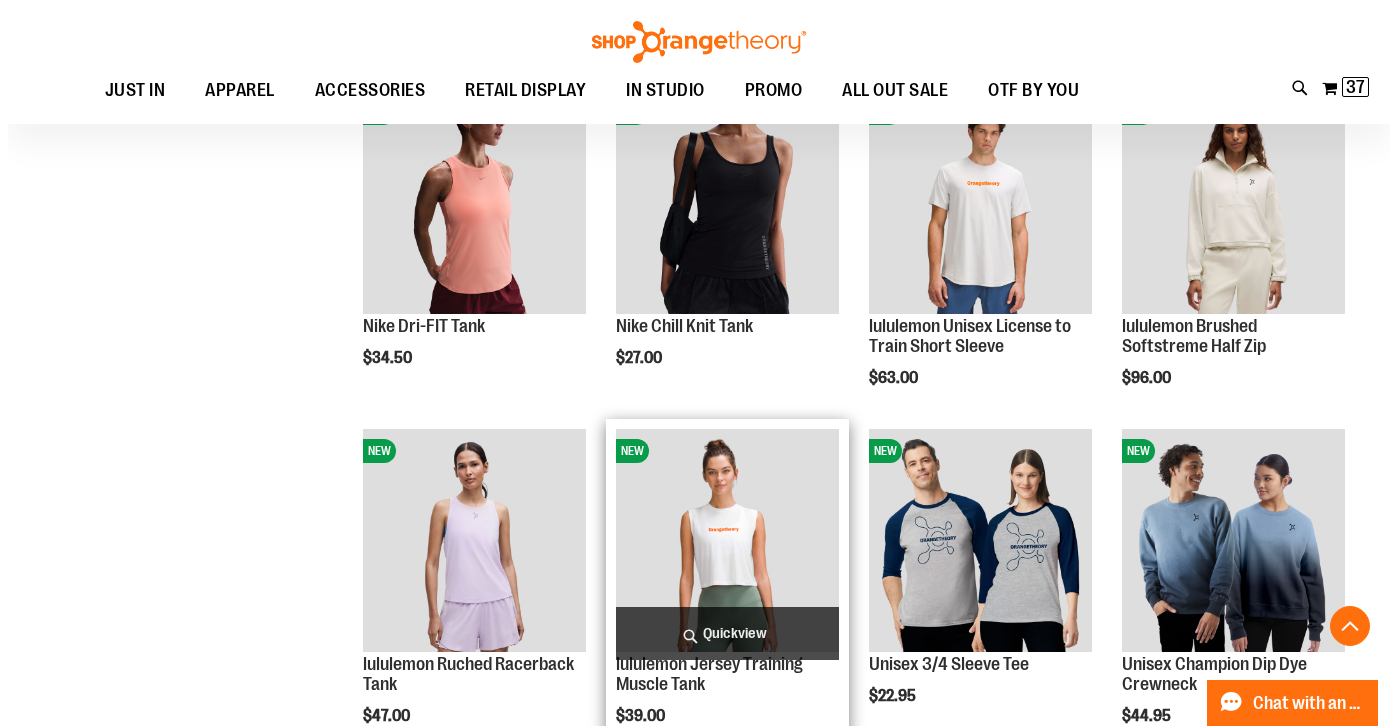scroll, scrollTop: 1238, scrollLeft: 0, axis: vertical 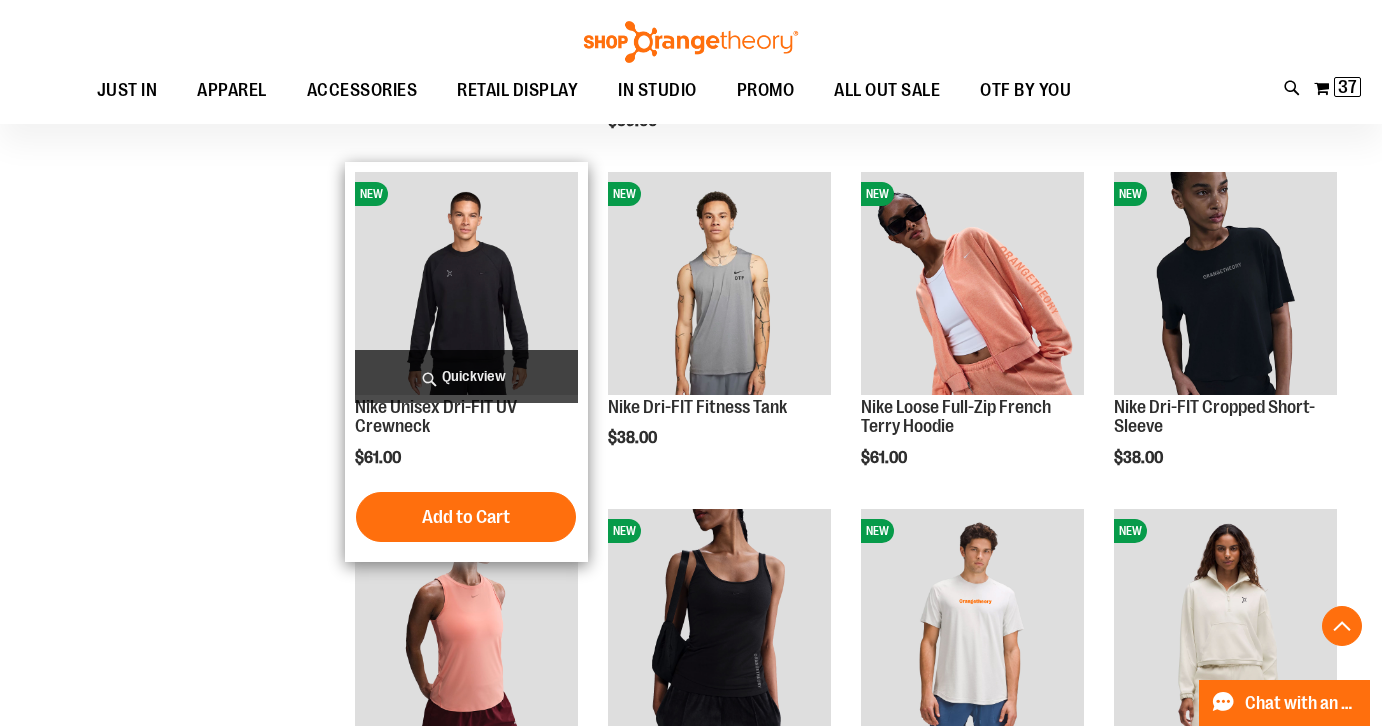click on "Quickview" at bounding box center [466, 376] 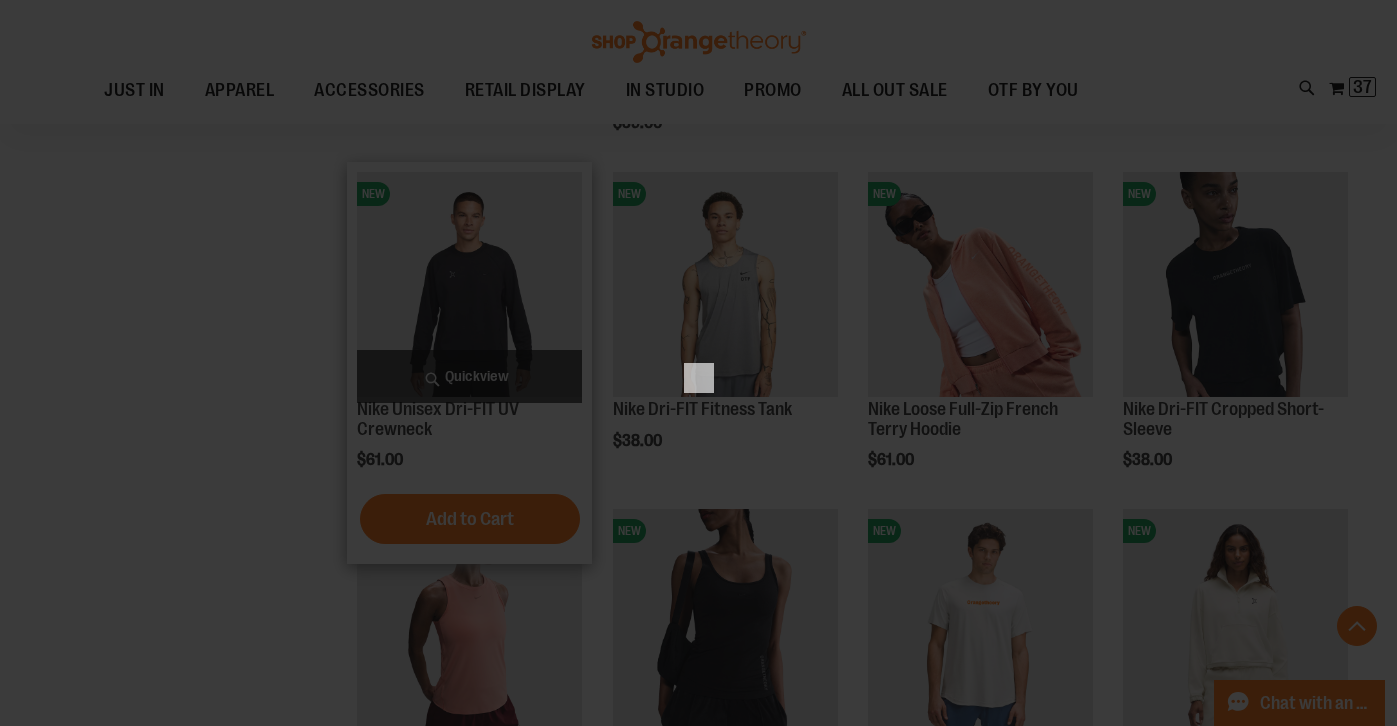 scroll, scrollTop: 0, scrollLeft: 0, axis: both 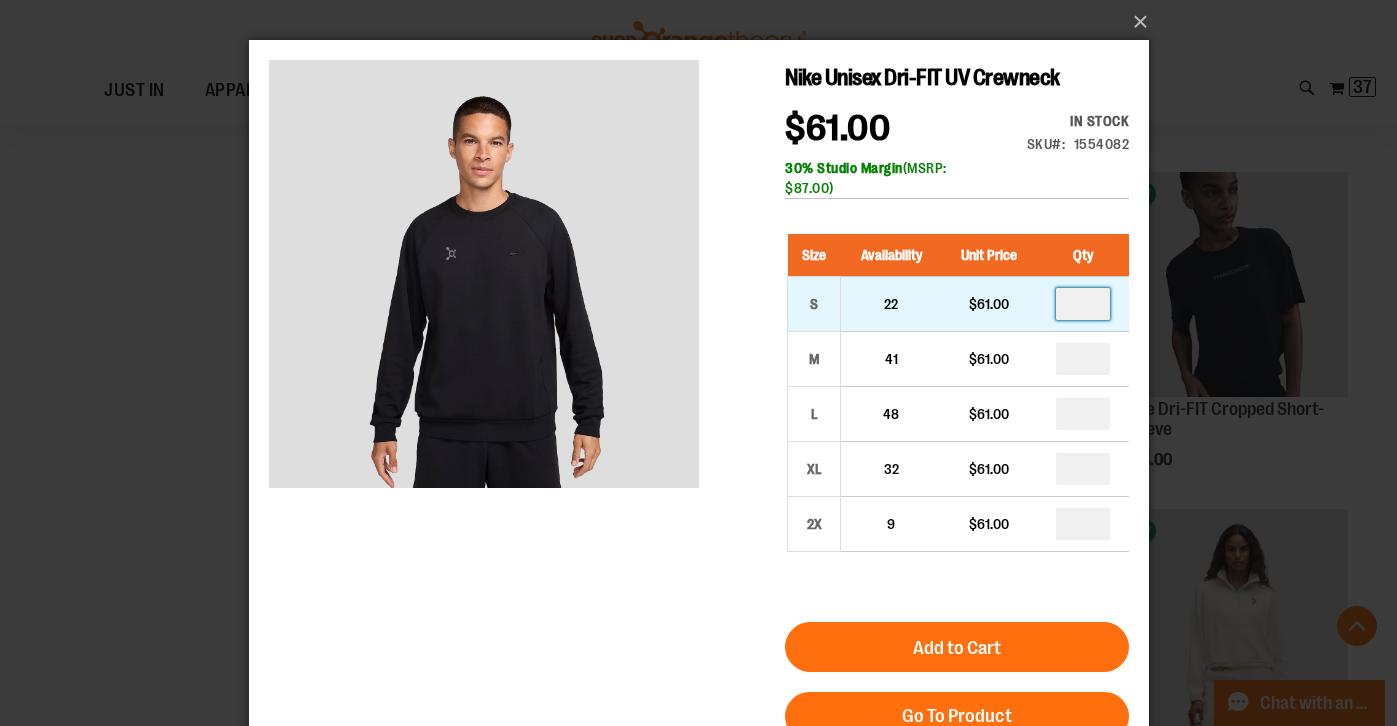 drag, startPoint x: 1090, startPoint y: 302, endPoint x: 1024, endPoint y: 315, distance: 67.26812 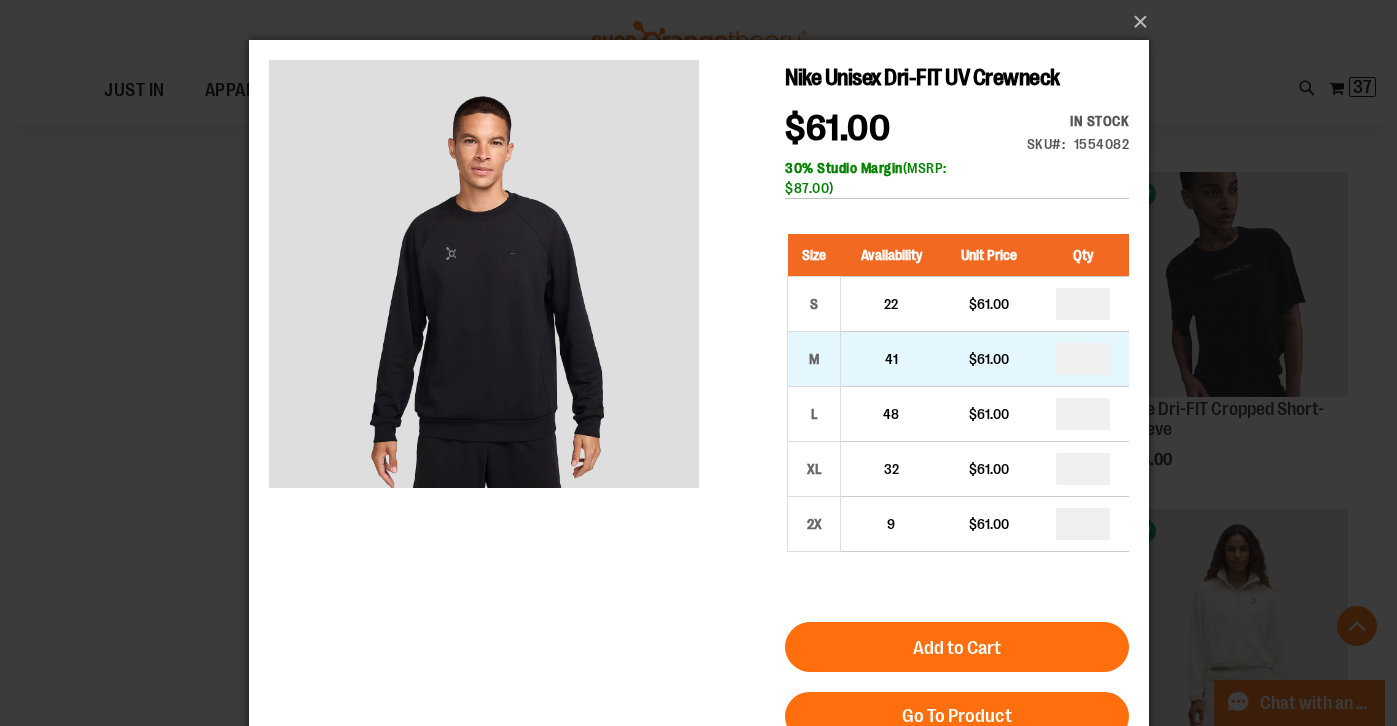type on "*" 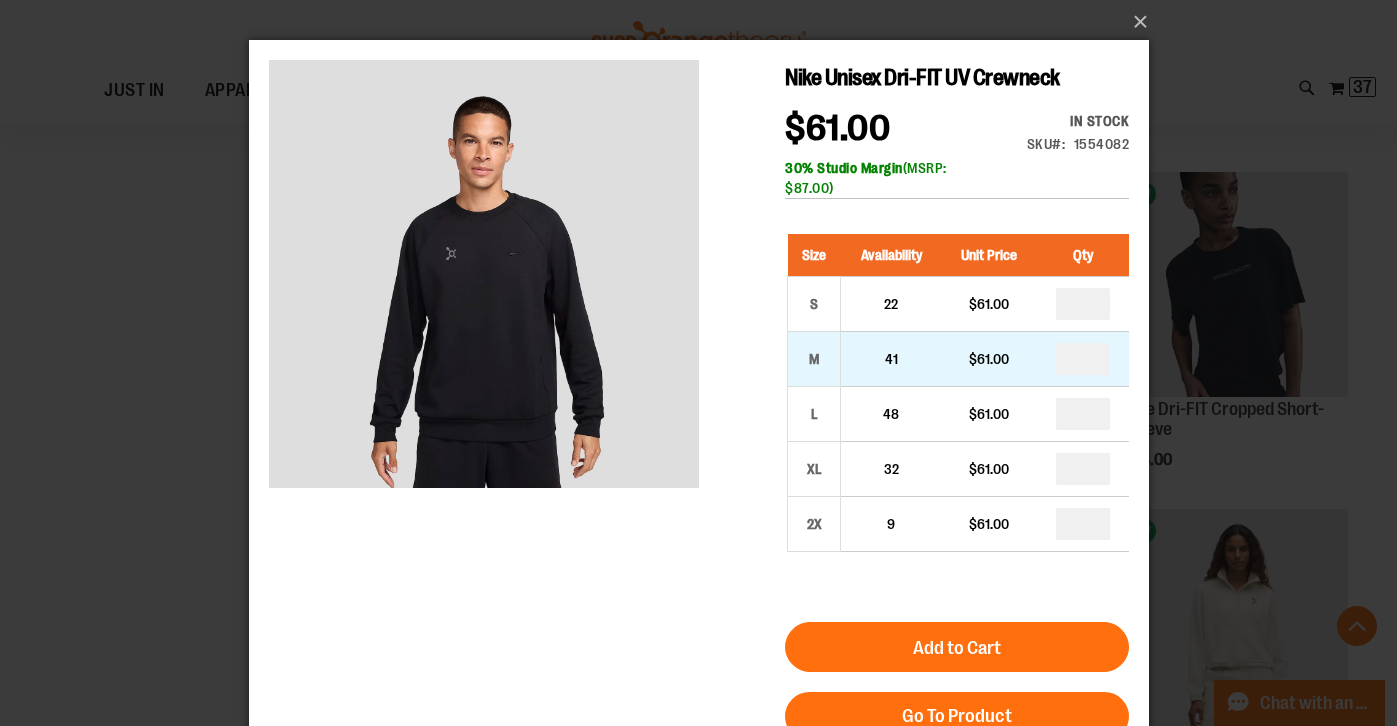 type on "*" 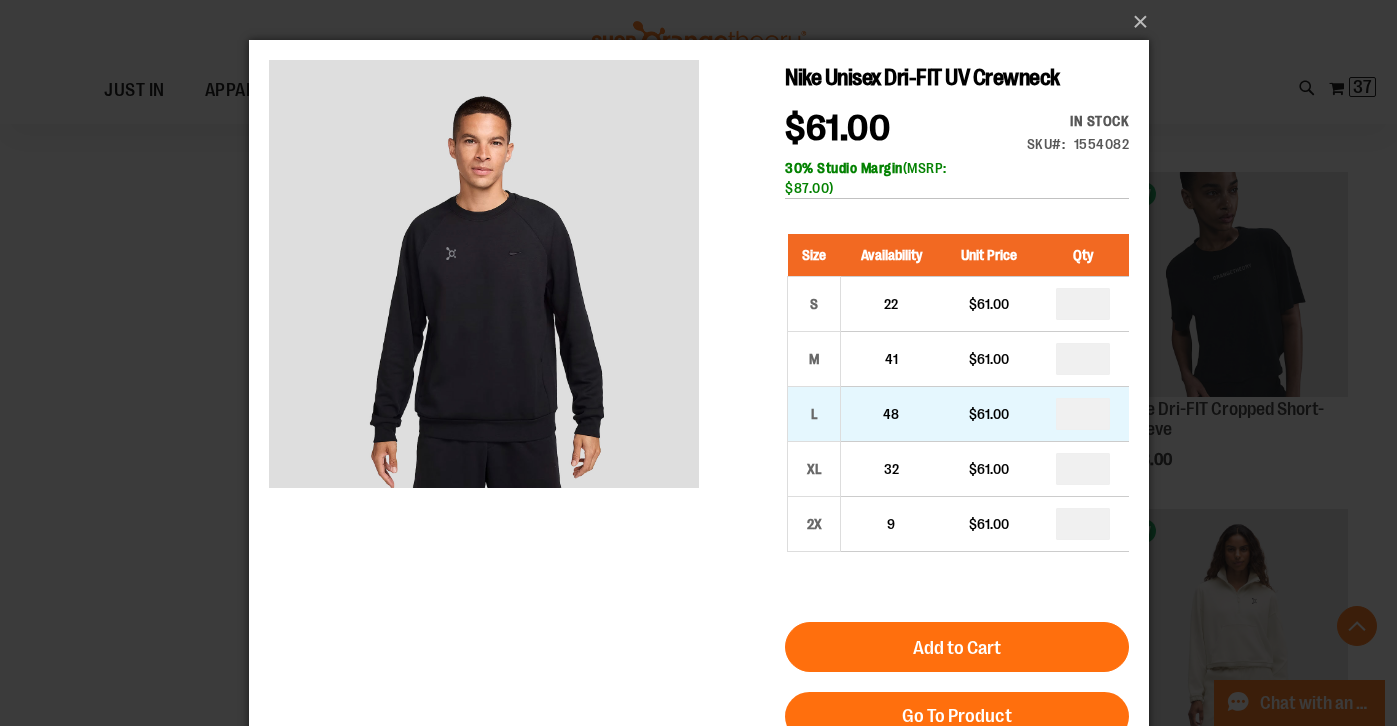 drag, startPoint x: 1093, startPoint y: 412, endPoint x: 1079, endPoint y: 412, distance: 14 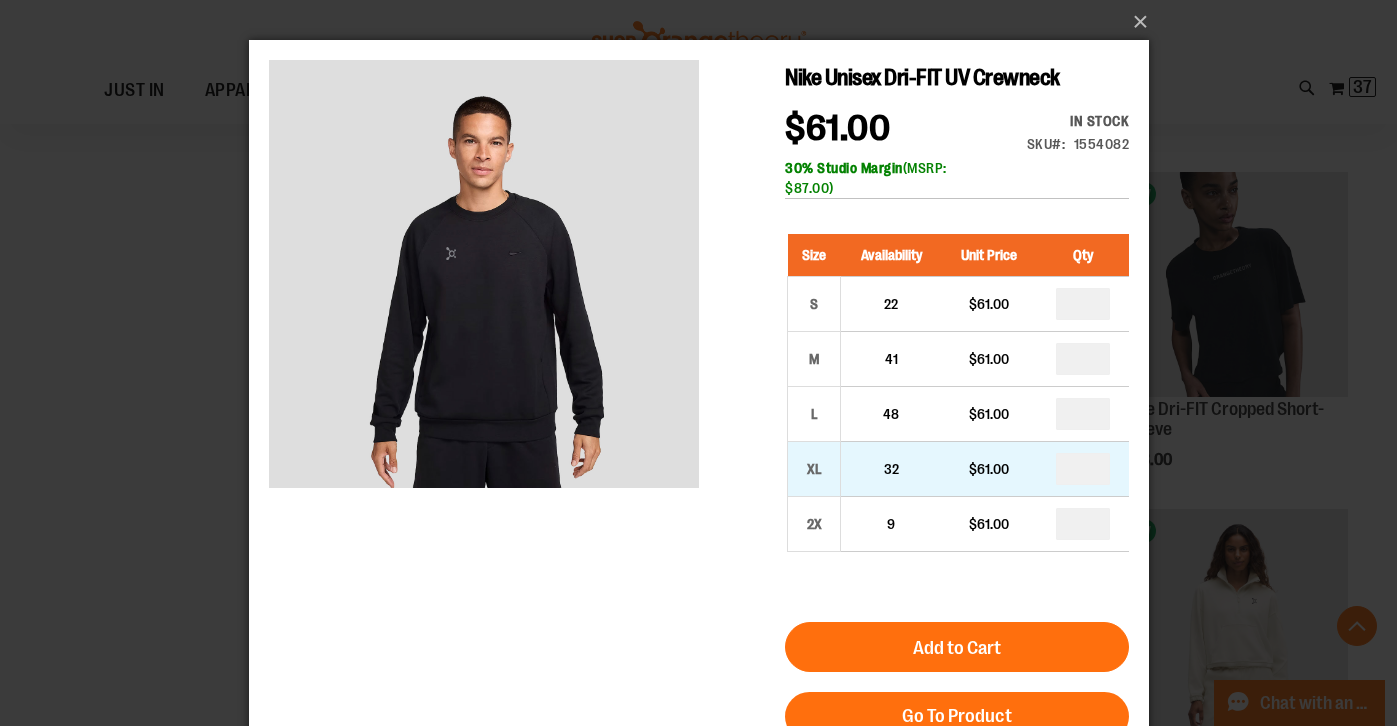 drag, startPoint x: 1092, startPoint y: 468, endPoint x: 1073, endPoint y: 468, distance: 19 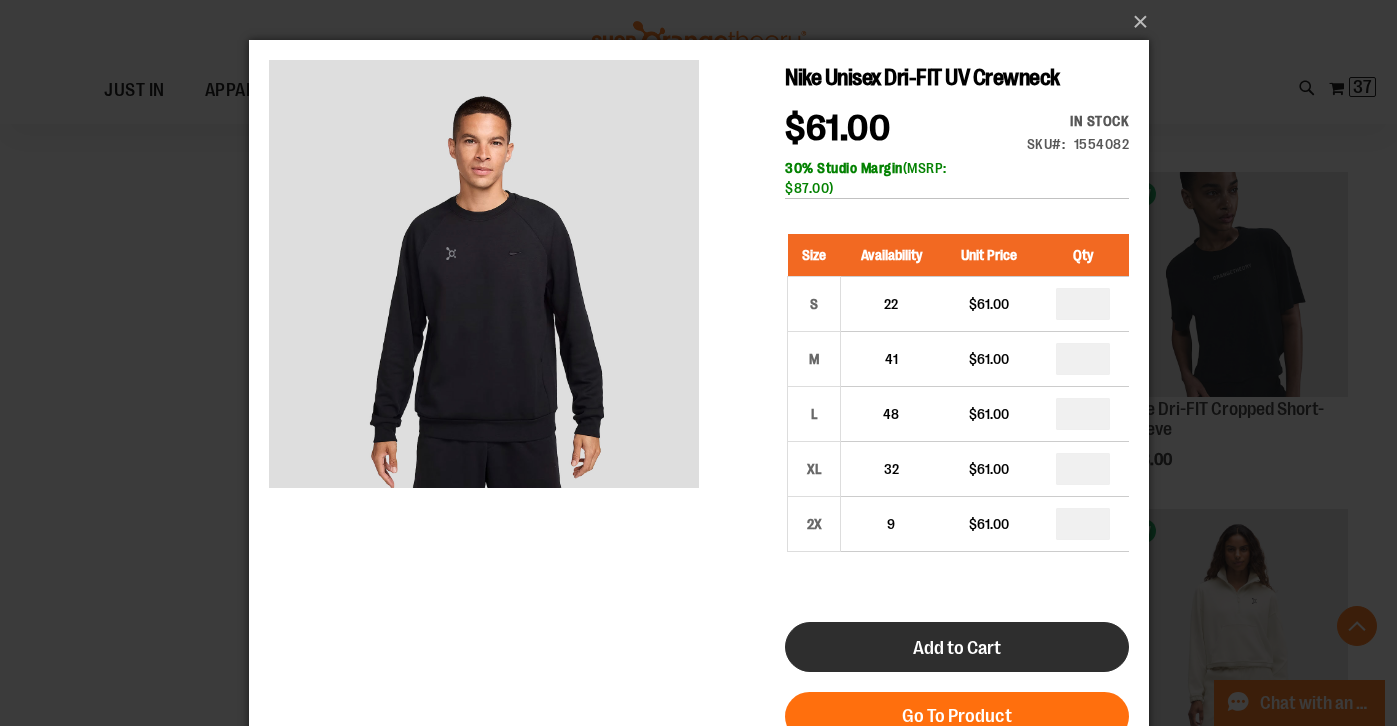 click on "Add to Cart" at bounding box center (956, 647) 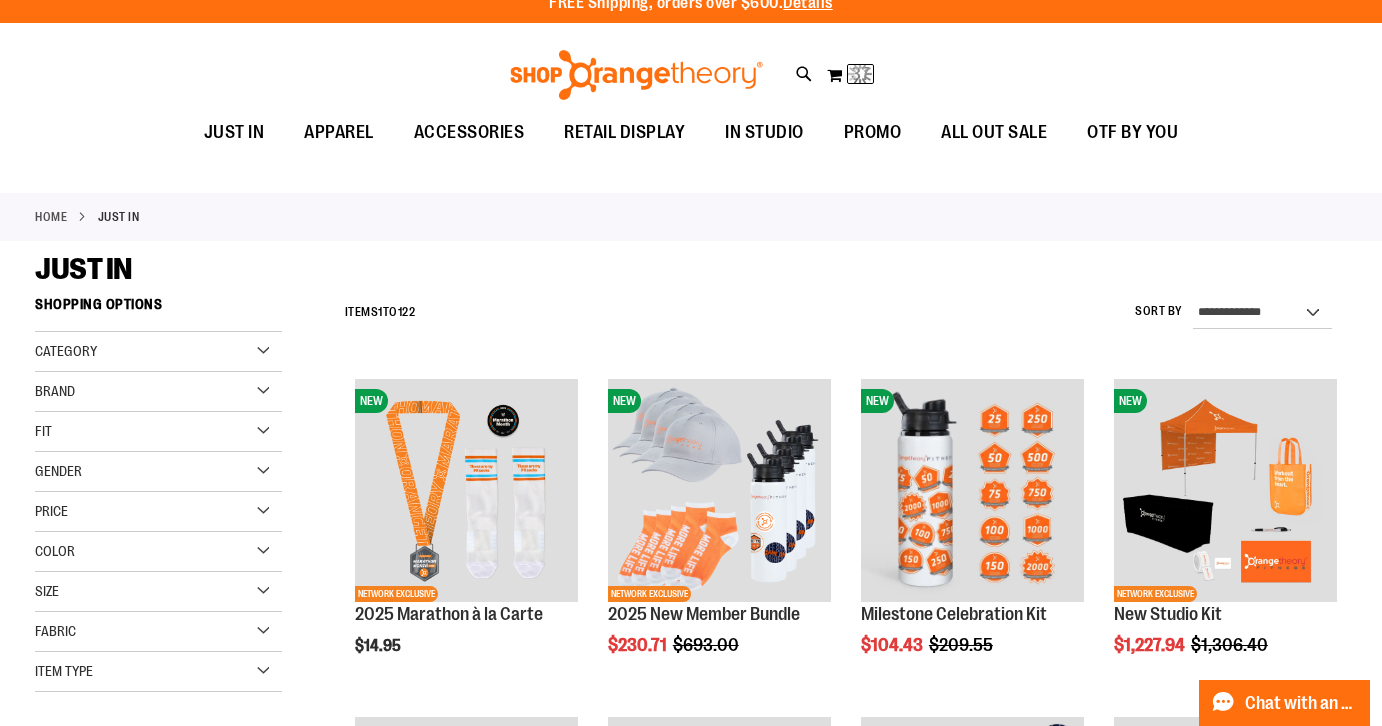 scroll, scrollTop: 0, scrollLeft: 0, axis: both 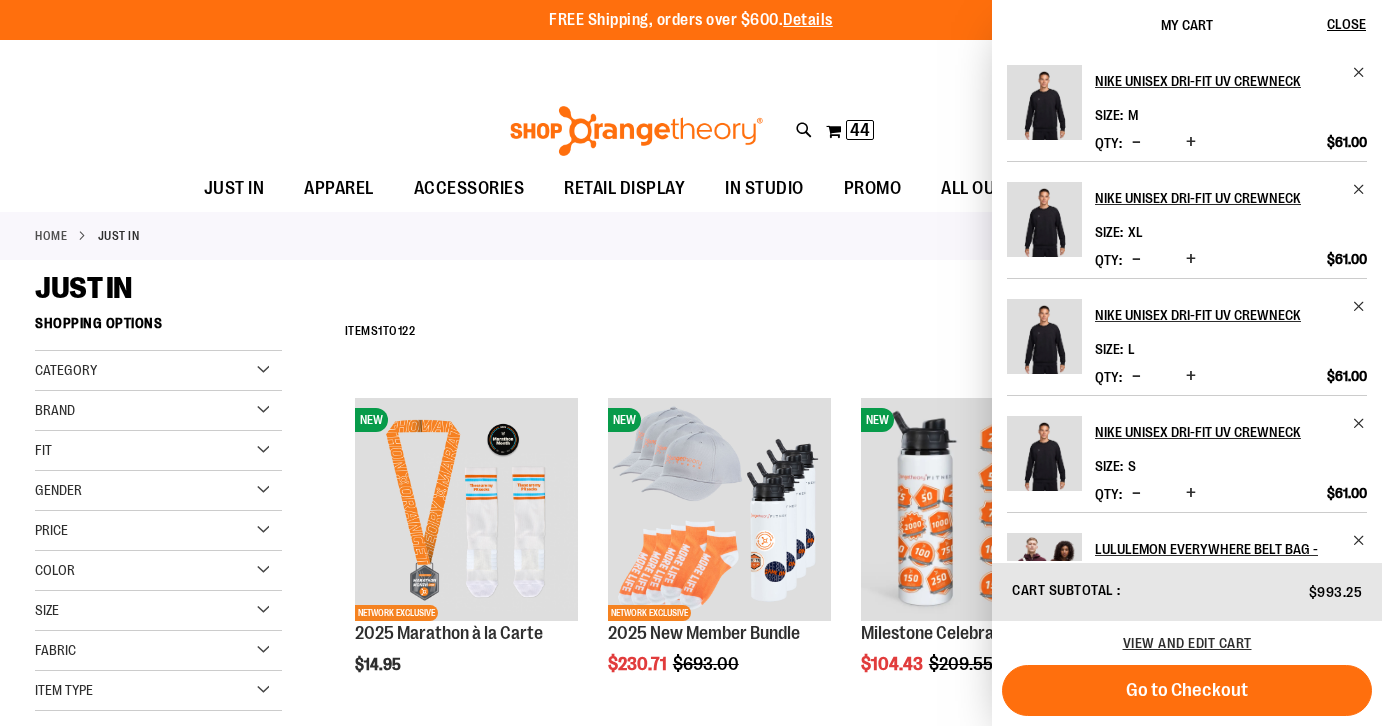 click on "JUST IN" at bounding box center [691, 288] 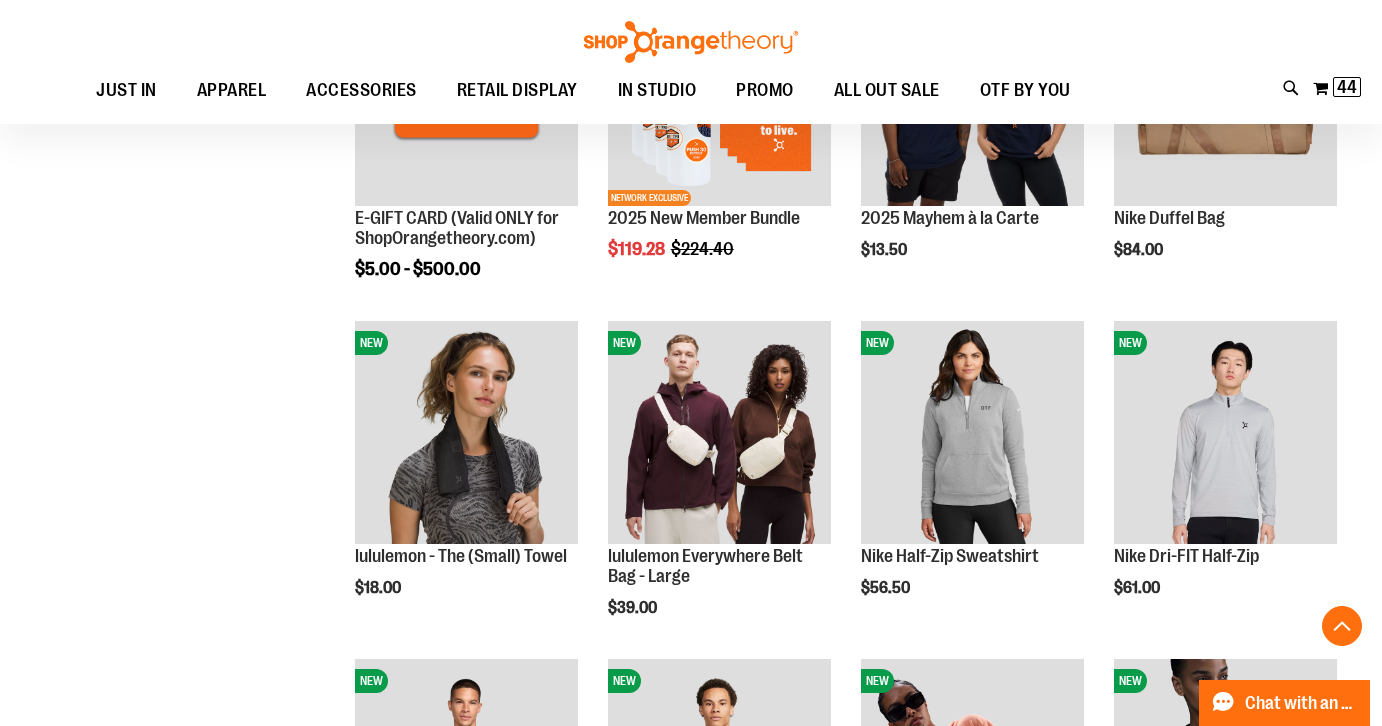 scroll, scrollTop: 775, scrollLeft: 0, axis: vertical 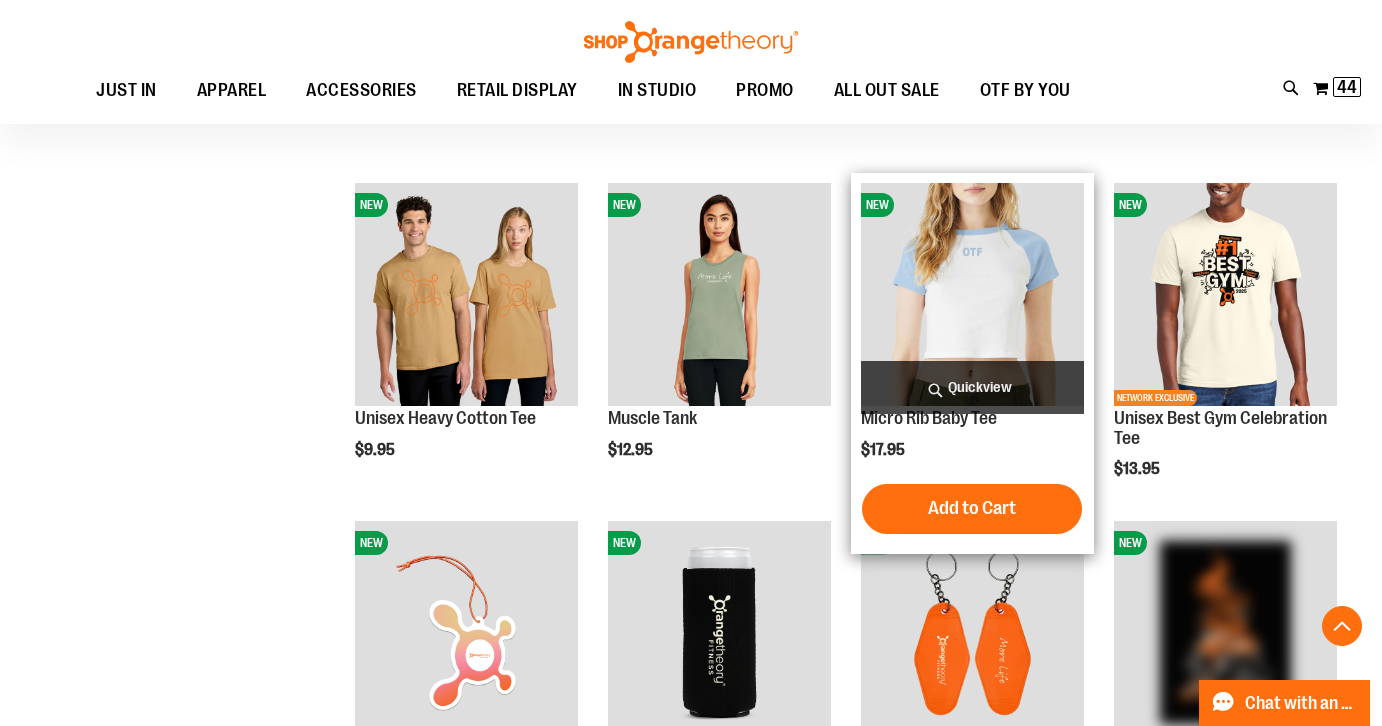 click on "Quickview" at bounding box center (972, 387) 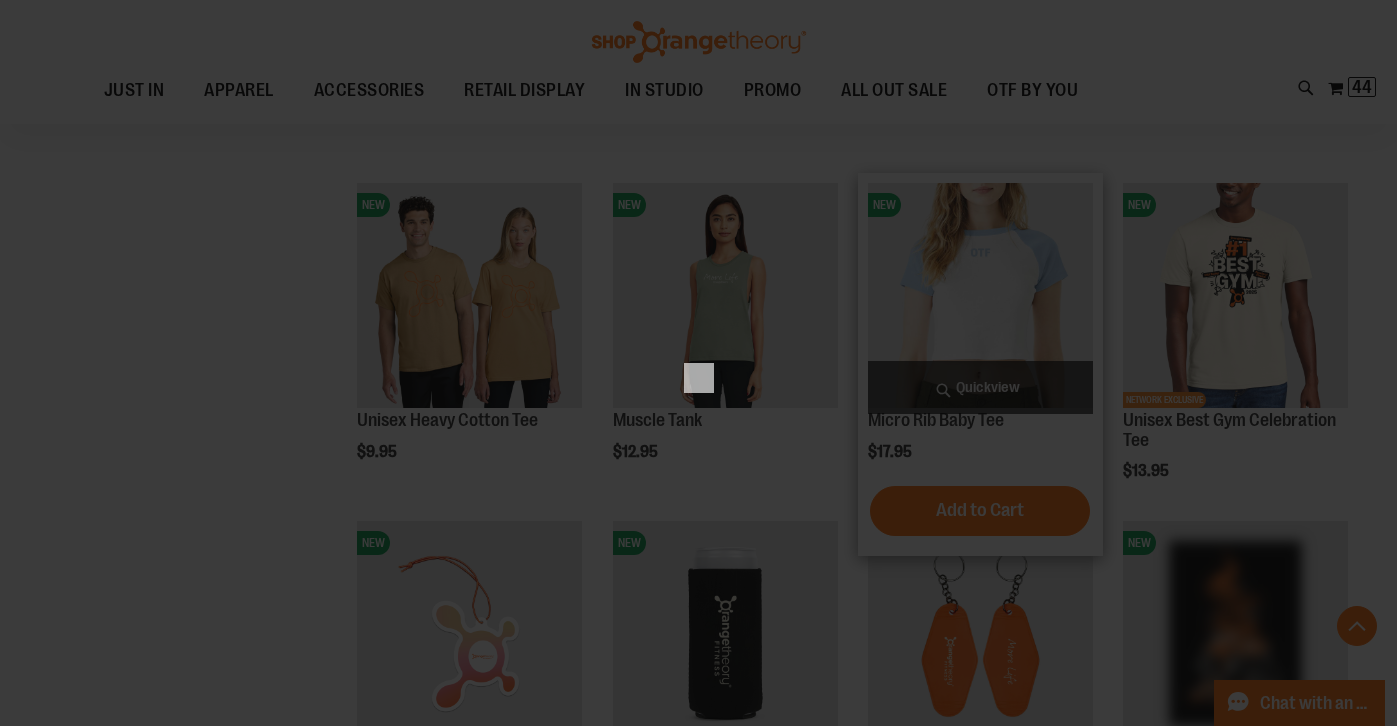 scroll, scrollTop: 0, scrollLeft: 0, axis: both 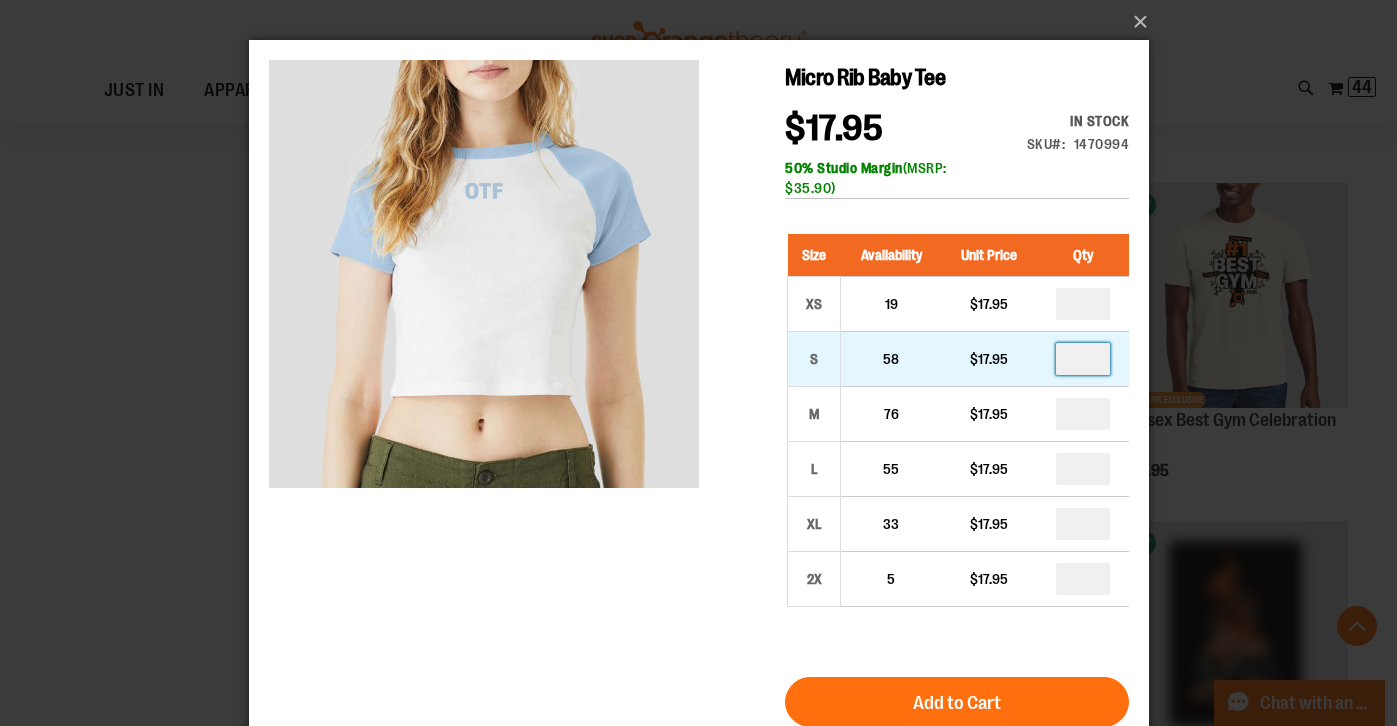 drag, startPoint x: 1091, startPoint y: 358, endPoint x: 1065, endPoint y: 350, distance: 27.202942 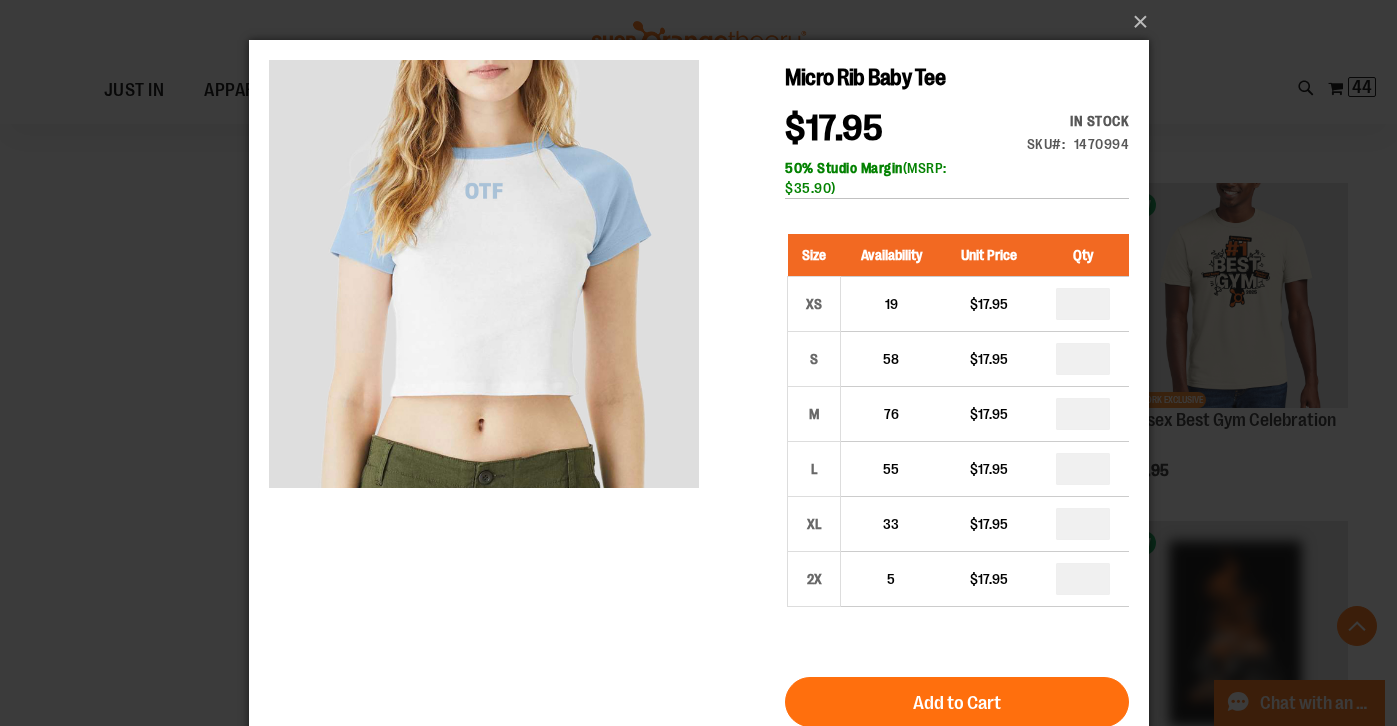 type on "*" 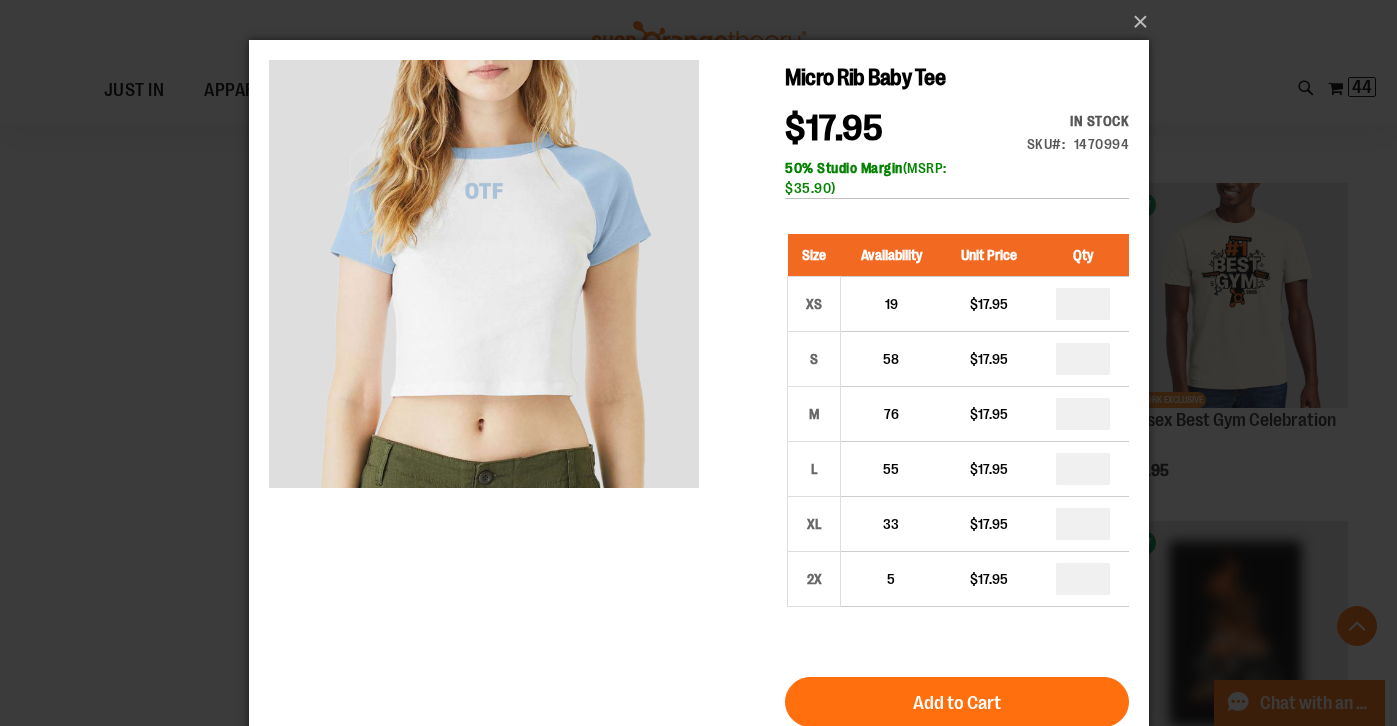 type on "*" 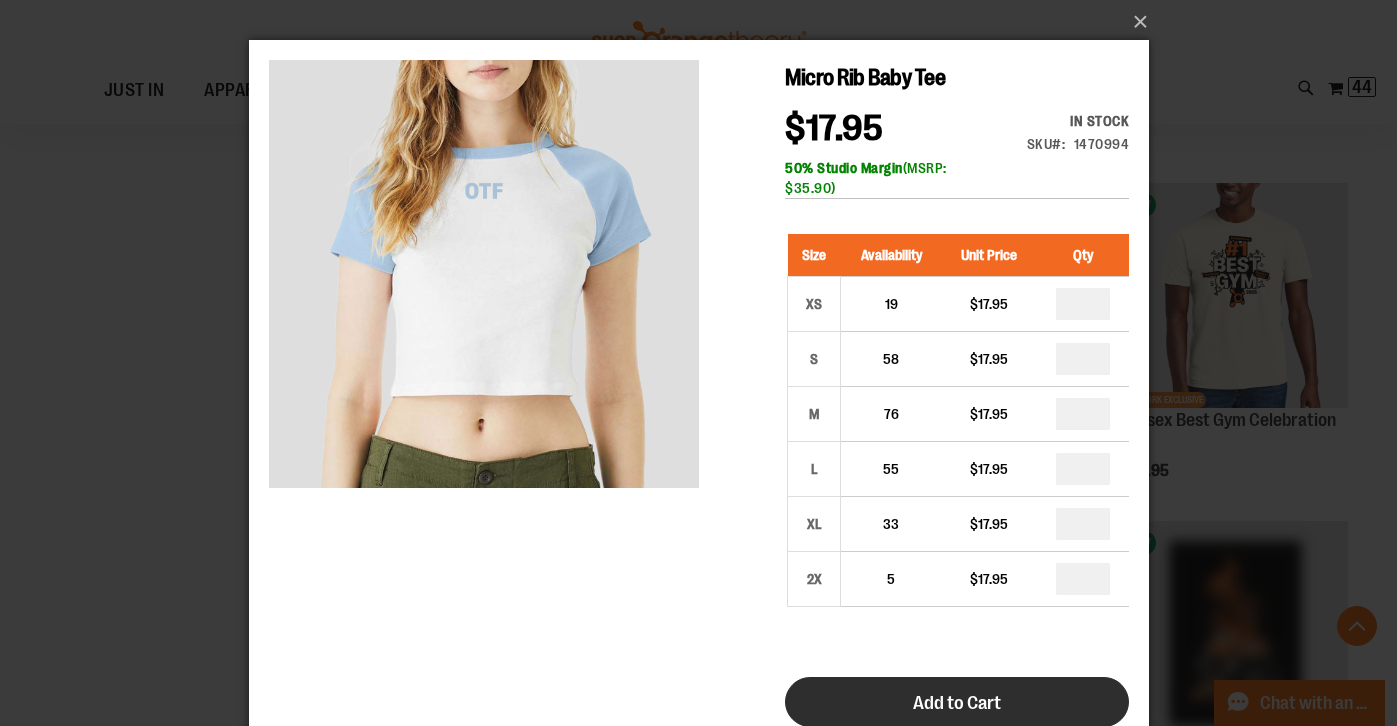 click on "Add to Cart" at bounding box center [956, 702] 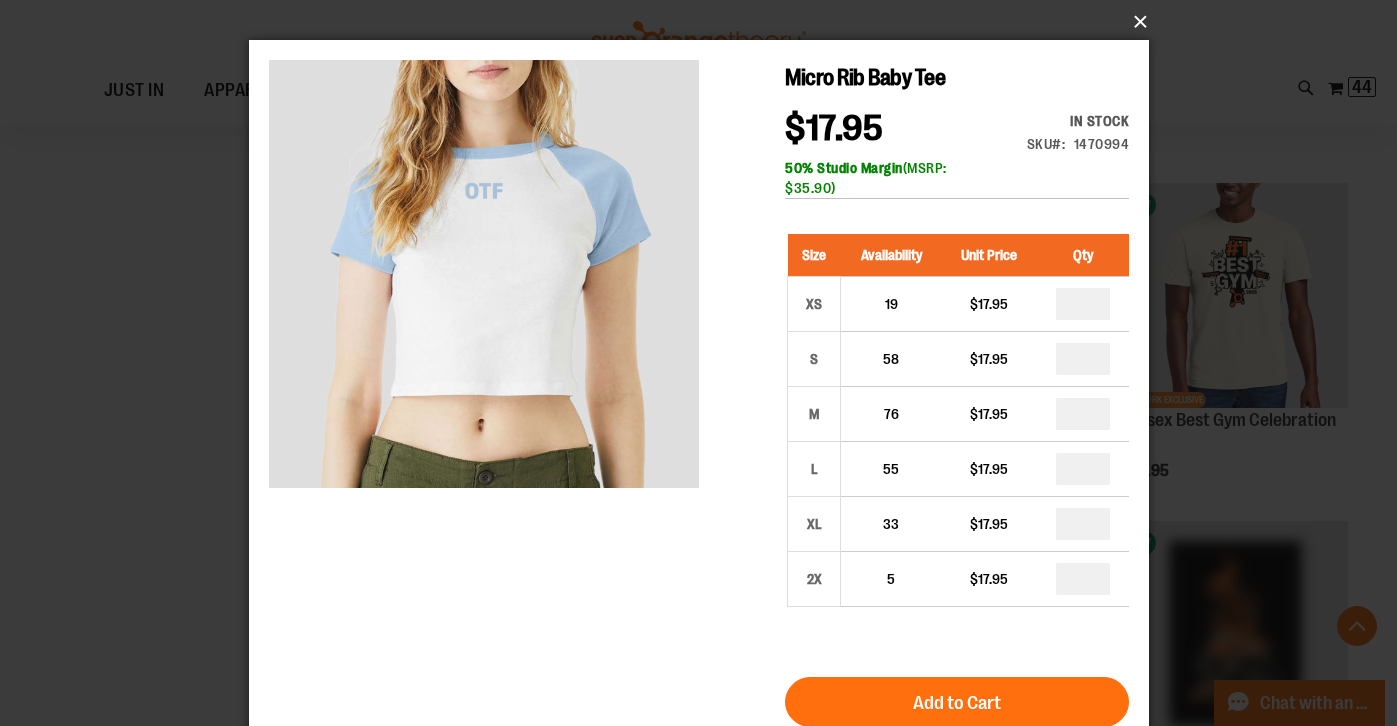 click on "×" at bounding box center [705, 22] 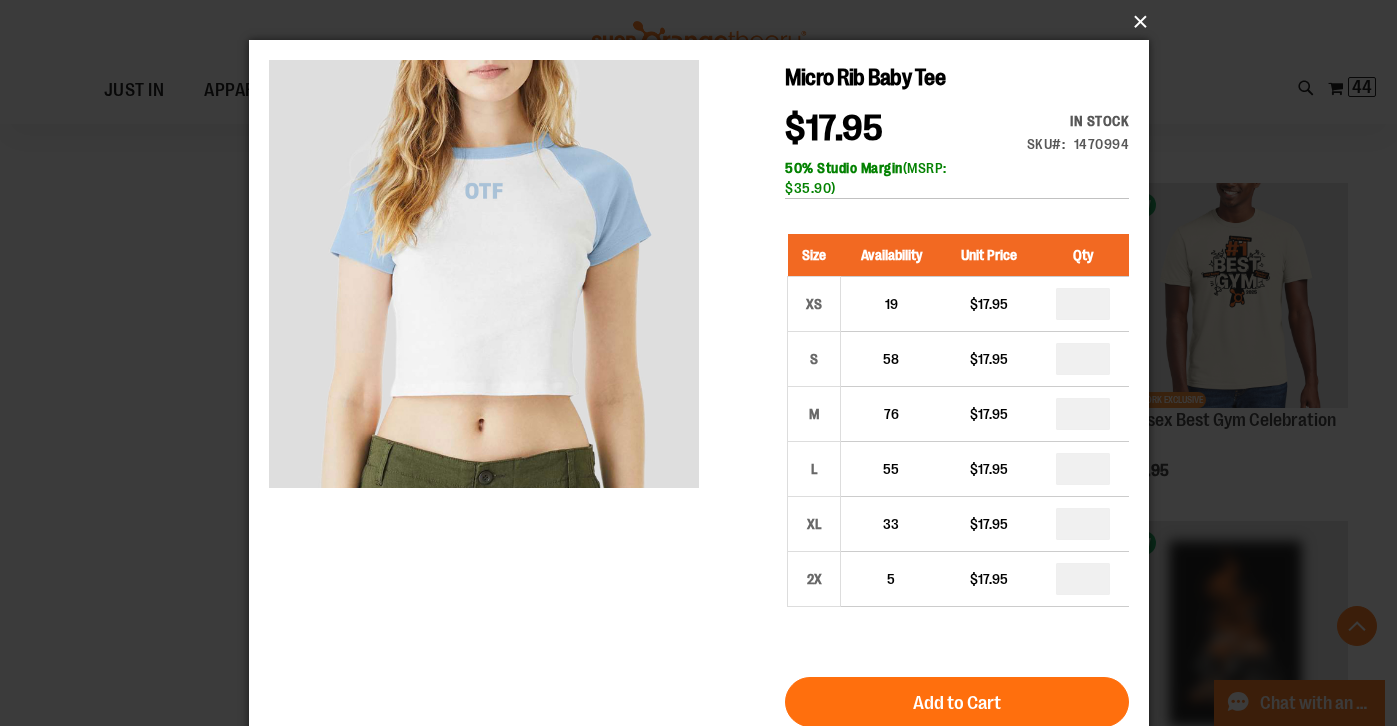click on "×" at bounding box center (705, 22) 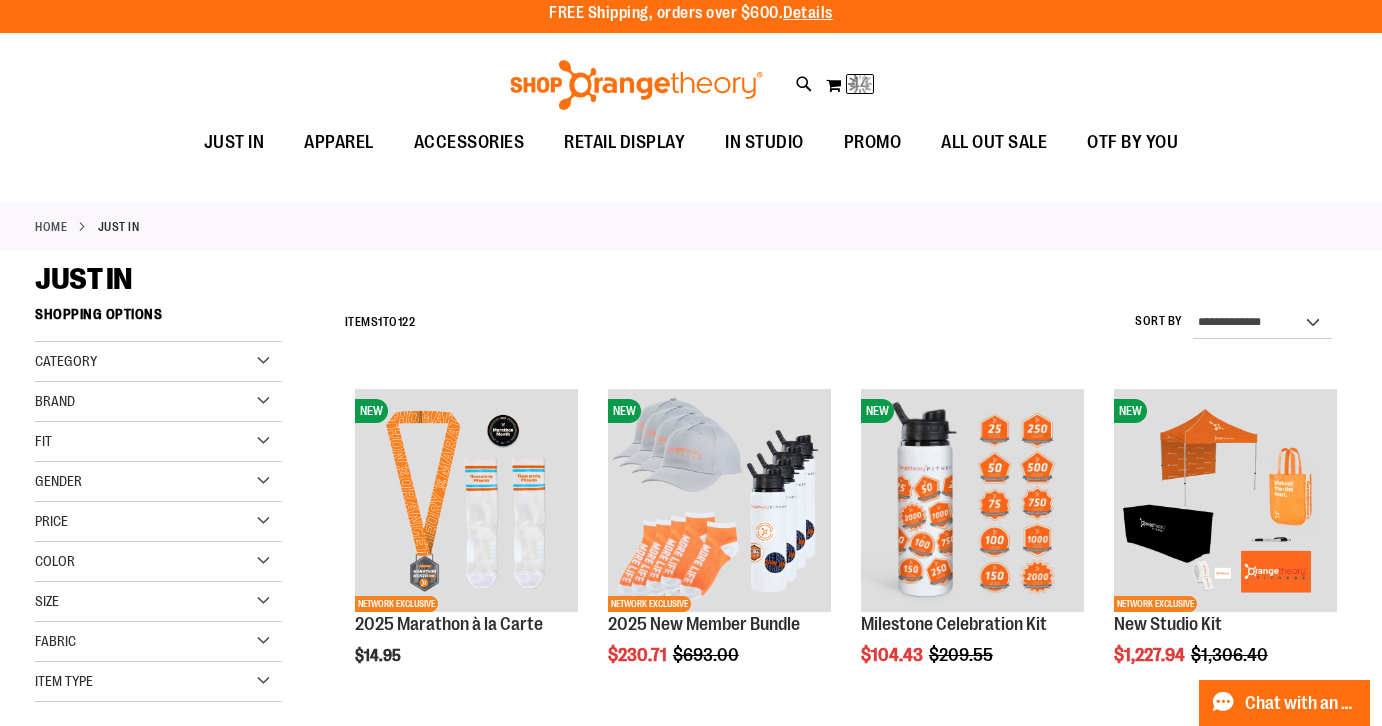 scroll, scrollTop: 0, scrollLeft: 0, axis: both 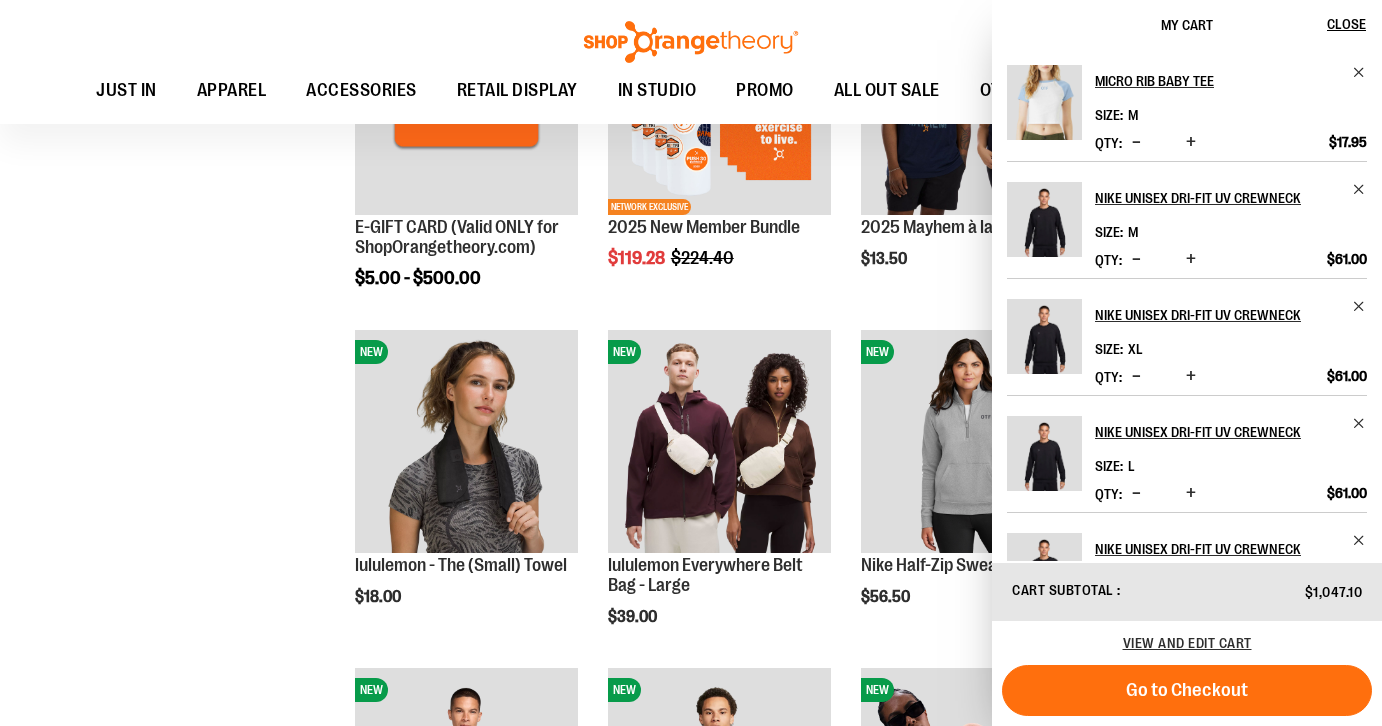 click on "**********" at bounding box center (691, 1200) 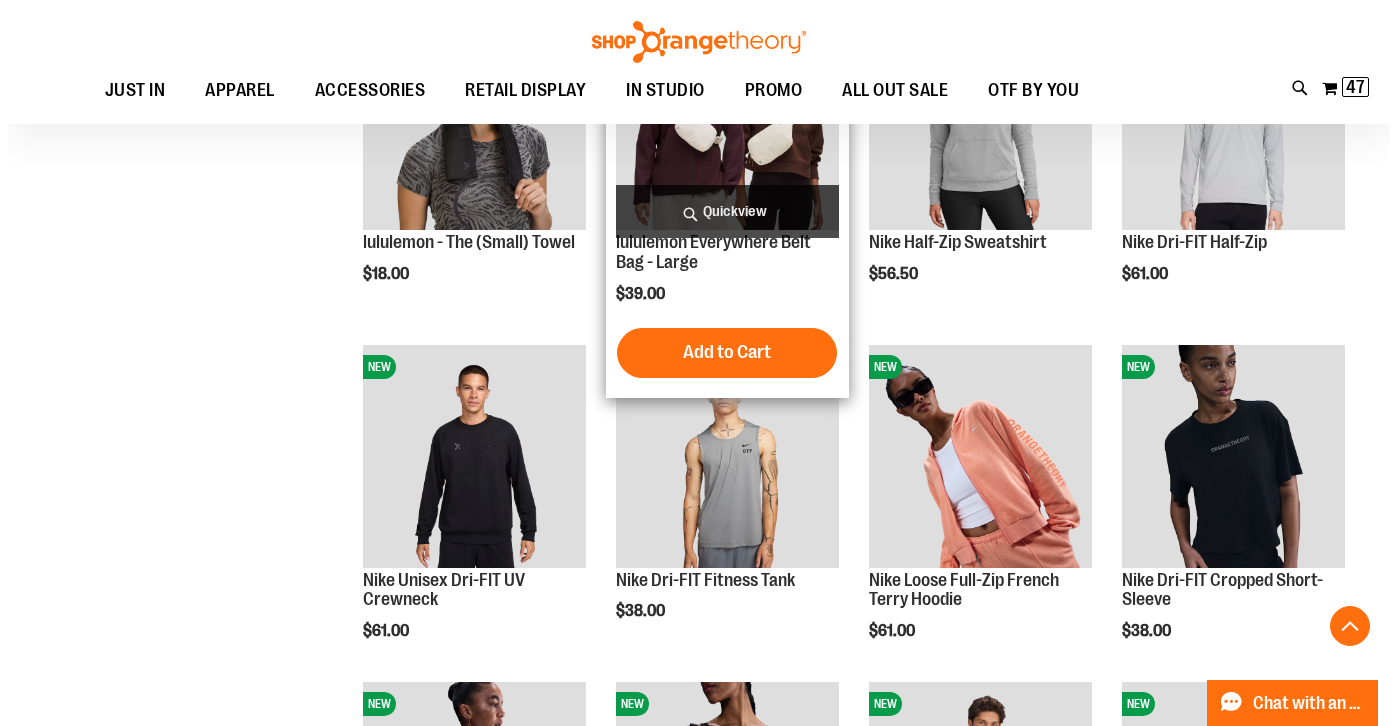 scroll, scrollTop: 1068, scrollLeft: 0, axis: vertical 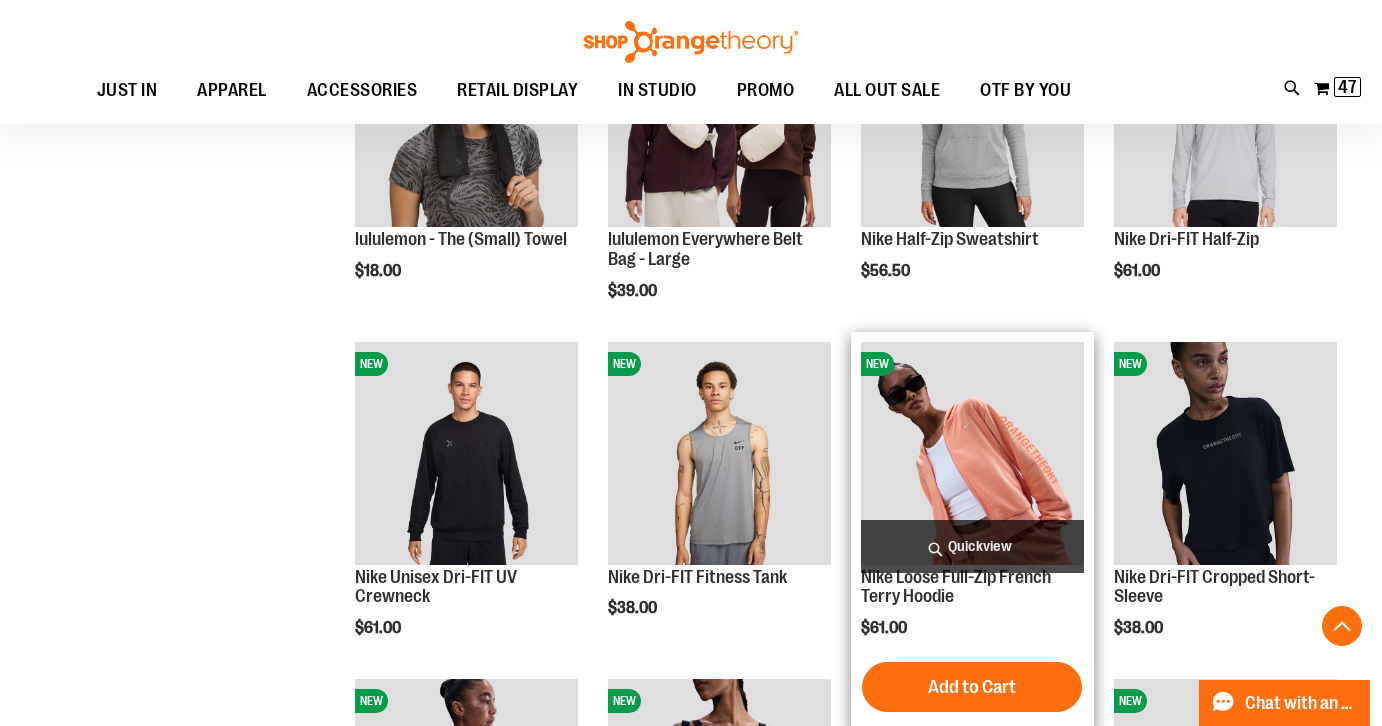 click on "Quickview" at bounding box center (972, 546) 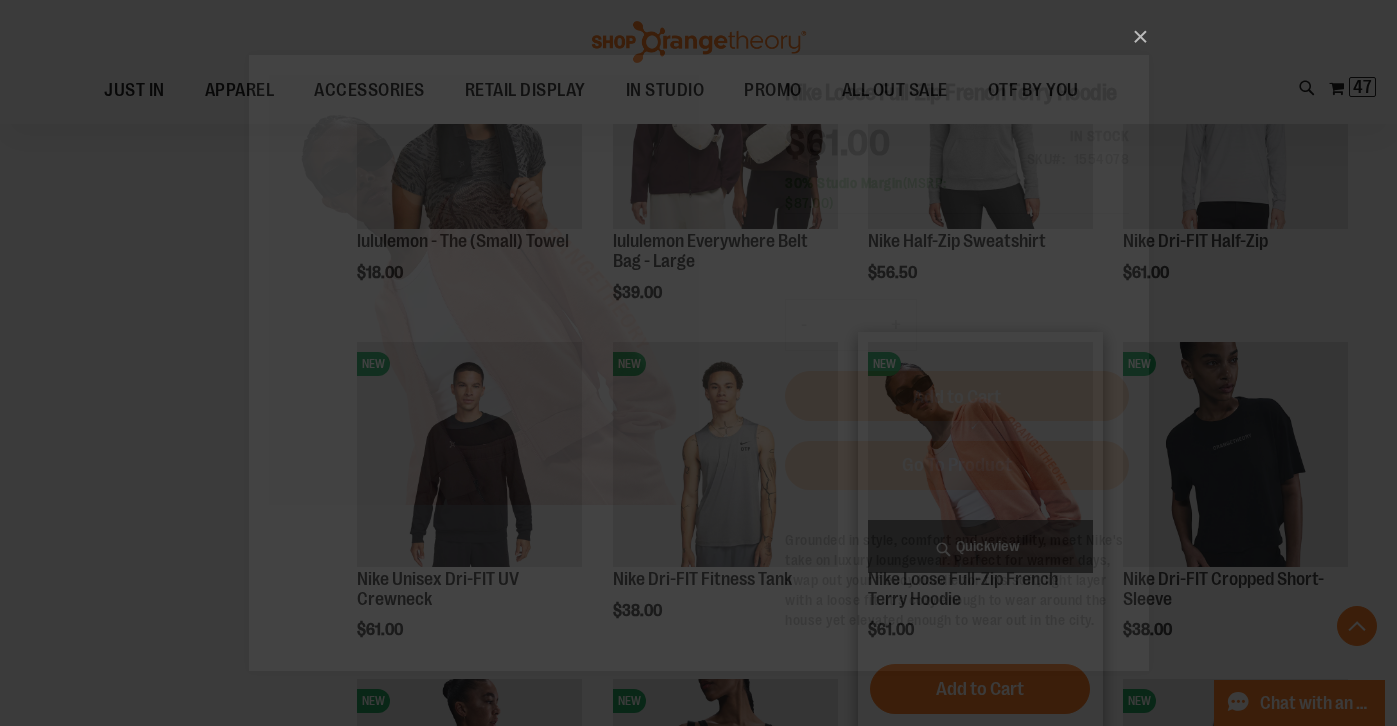 scroll, scrollTop: 0, scrollLeft: 0, axis: both 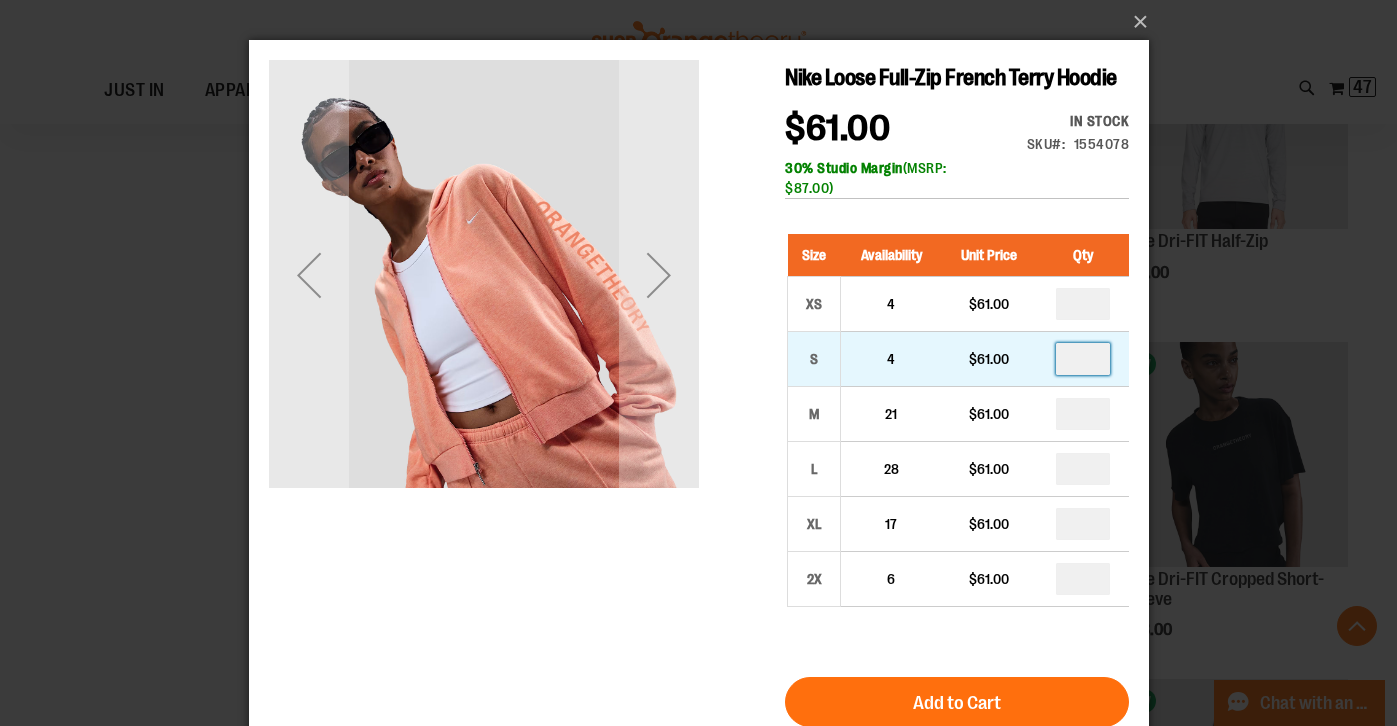 drag, startPoint x: 1097, startPoint y: 358, endPoint x: 1085, endPoint y: 352, distance: 13.416408 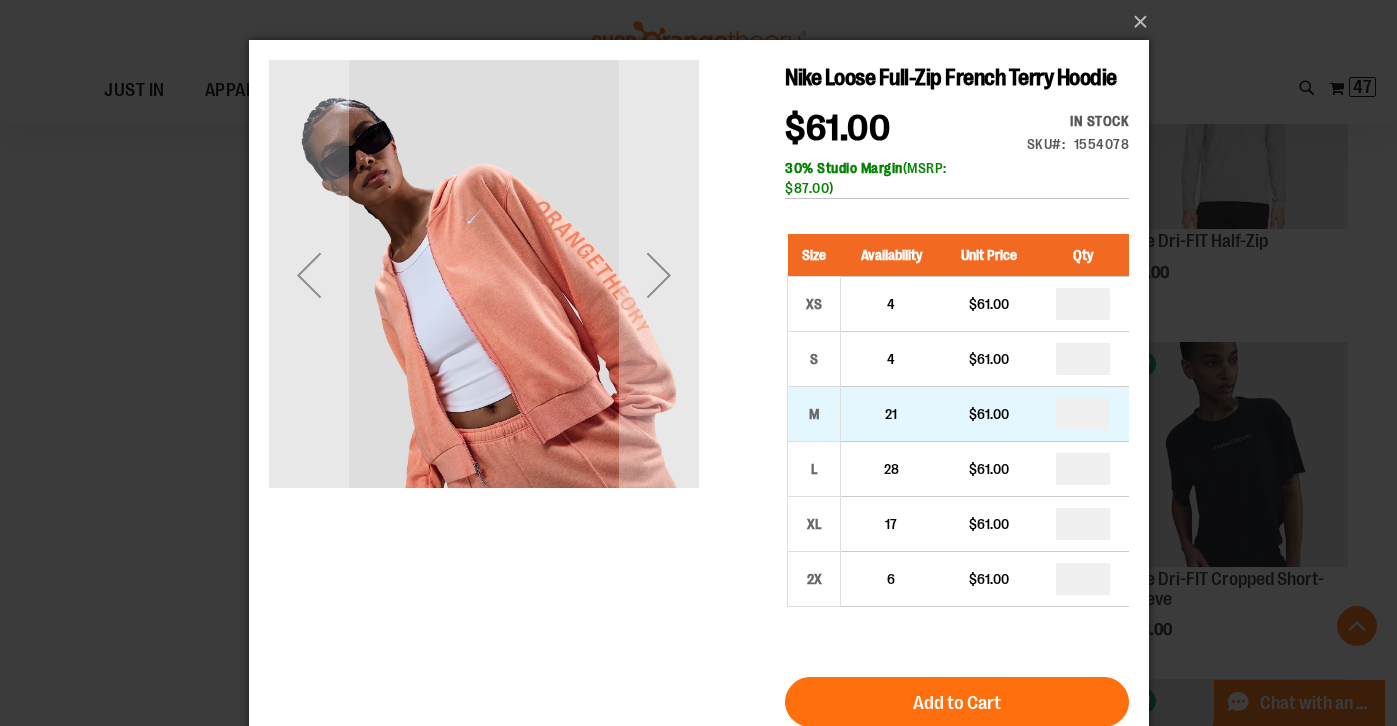 drag, startPoint x: 1089, startPoint y: 403, endPoint x: 1078, endPoint y: 403, distance: 11 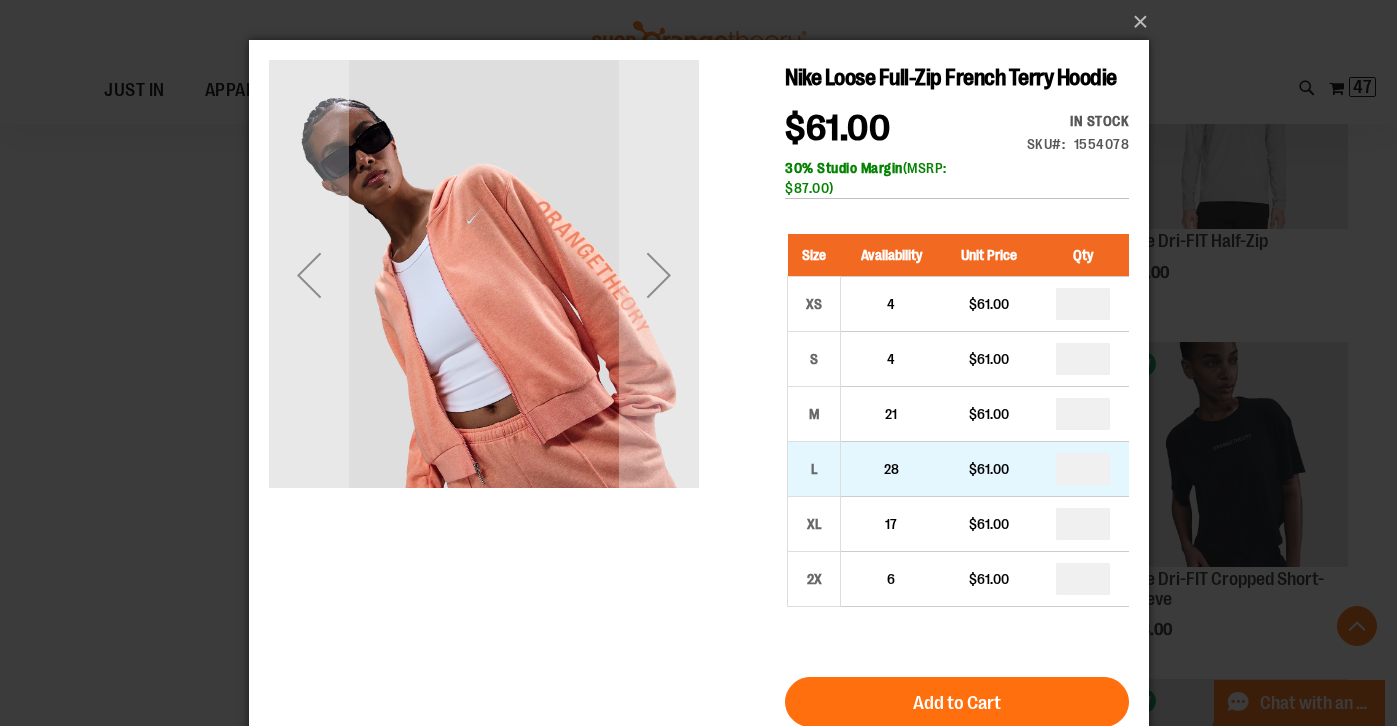 type on "*" 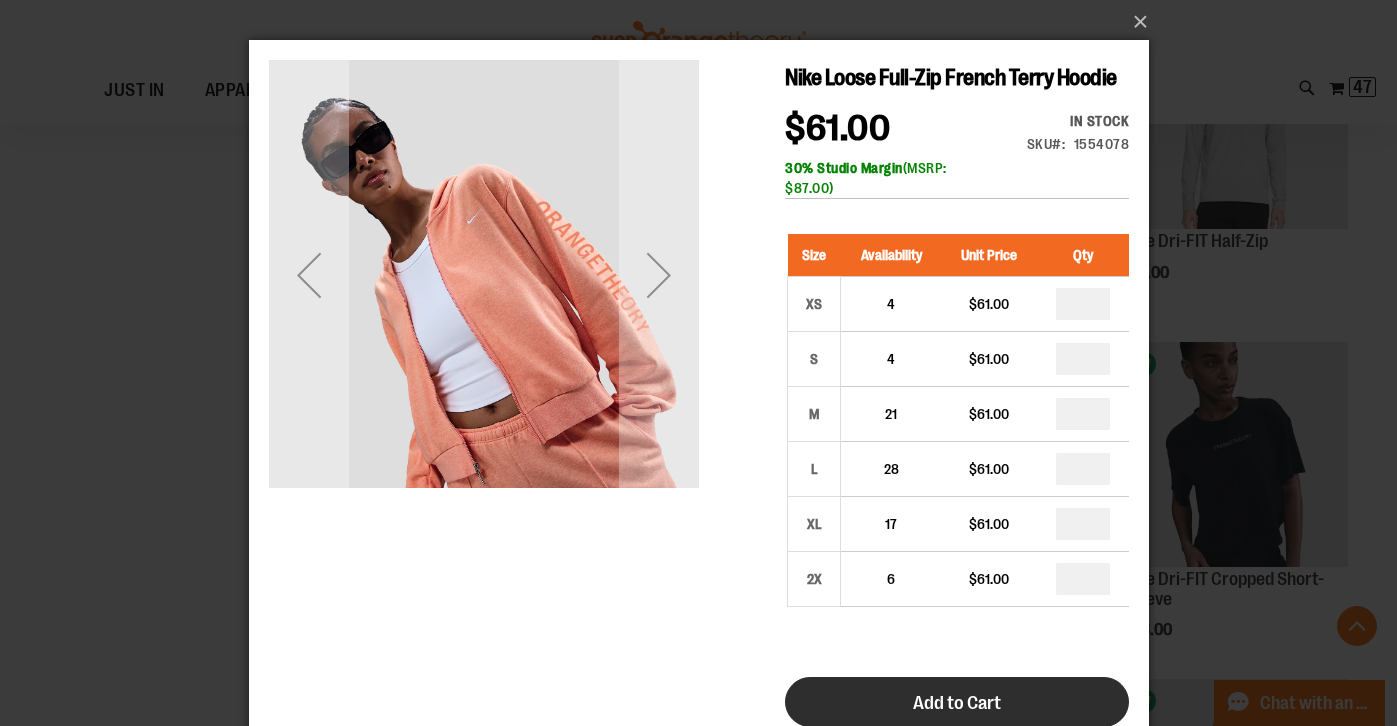 click on "Add to Cart" at bounding box center (956, 702) 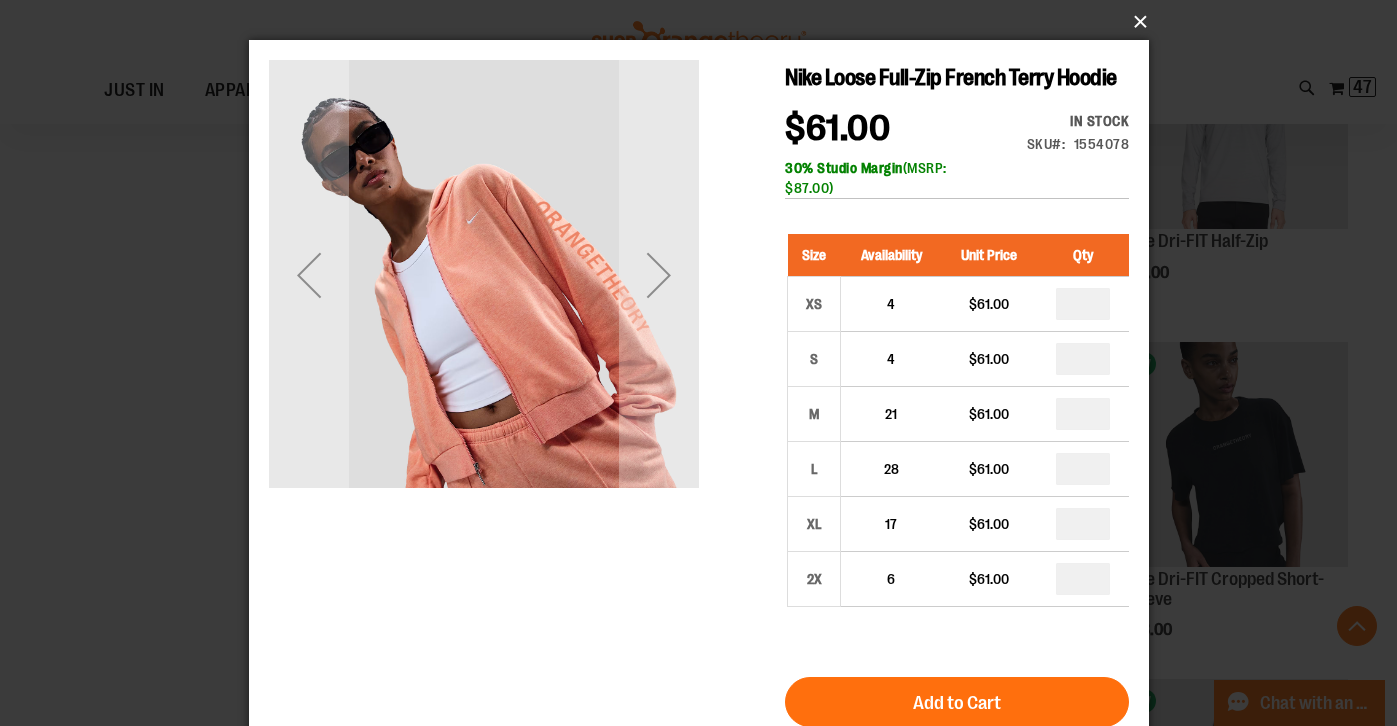click on "×" at bounding box center (705, 22) 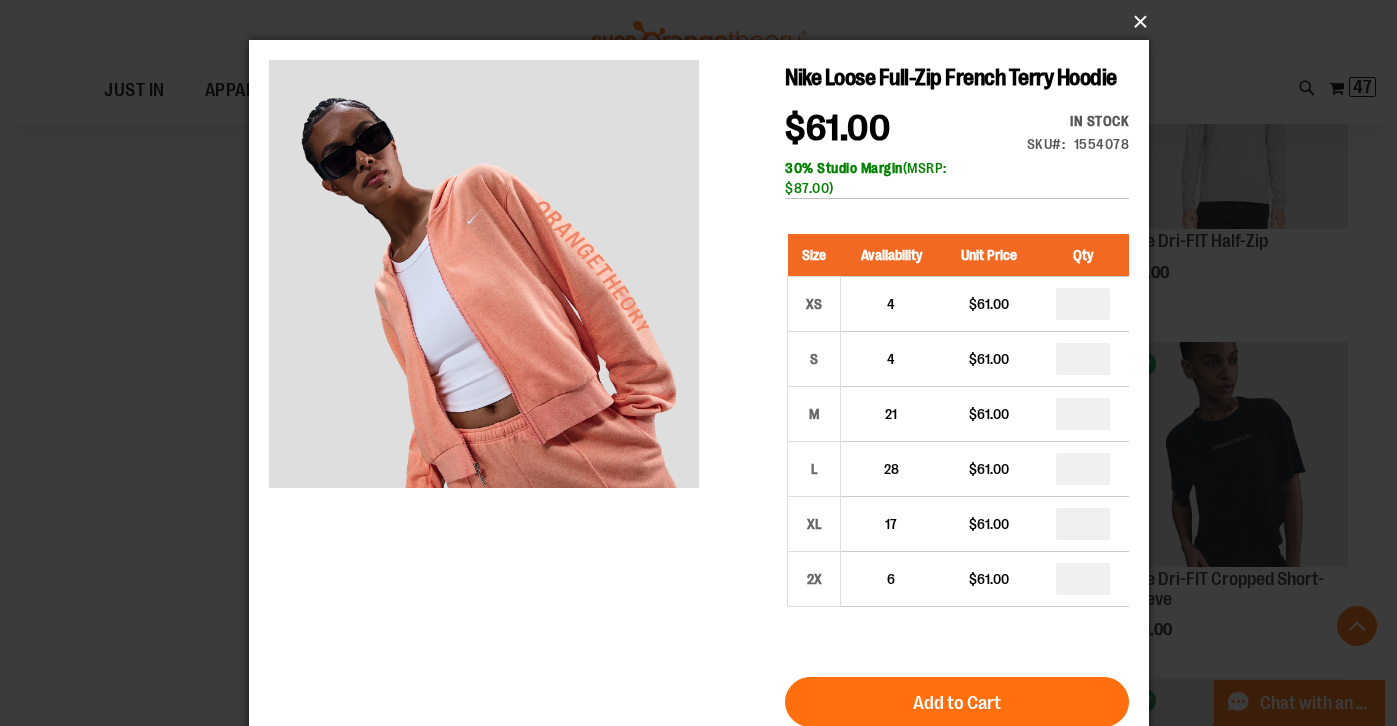 click on "×" at bounding box center [705, 22] 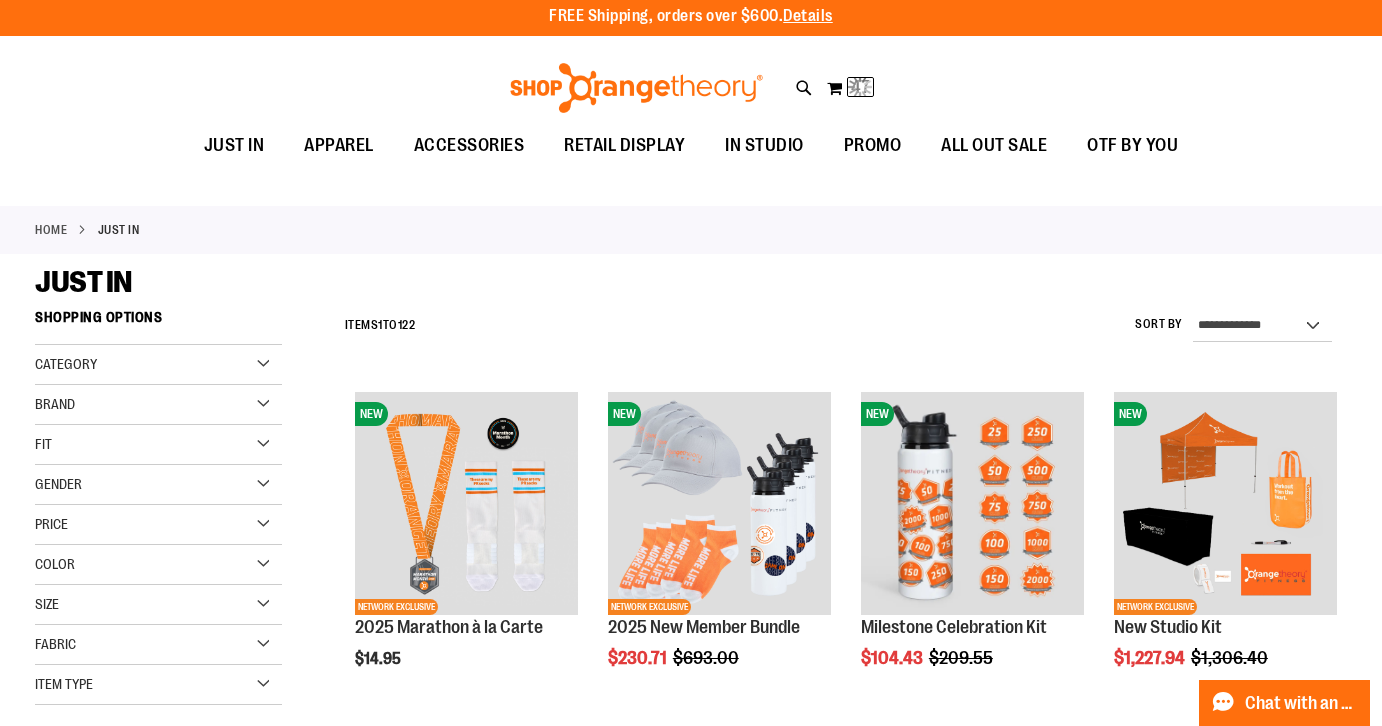 scroll, scrollTop: 0, scrollLeft: 0, axis: both 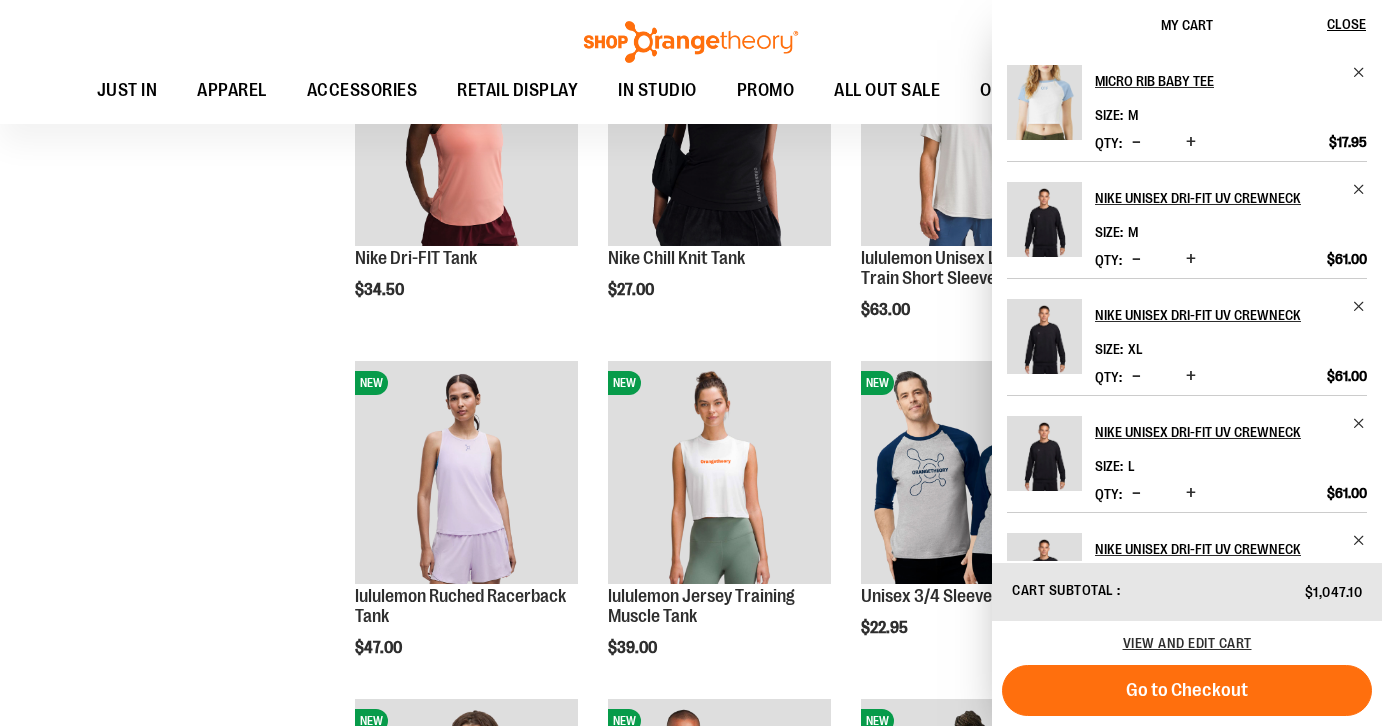 click on "**********" at bounding box center (691, 218) 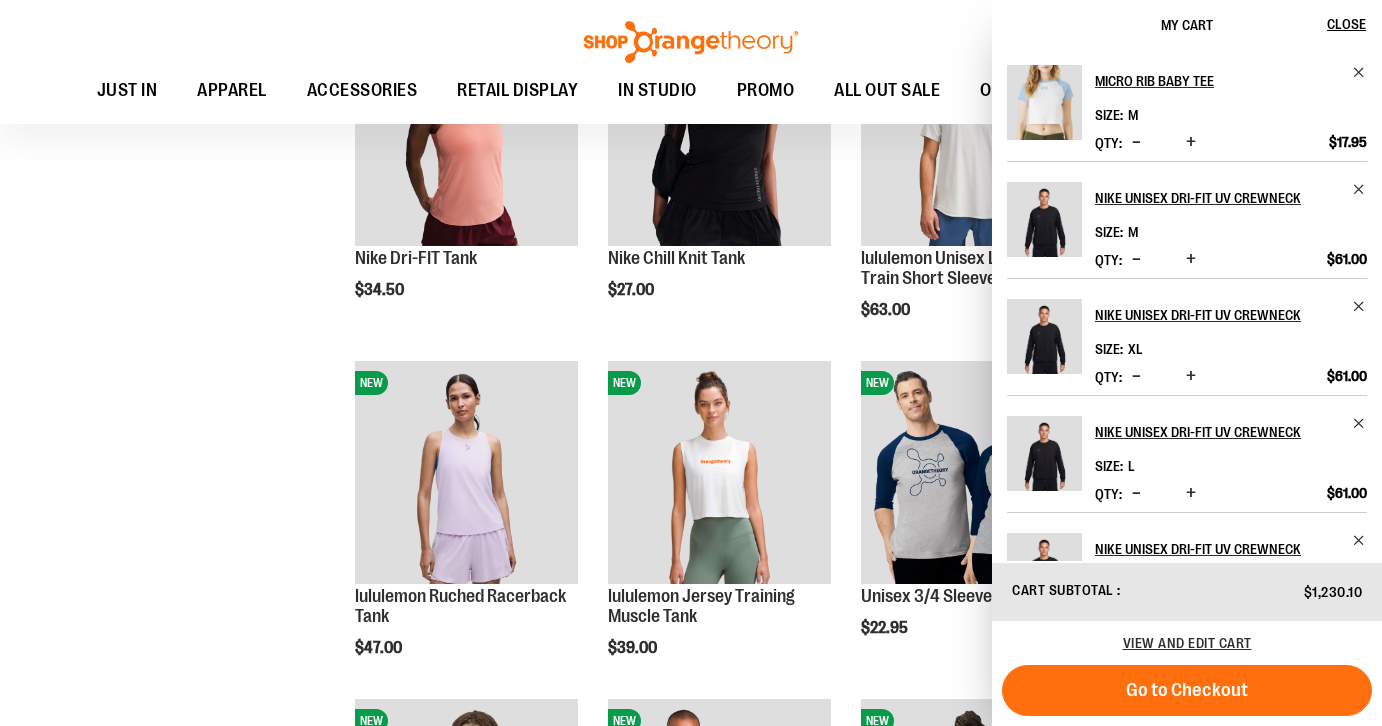 click on "**********" at bounding box center [691, 218] 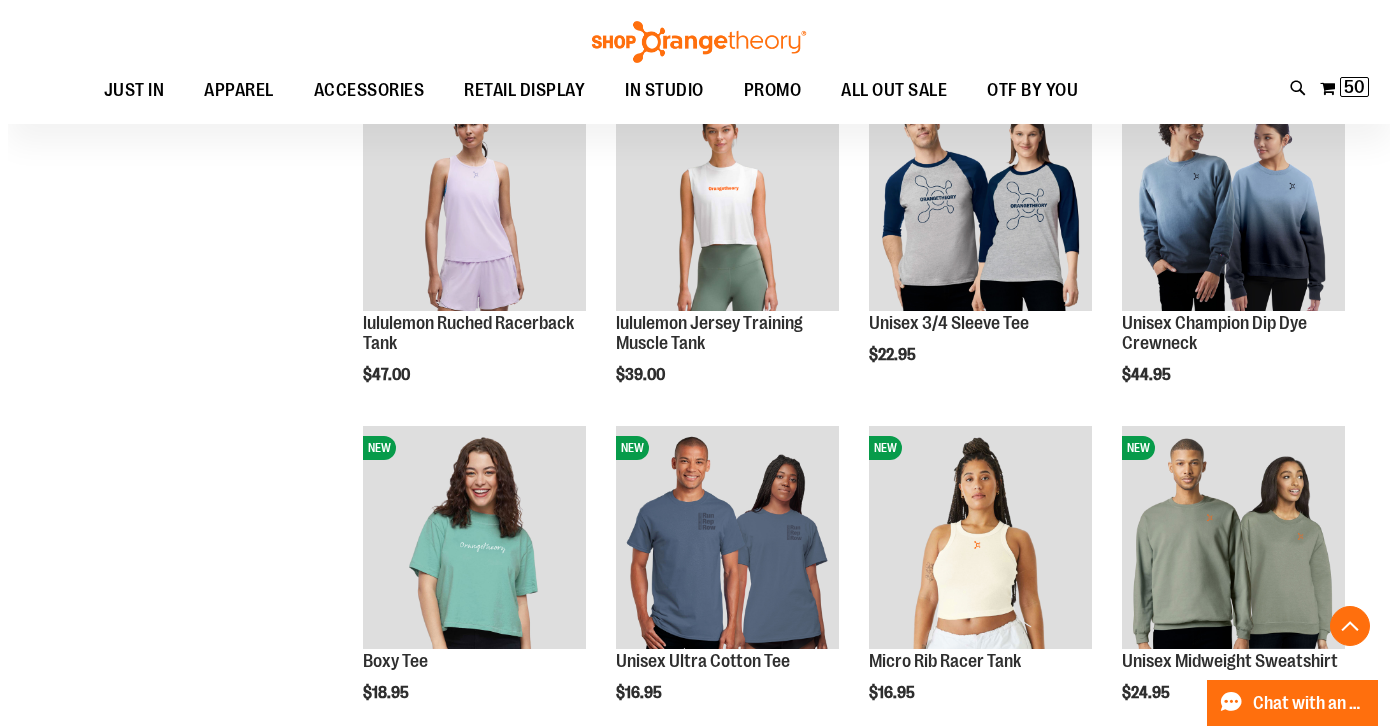 scroll, scrollTop: 2016, scrollLeft: 0, axis: vertical 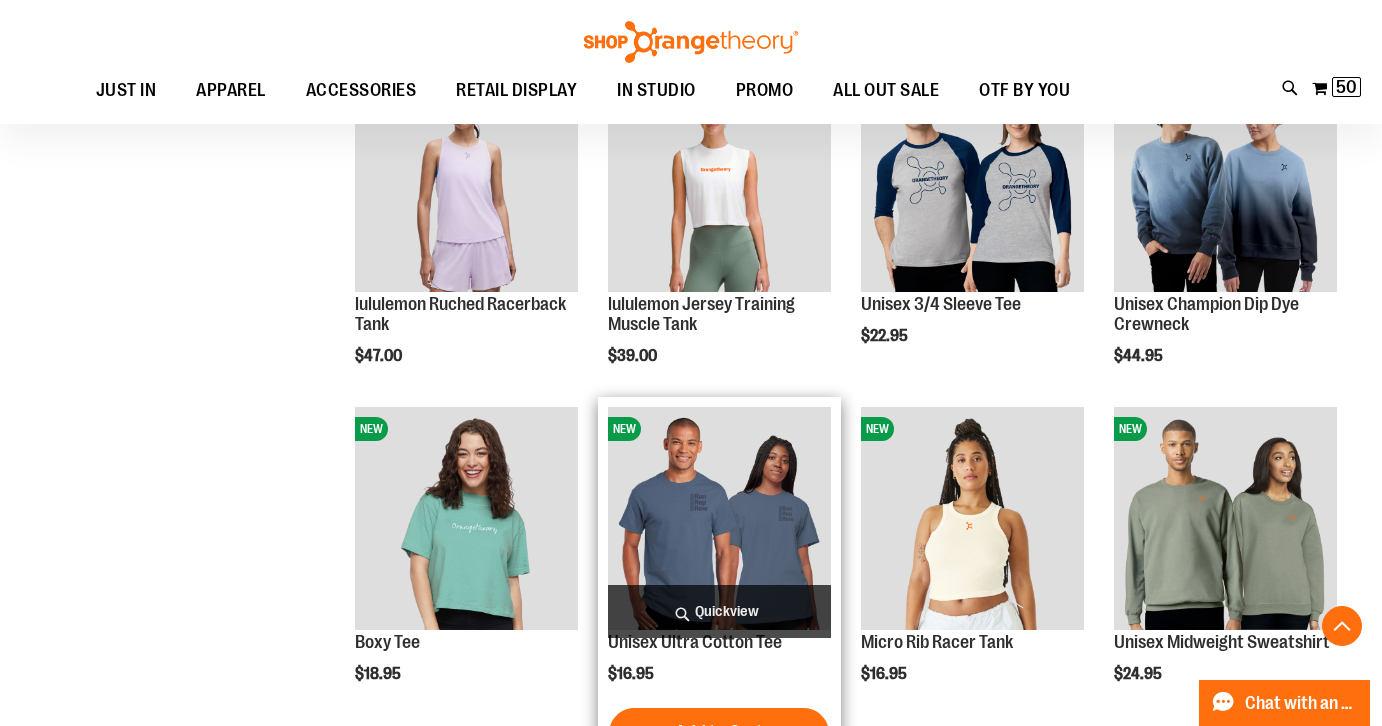 click at bounding box center (719, 518) 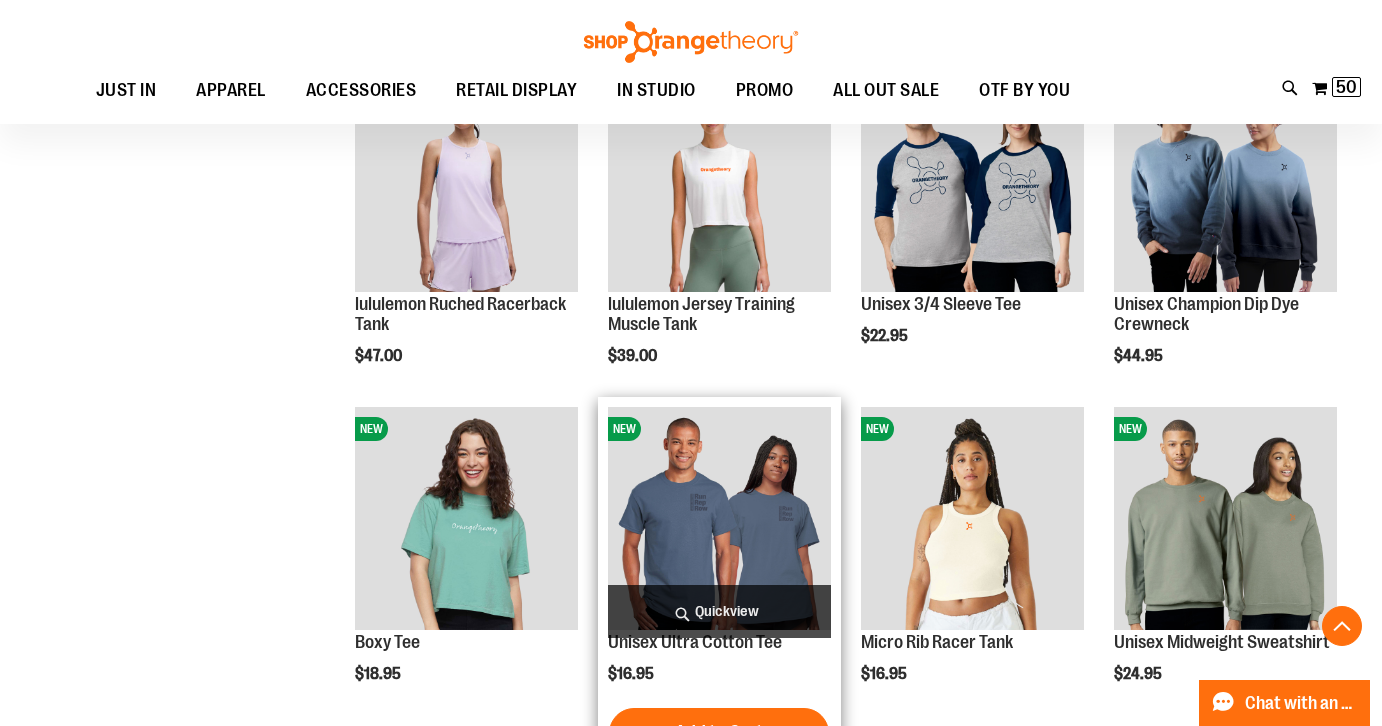 click on "Quickview" at bounding box center (719, 611) 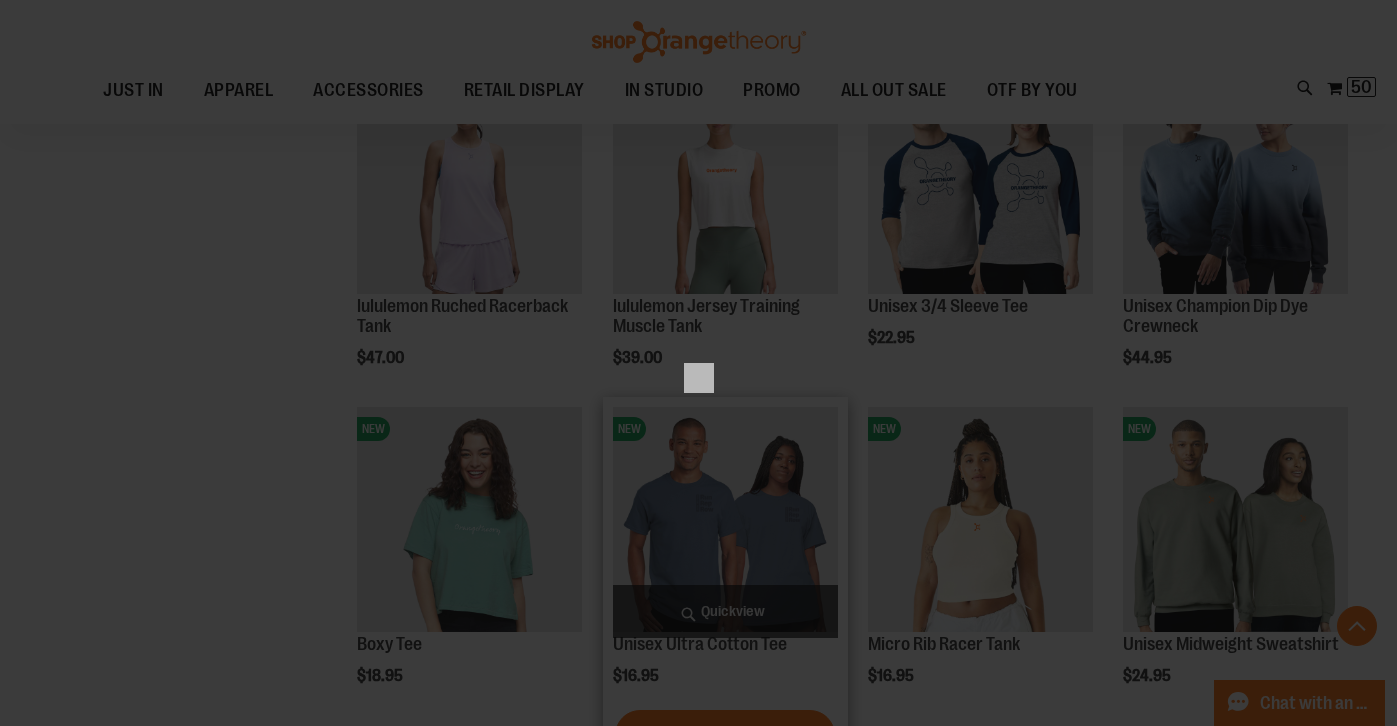 scroll, scrollTop: 0, scrollLeft: 0, axis: both 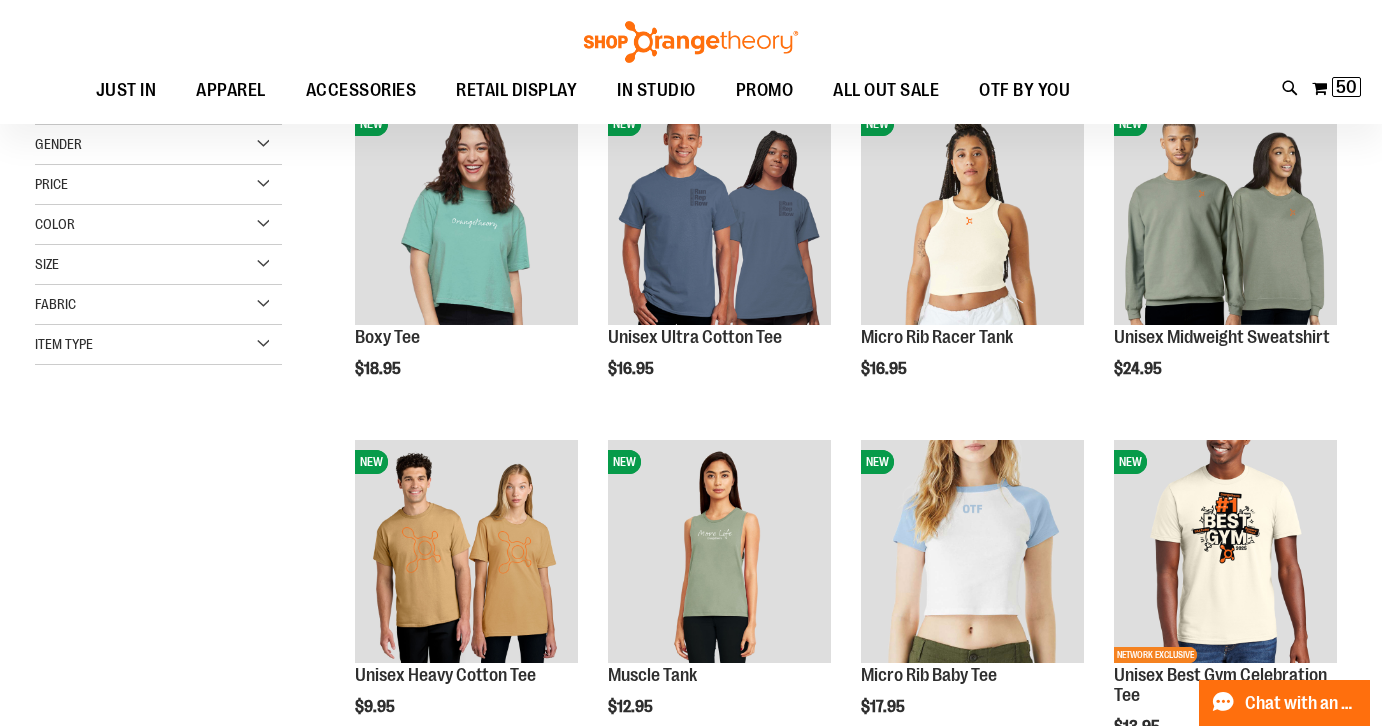 type on "**********" 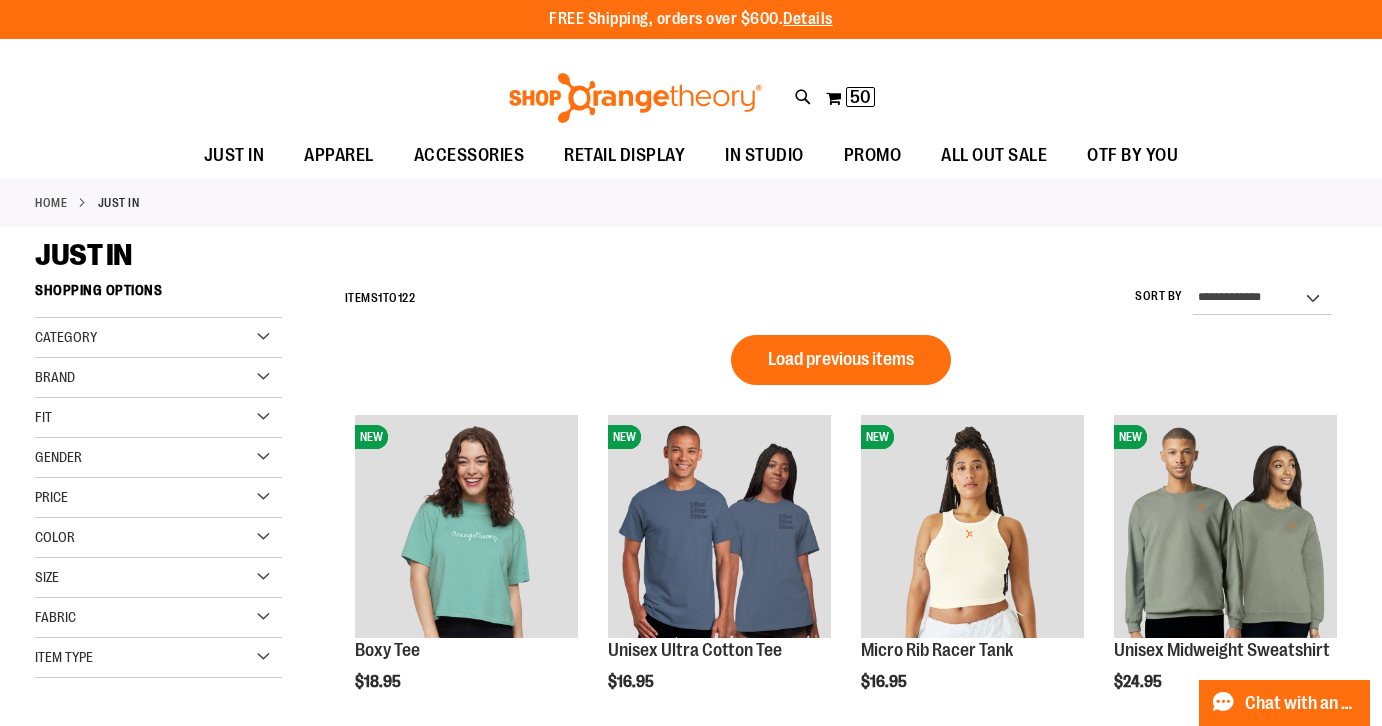 scroll, scrollTop: 0, scrollLeft: 0, axis: both 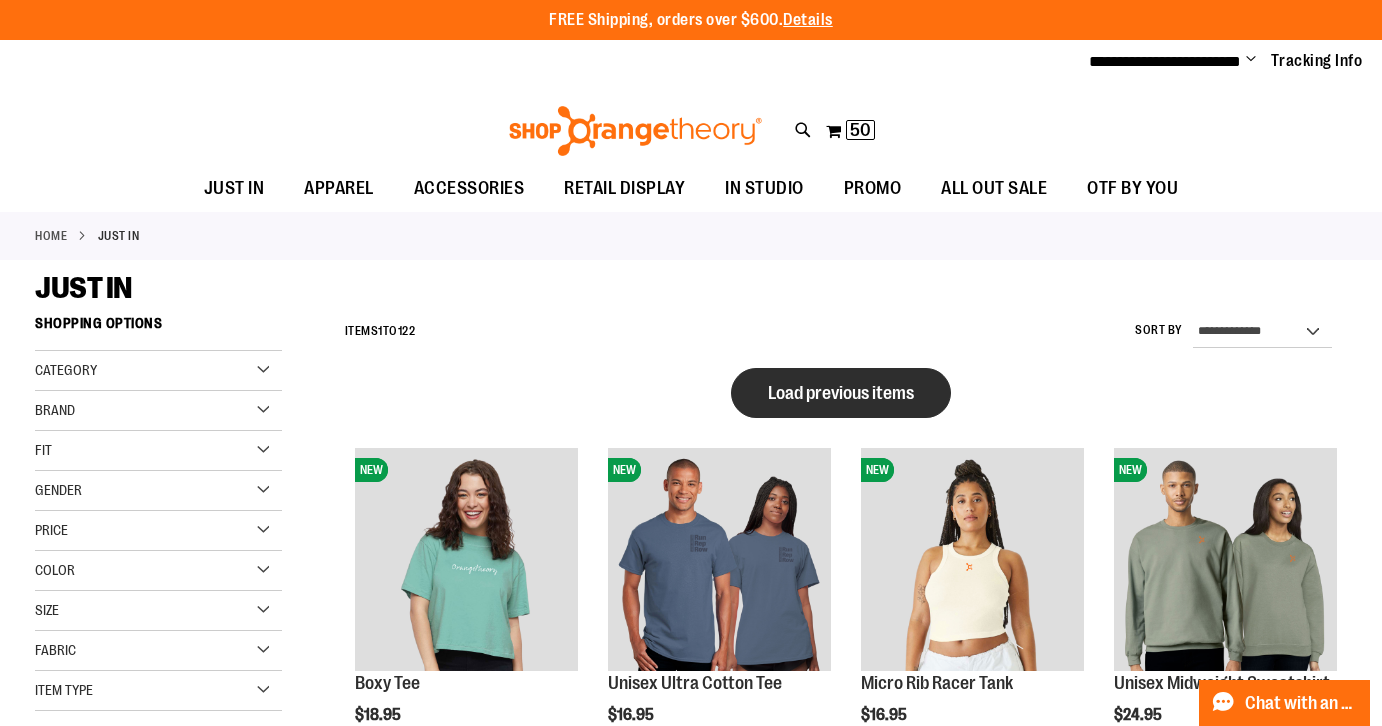 click on "Load previous items" at bounding box center (841, 393) 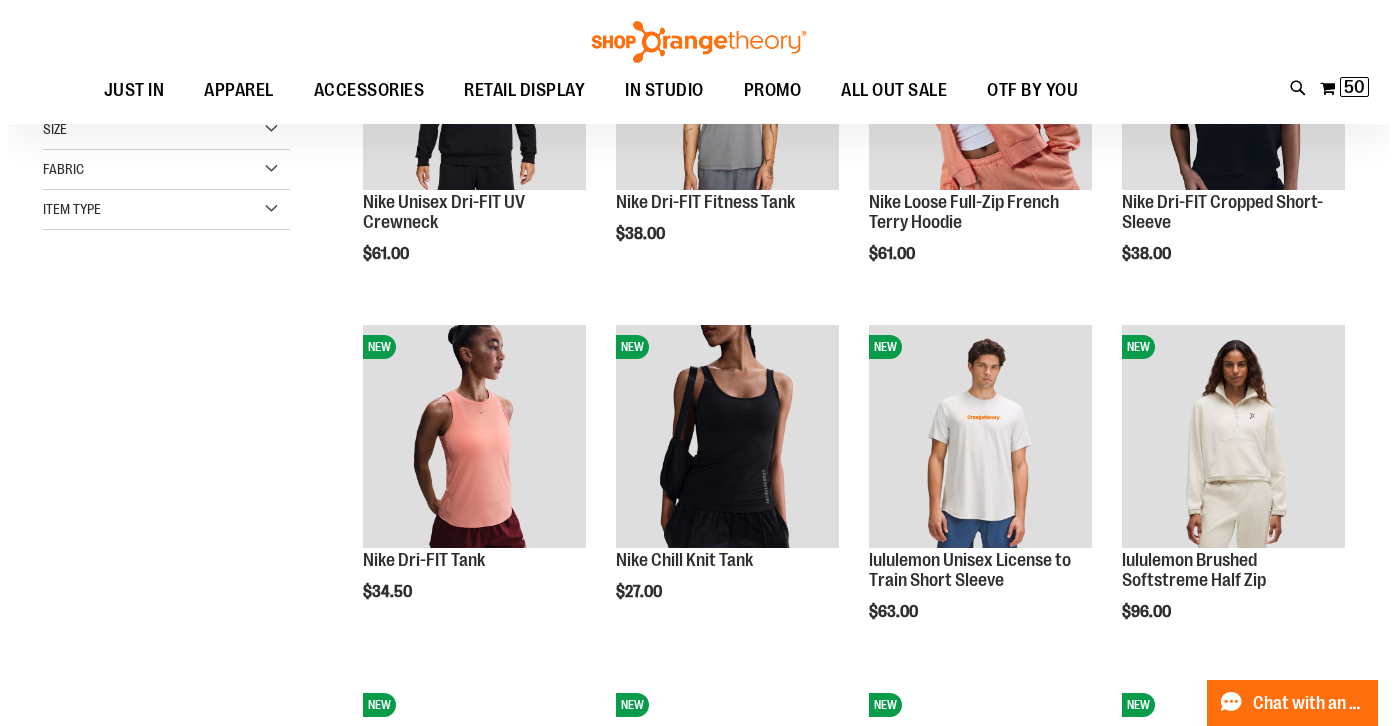 scroll, scrollTop: 265, scrollLeft: 0, axis: vertical 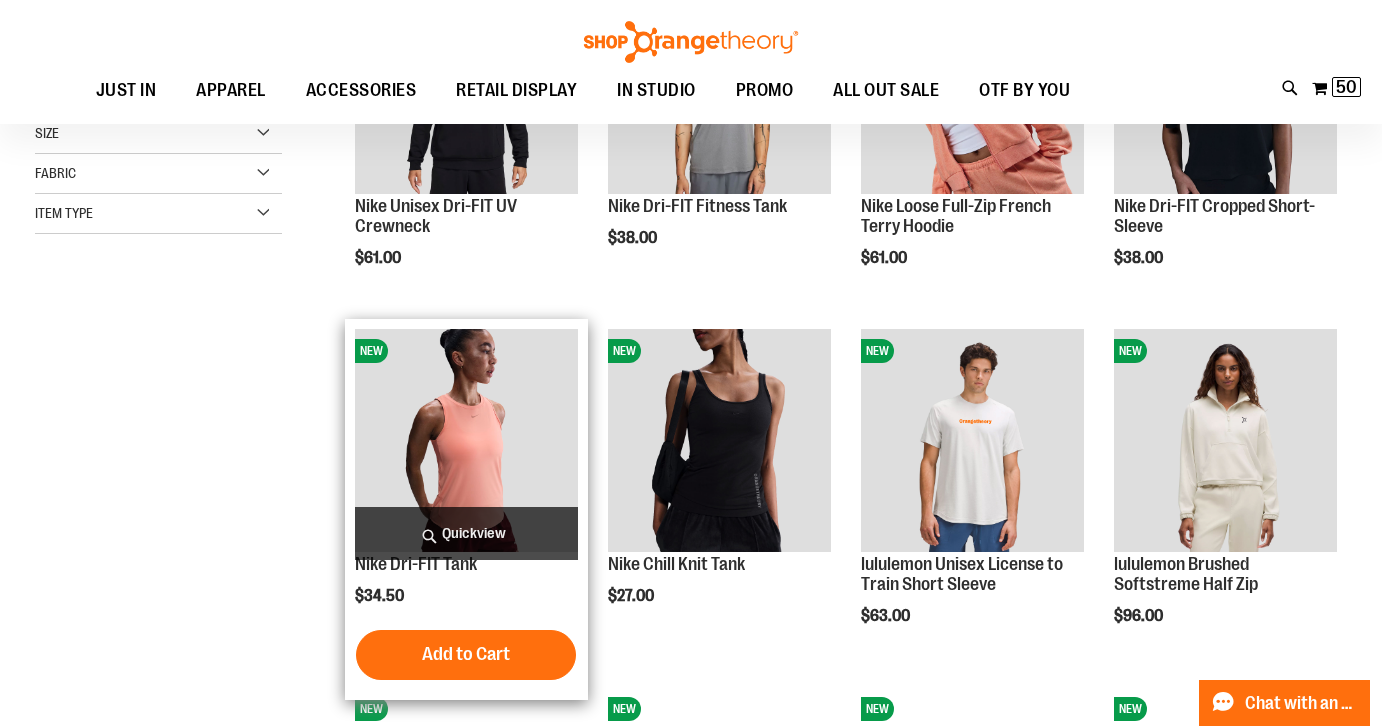 click on "Quickview" at bounding box center [466, 533] 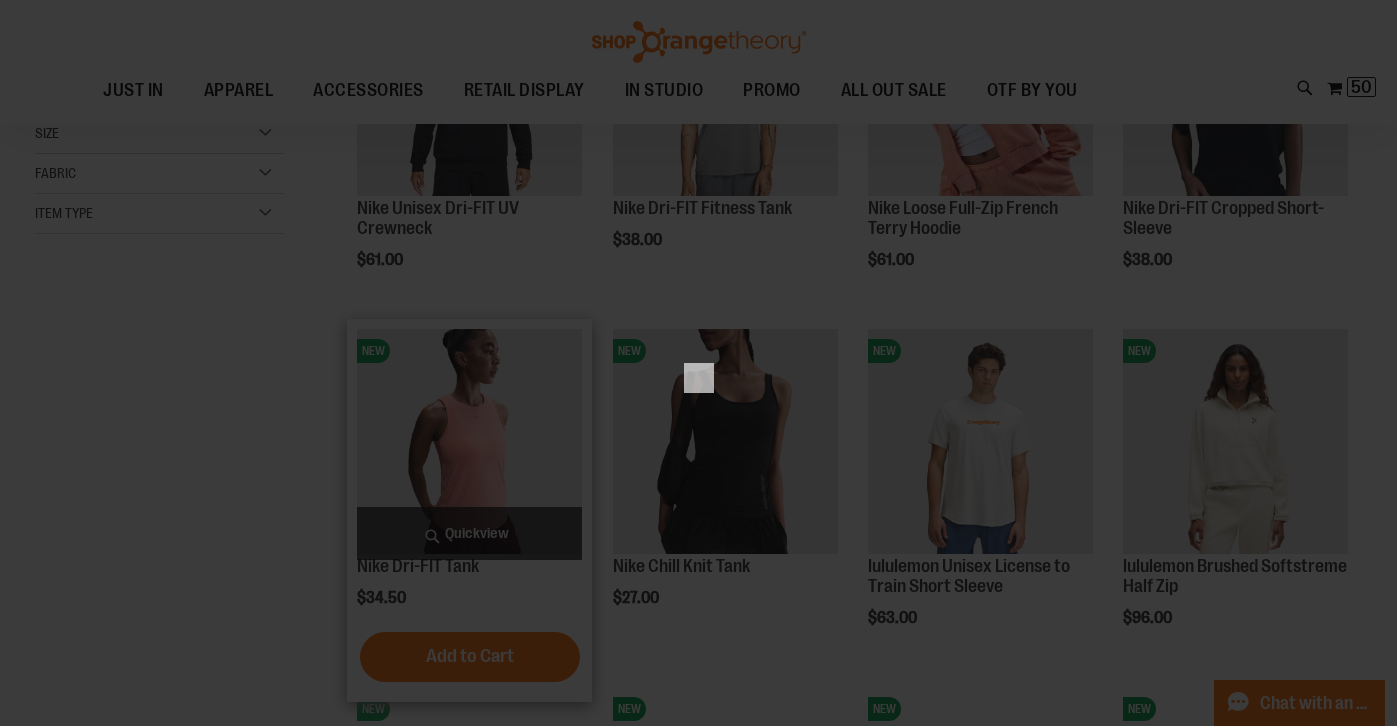 scroll, scrollTop: 0, scrollLeft: 0, axis: both 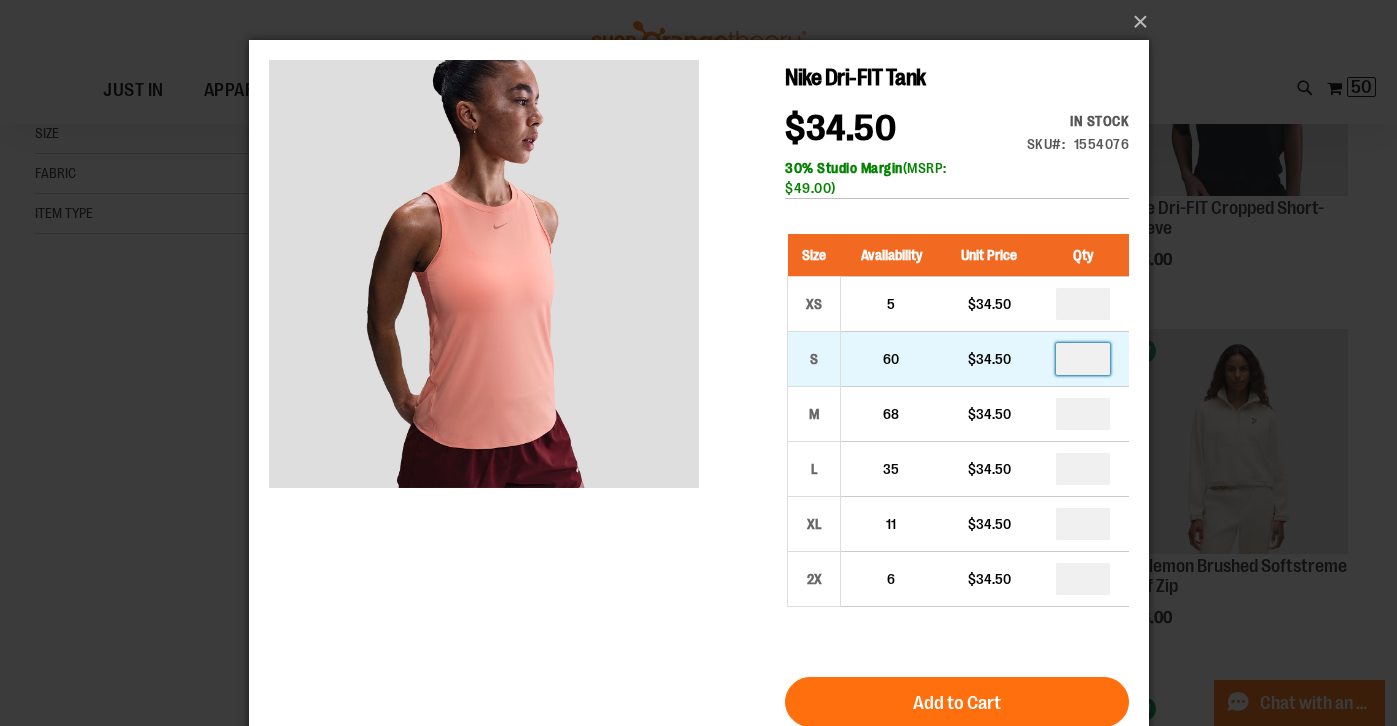 drag, startPoint x: 1089, startPoint y: 358, endPoint x: 1066, endPoint y: 362, distance: 23.345236 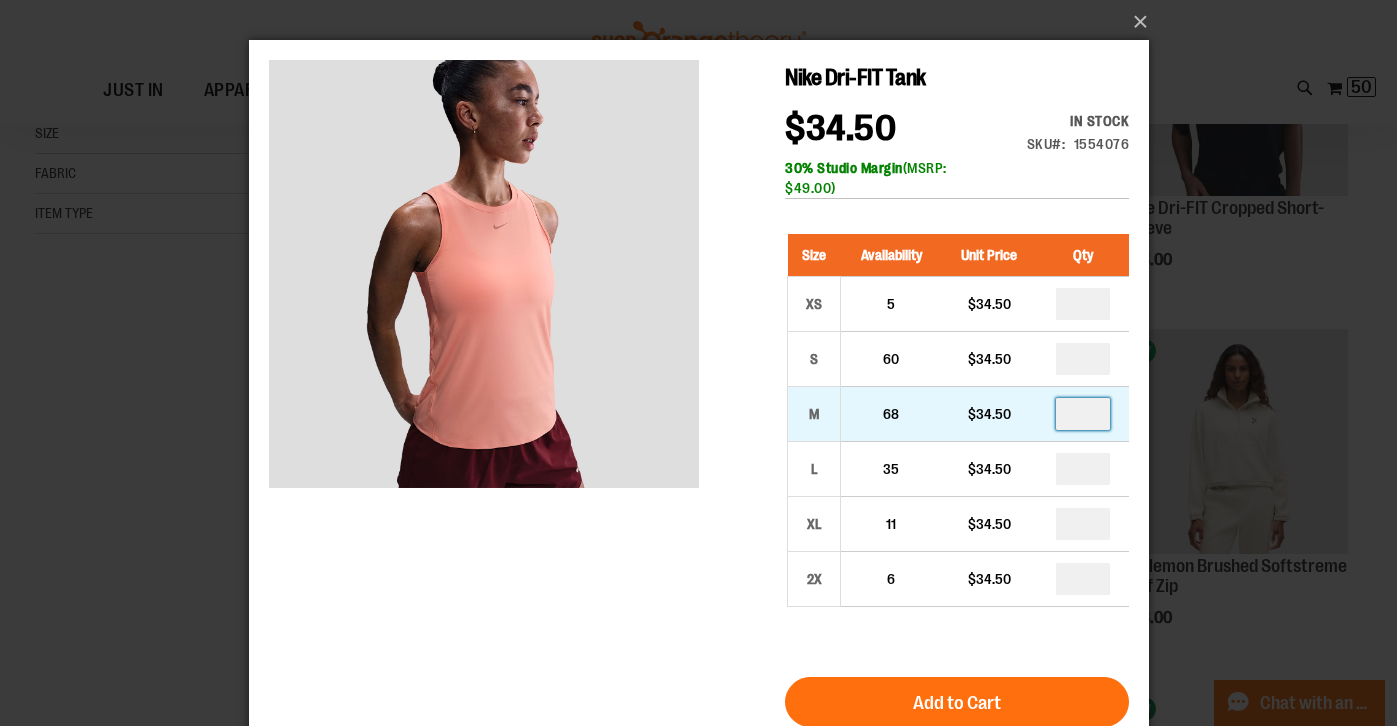 drag, startPoint x: 1090, startPoint y: 413, endPoint x: 1079, endPoint y: 410, distance: 11.401754 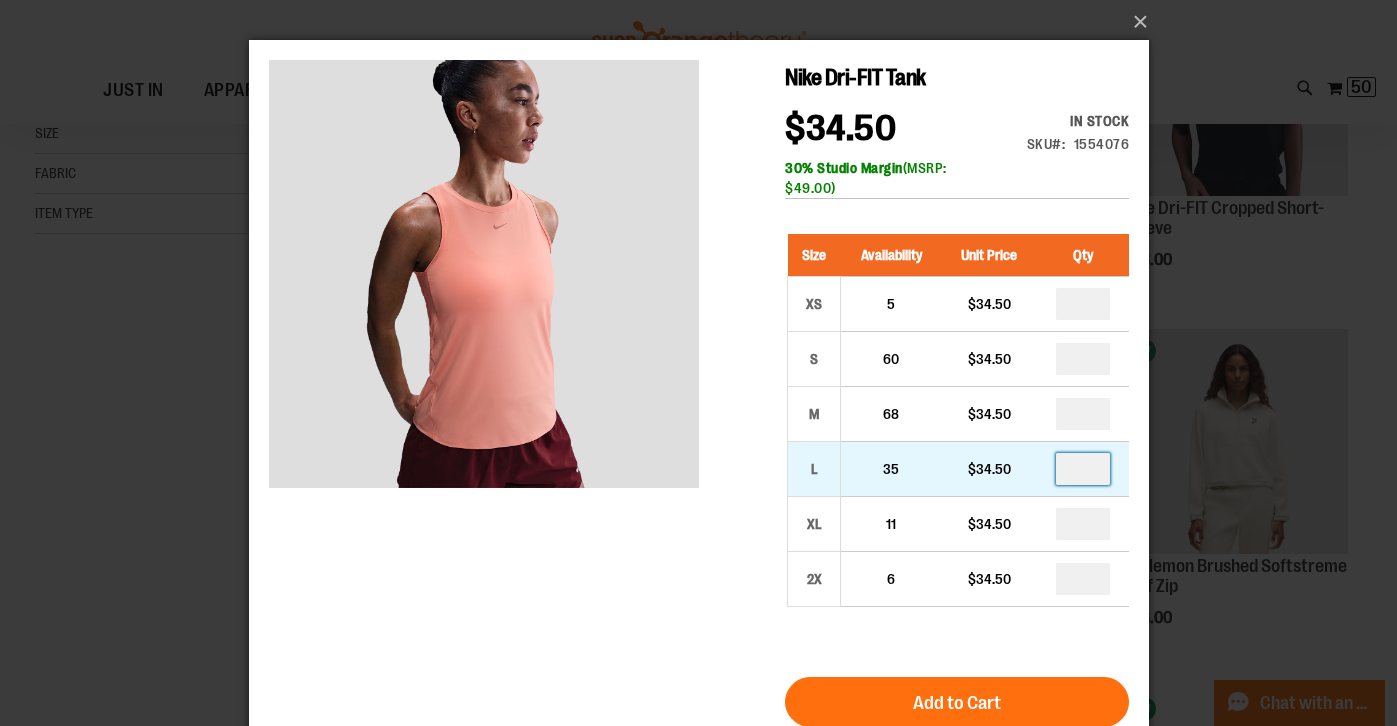 click at bounding box center (1082, 469) 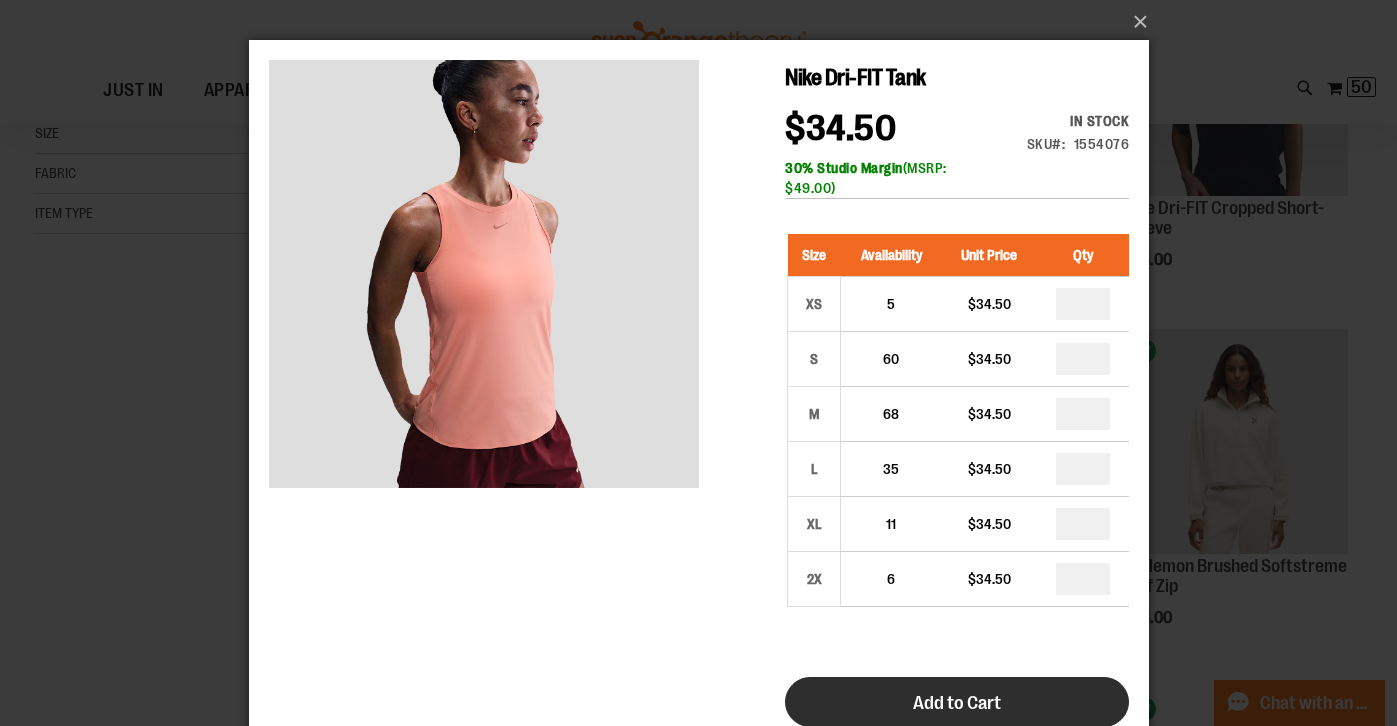 click on "Add to Cart" at bounding box center [956, 702] 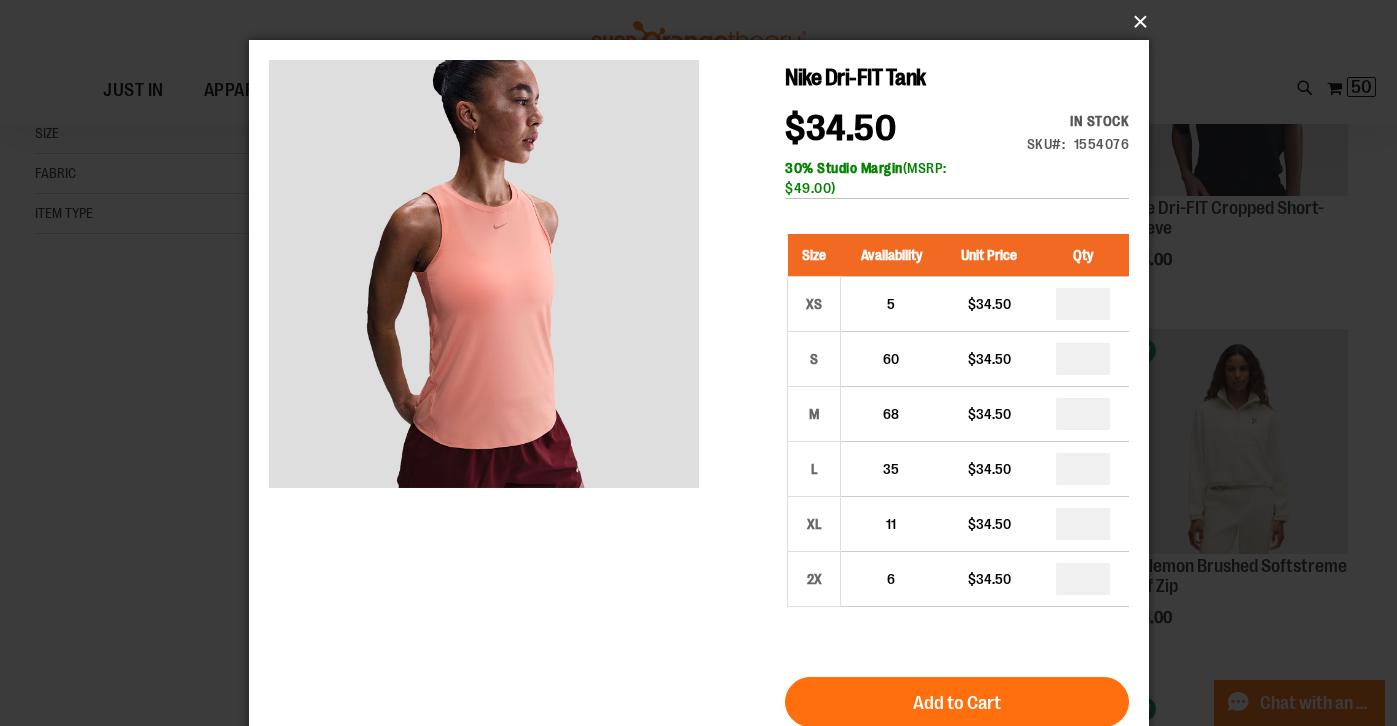 click on "×" at bounding box center [705, 22] 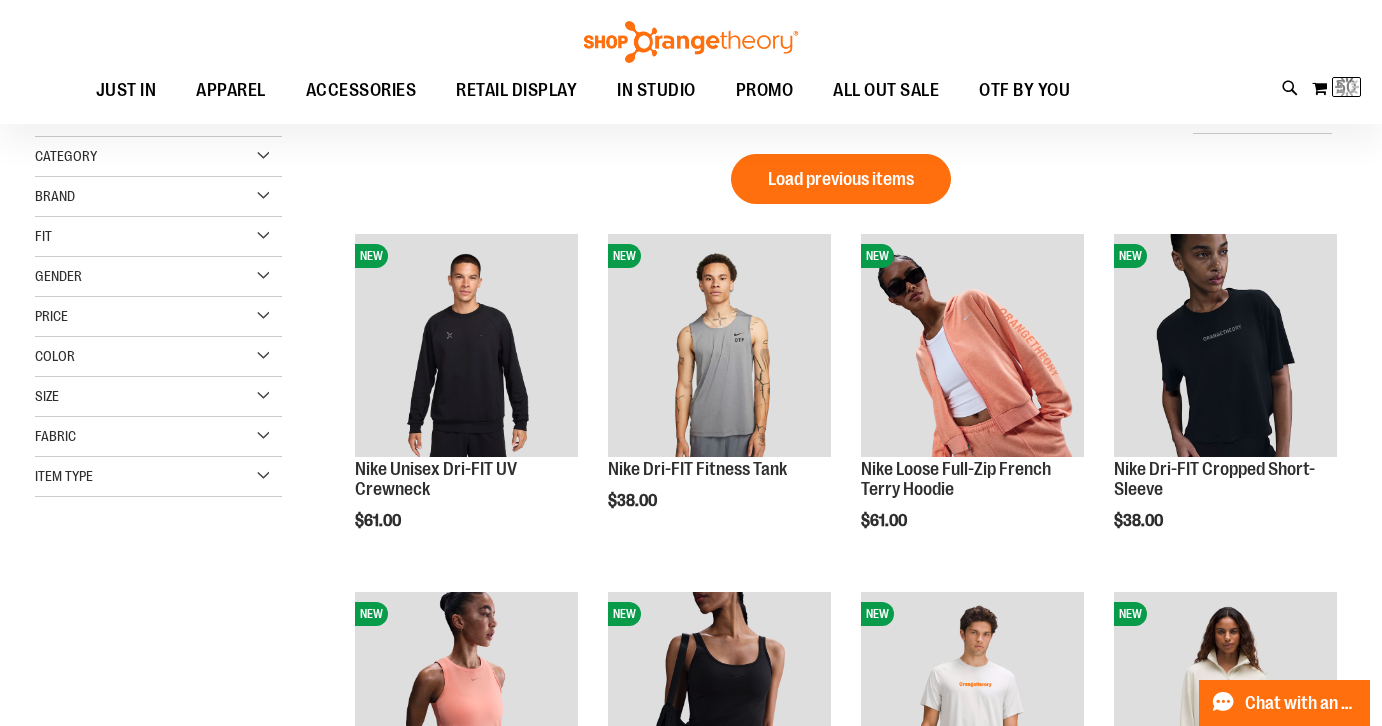 scroll, scrollTop: 0, scrollLeft: 0, axis: both 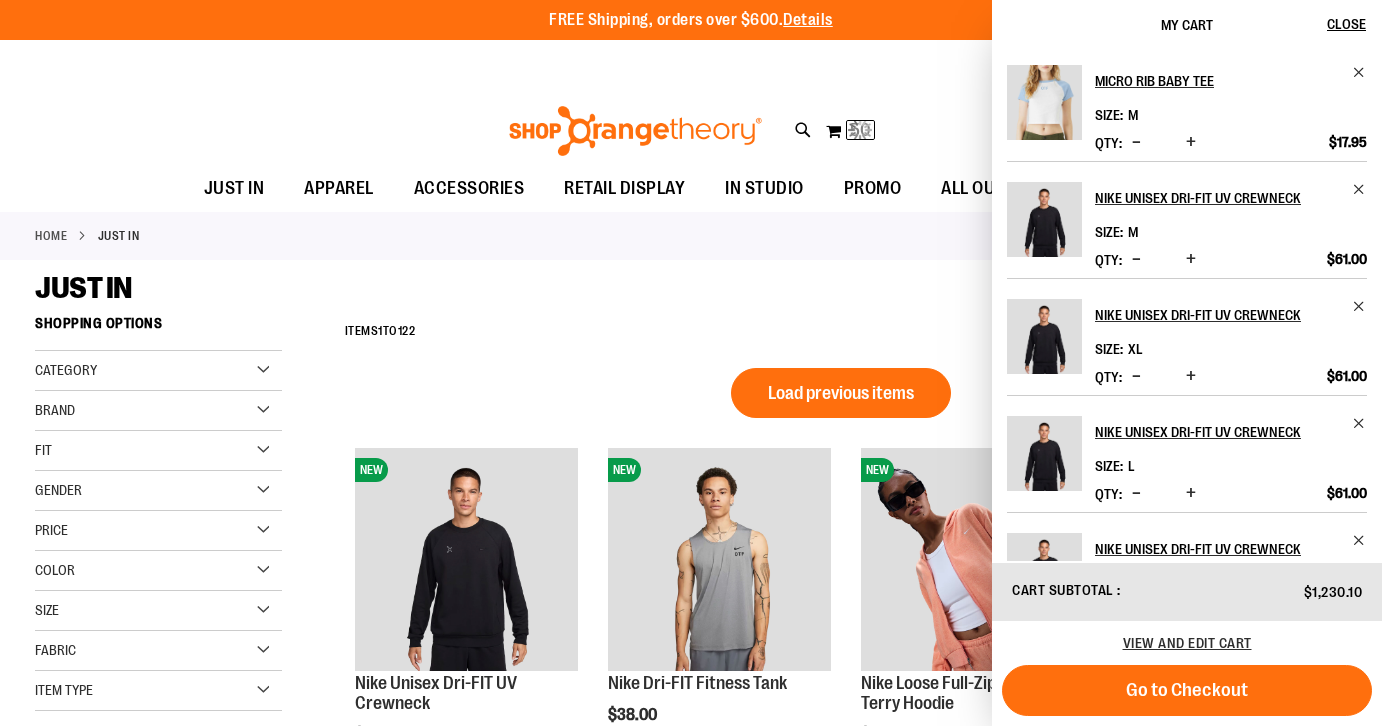 click on "**********" at bounding box center [841, 2542] 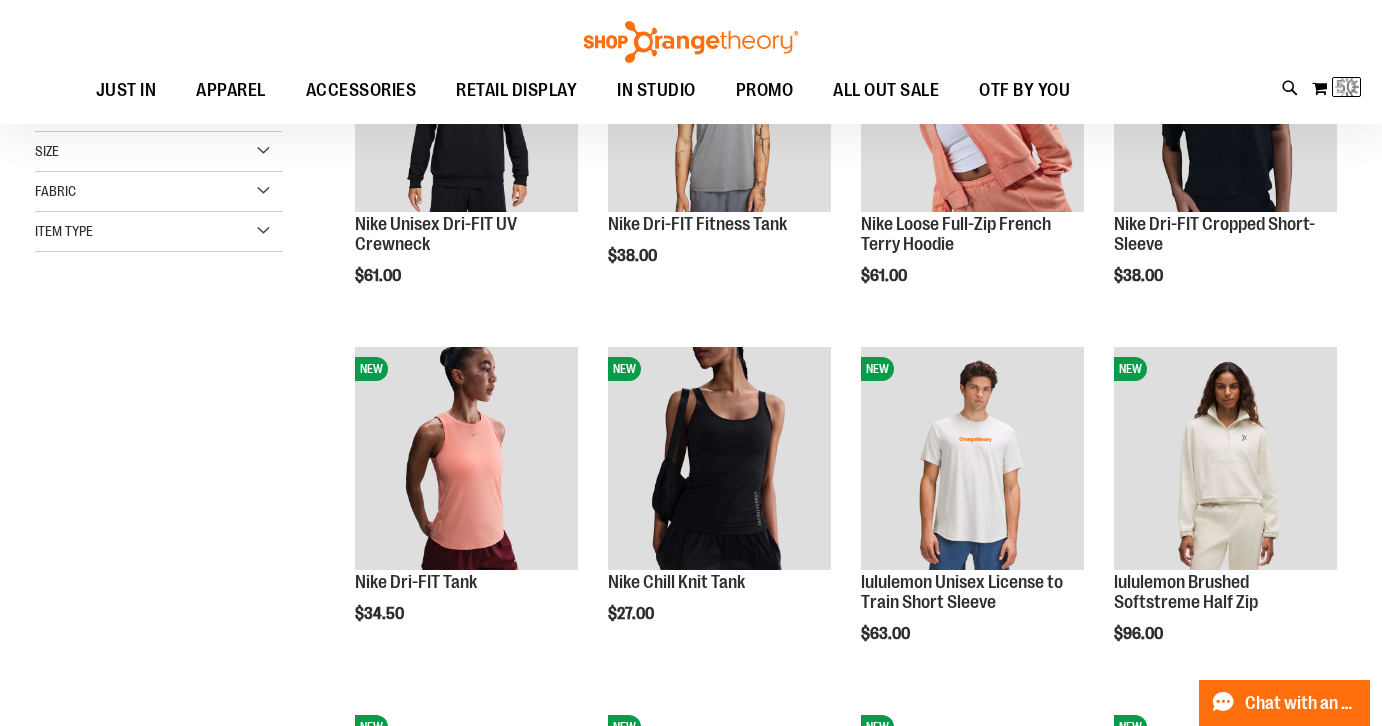 scroll, scrollTop: 267, scrollLeft: 0, axis: vertical 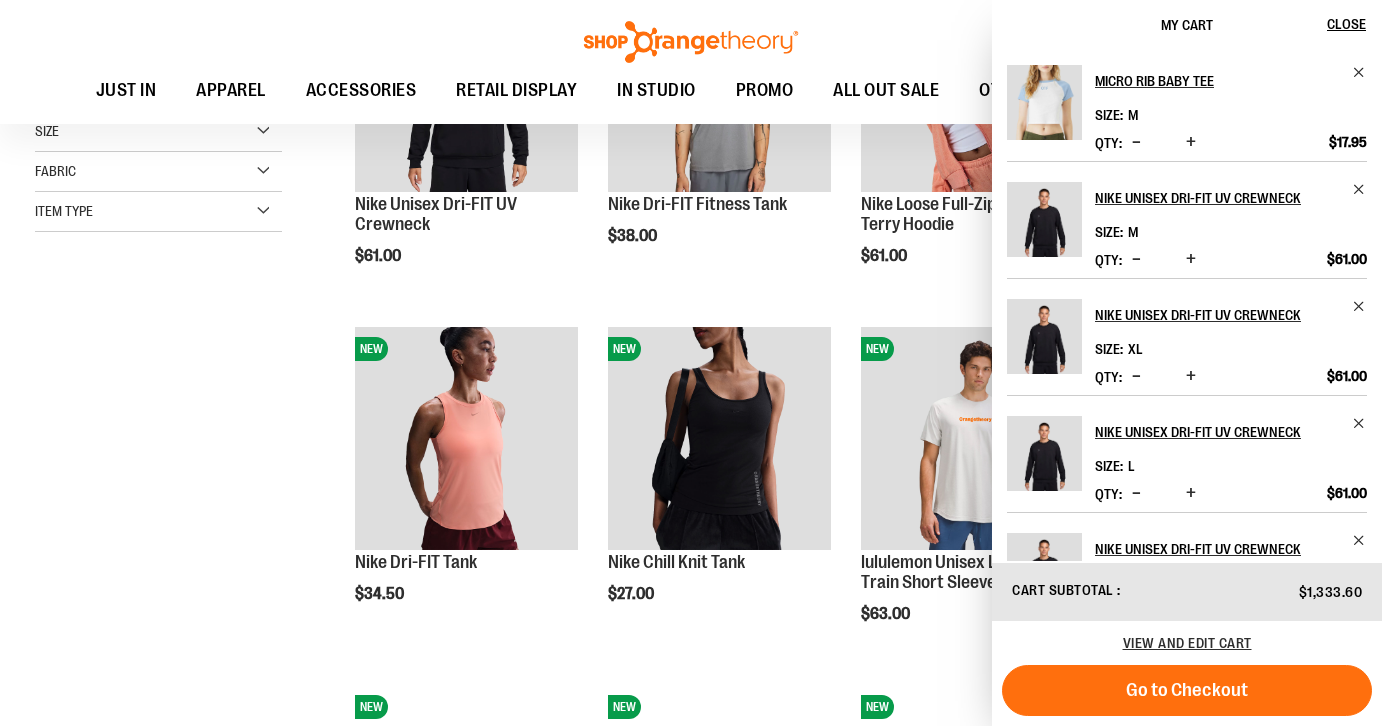 click on "**********" at bounding box center (691, 2098) 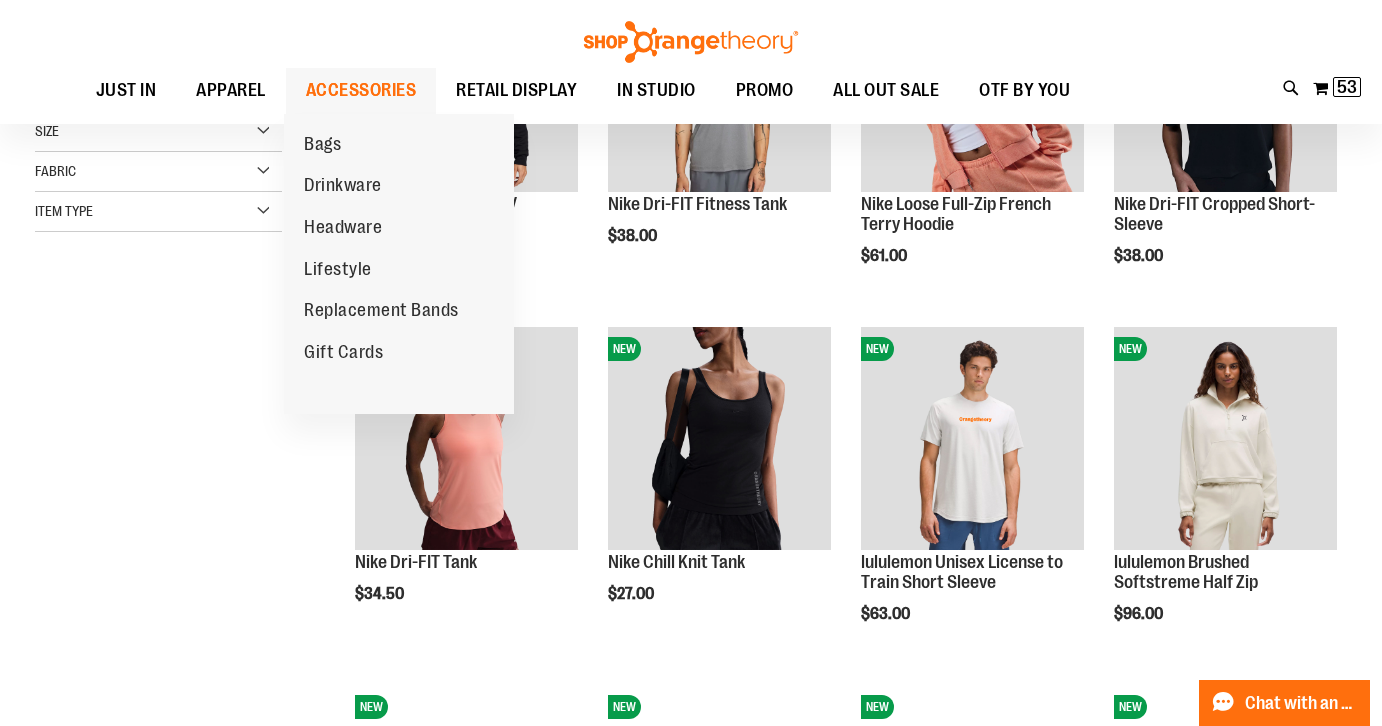 click on "ACCESSORIES" at bounding box center (361, 90) 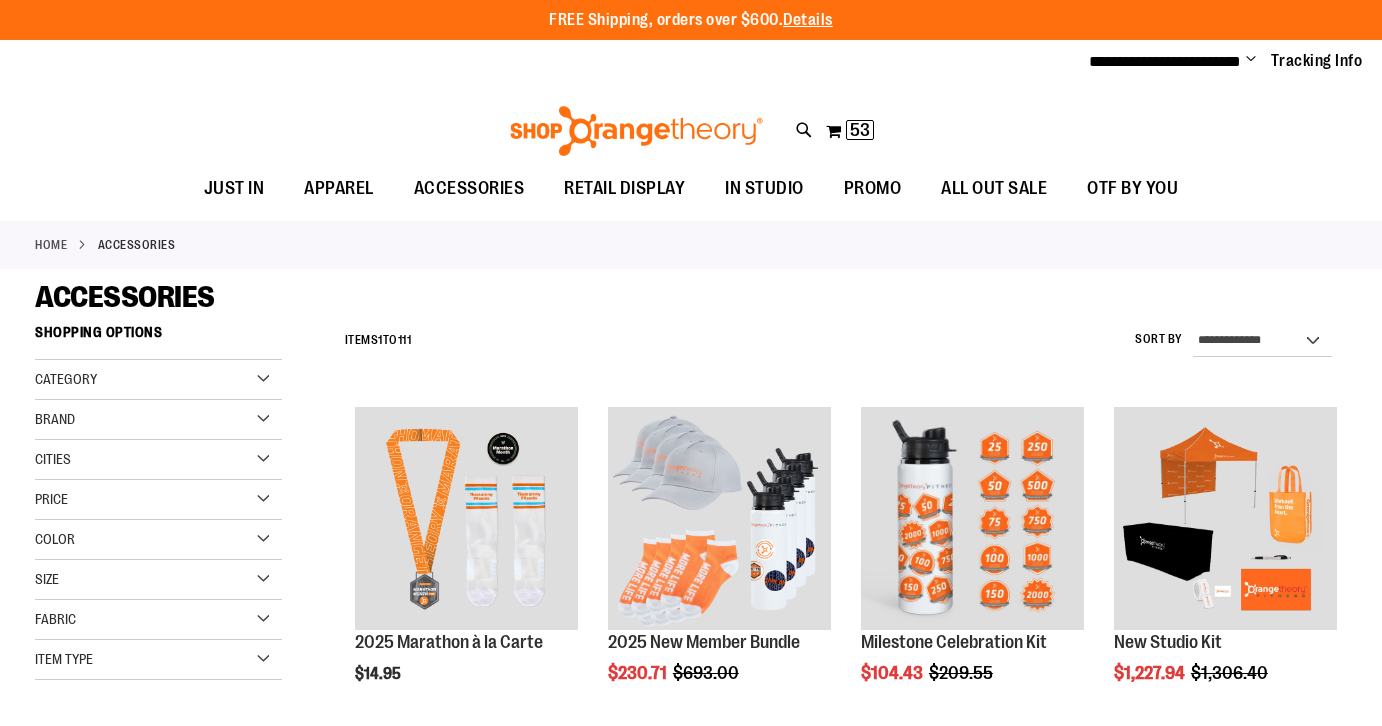 scroll, scrollTop: 0, scrollLeft: 0, axis: both 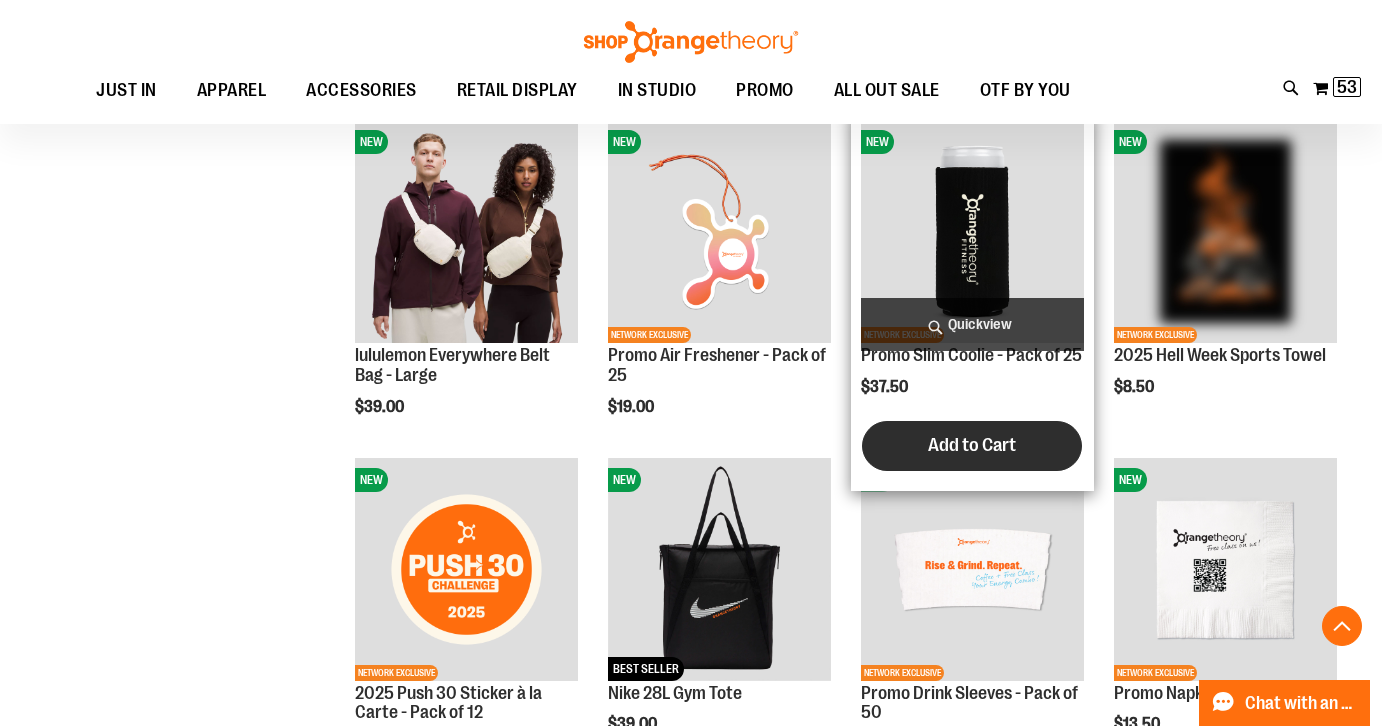 type on "**********" 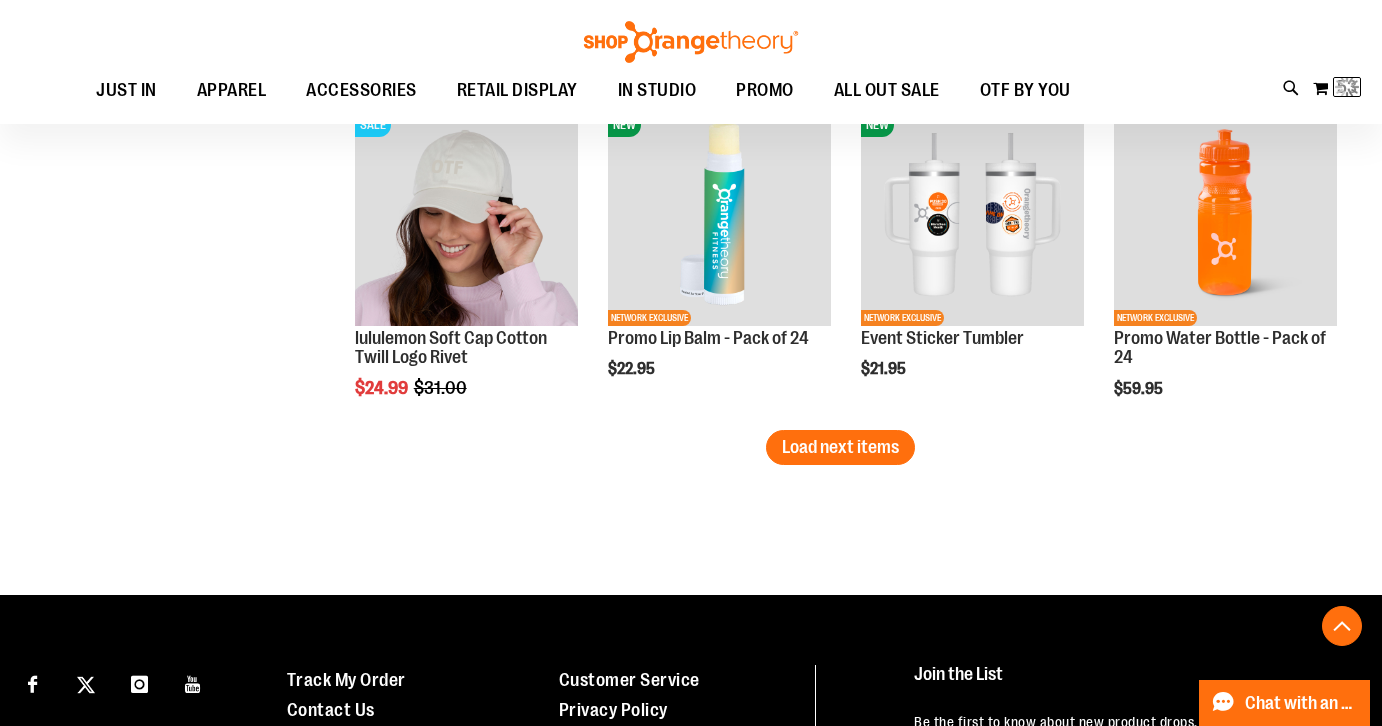 scroll, scrollTop: 1980, scrollLeft: 0, axis: vertical 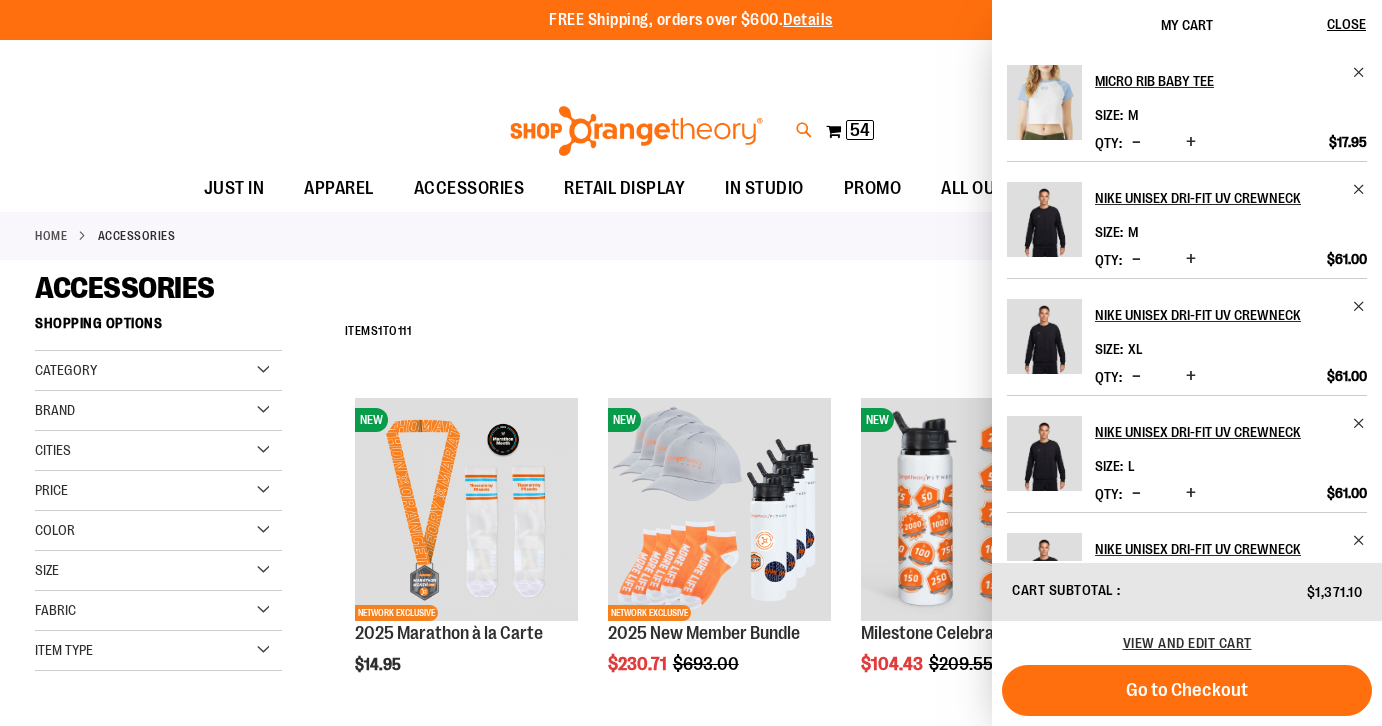 click at bounding box center (804, 130) 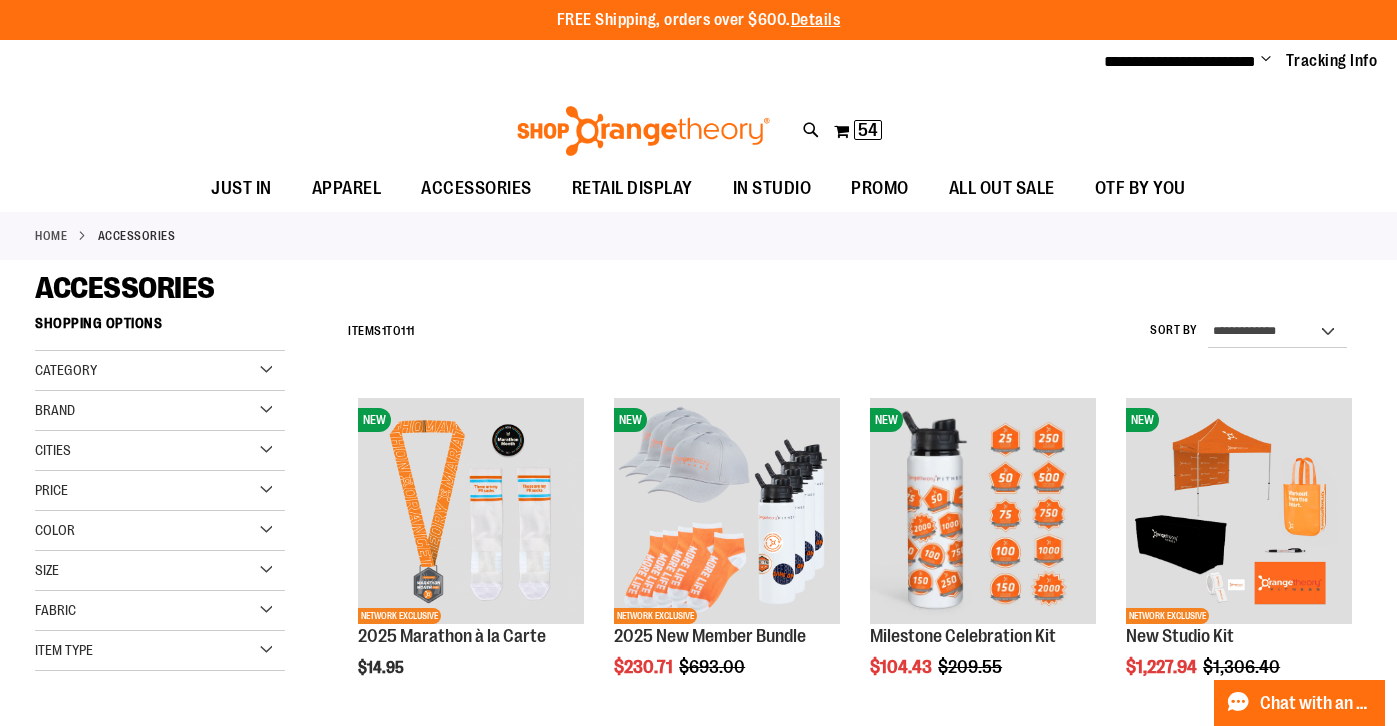 type on "*********" 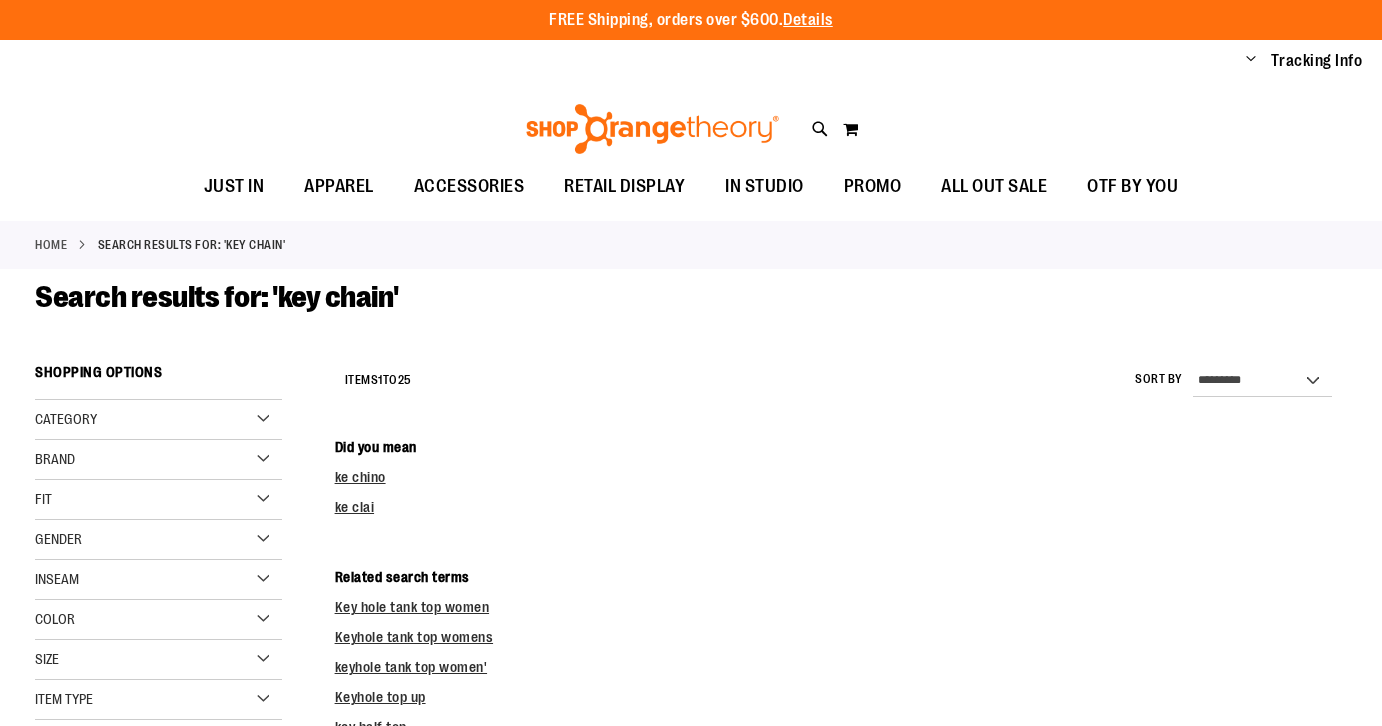 scroll, scrollTop: 0, scrollLeft: 0, axis: both 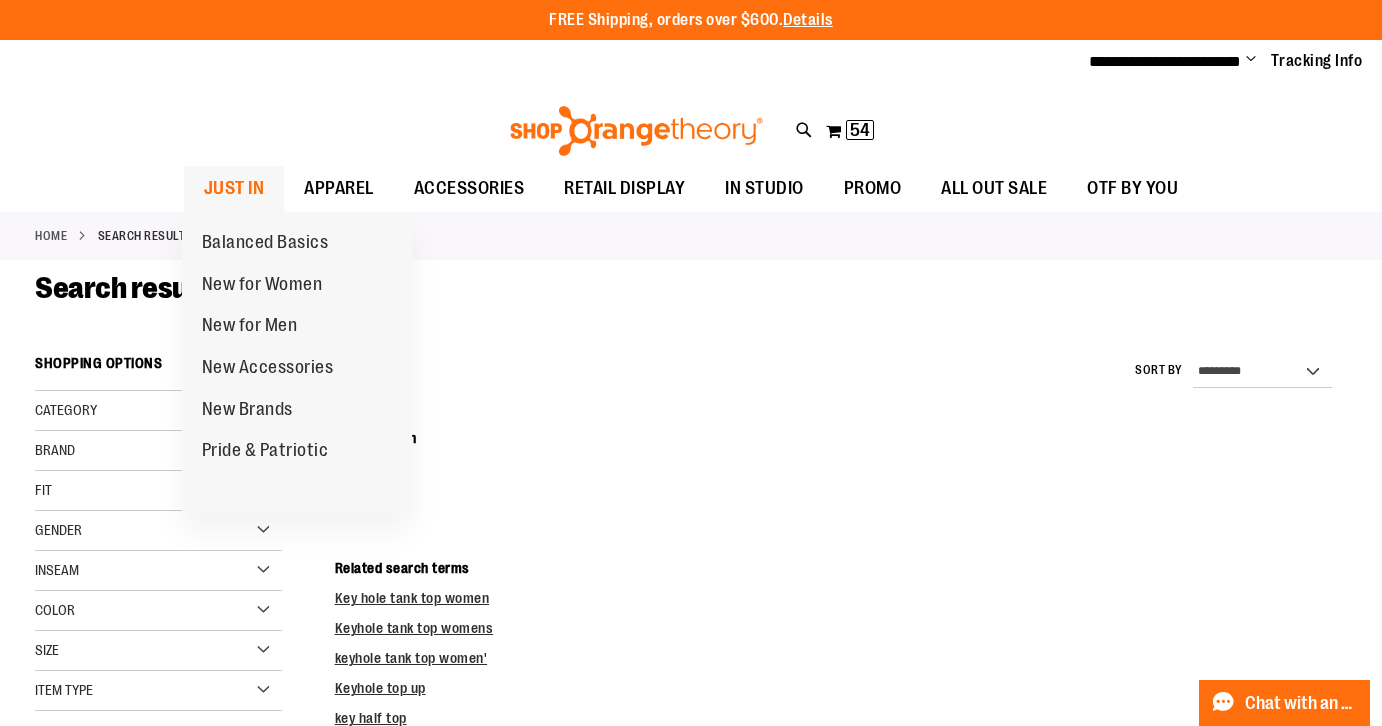 type on "**********" 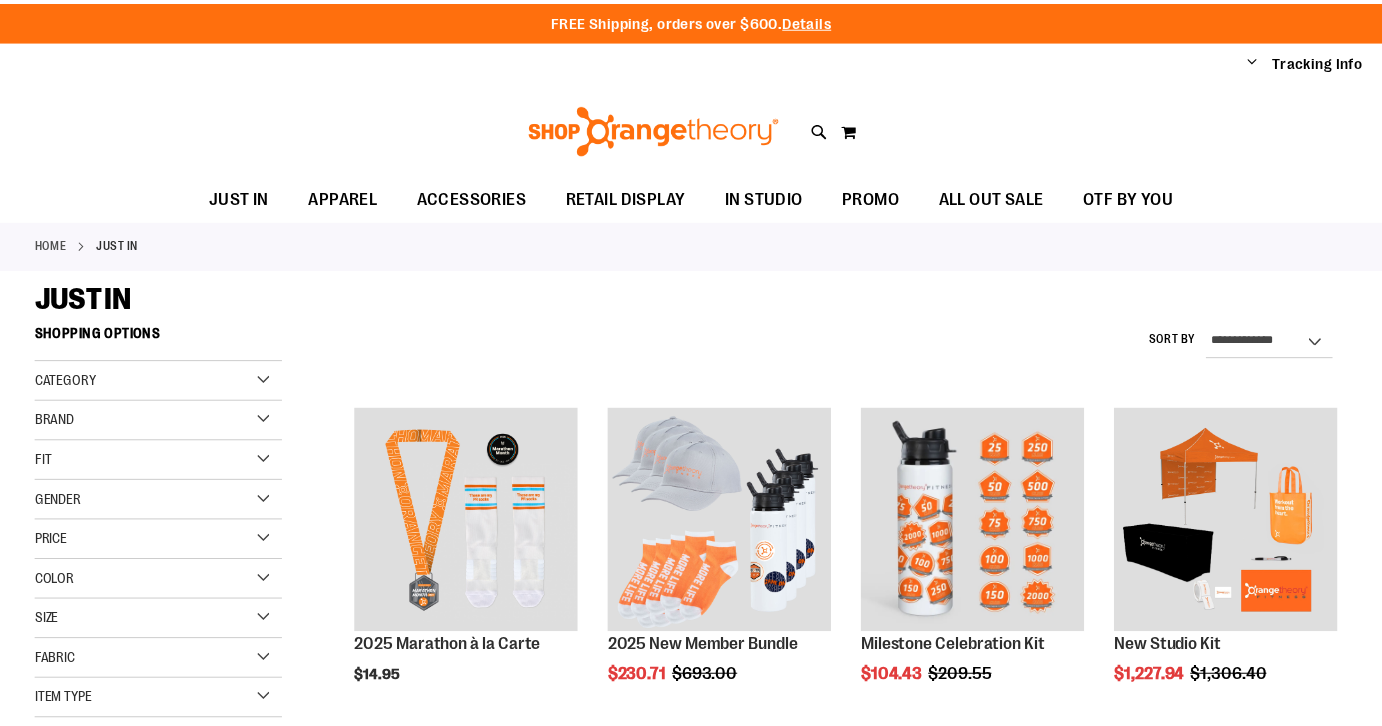 scroll, scrollTop: 0, scrollLeft: 0, axis: both 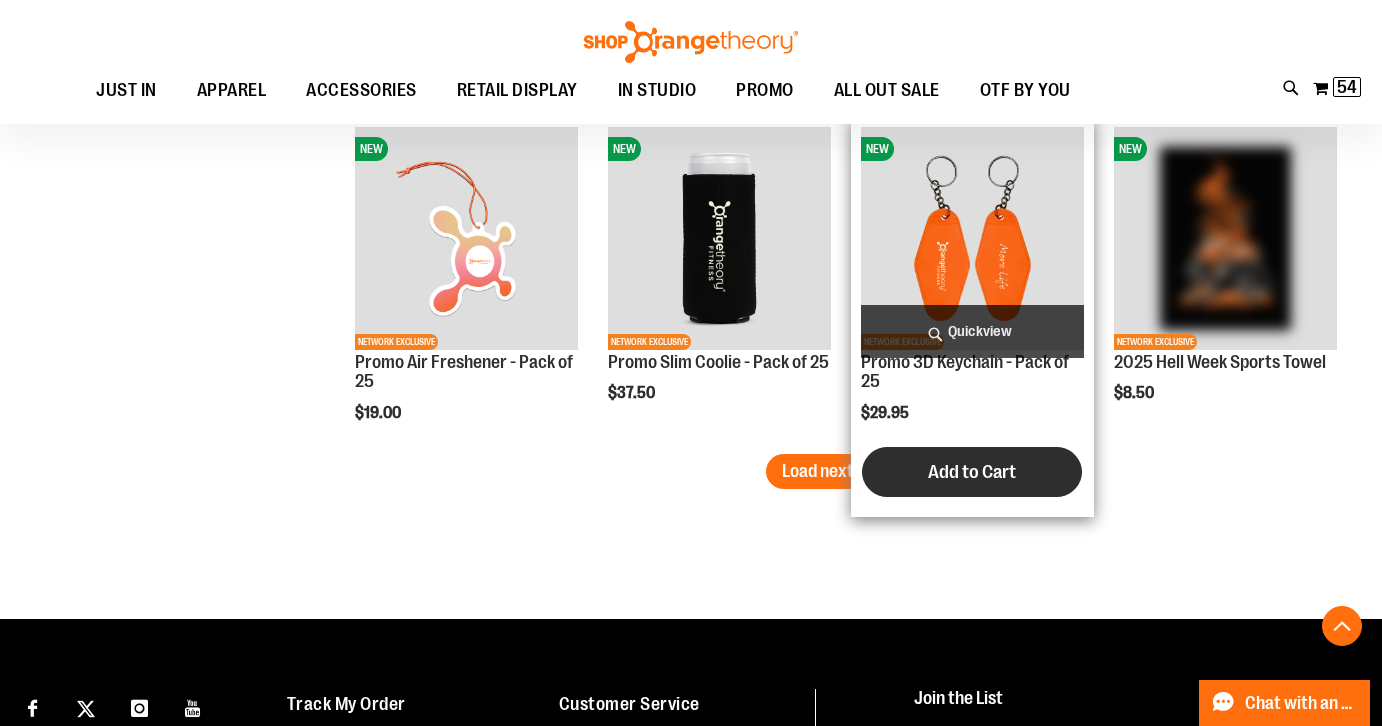 type on "**********" 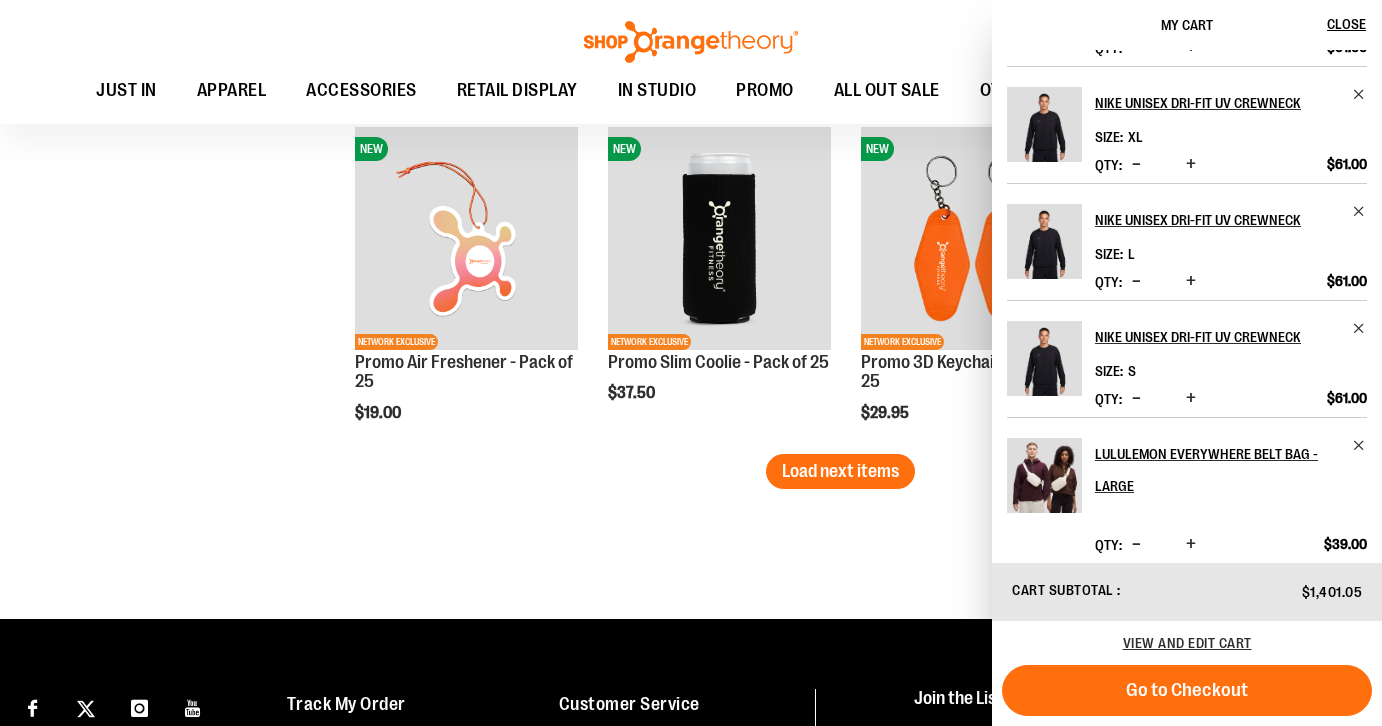 scroll, scrollTop: 0, scrollLeft: 0, axis: both 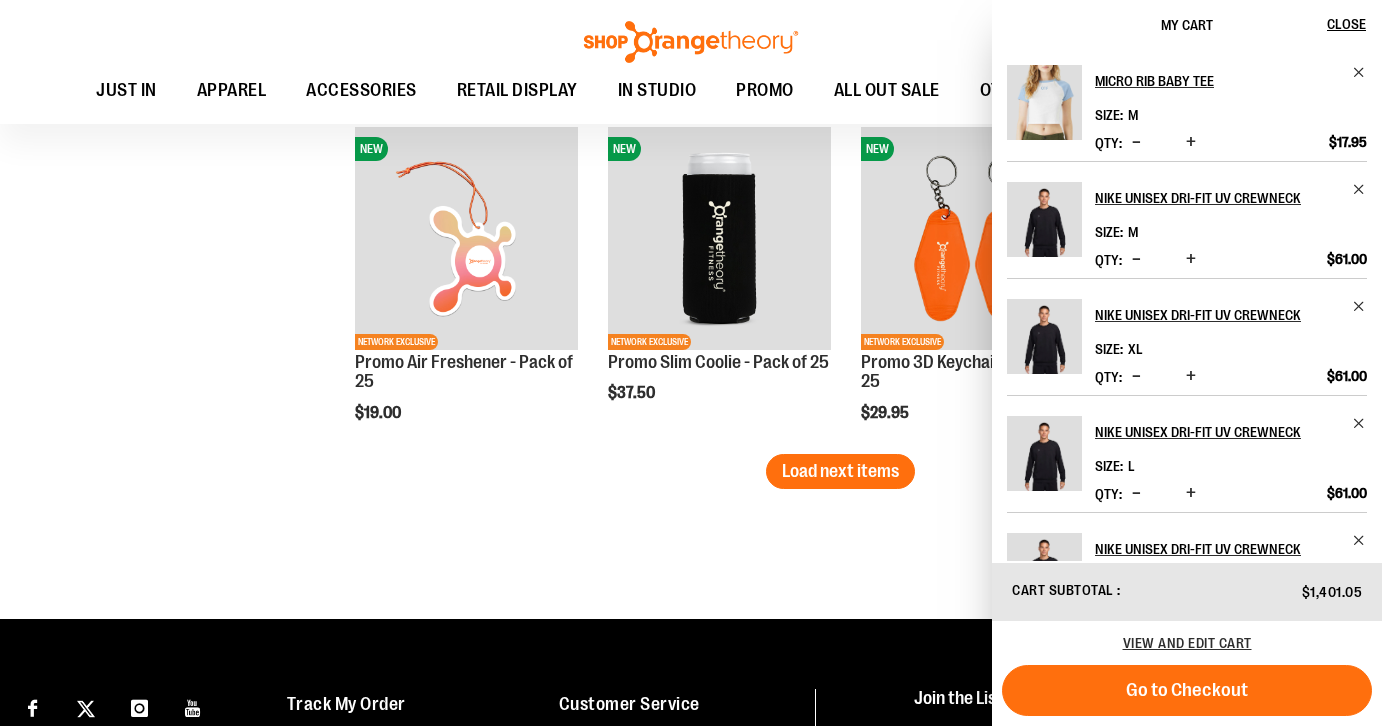 click at bounding box center (1136, 259) 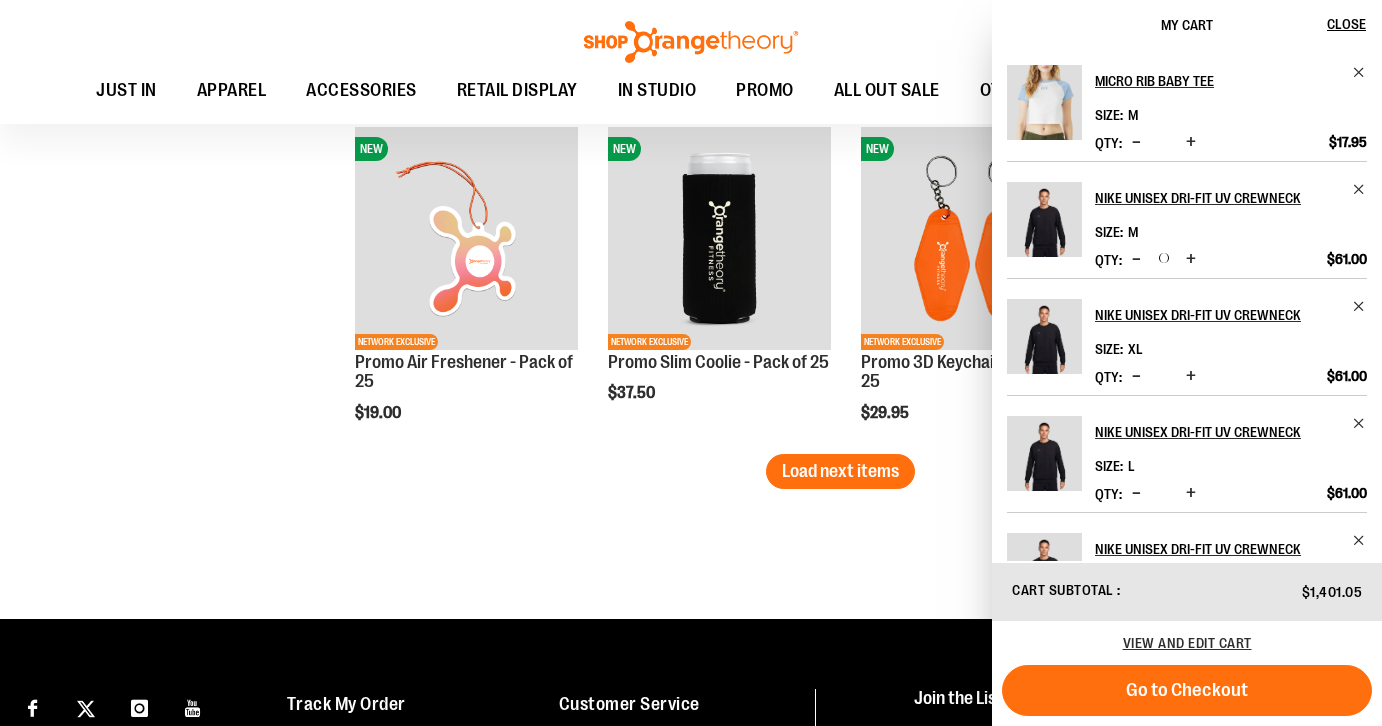 click at bounding box center [1136, 493] 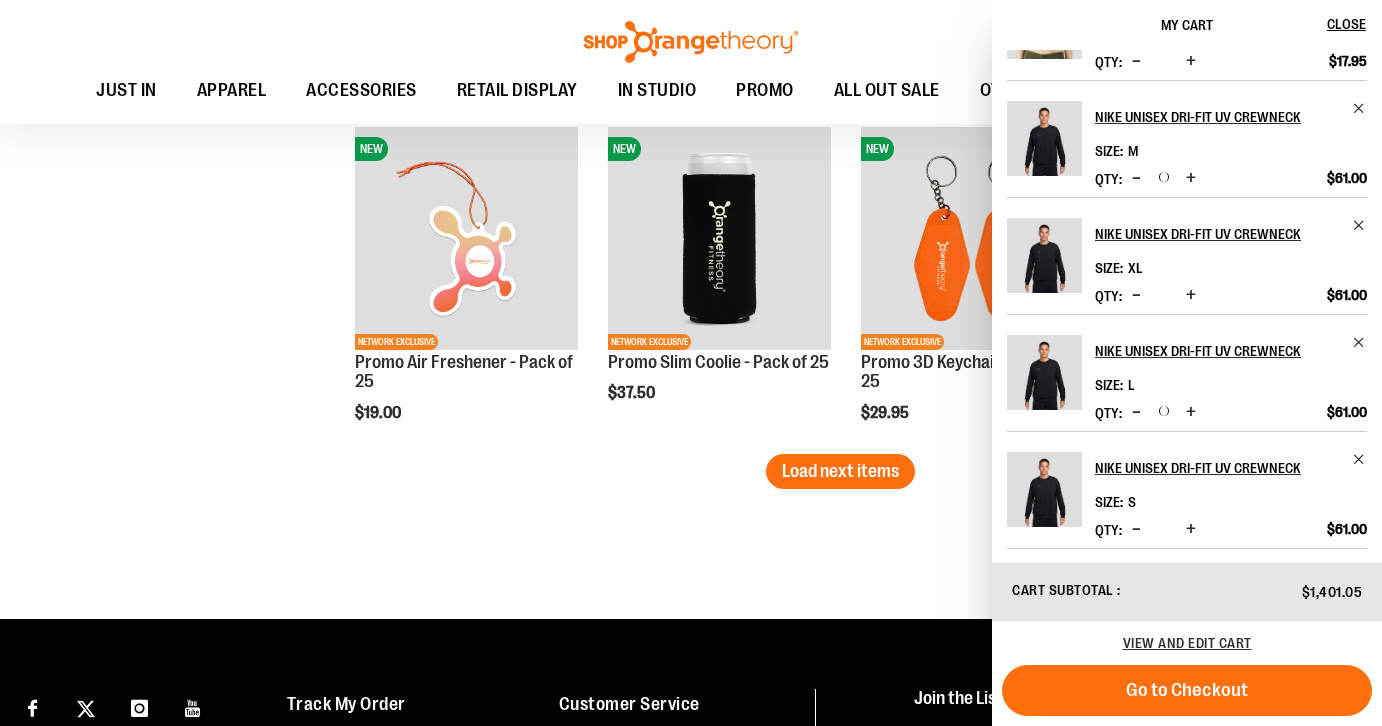 scroll, scrollTop: 82, scrollLeft: 0, axis: vertical 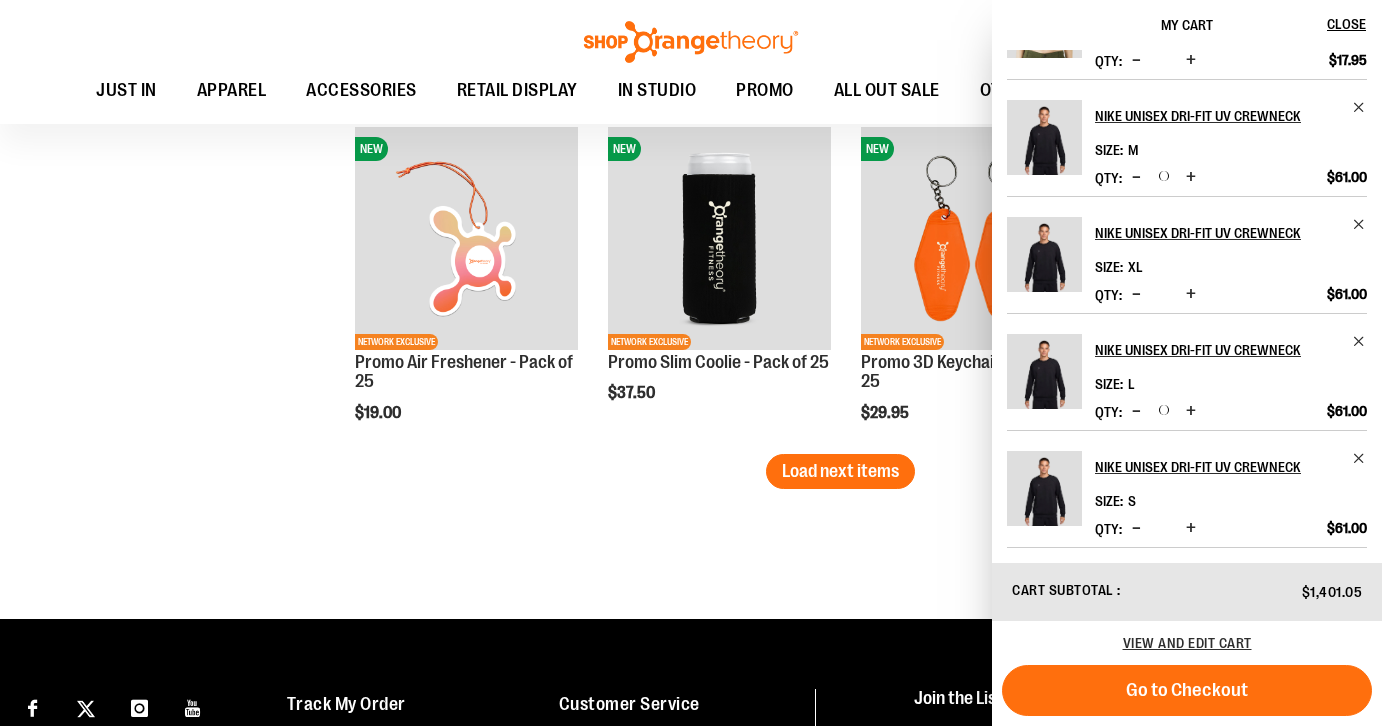 click at bounding box center [1136, 528] 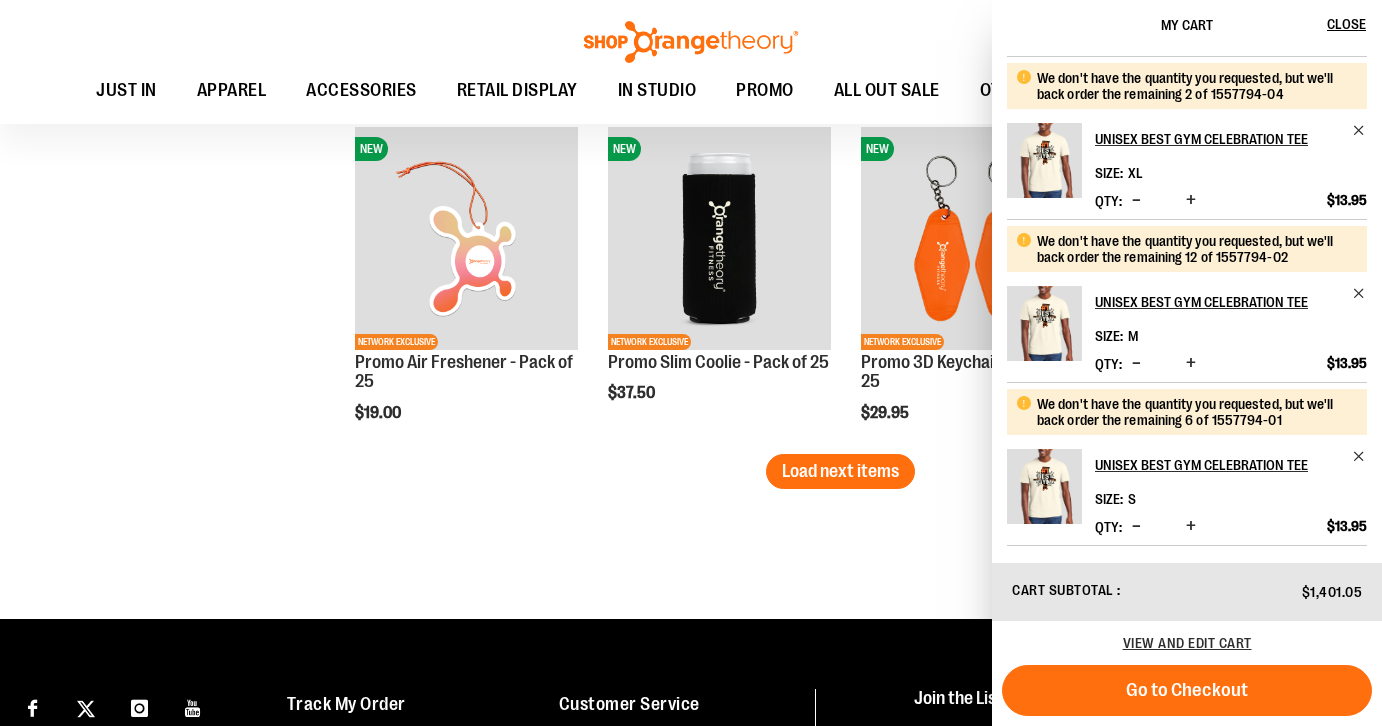 scroll, scrollTop: 72, scrollLeft: 0, axis: vertical 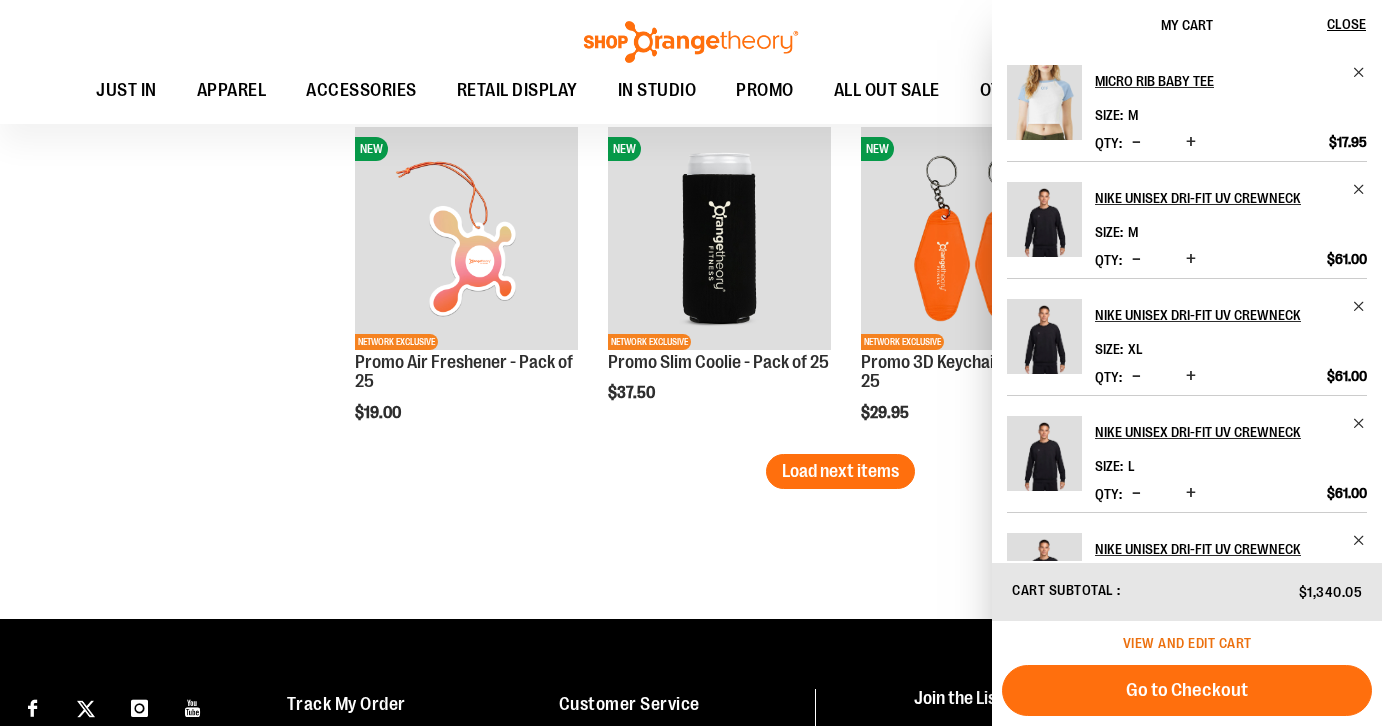 click on "View and edit cart" at bounding box center (1187, 643) 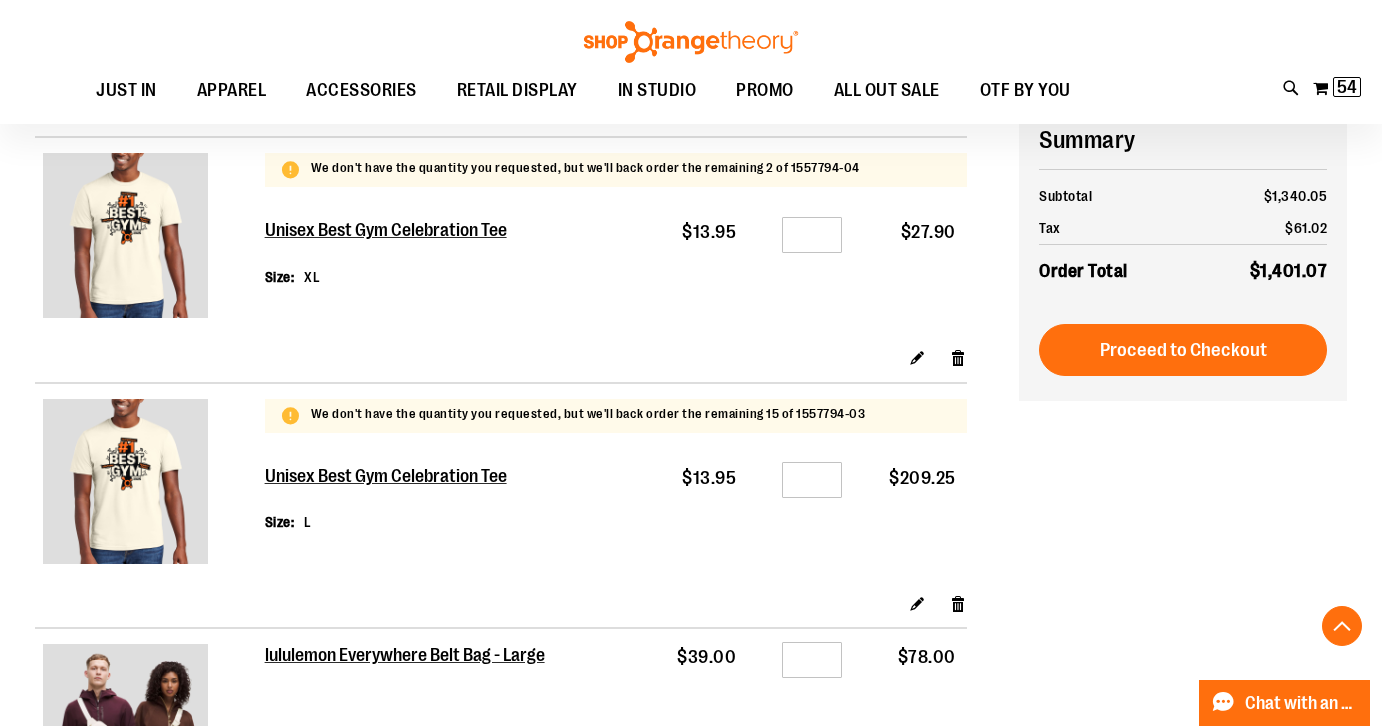 scroll, scrollTop: 0, scrollLeft: 0, axis: both 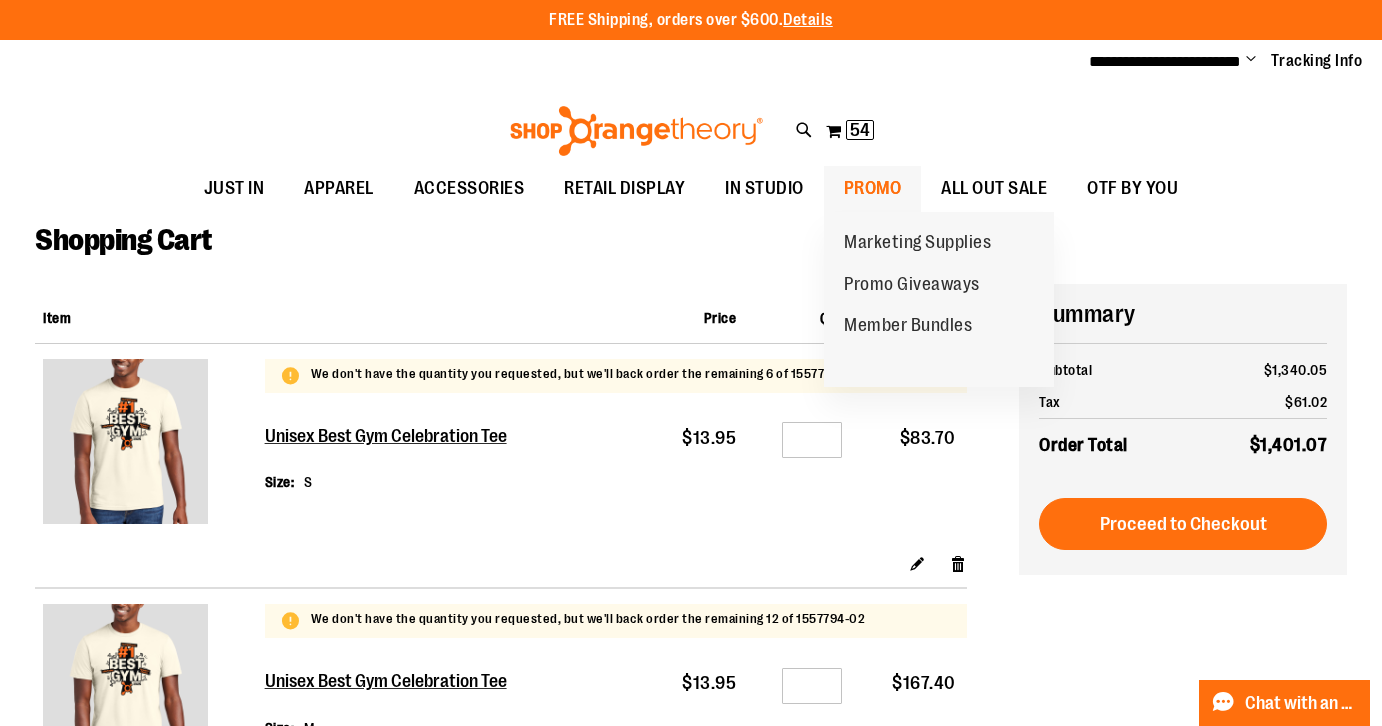type on "**********" 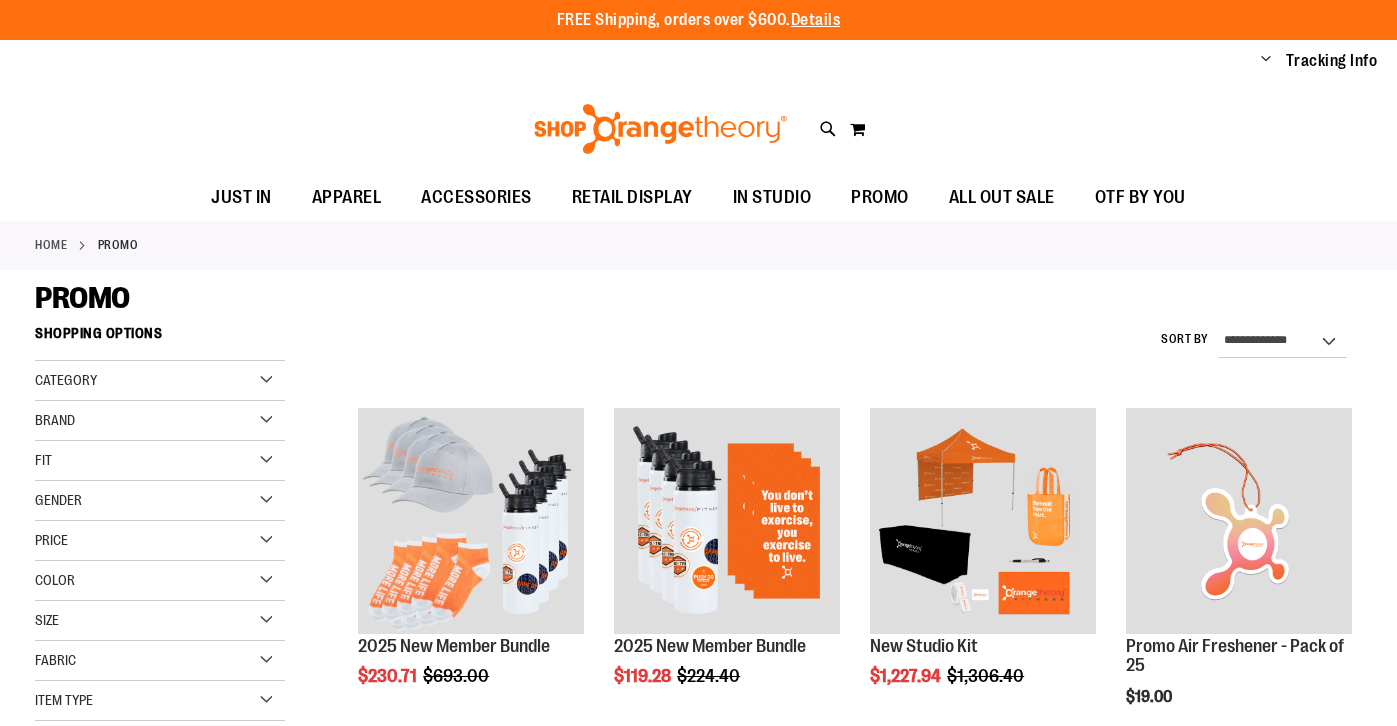 scroll, scrollTop: 0, scrollLeft: 0, axis: both 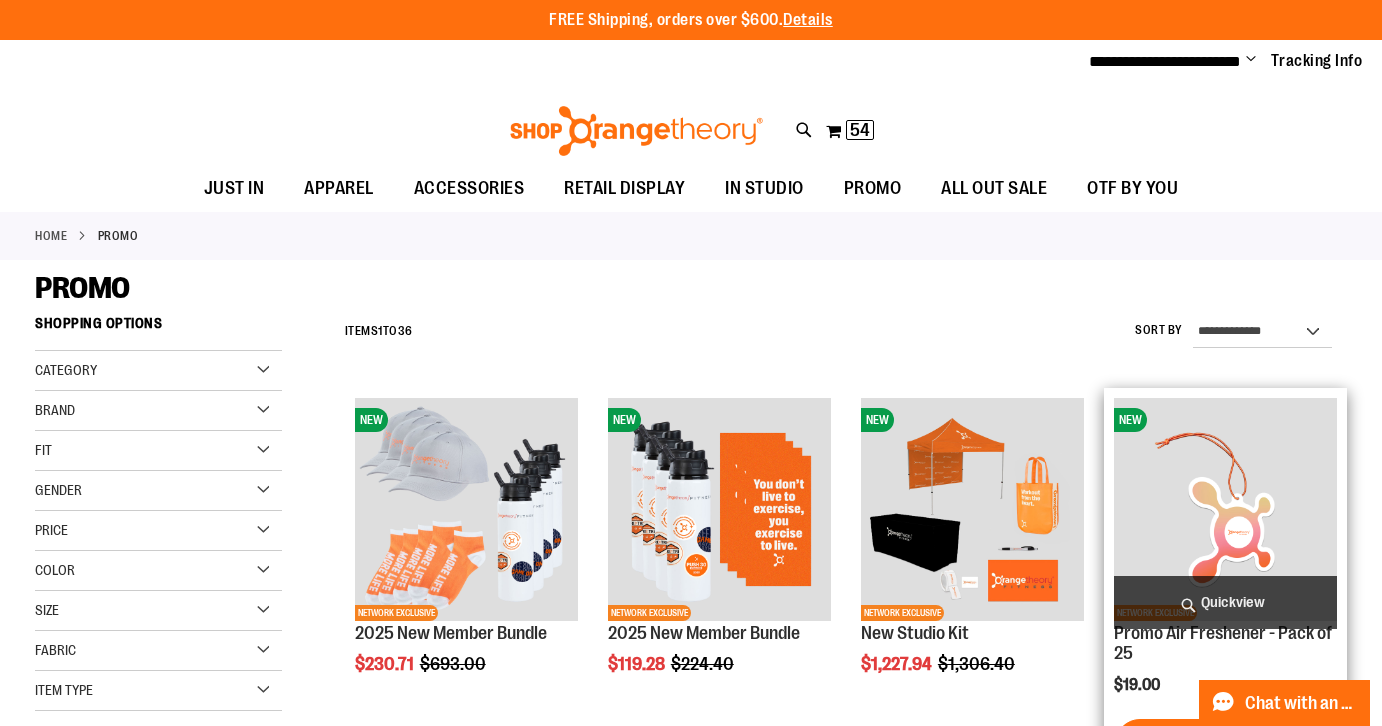 type on "**********" 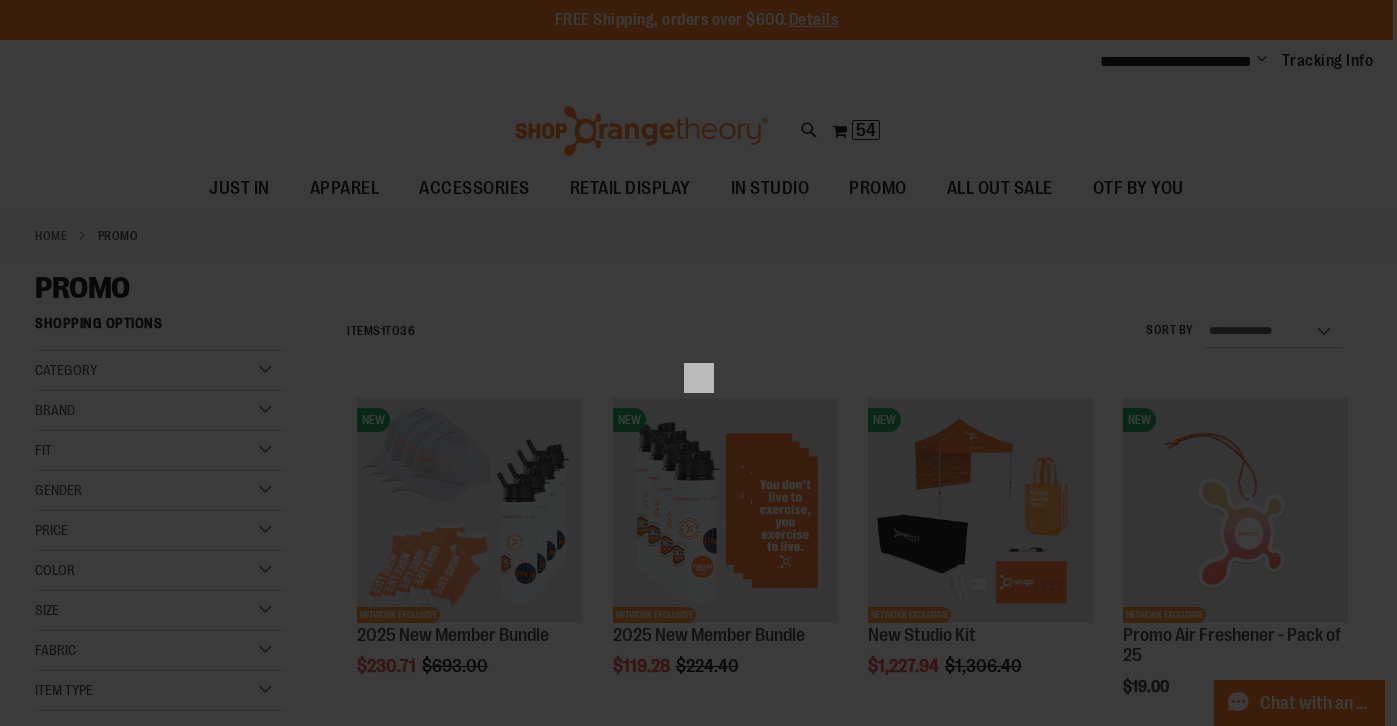 scroll, scrollTop: 0, scrollLeft: 0, axis: both 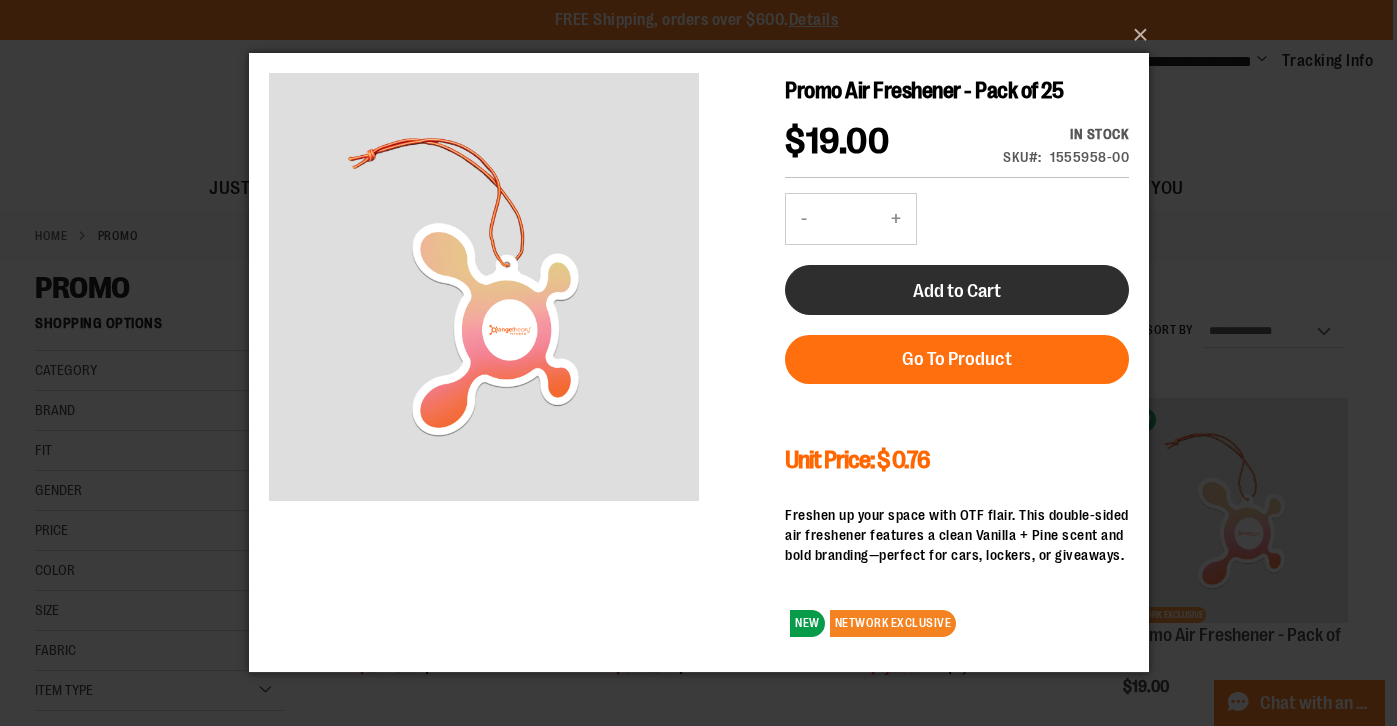 click on "Add to Cart" at bounding box center (956, 291) 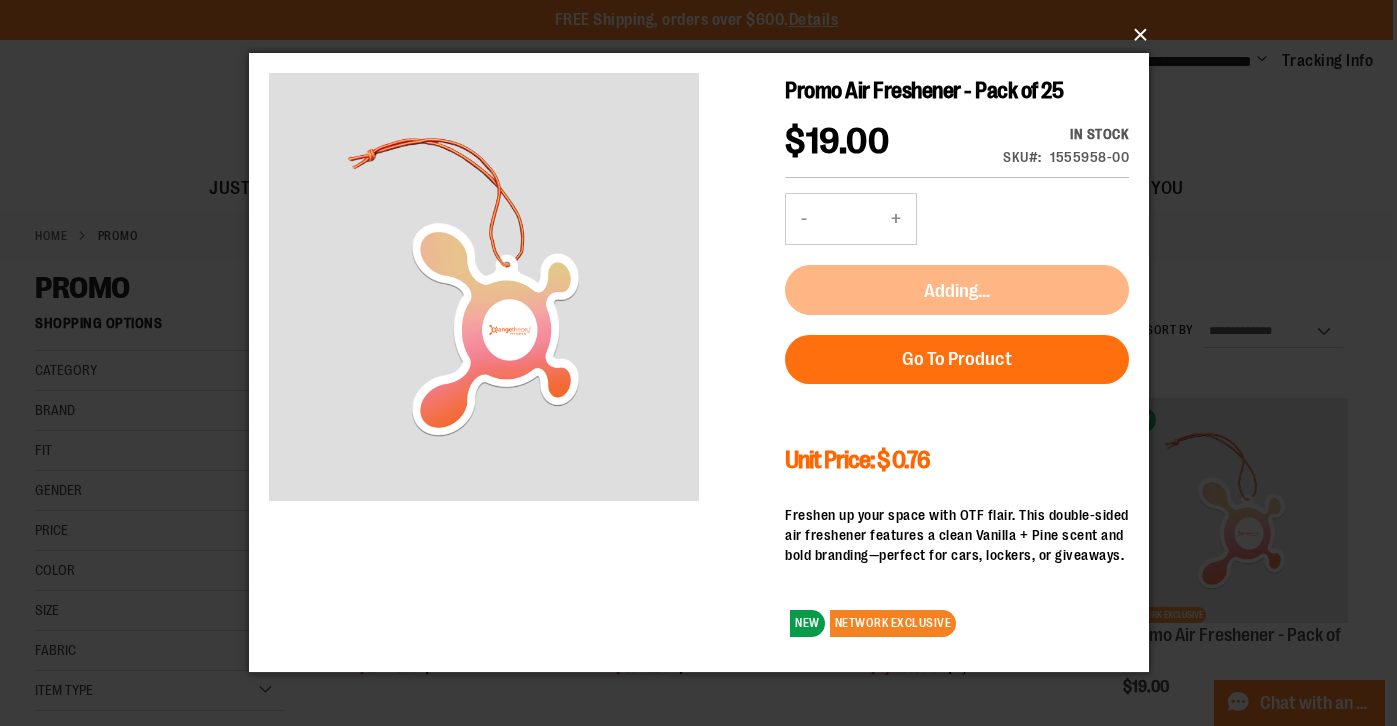 click on "×" at bounding box center [705, 35] 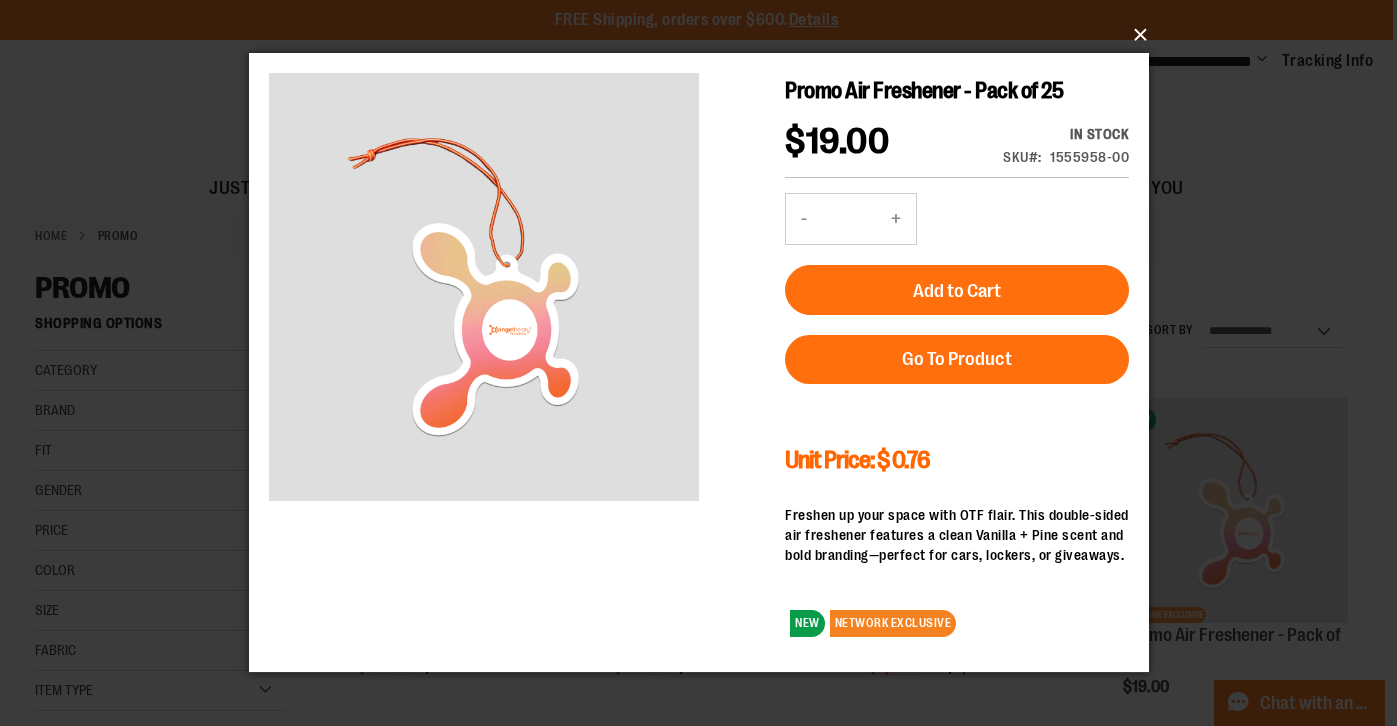 click on "×" at bounding box center (705, 35) 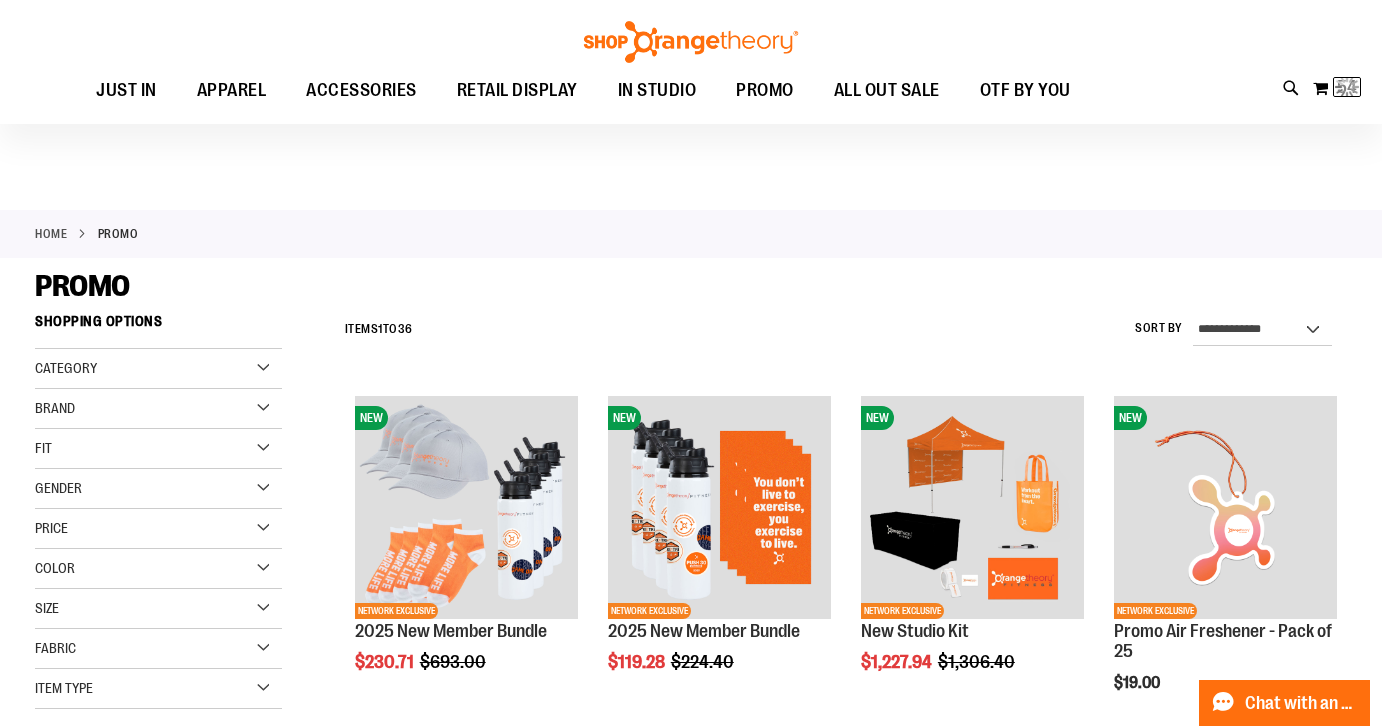 scroll, scrollTop: 0, scrollLeft: 0, axis: both 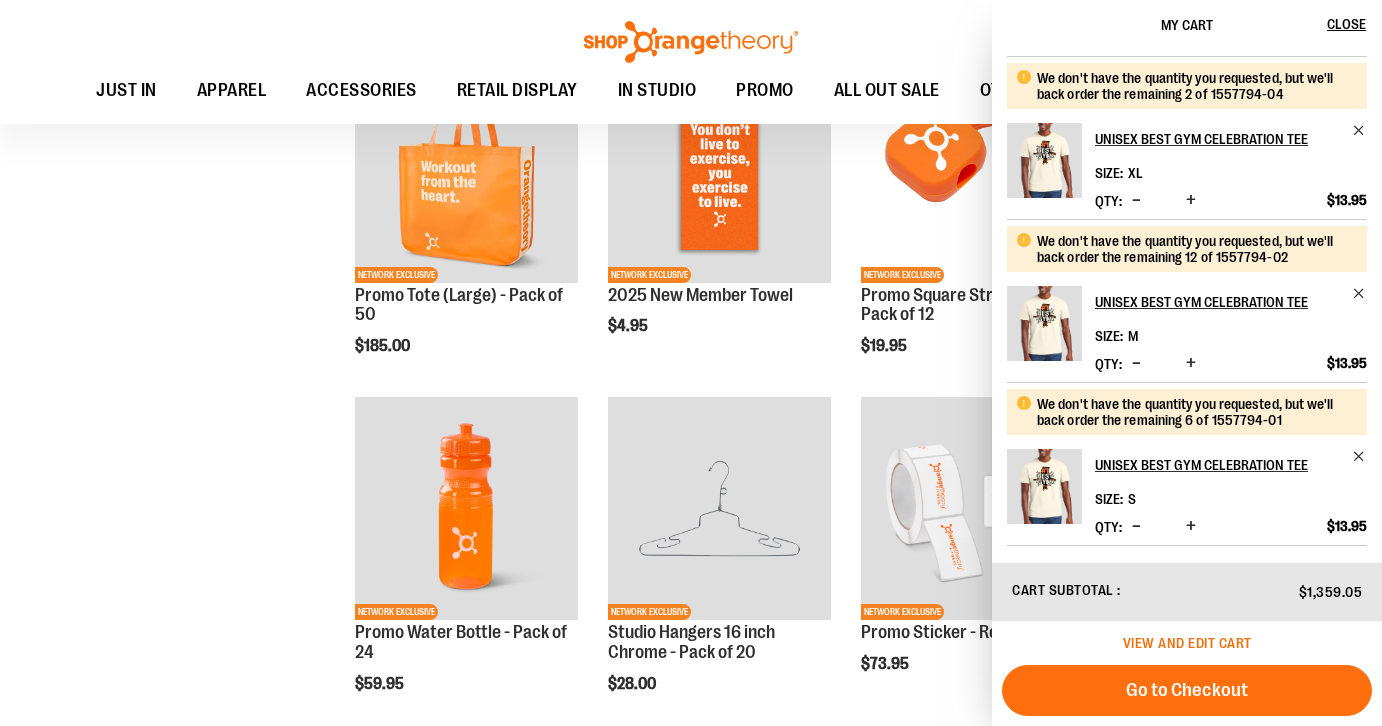click on "View and edit cart" at bounding box center (1187, 643) 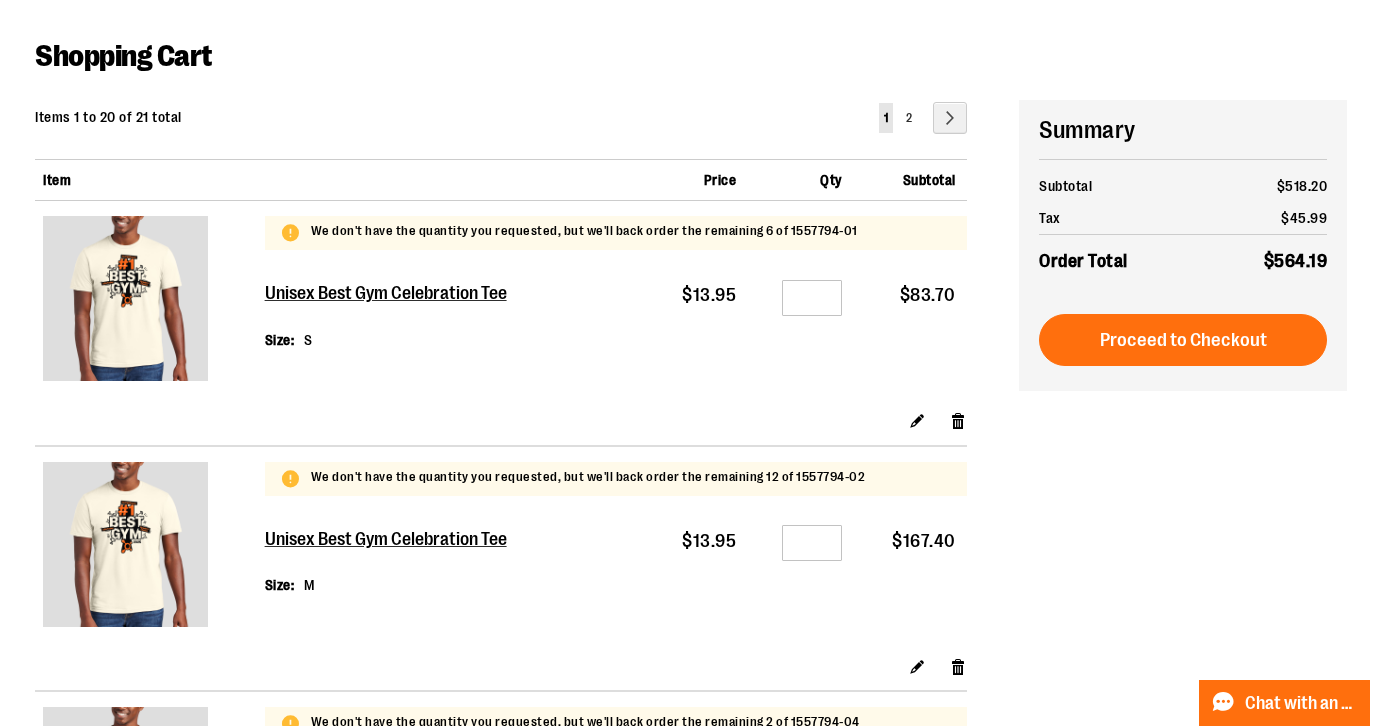 scroll, scrollTop: 0, scrollLeft: 0, axis: both 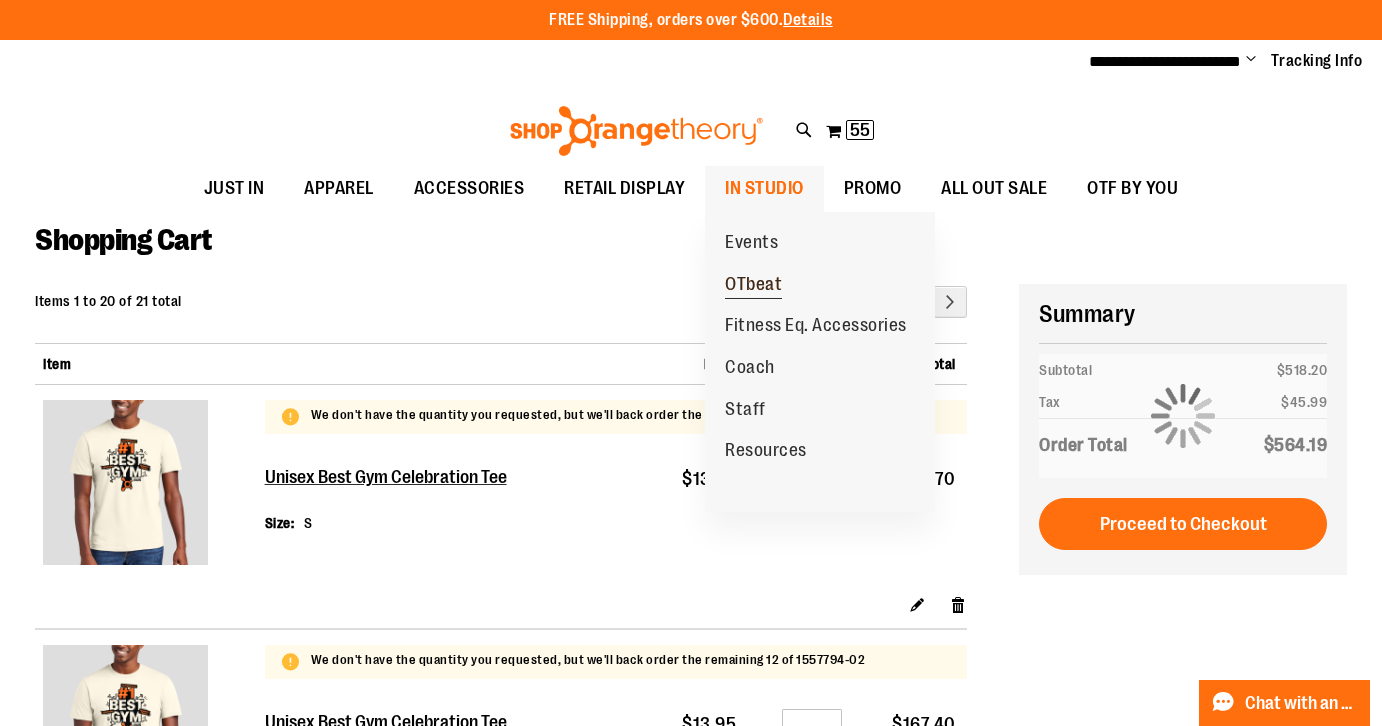 type on "**********" 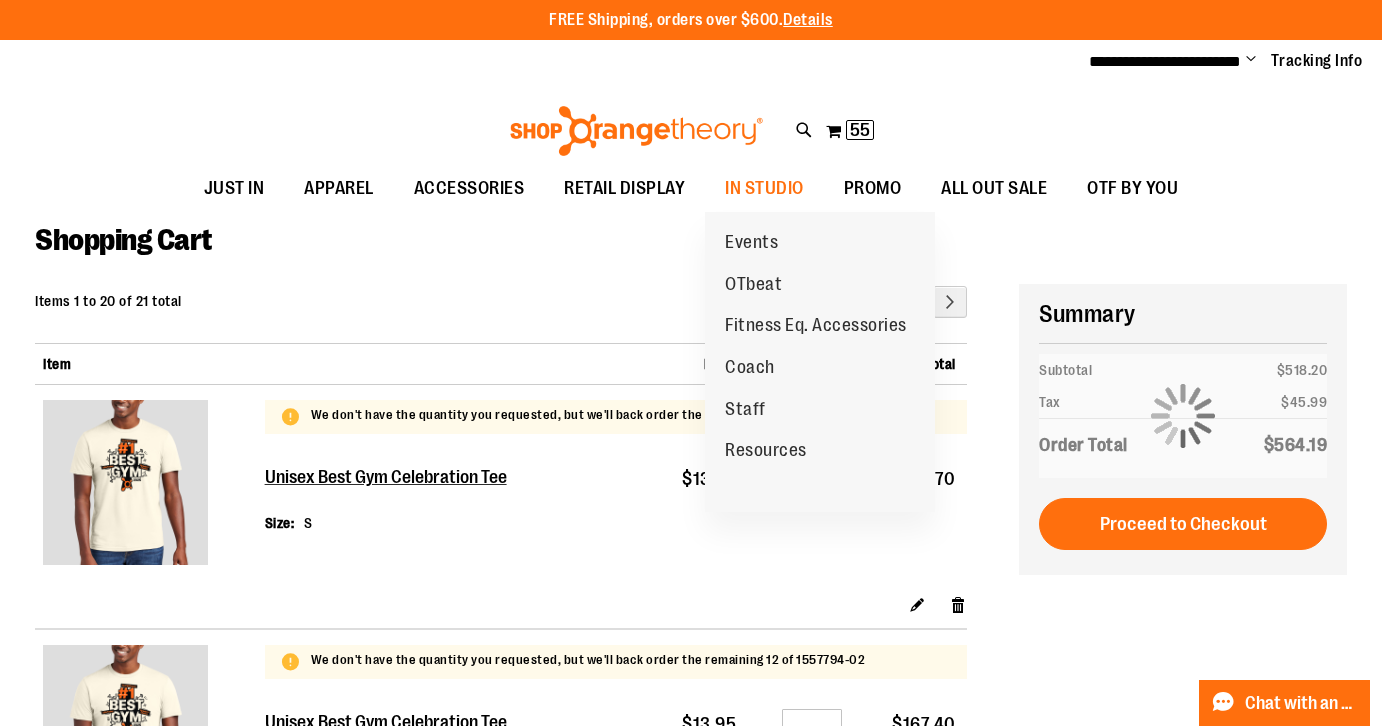 click on "OTbeat" at bounding box center [753, 286] 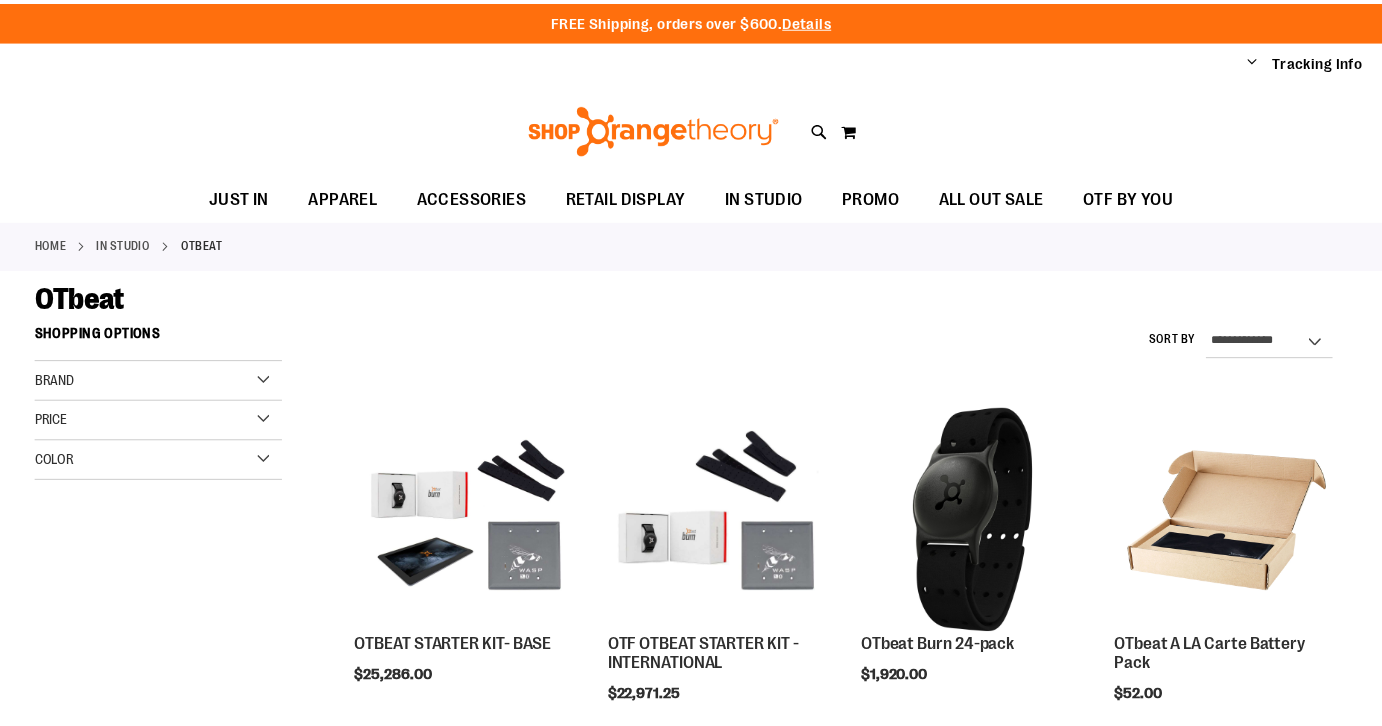 scroll, scrollTop: 0, scrollLeft: 0, axis: both 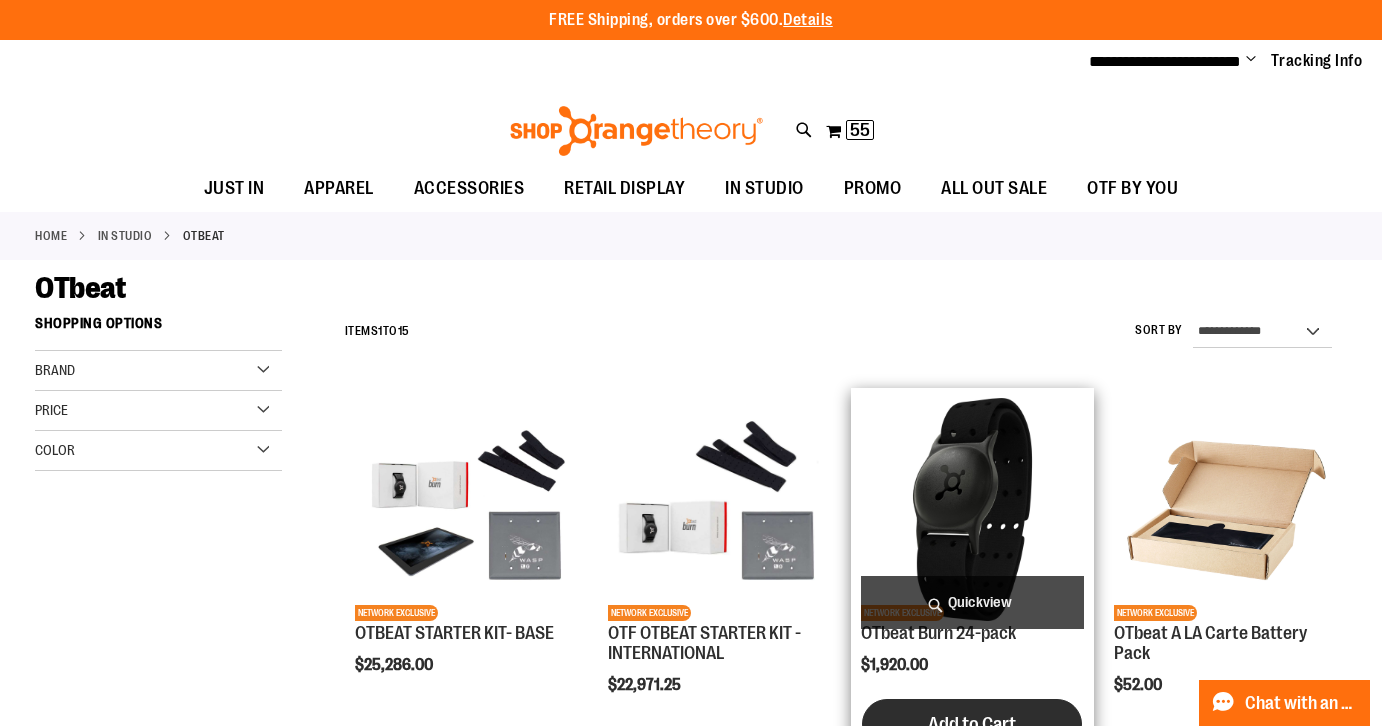 type on "**********" 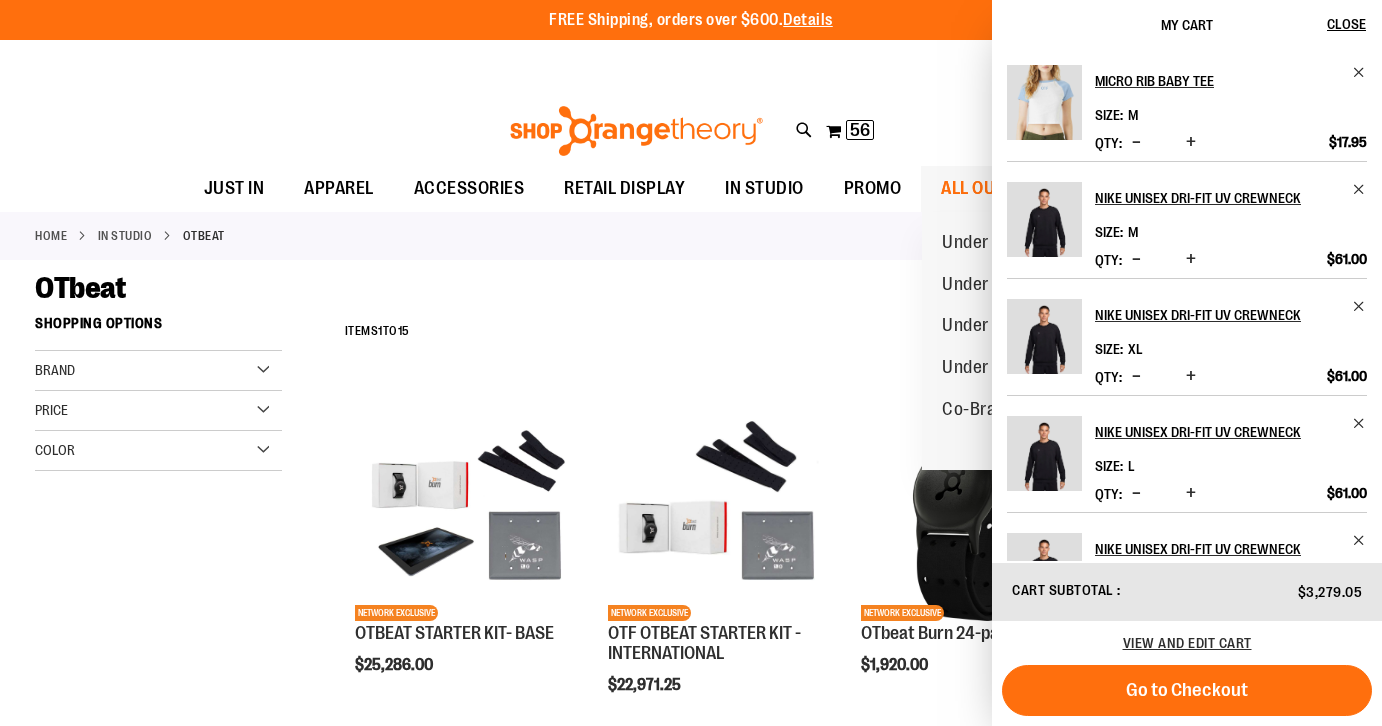 click on "ALL OUT SALE" at bounding box center [994, 188] 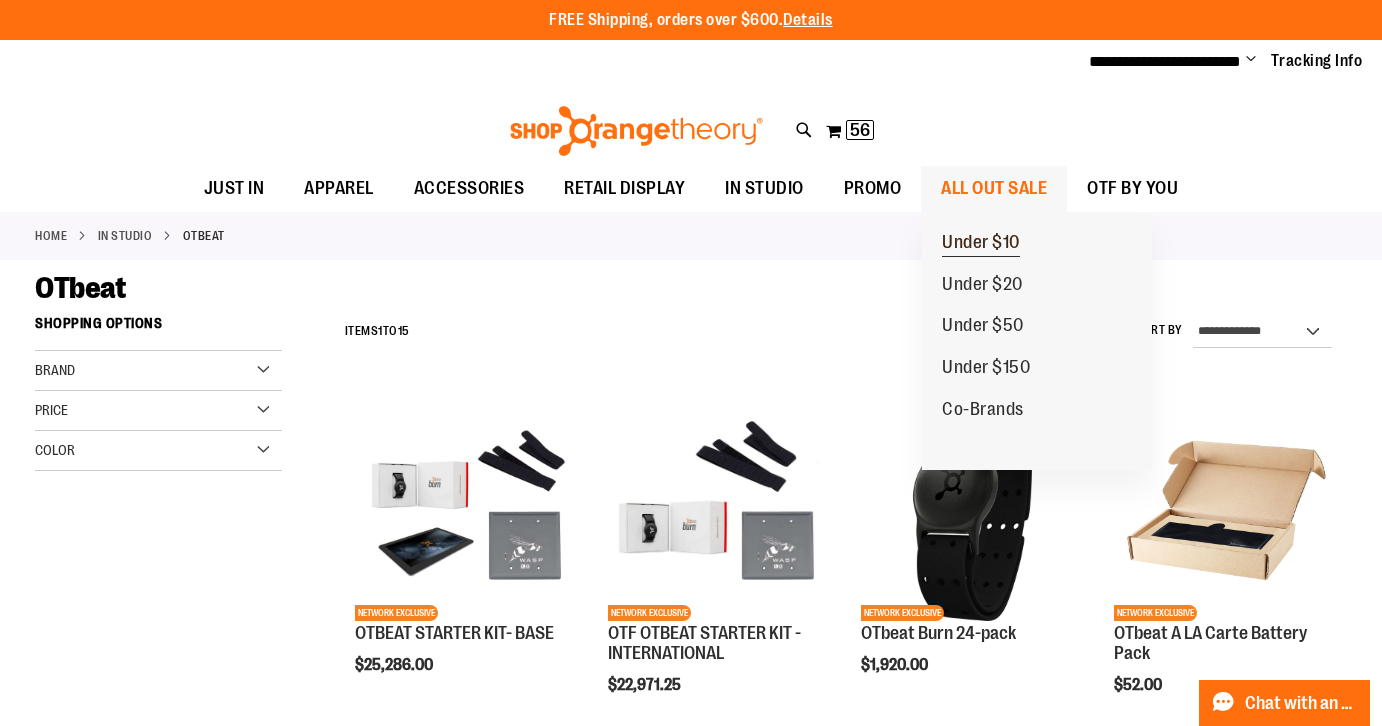 click on "Under $10" at bounding box center [981, 244] 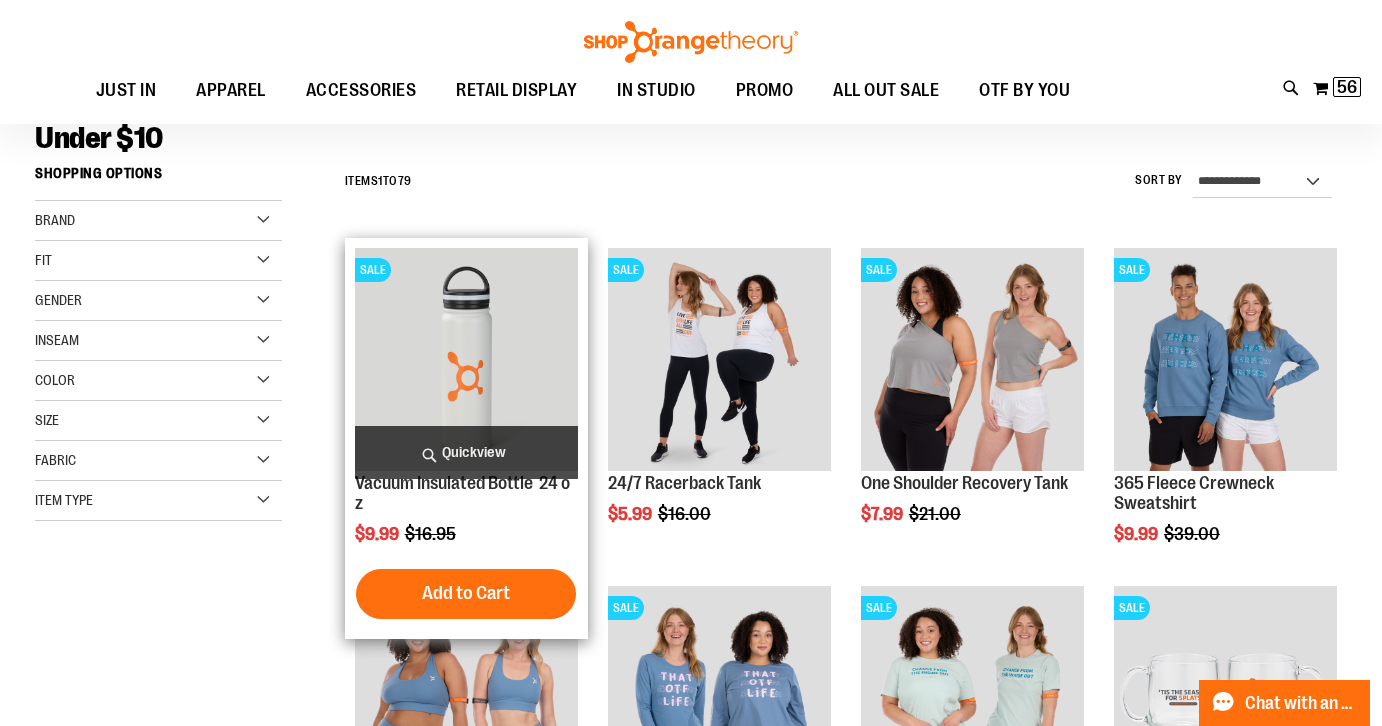 scroll, scrollTop: 149, scrollLeft: 0, axis: vertical 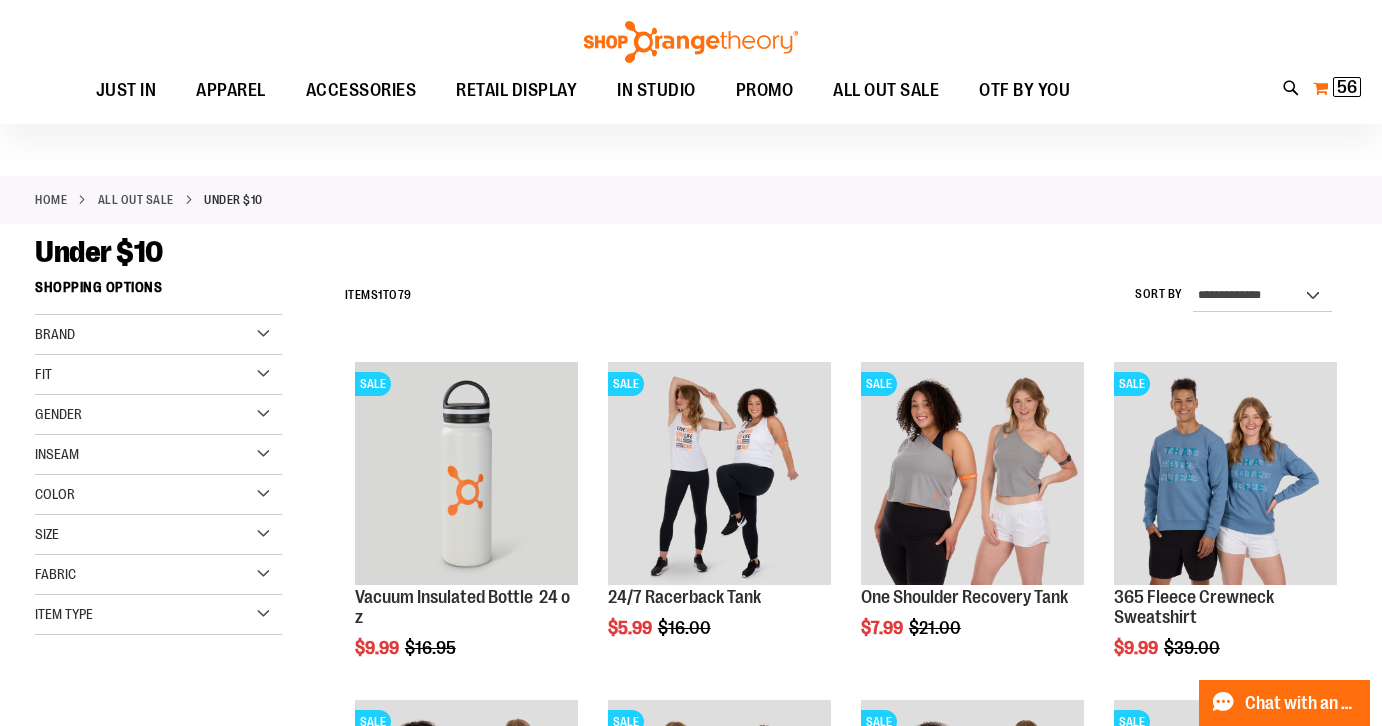 type on "**********" 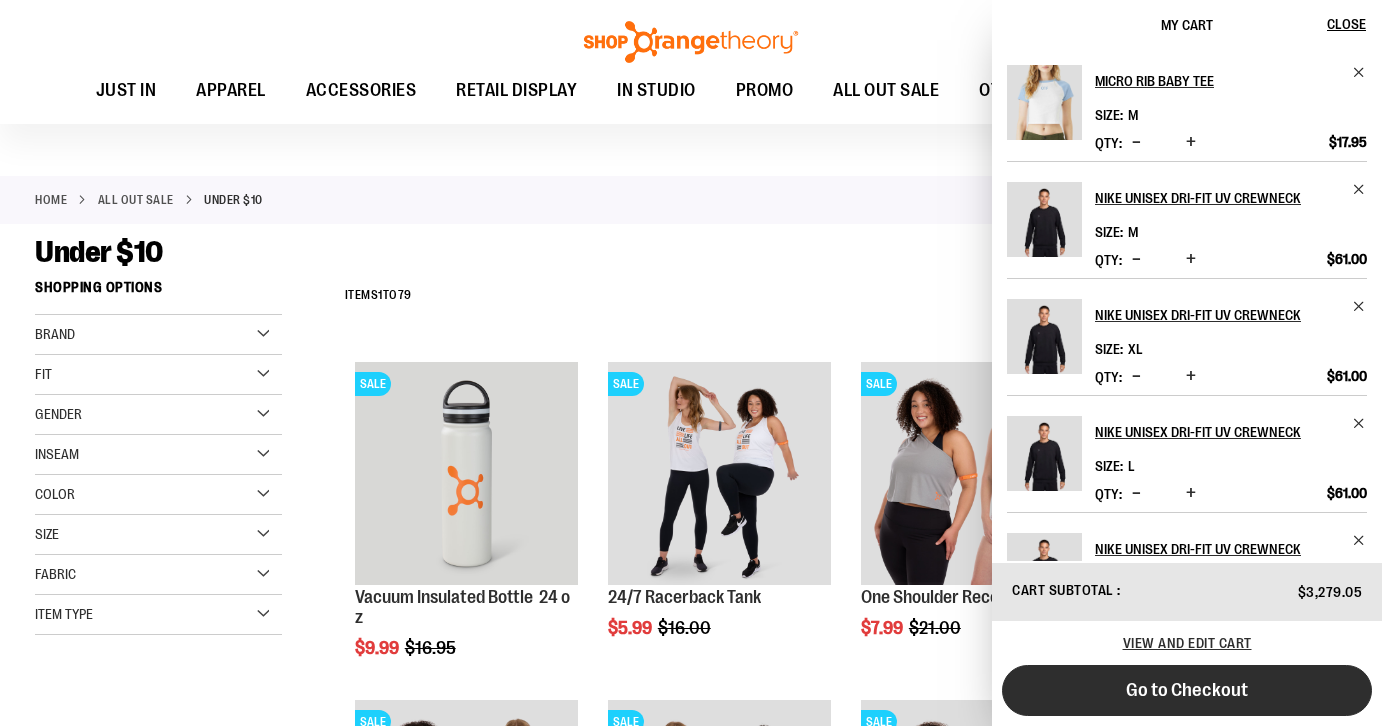 click on "Go to Checkout" at bounding box center [1187, 690] 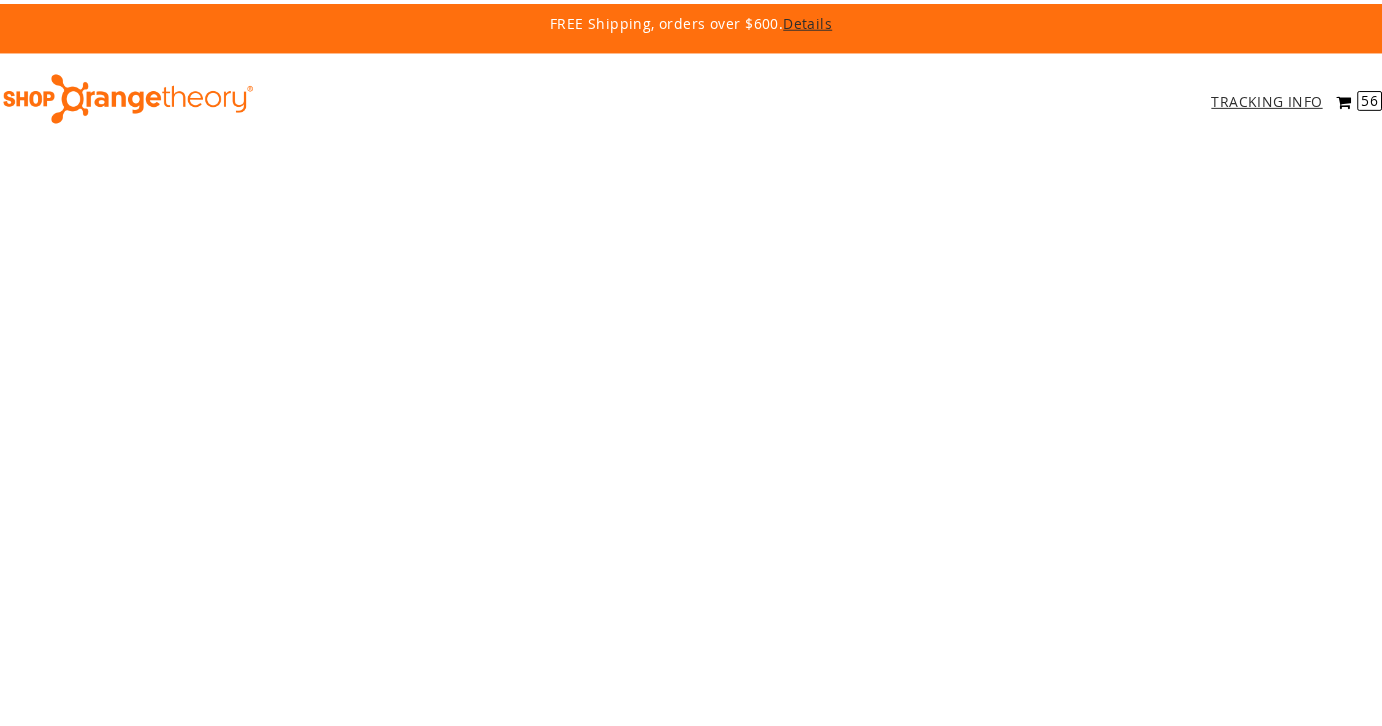scroll, scrollTop: 0, scrollLeft: 0, axis: both 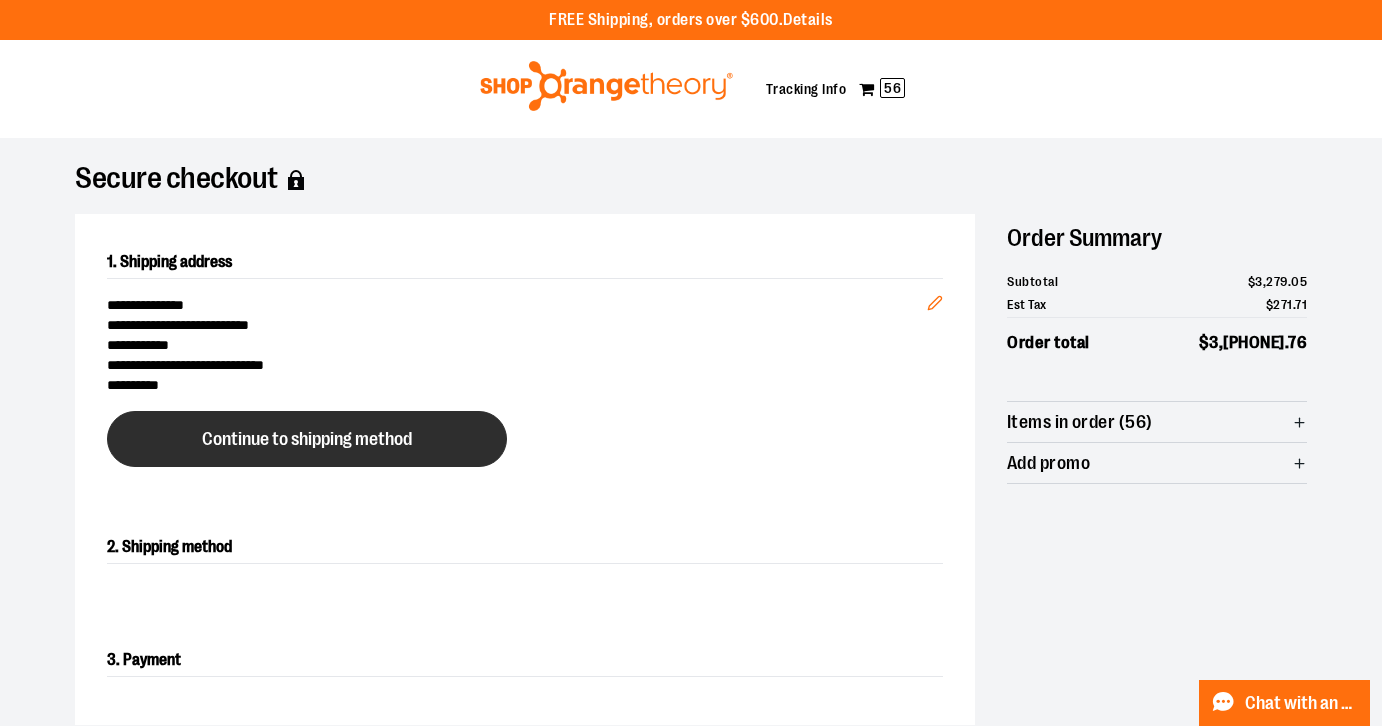 click on "Continue to shipping method" at bounding box center [307, 439] 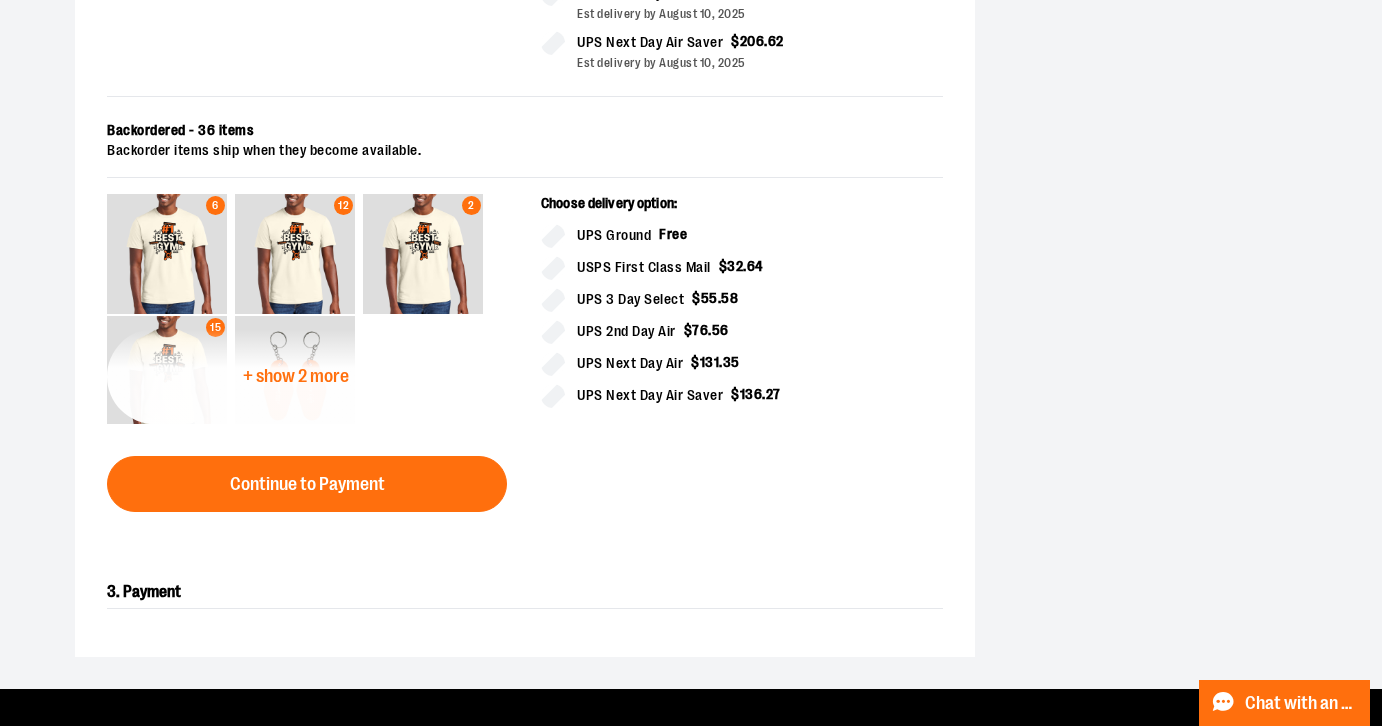 scroll, scrollTop: 894, scrollLeft: 0, axis: vertical 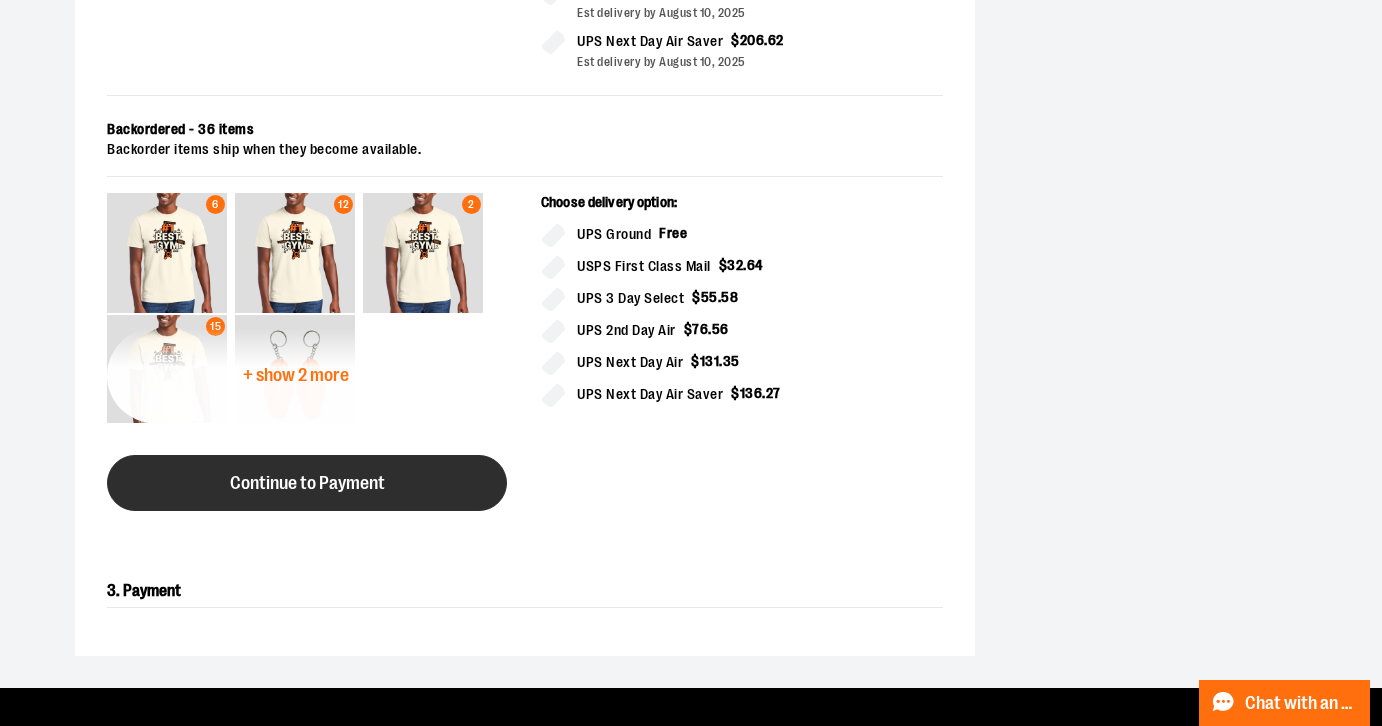 click on "Continue to Payment" at bounding box center (307, 483) 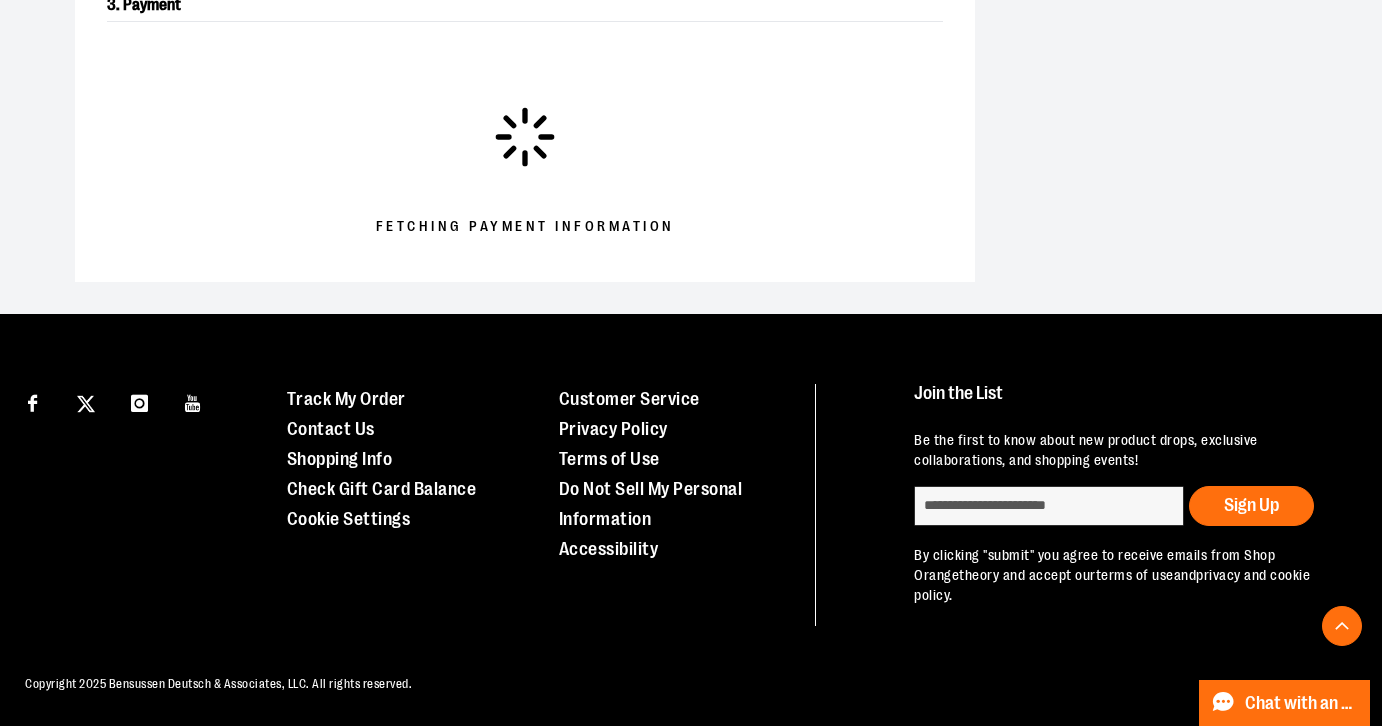 scroll, scrollTop: 398, scrollLeft: 0, axis: vertical 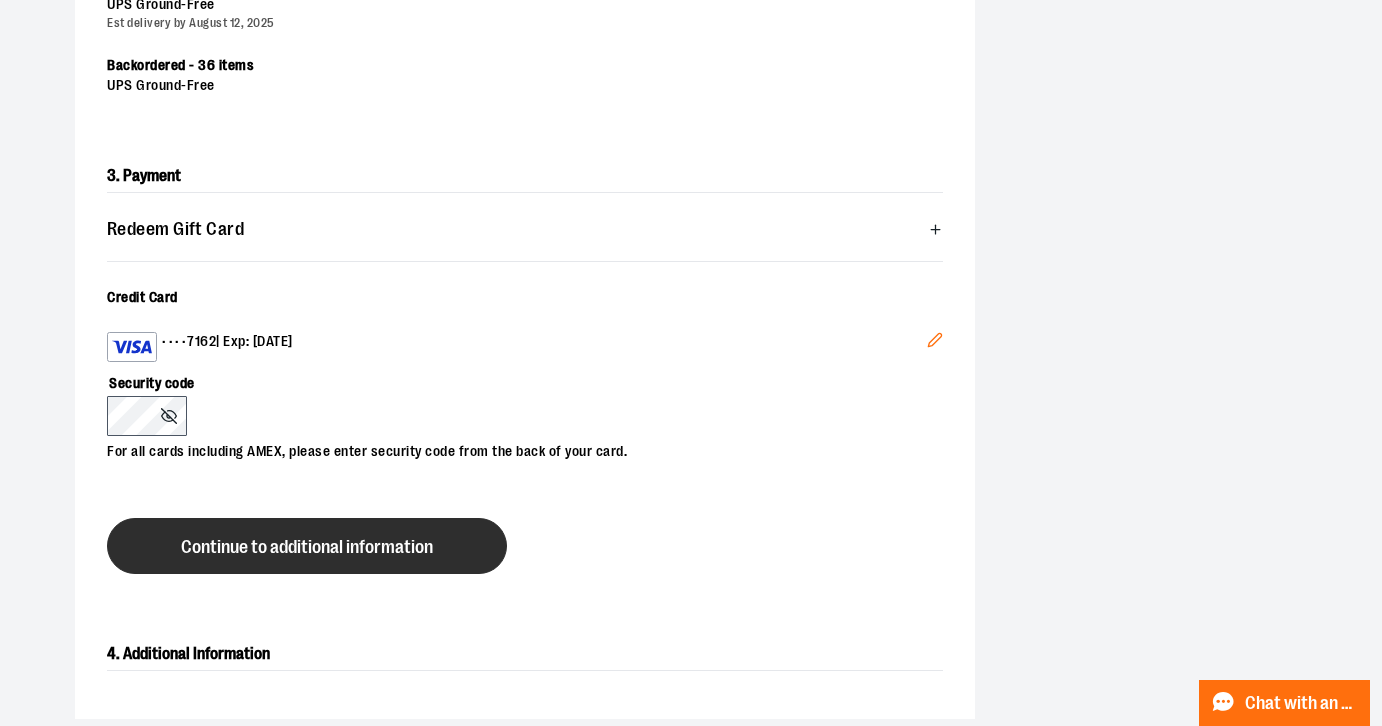 click on "Continue to additional information" at bounding box center (307, 547) 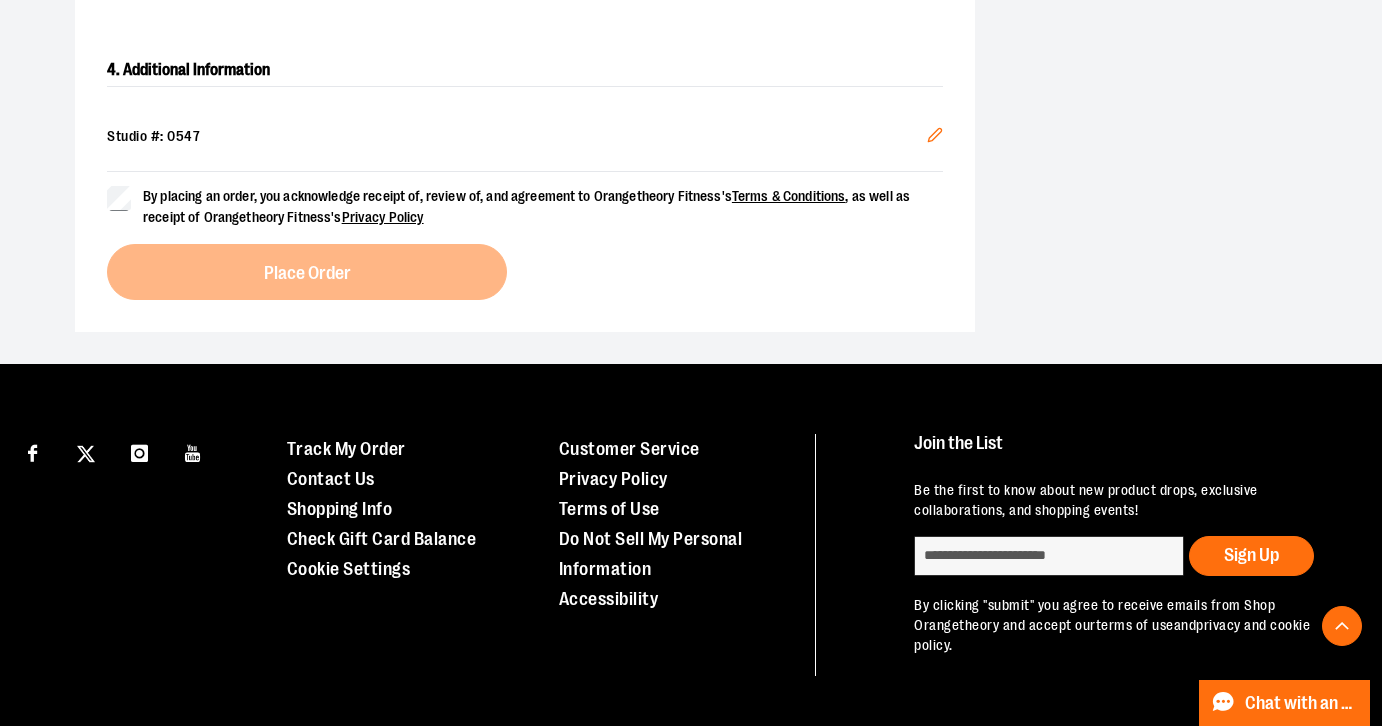 scroll, scrollTop: 840, scrollLeft: 0, axis: vertical 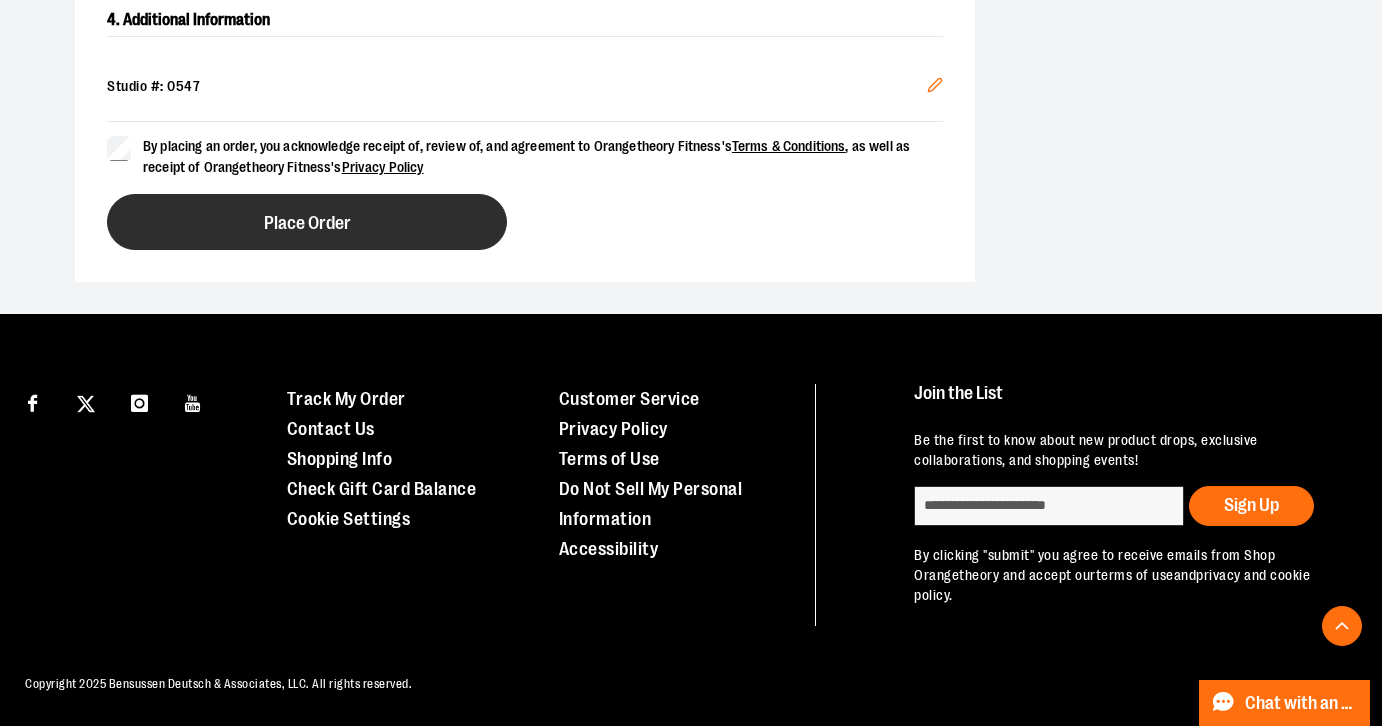 click on "Place Order" at bounding box center (307, 223) 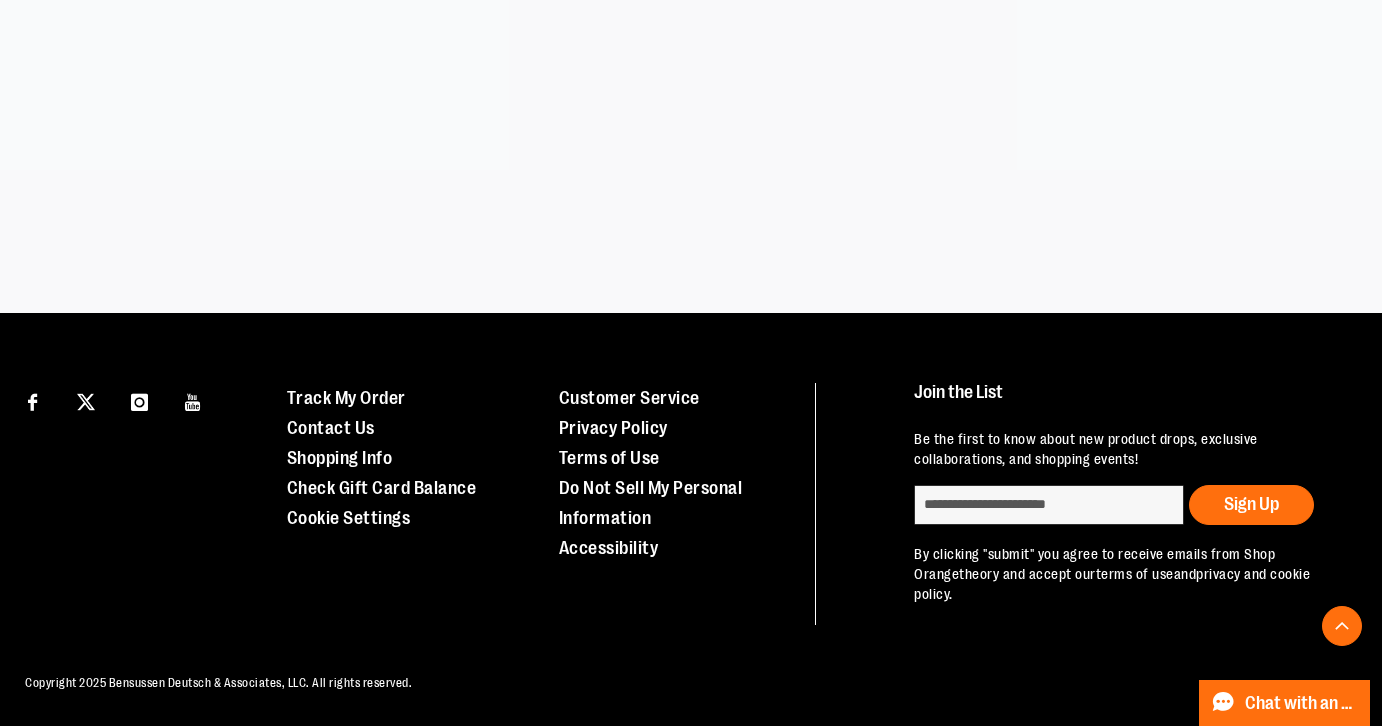 scroll, scrollTop: 592, scrollLeft: 0, axis: vertical 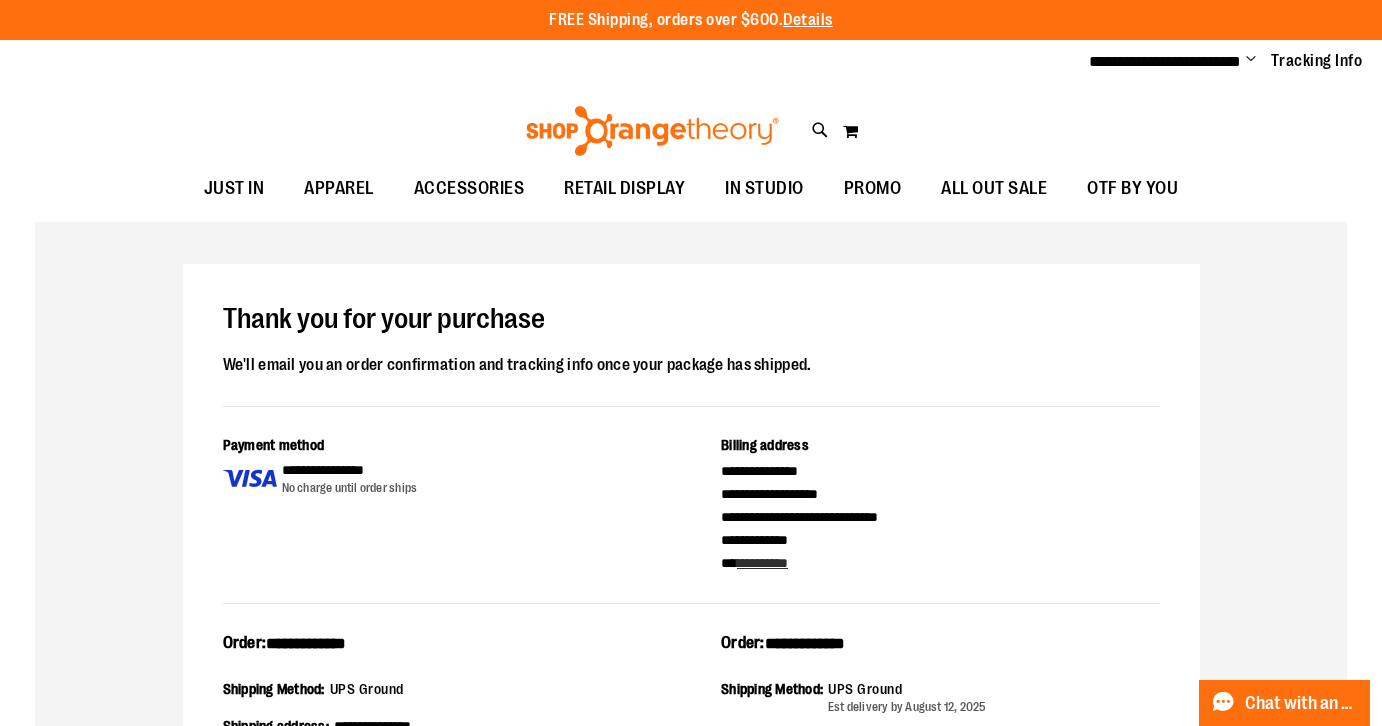 type on "**********" 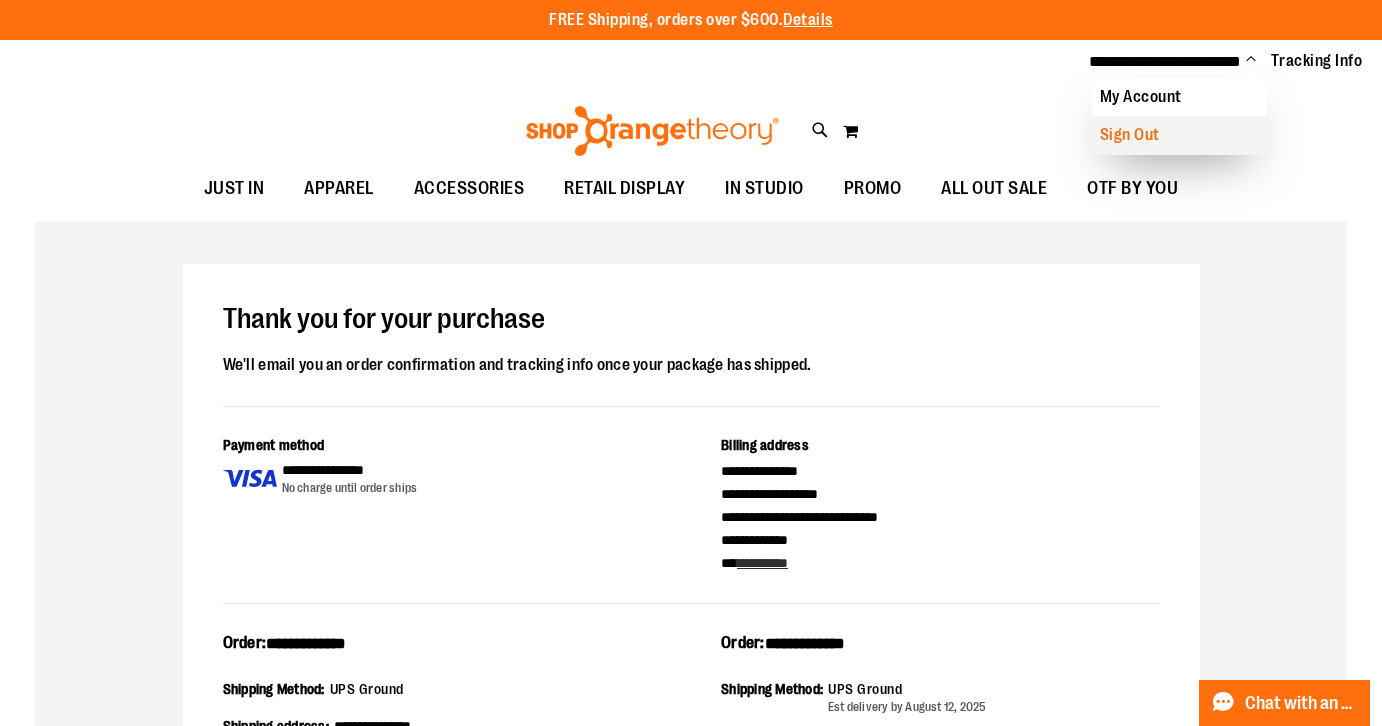 click on "Sign Out" at bounding box center (1179, 135) 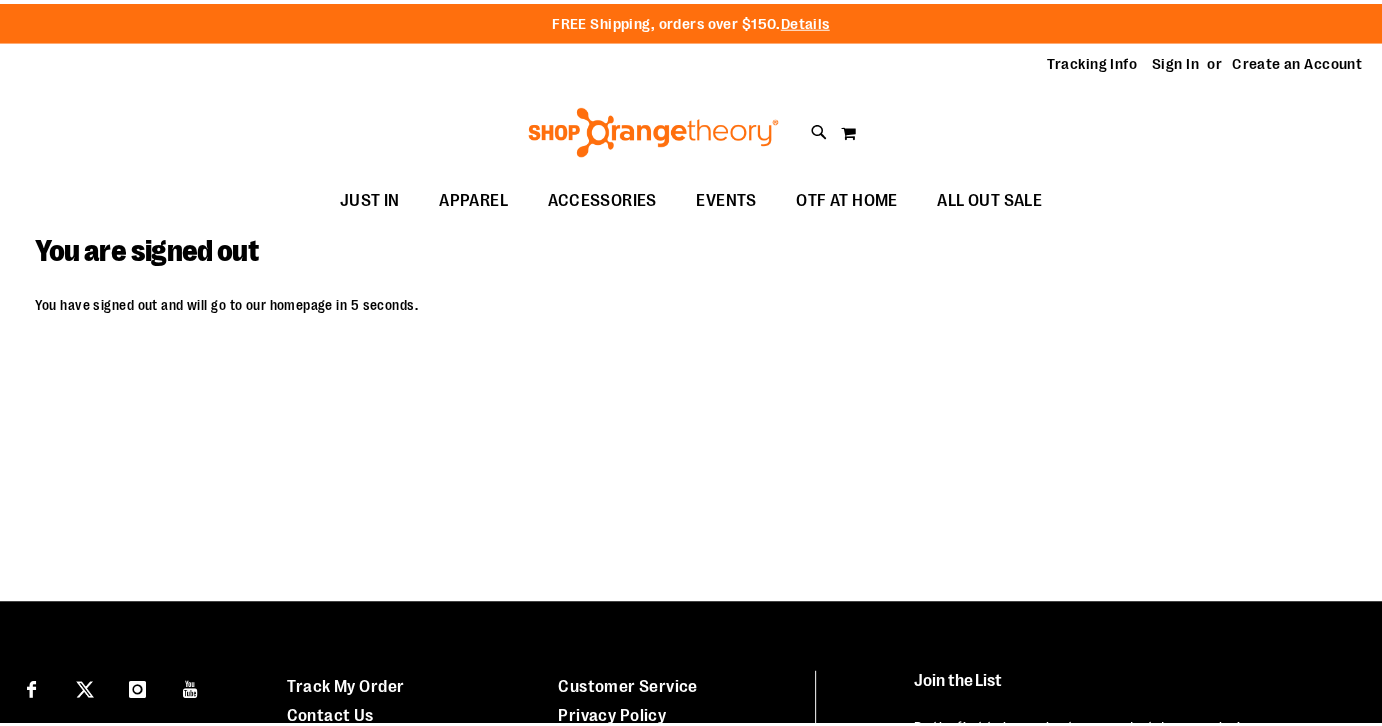 scroll, scrollTop: 0, scrollLeft: 0, axis: both 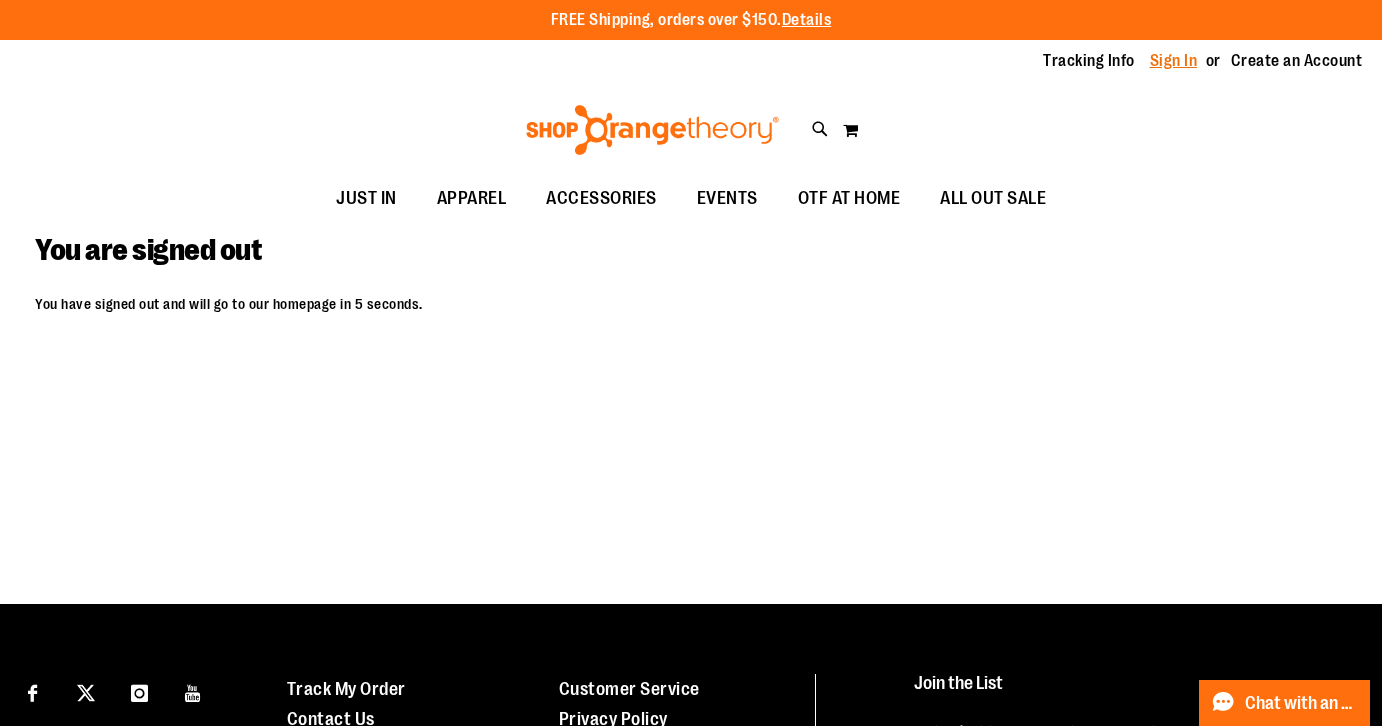 type on "**********" 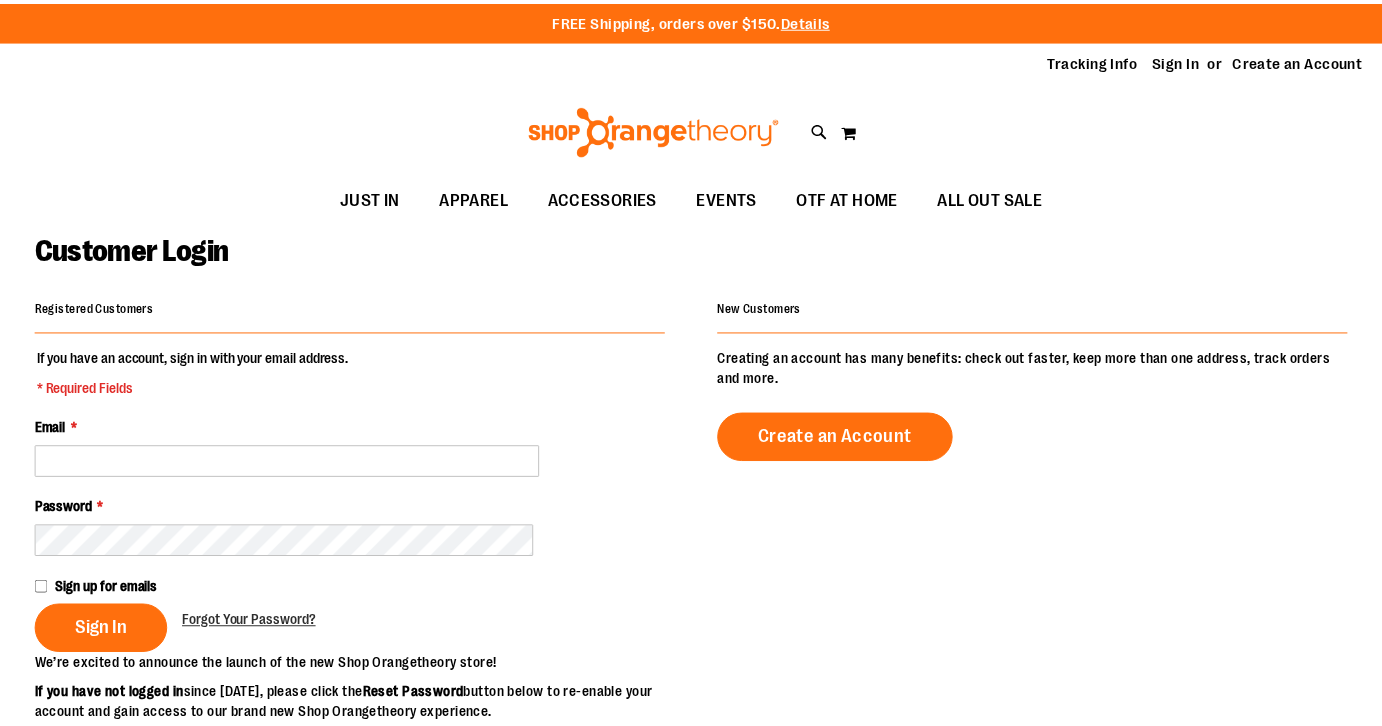 scroll, scrollTop: 0, scrollLeft: 0, axis: both 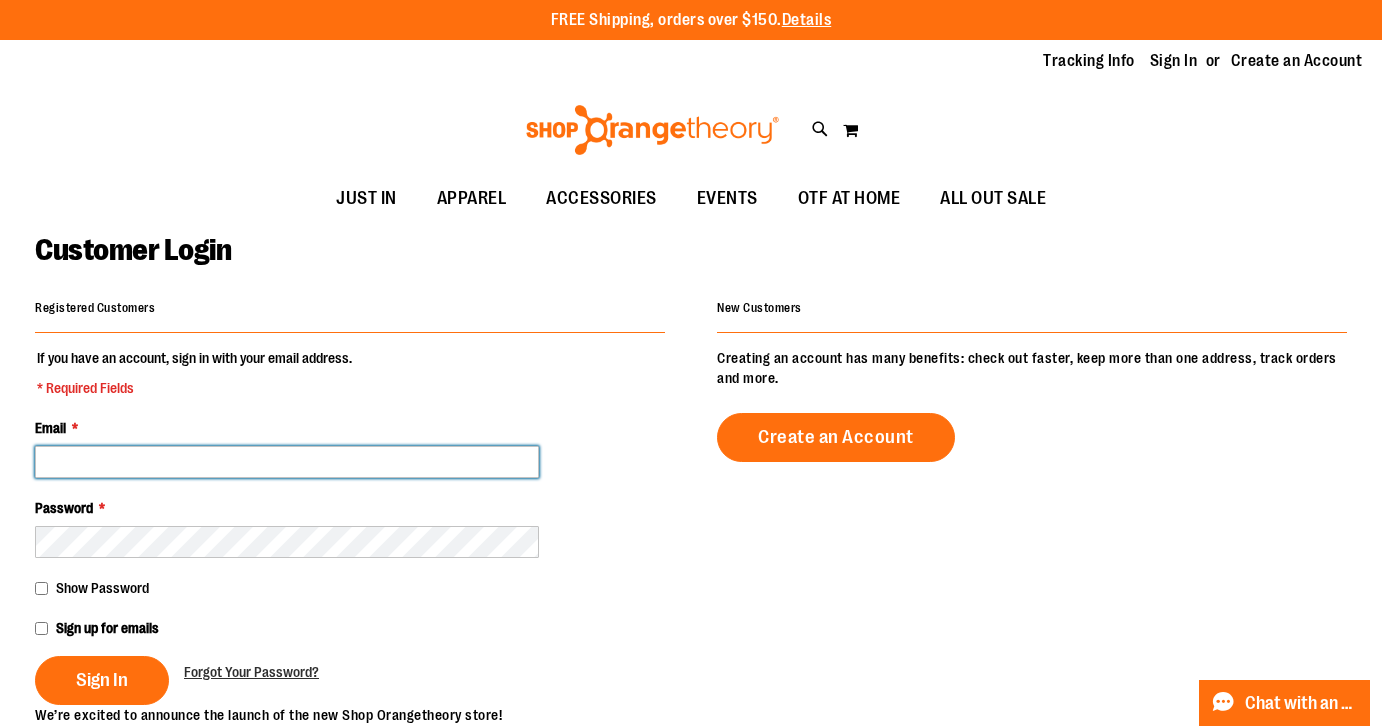 type on "**********" 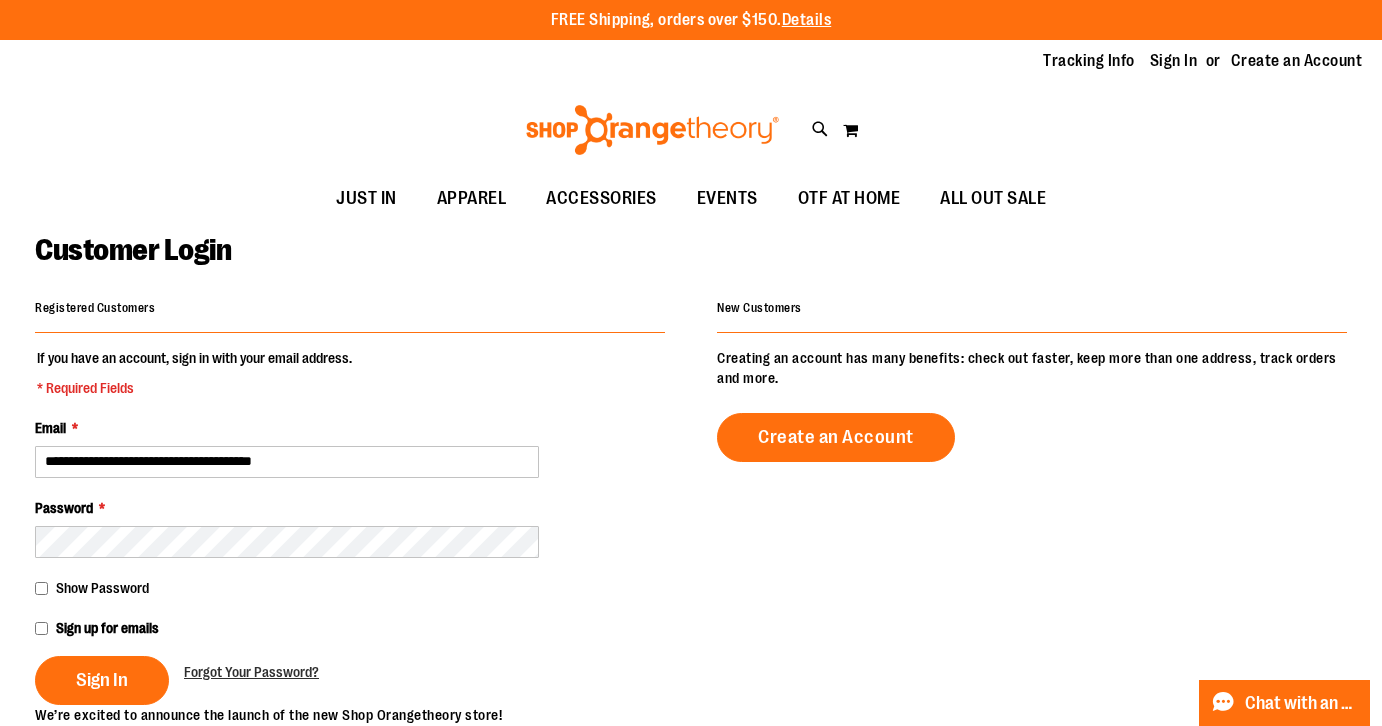 type on "**********" 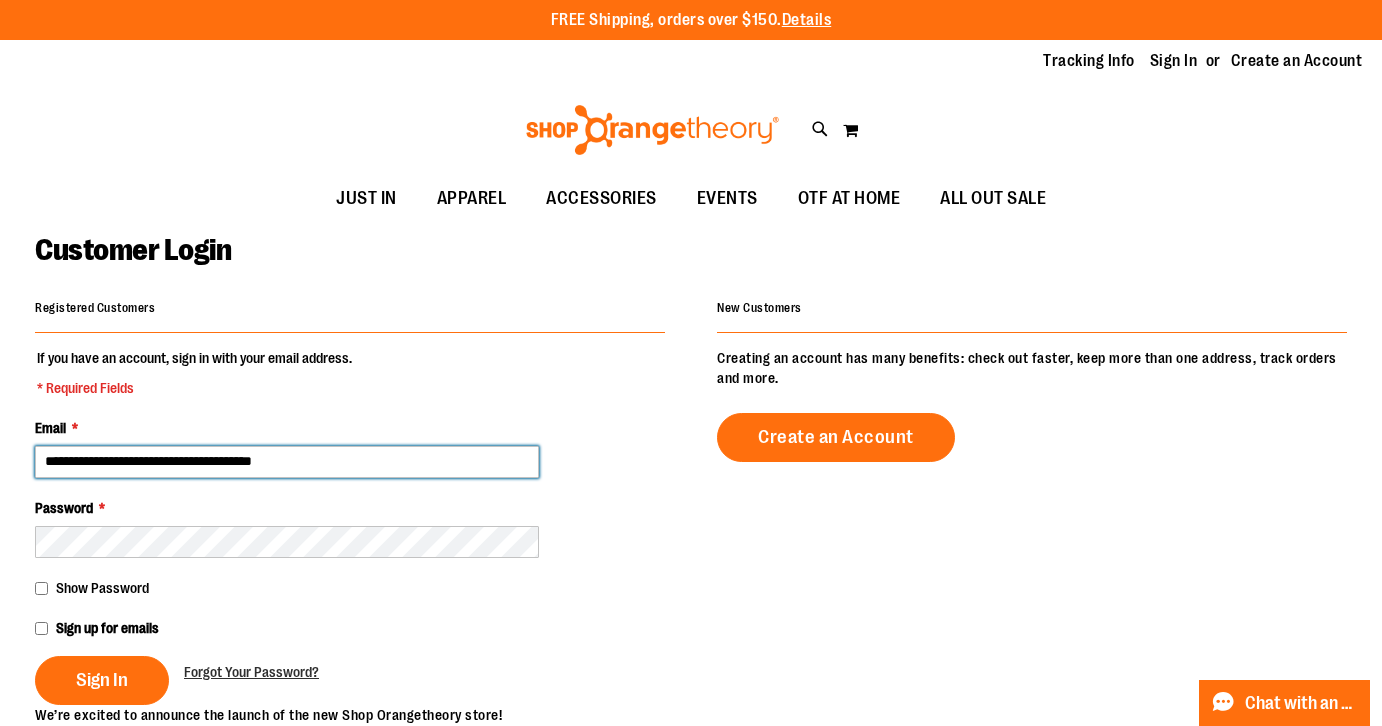 click on "**********" at bounding box center [287, 462] 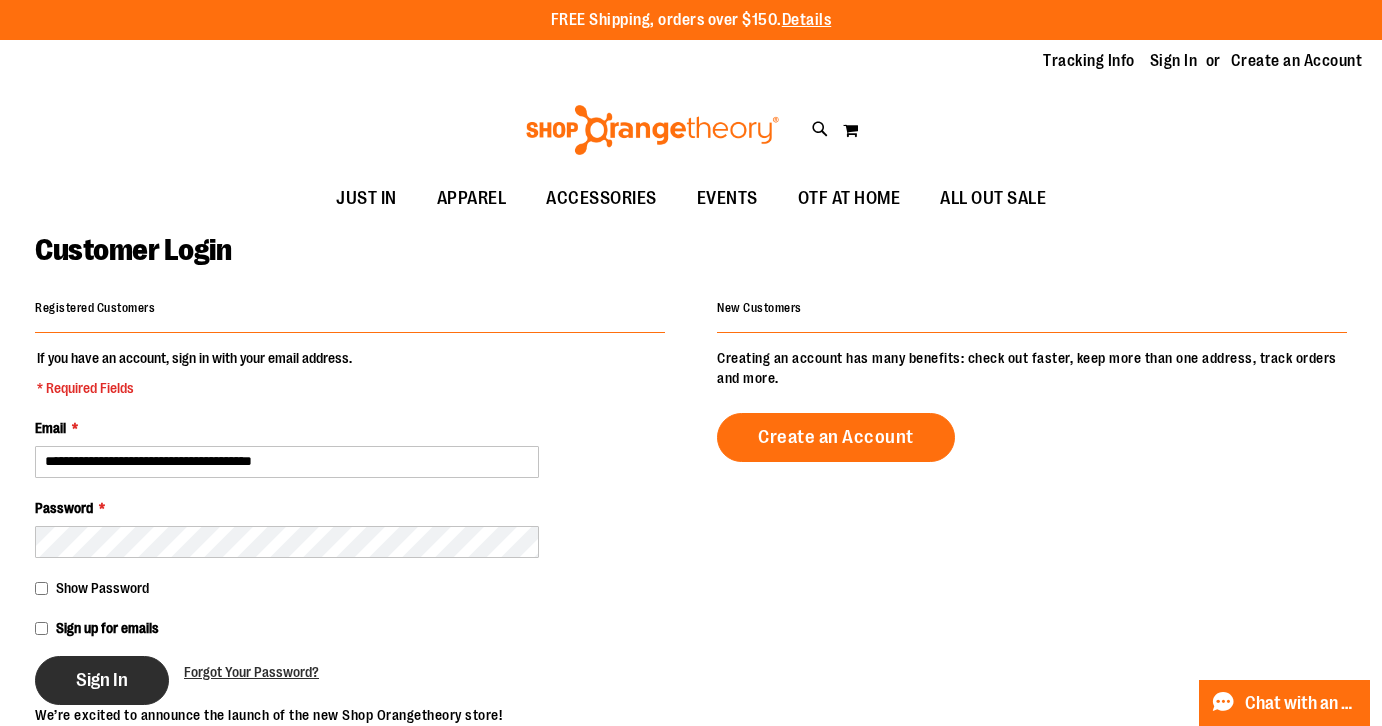click on "Sign In" at bounding box center [102, 680] 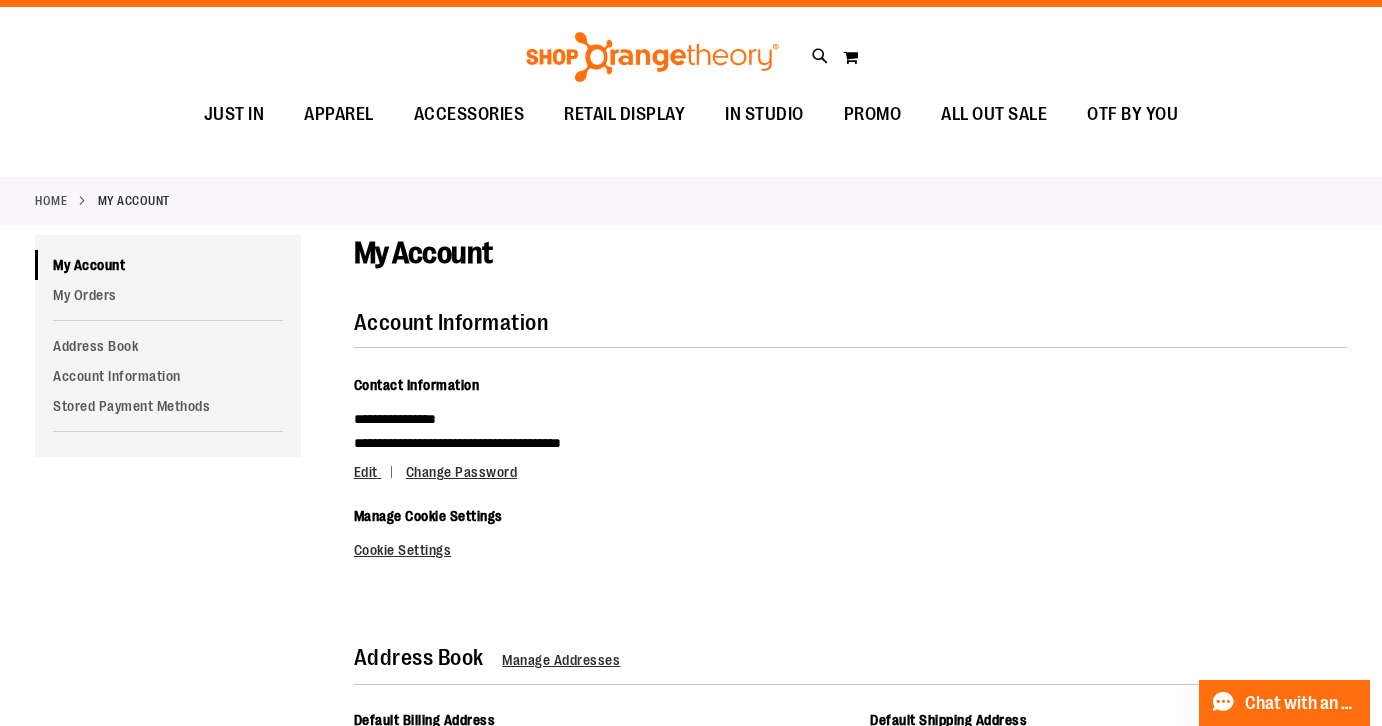 scroll, scrollTop: 0, scrollLeft: 0, axis: both 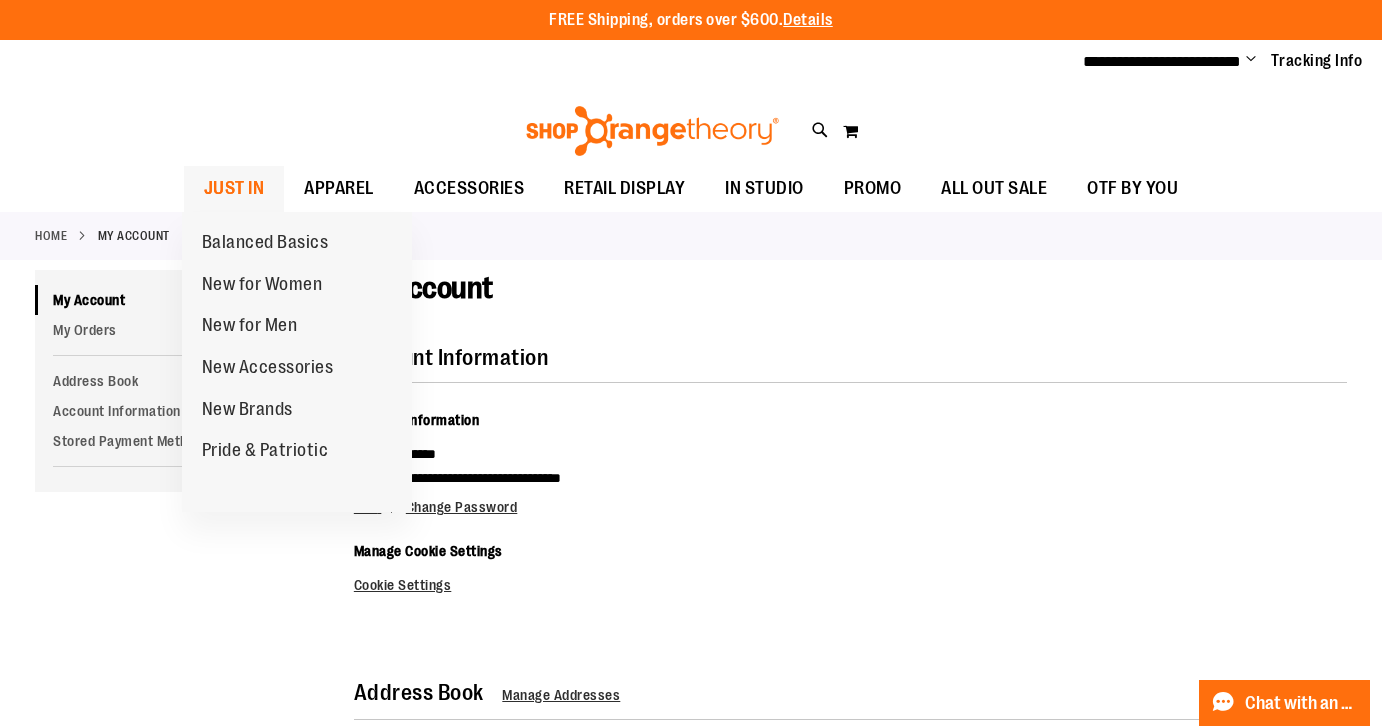 type on "**********" 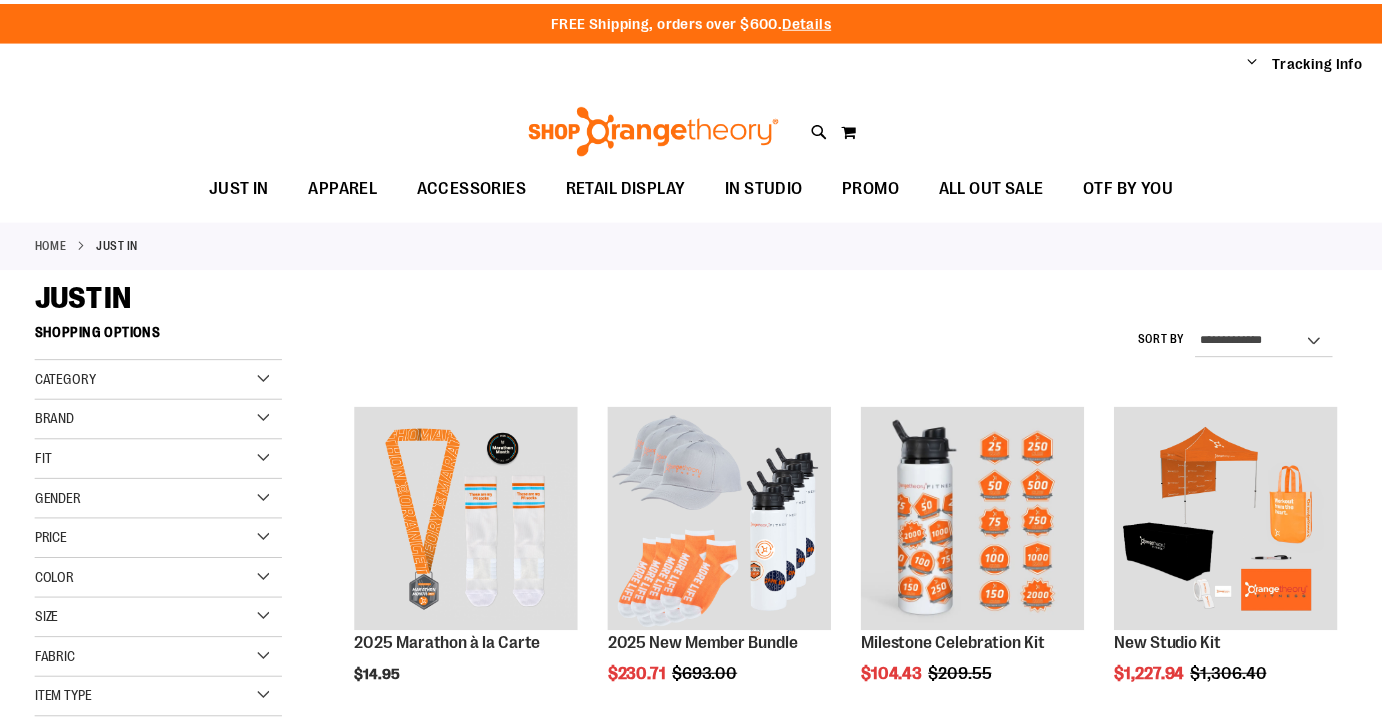 scroll, scrollTop: 0, scrollLeft: 0, axis: both 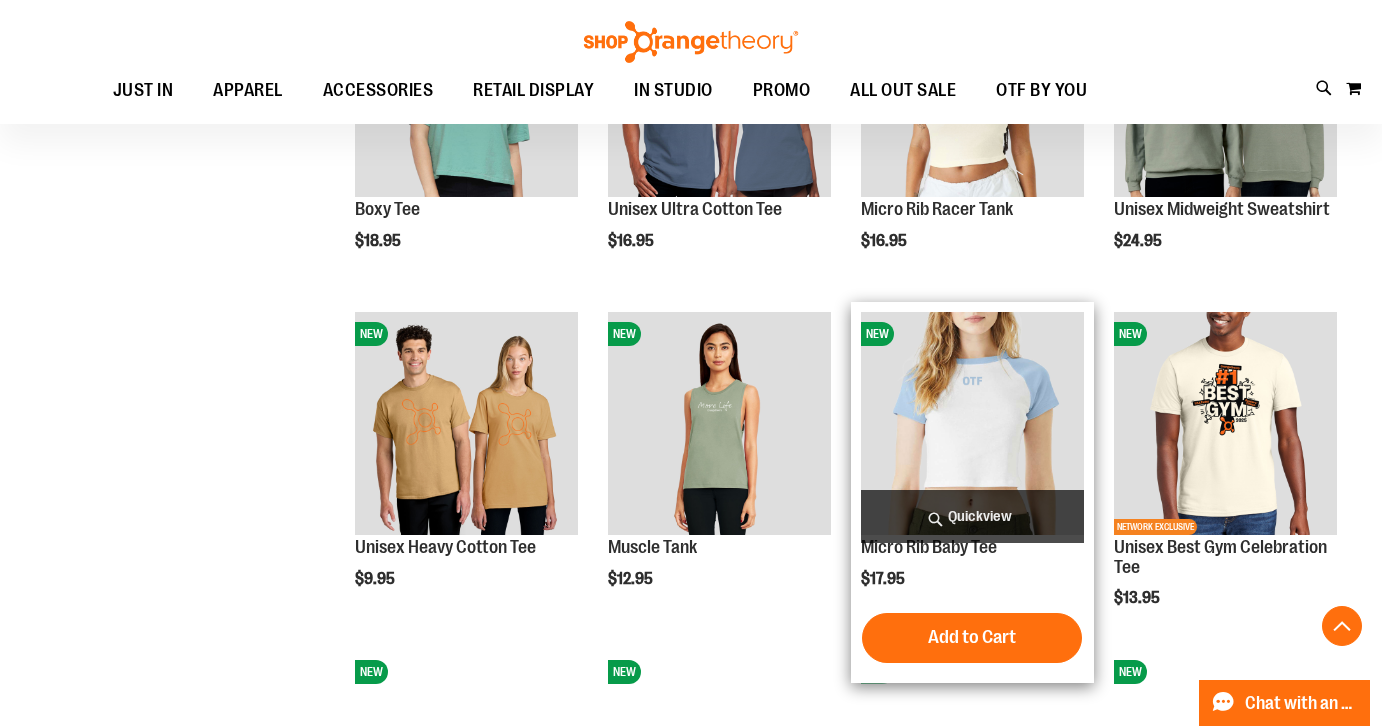 type on "**********" 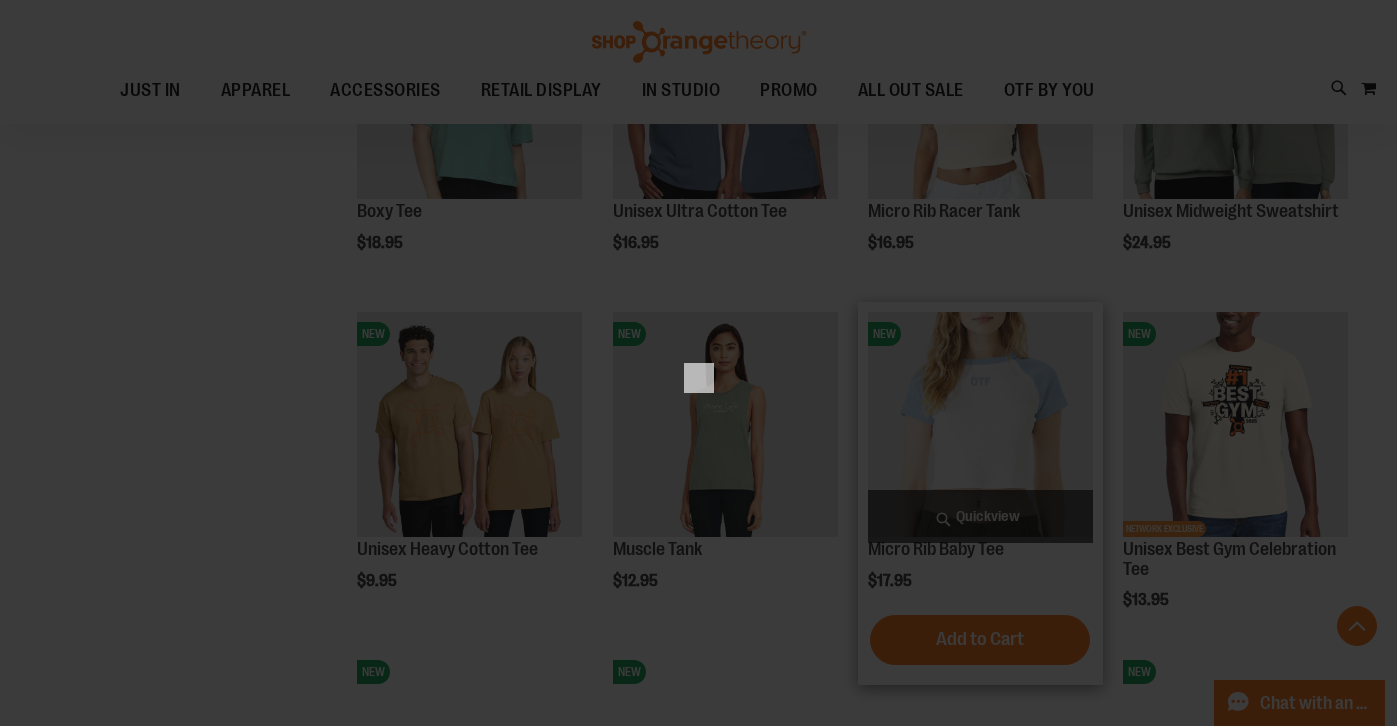 scroll, scrollTop: 0, scrollLeft: 0, axis: both 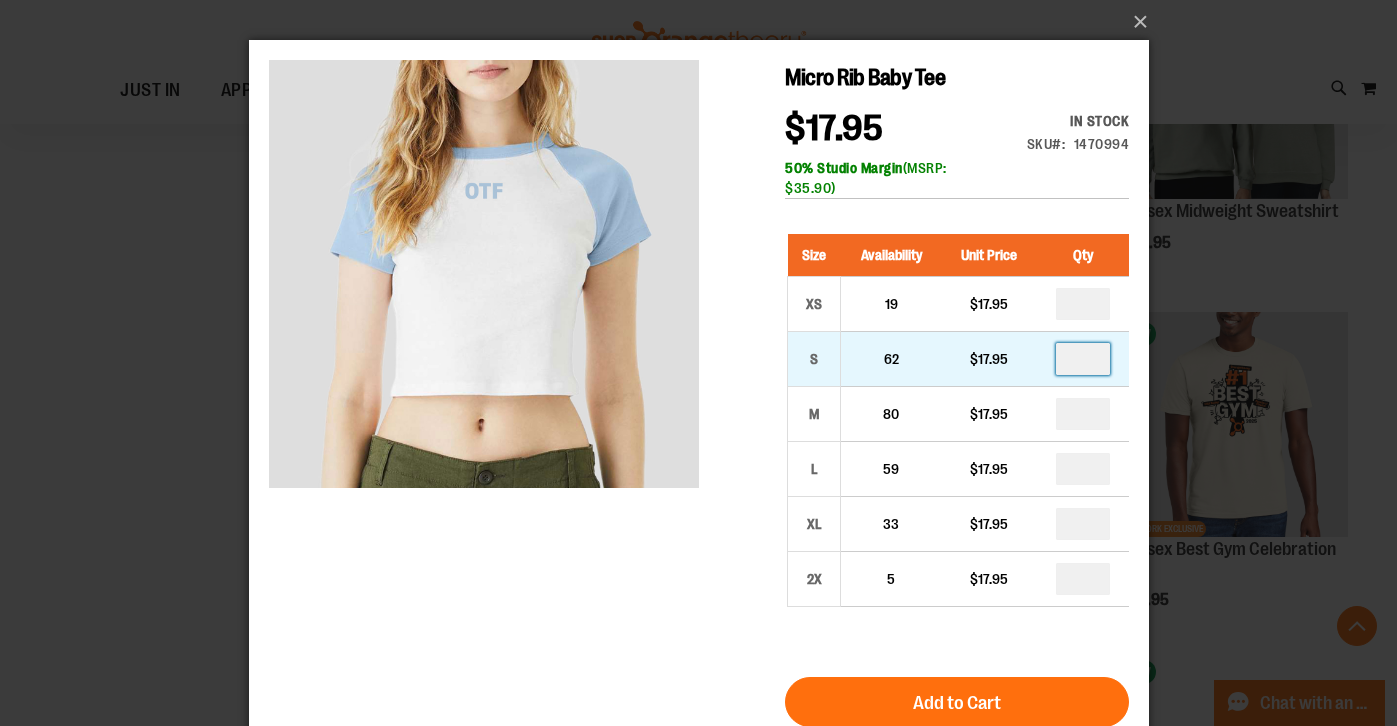 drag, startPoint x: 1098, startPoint y: 356, endPoint x: 1064, endPoint y: 345, distance: 35.735138 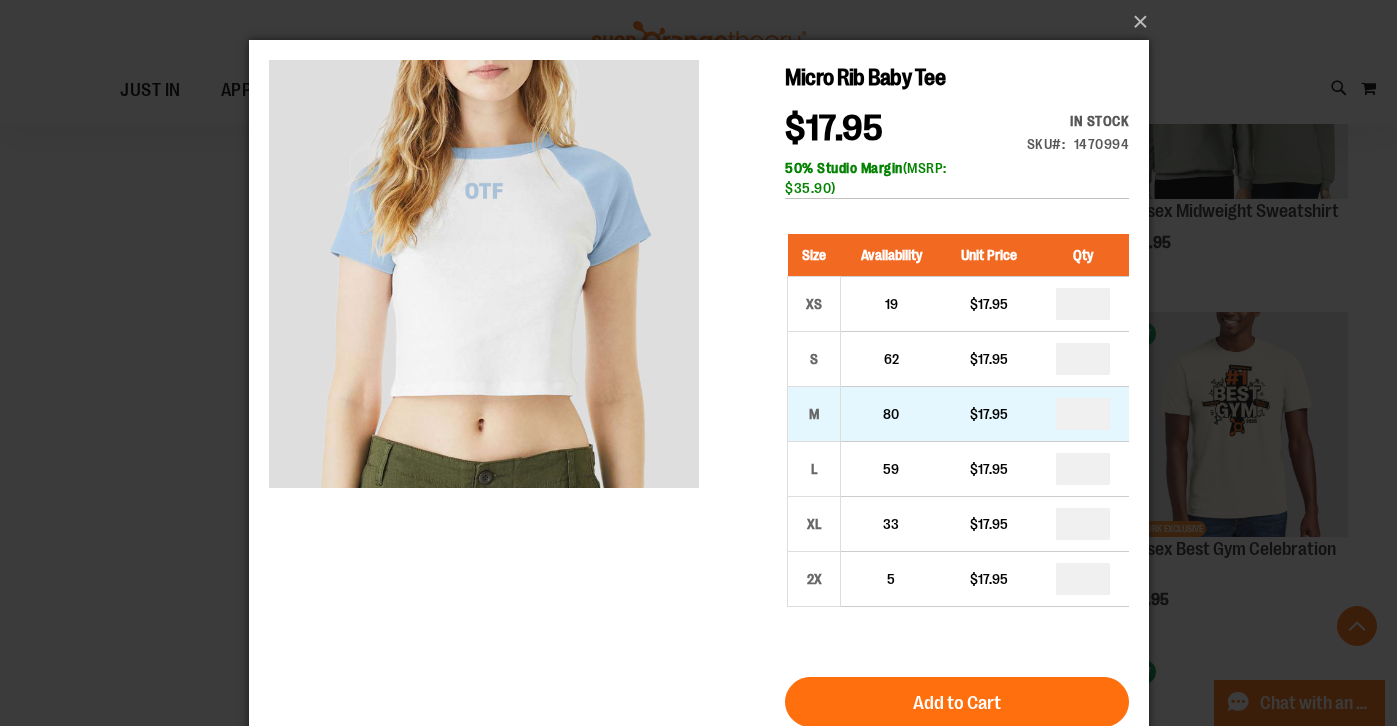 drag, startPoint x: 1090, startPoint y: 410, endPoint x: 1055, endPoint y: 410, distance: 35 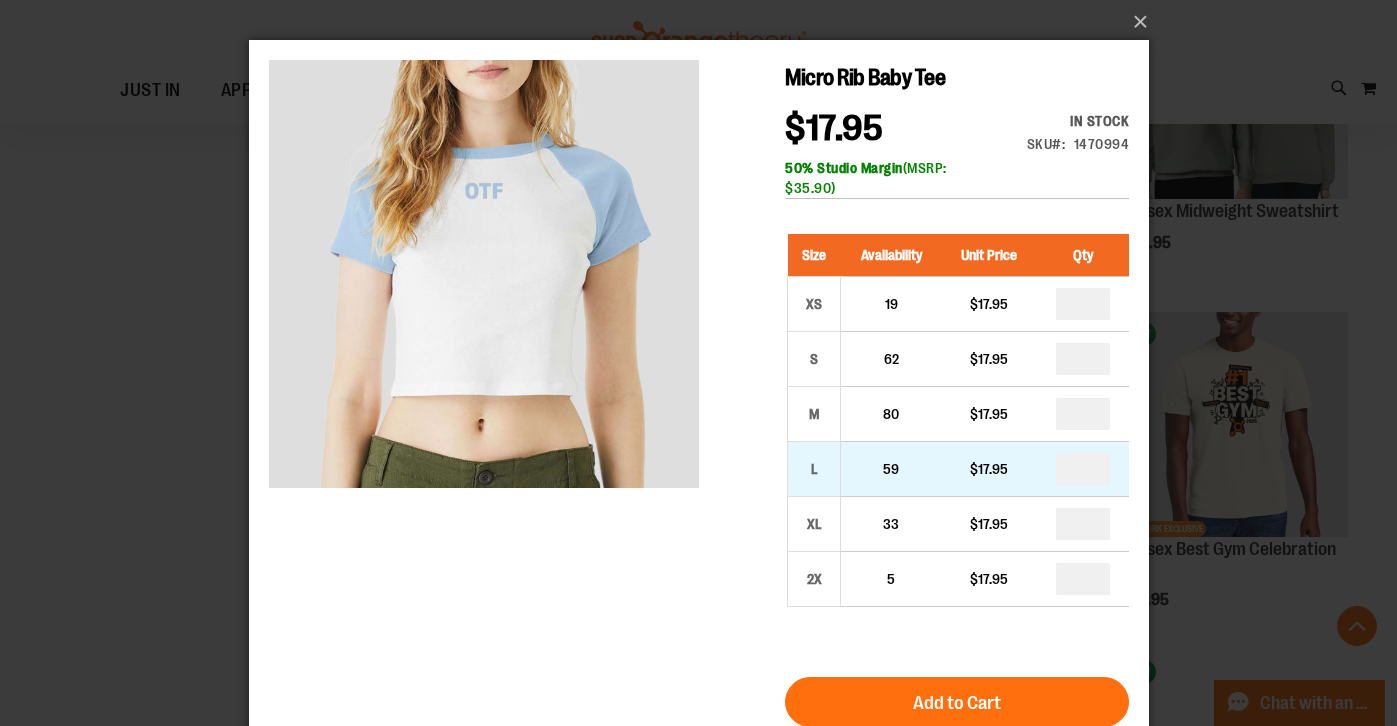drag, startPoint x: 1089, startPoint y: 471, endPoint x: 1066, endPoint y: 463, distance: 24.351591 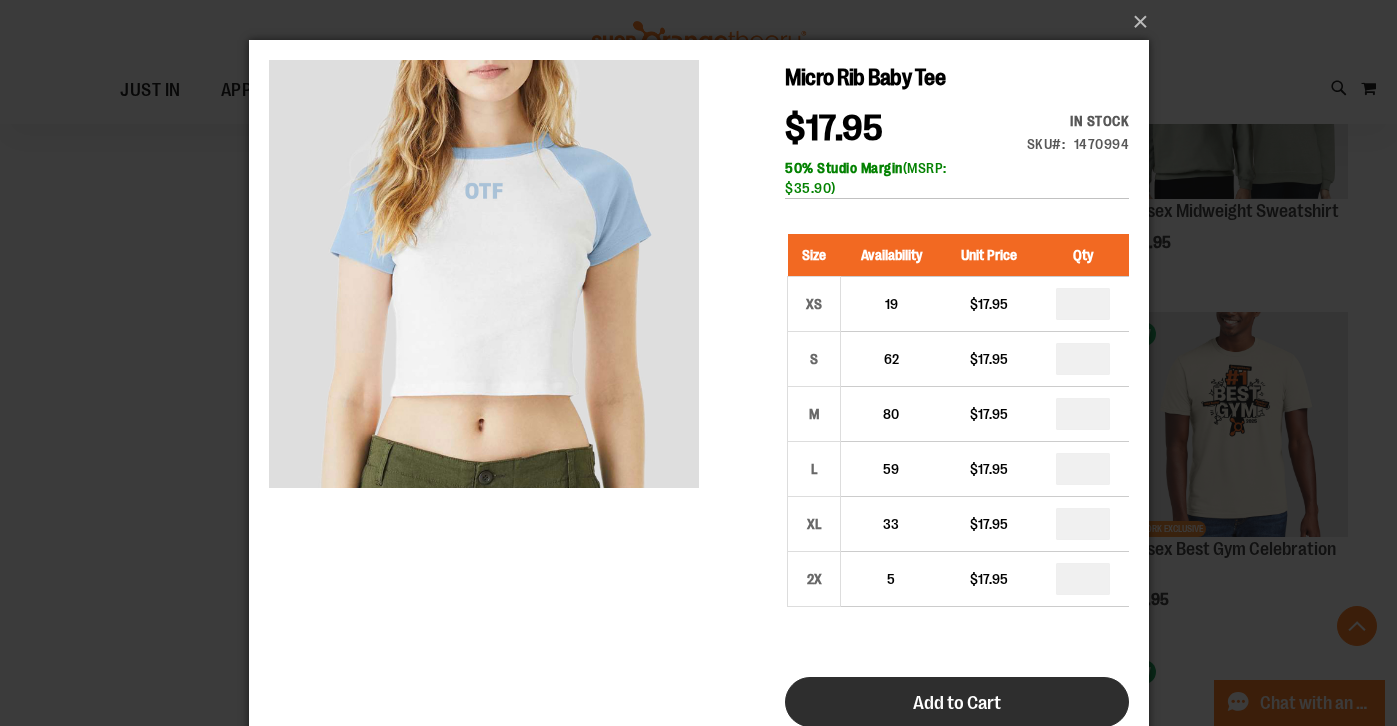 click on "Add to Cart" at bounding box center (956, 702) 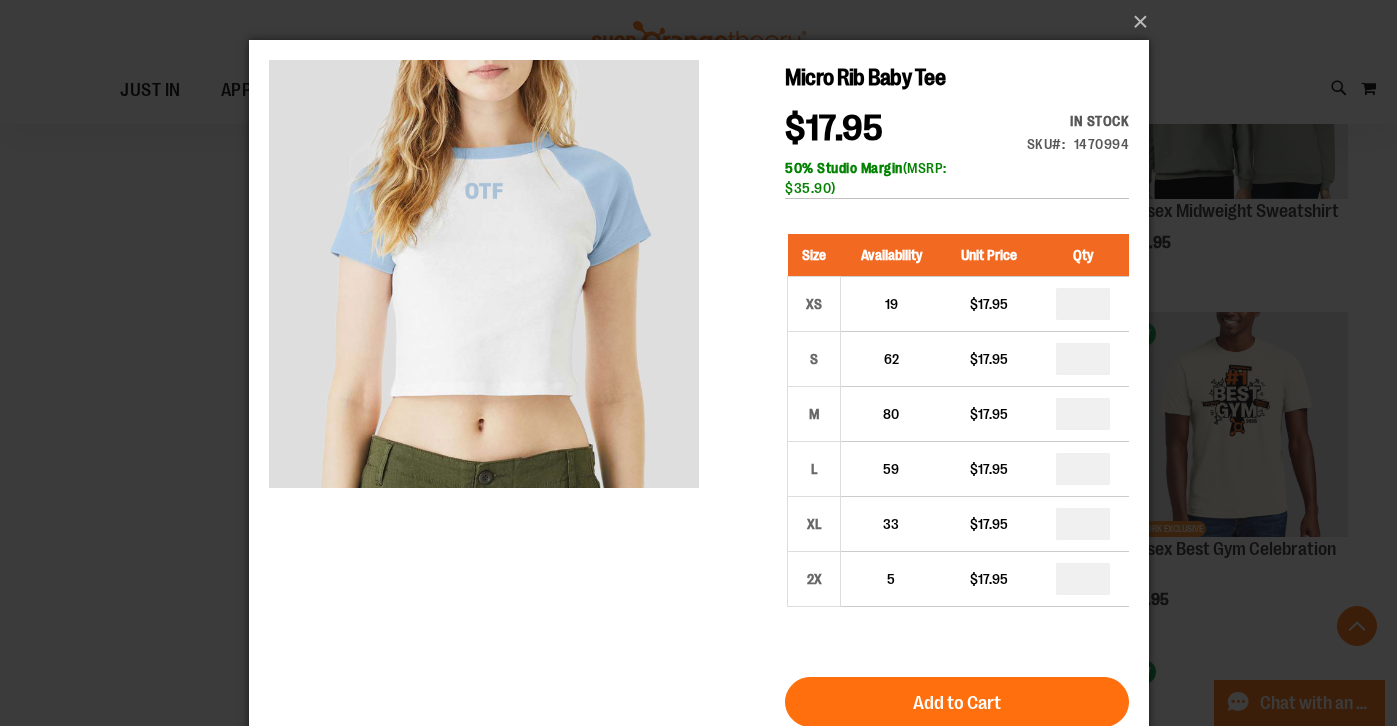click on "×" at bounding box center [698, 363] 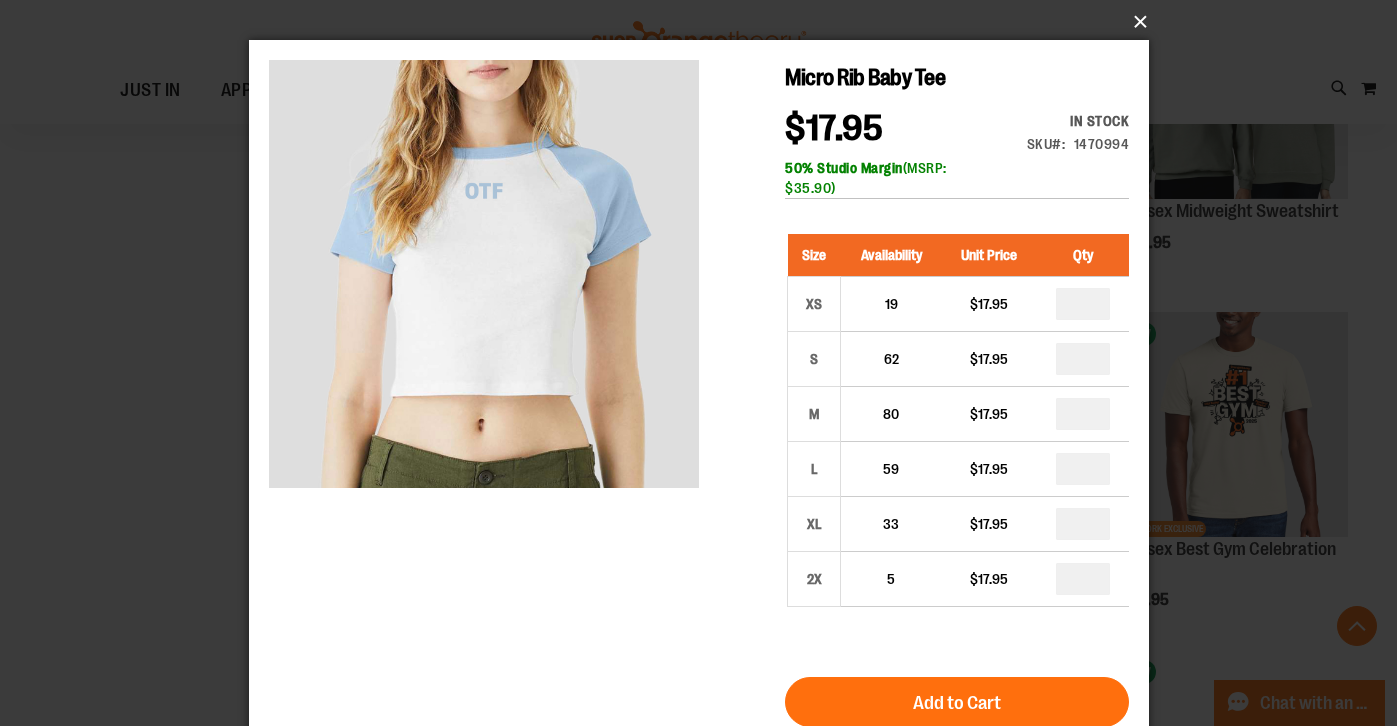 click on "×" at bounding box center [705, 22] 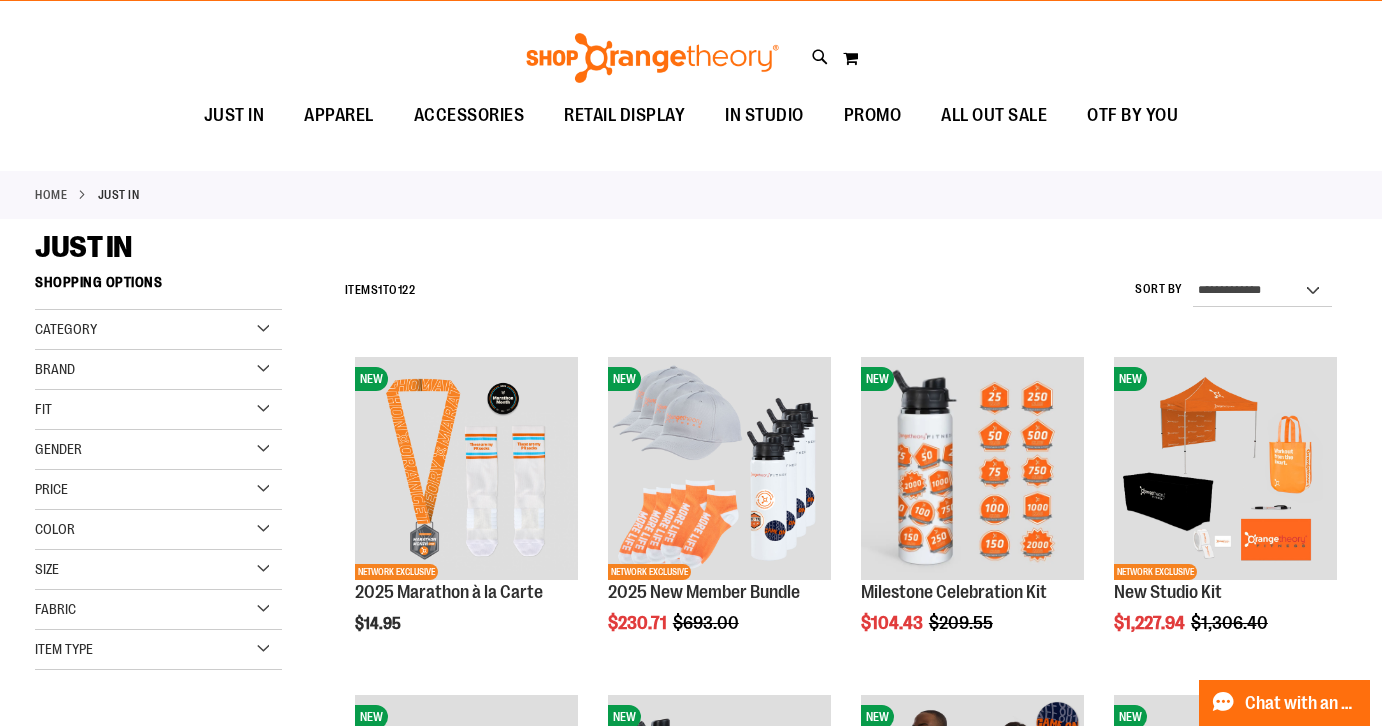 scroll, scrollTop: 0, scrollLeft: 0, axis: both 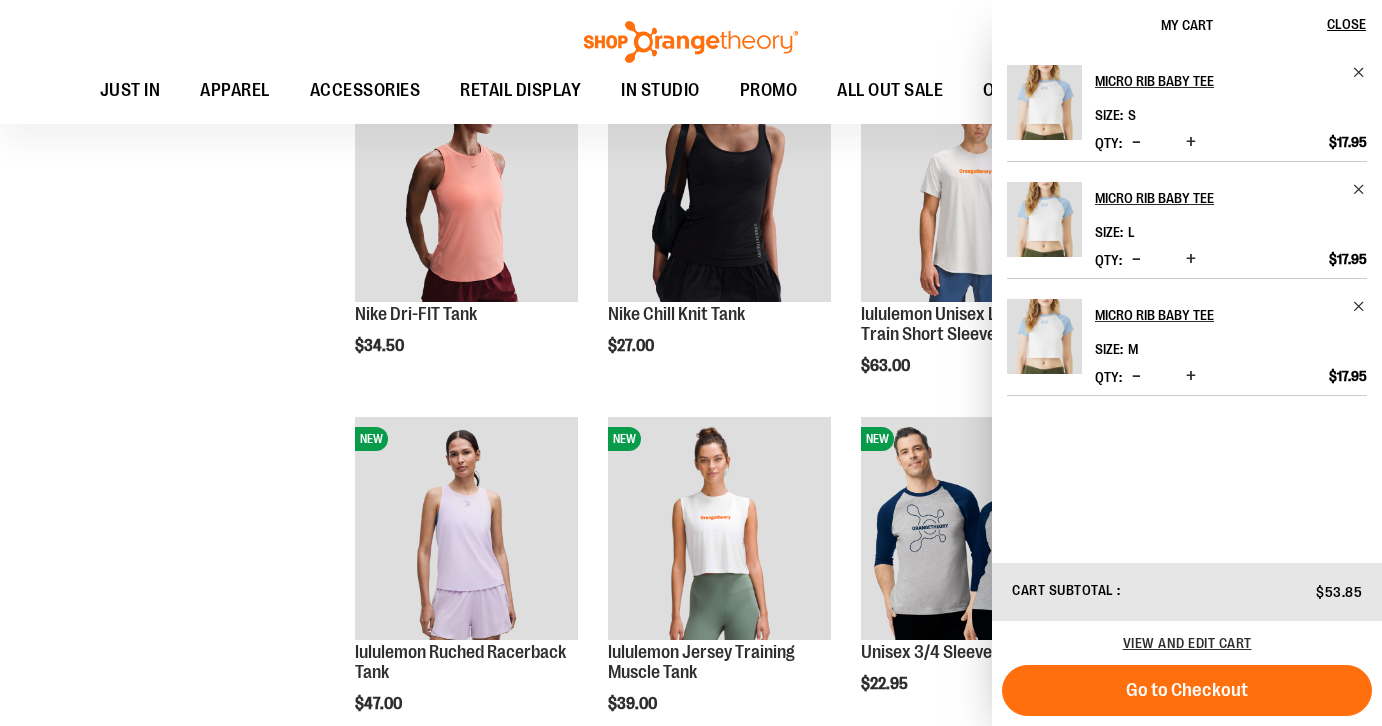 click on "**********" at bounding box center (691, 274) 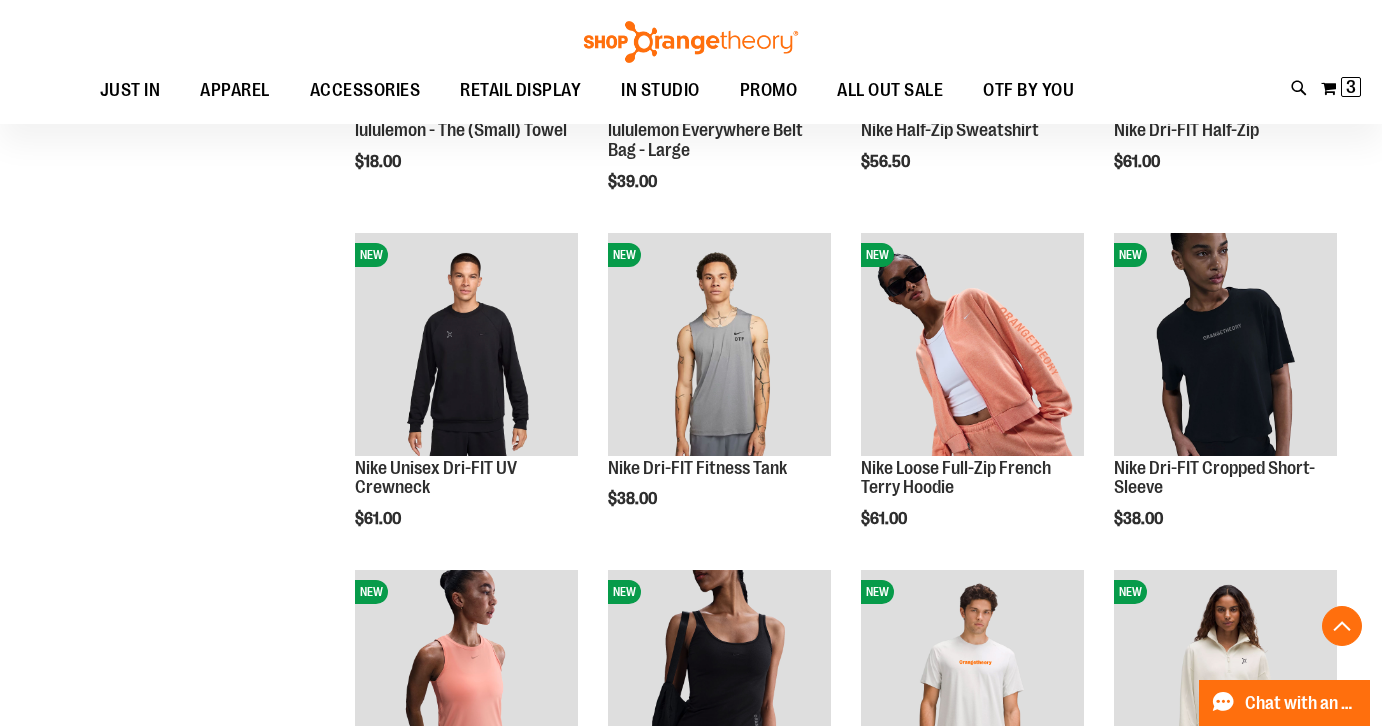 scroll, scrollTop: 1195, scrollLeft: 0, axis: vertical 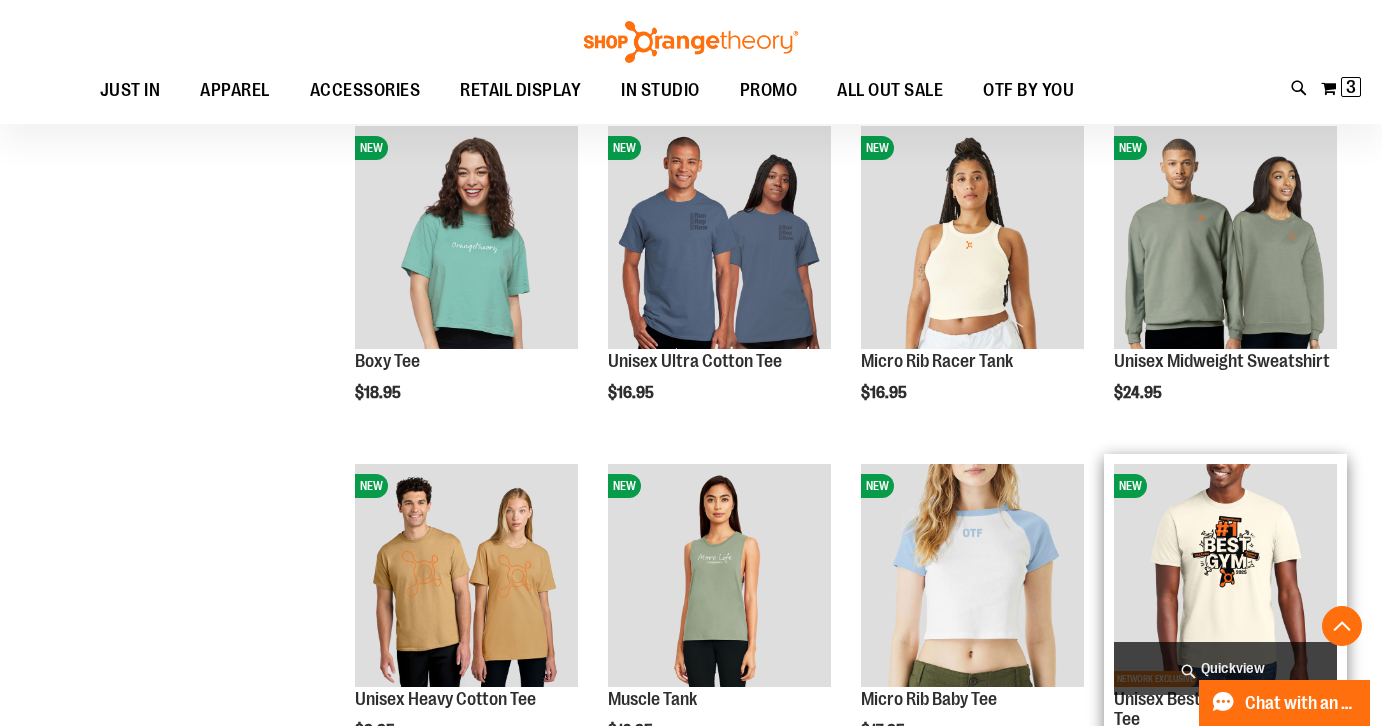 click at bounding box center (1225, 575) 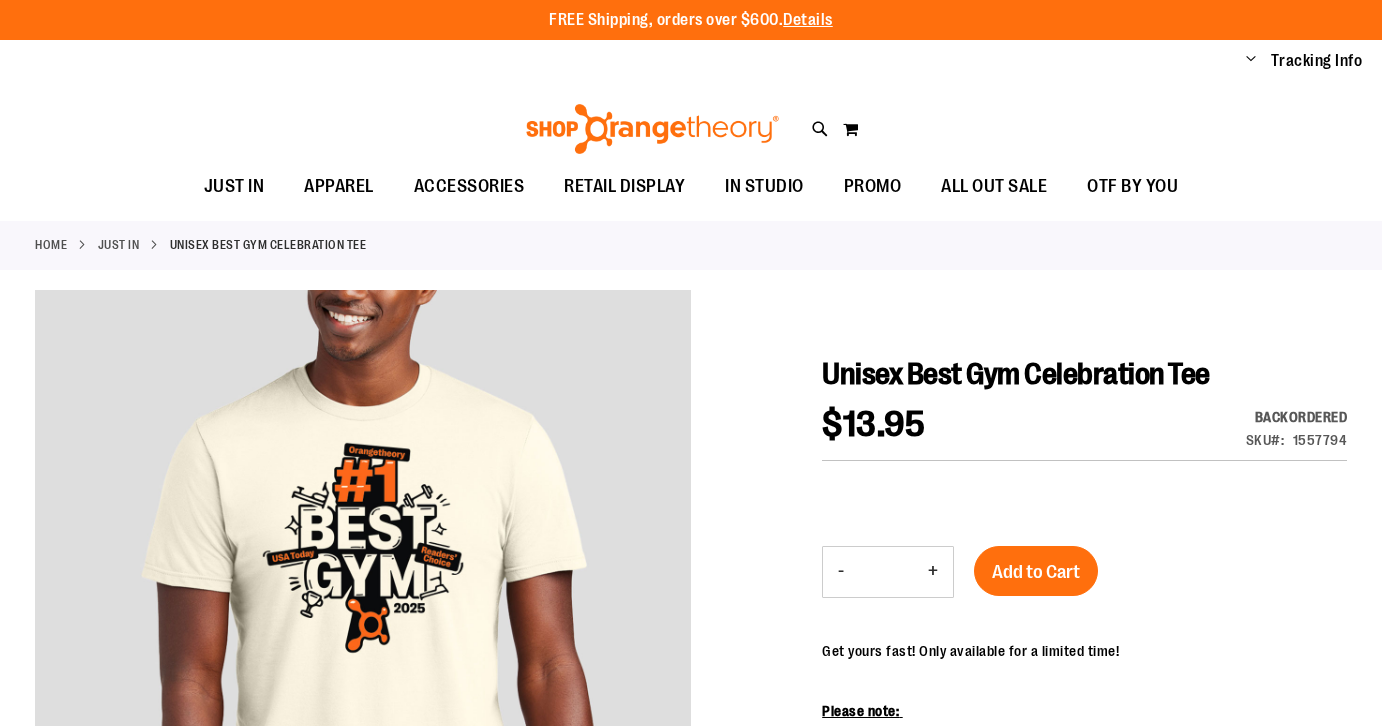 scroll, scrollTop: 0, scrollLeft: 0, axis: both 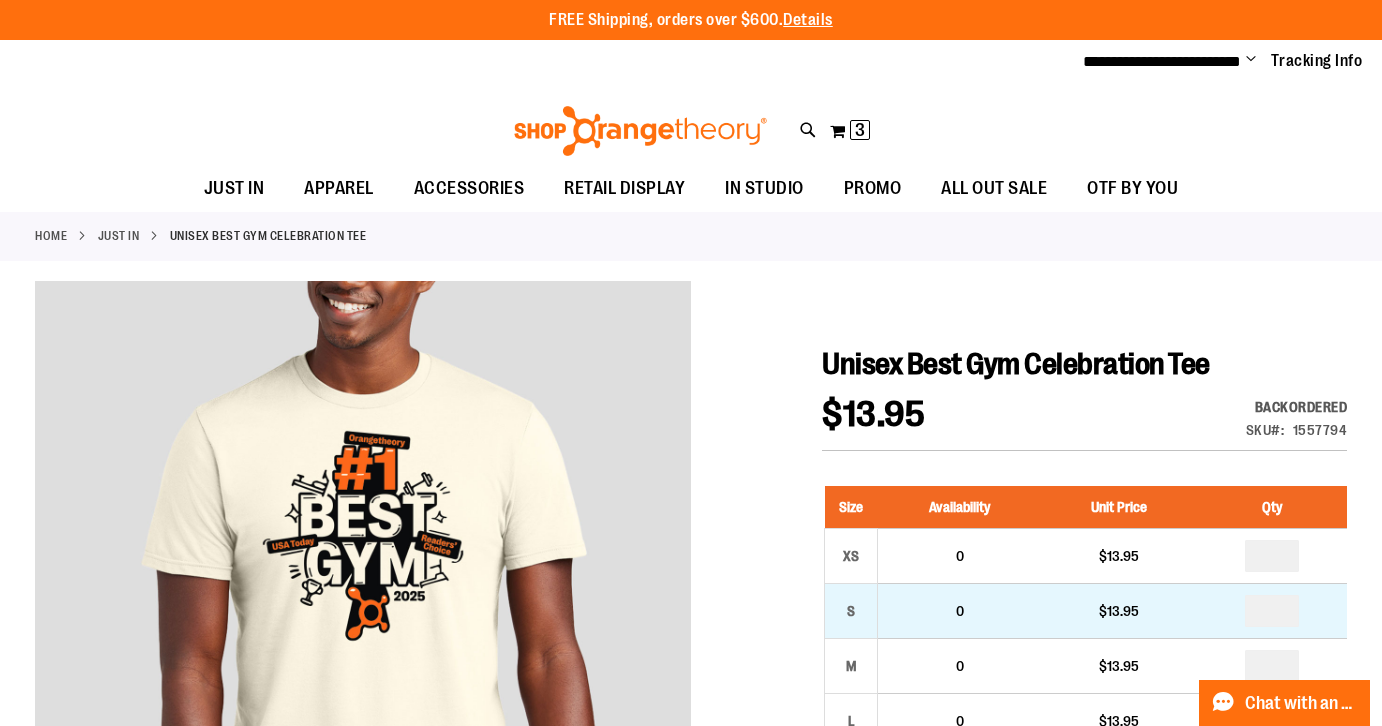 type on "**********" 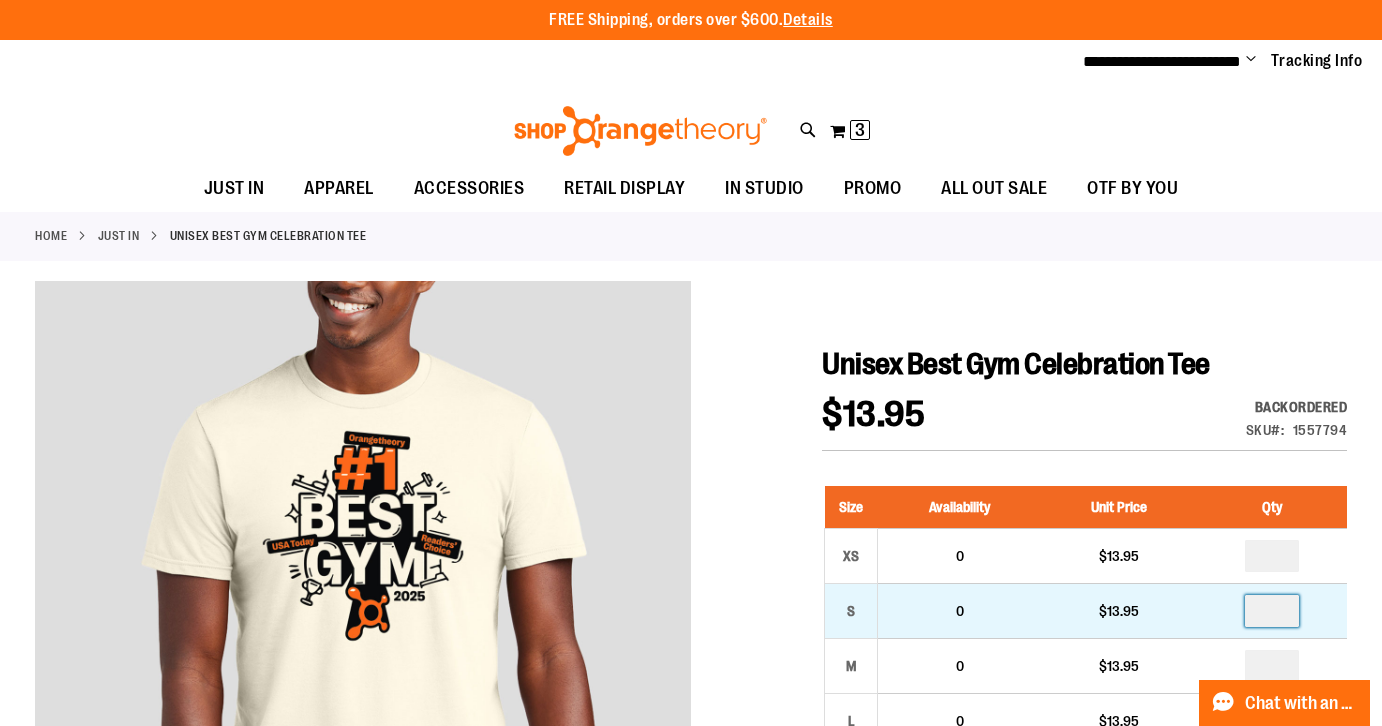 drag, startPoint x: 1282, startPoint y: 605, endPoint x: 1271, endPoint y: 603, distance: 11.18034 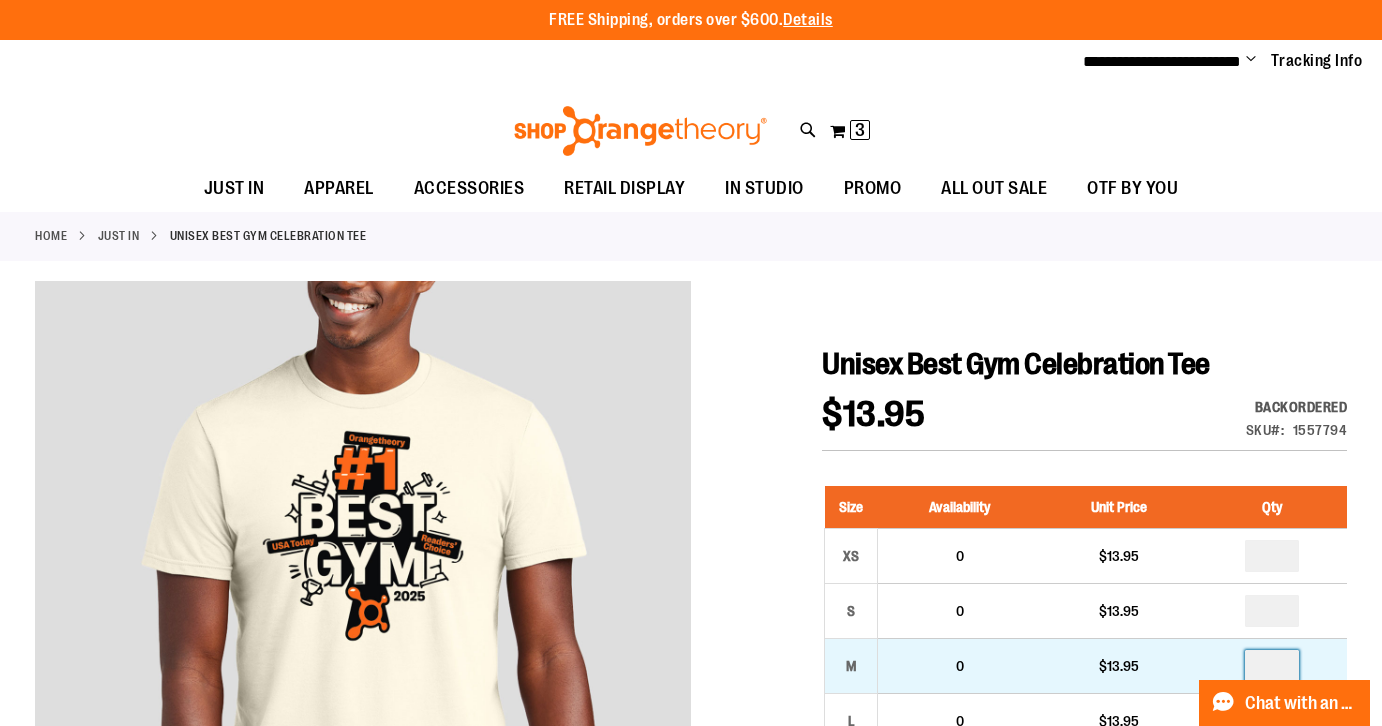 drag, startPoint x: 1283, startPoint y: 664, endPoint x: 1274, endPoint y: 658, distance: 10.816654 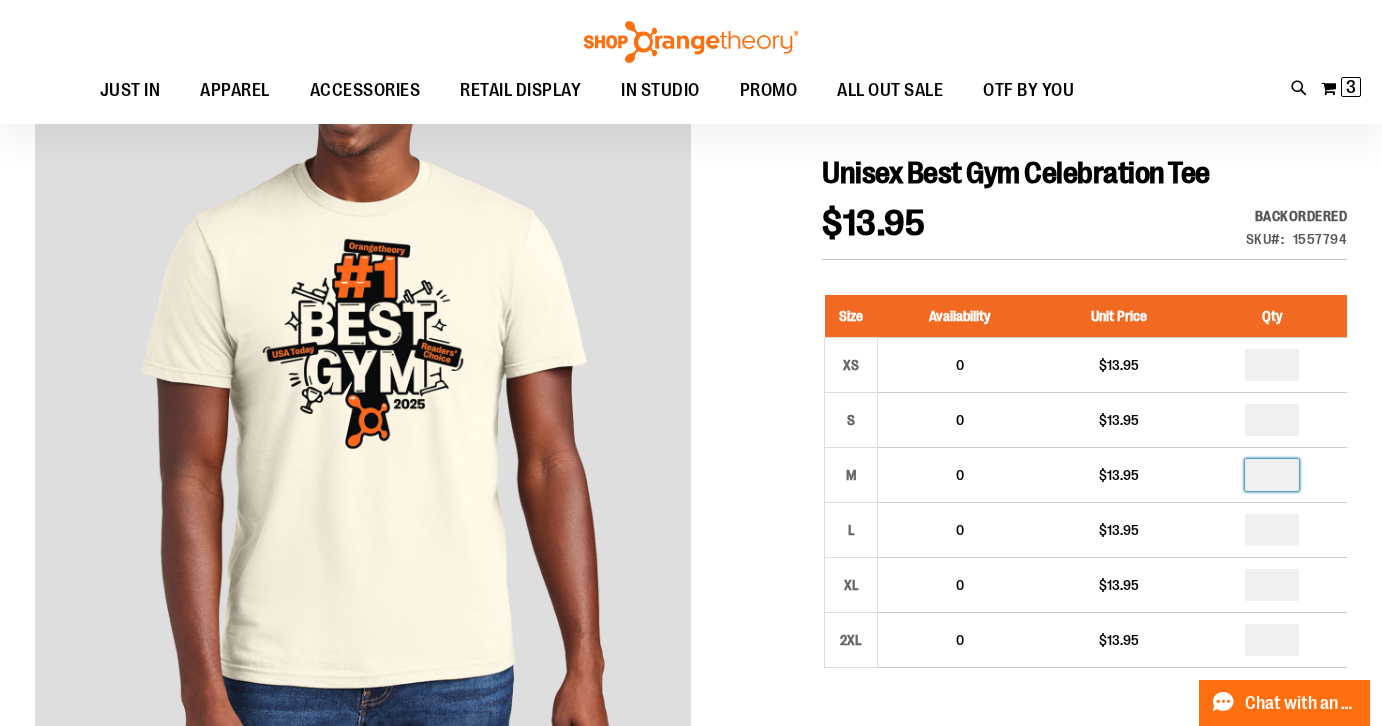 scroll, scrollTop: 212, scrollLeft: 0, axis: vertical 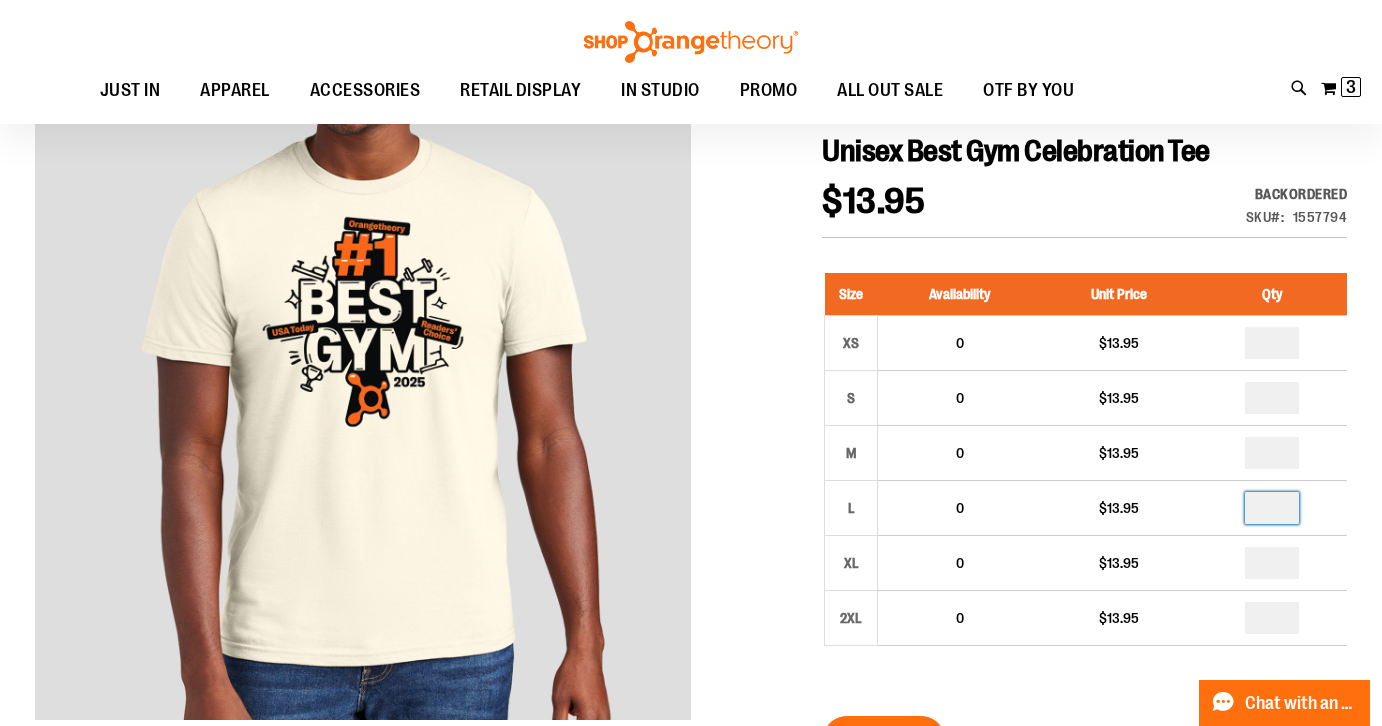 click at bounding box center (1272, 508) 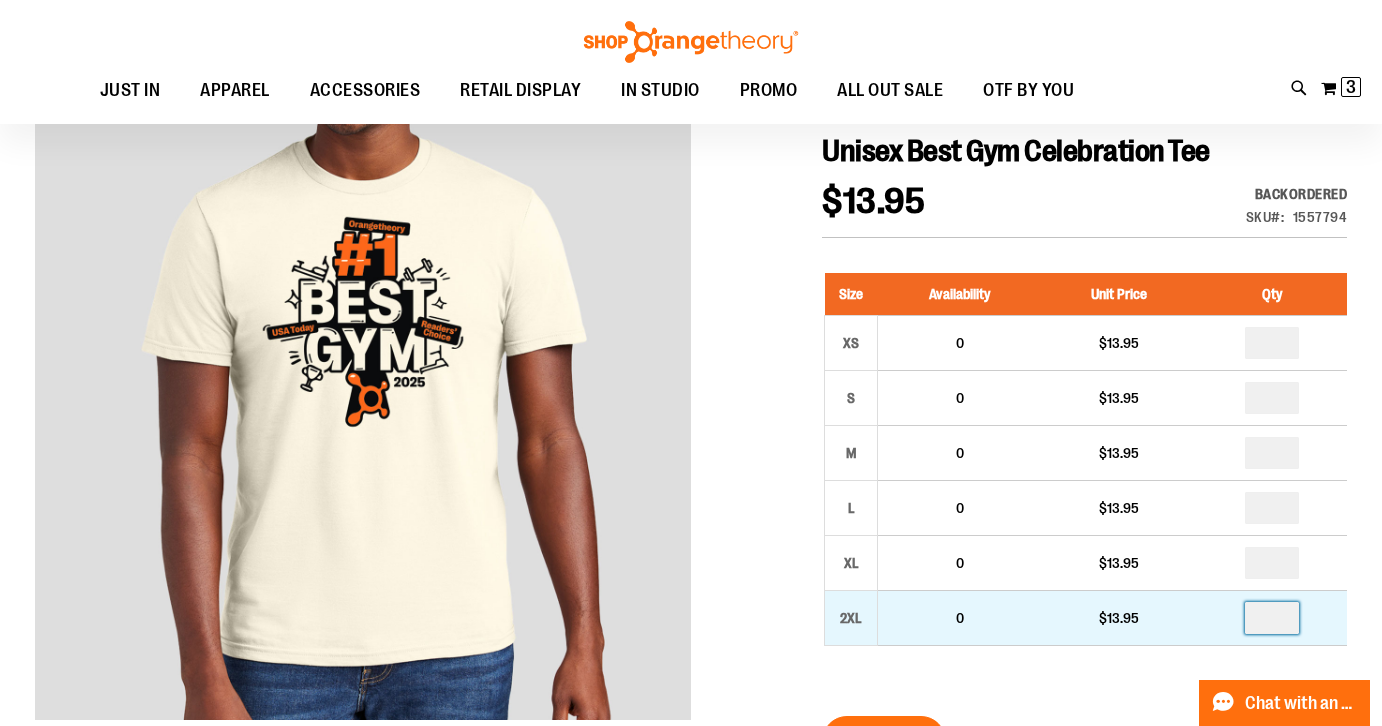 click at bounding box center [1272, 618] 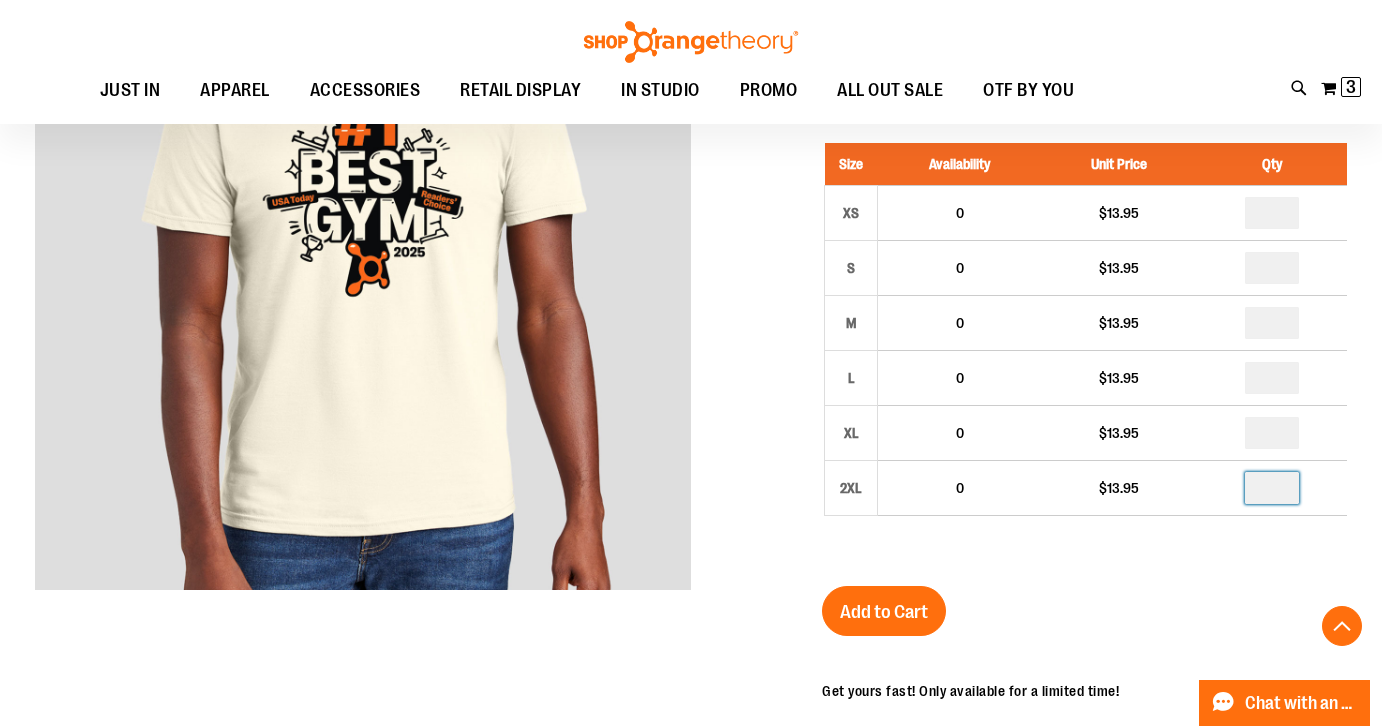 scroll, scrollTop: 351, scrollLeft: 0, axis: vertical 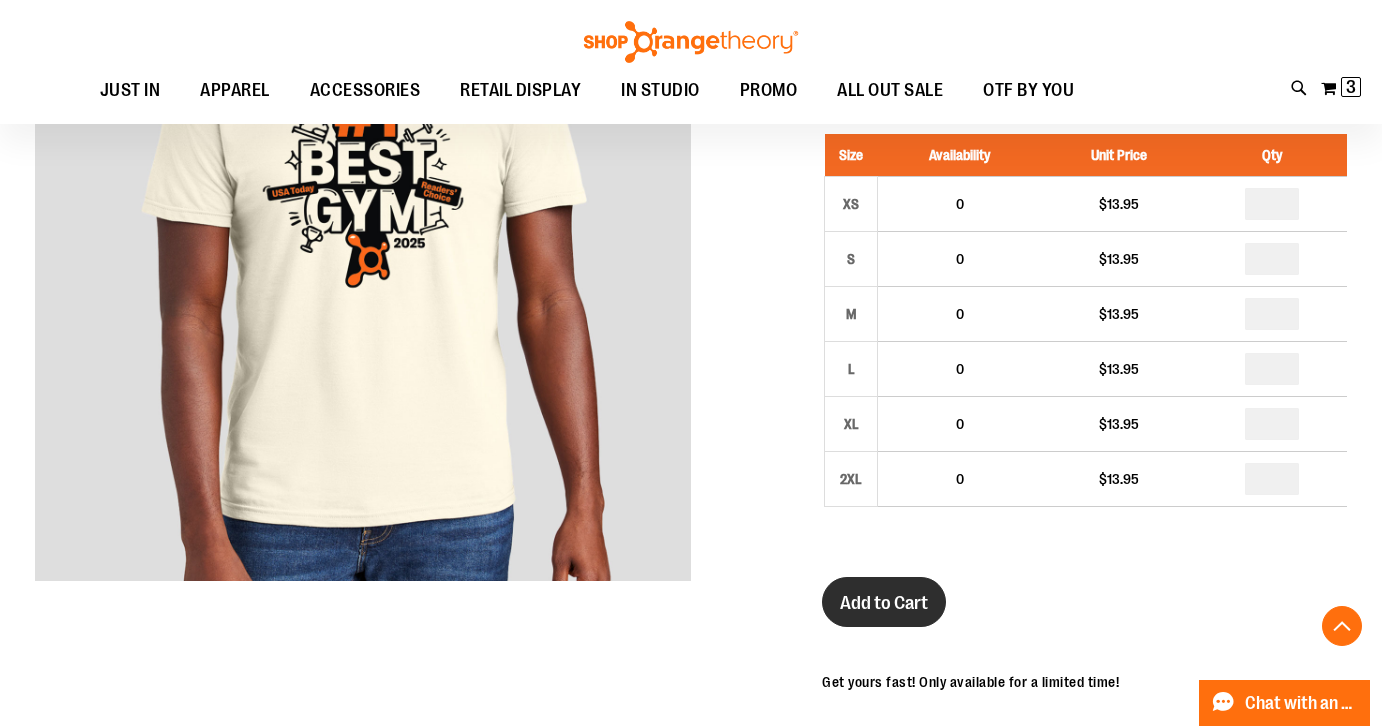 click on "Add to Cart" at bounding box center (884, 603) 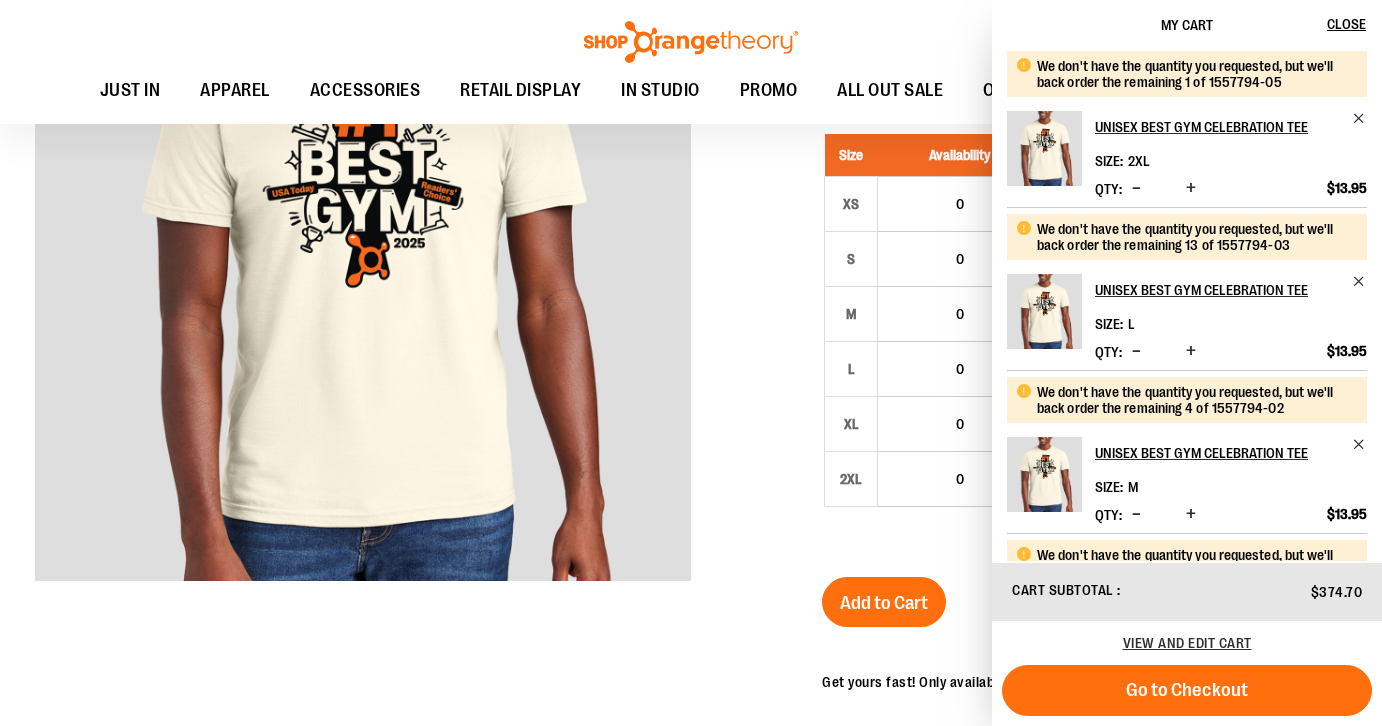 click at bounding box center [691, 595] 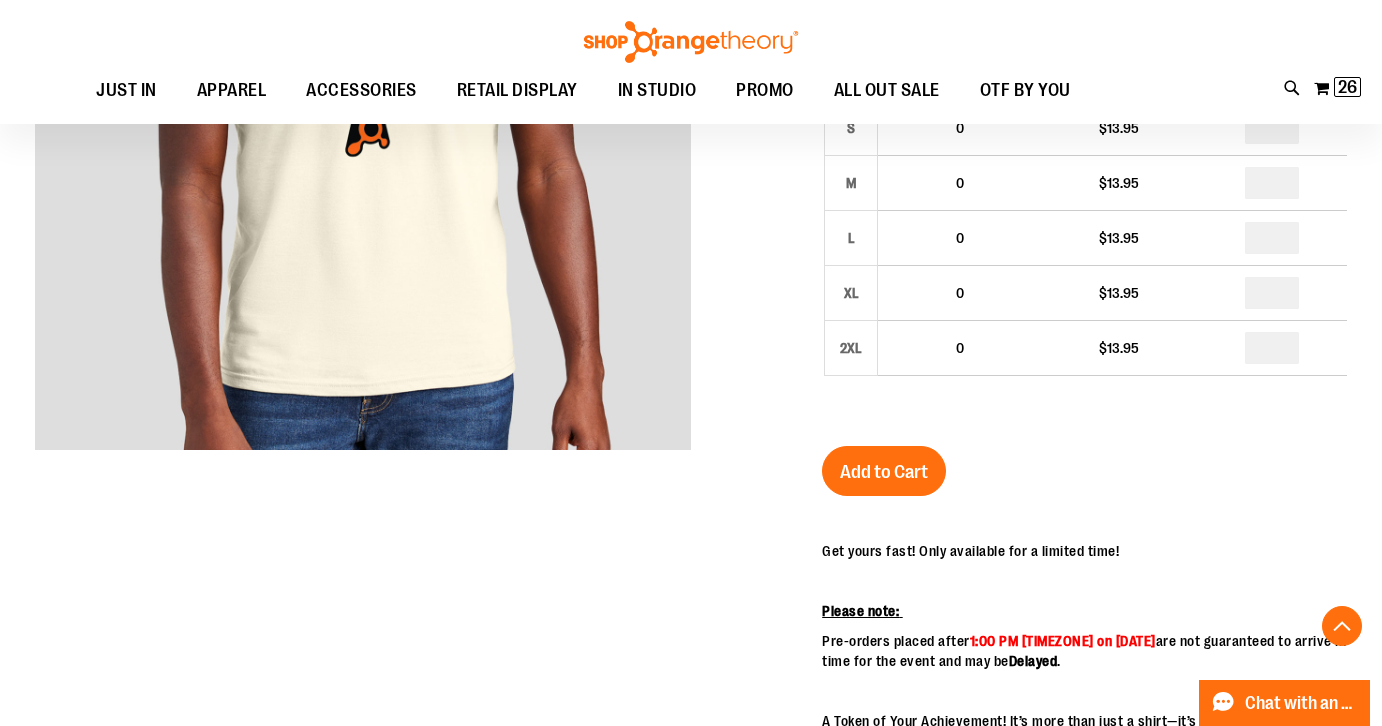 scroll, scrollTop: 0, scrollLeft: 0, axis: both 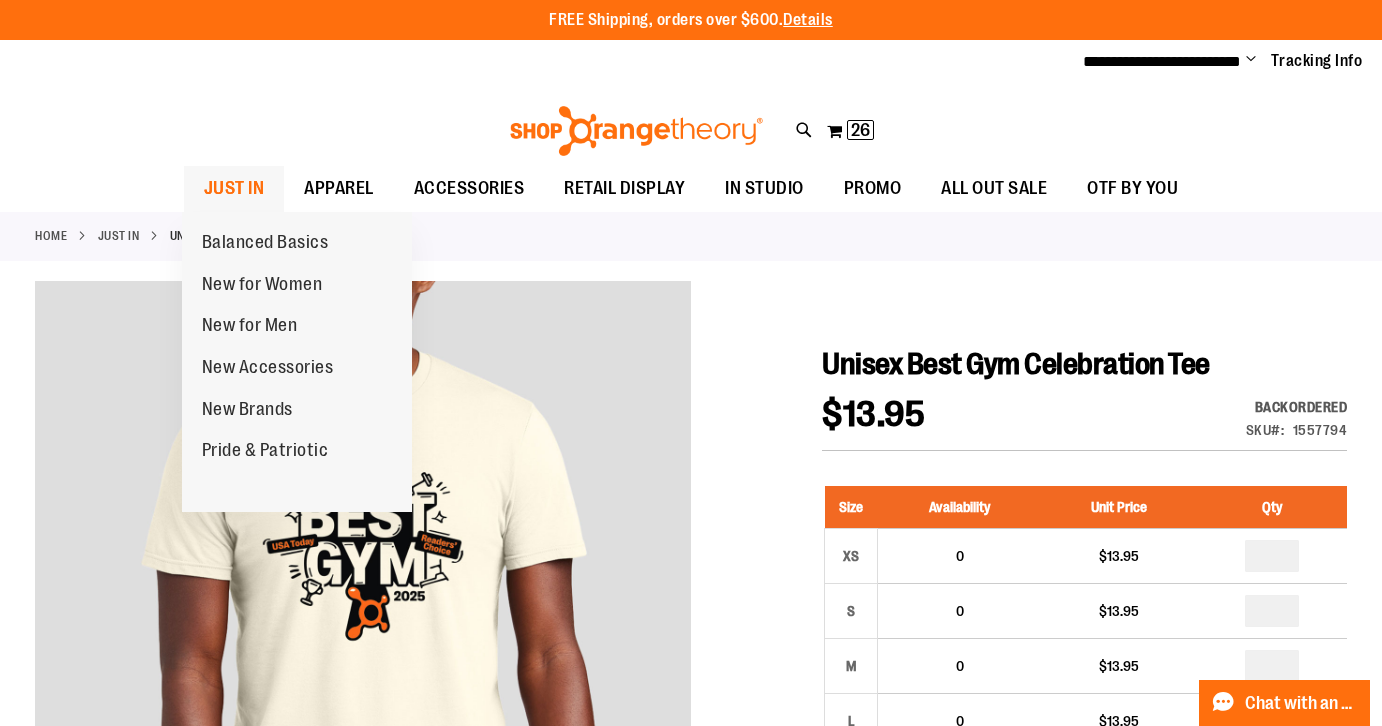 click on "JUST IN" at bounding box center [234, 188] 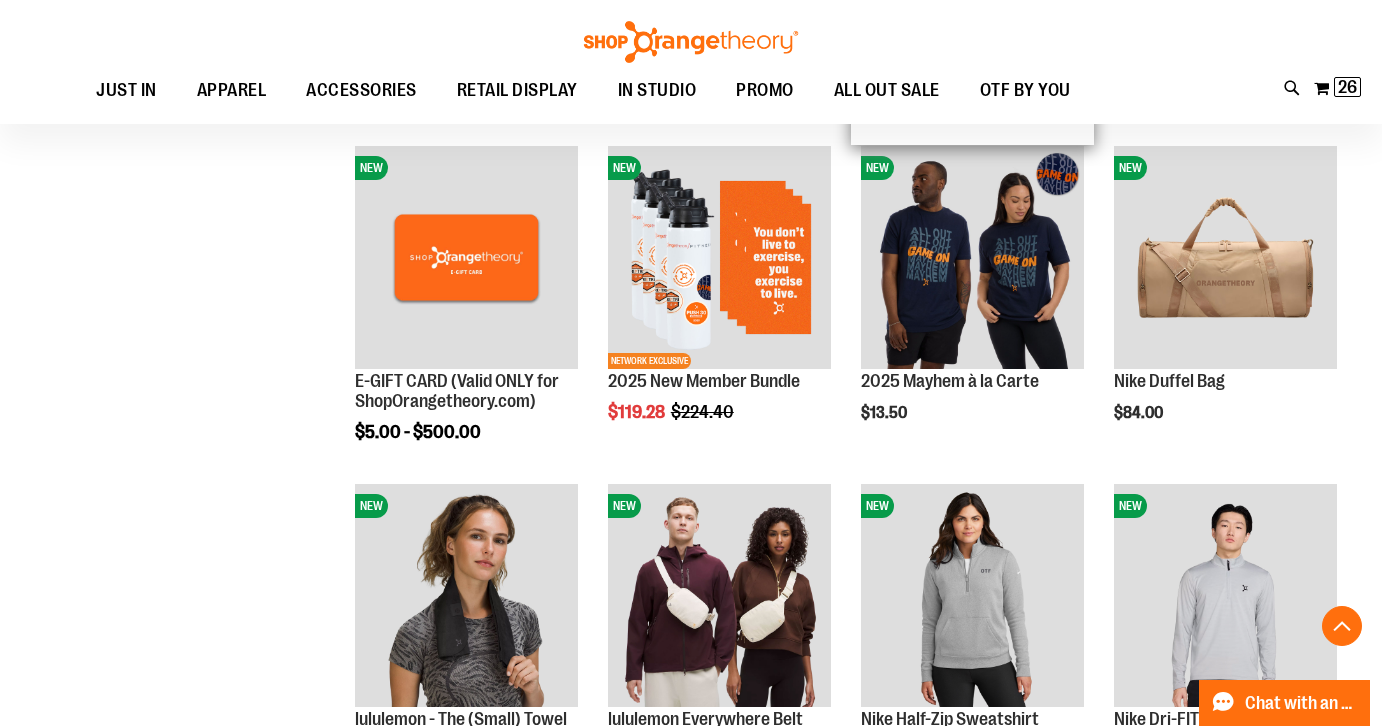 scroll, scrollTop: 849, scrollLeft: 0, axis: vertical 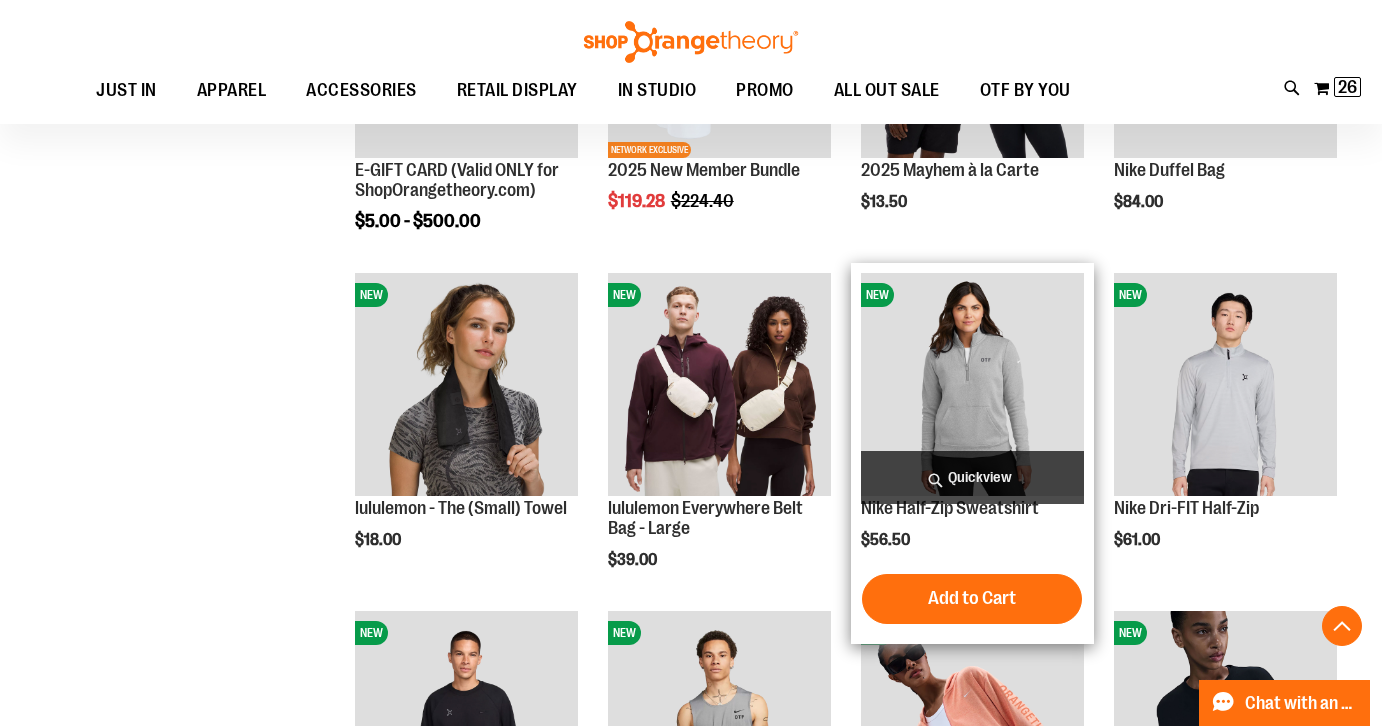 type on "**********" 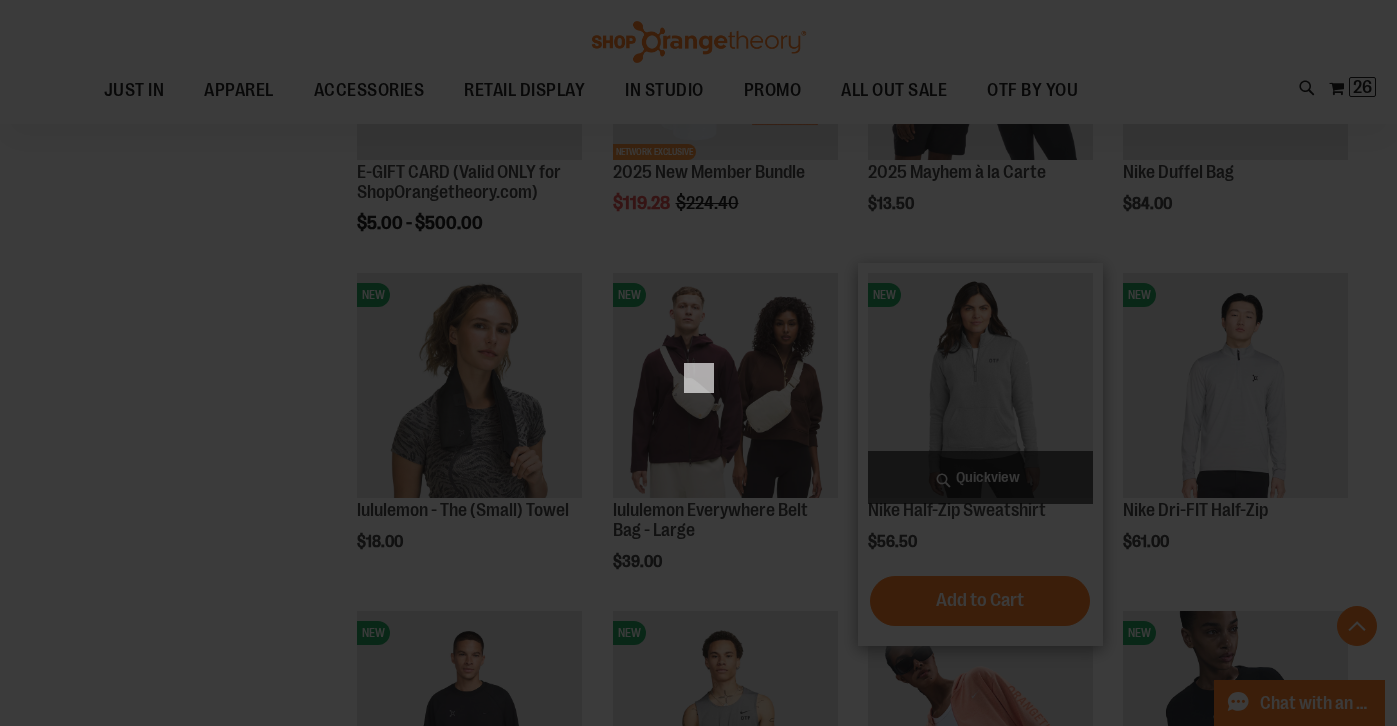 scroll, scrollTop: 0, scrollLeft: 0, axis: both 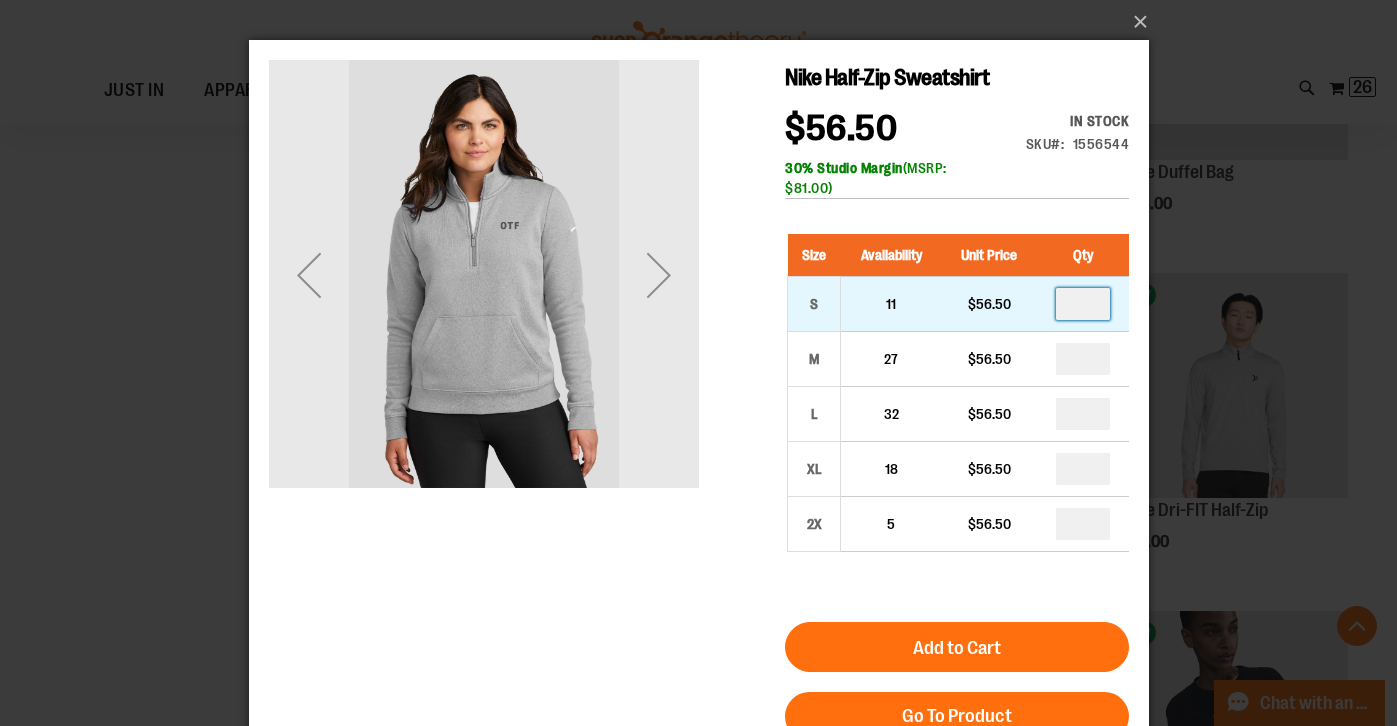 click at bounding box center [1082, 304] 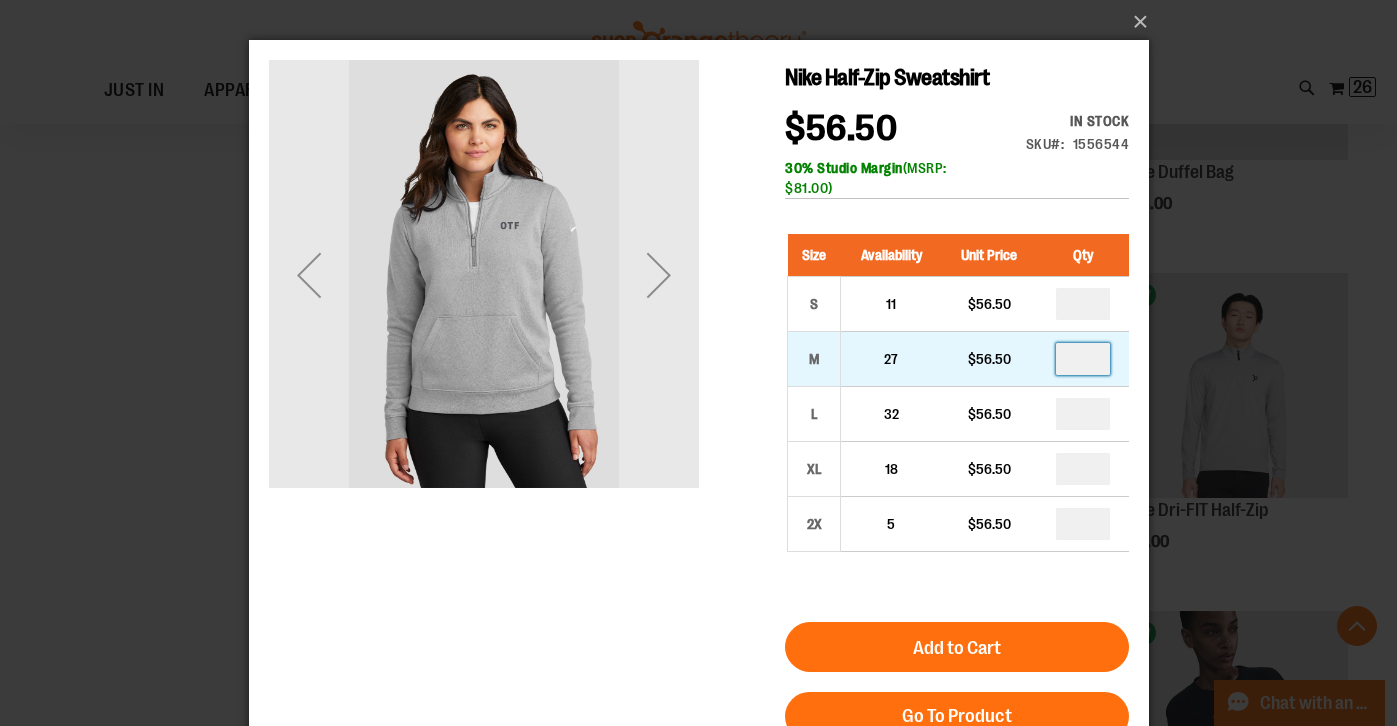 click at bounding box center [1082, 359] 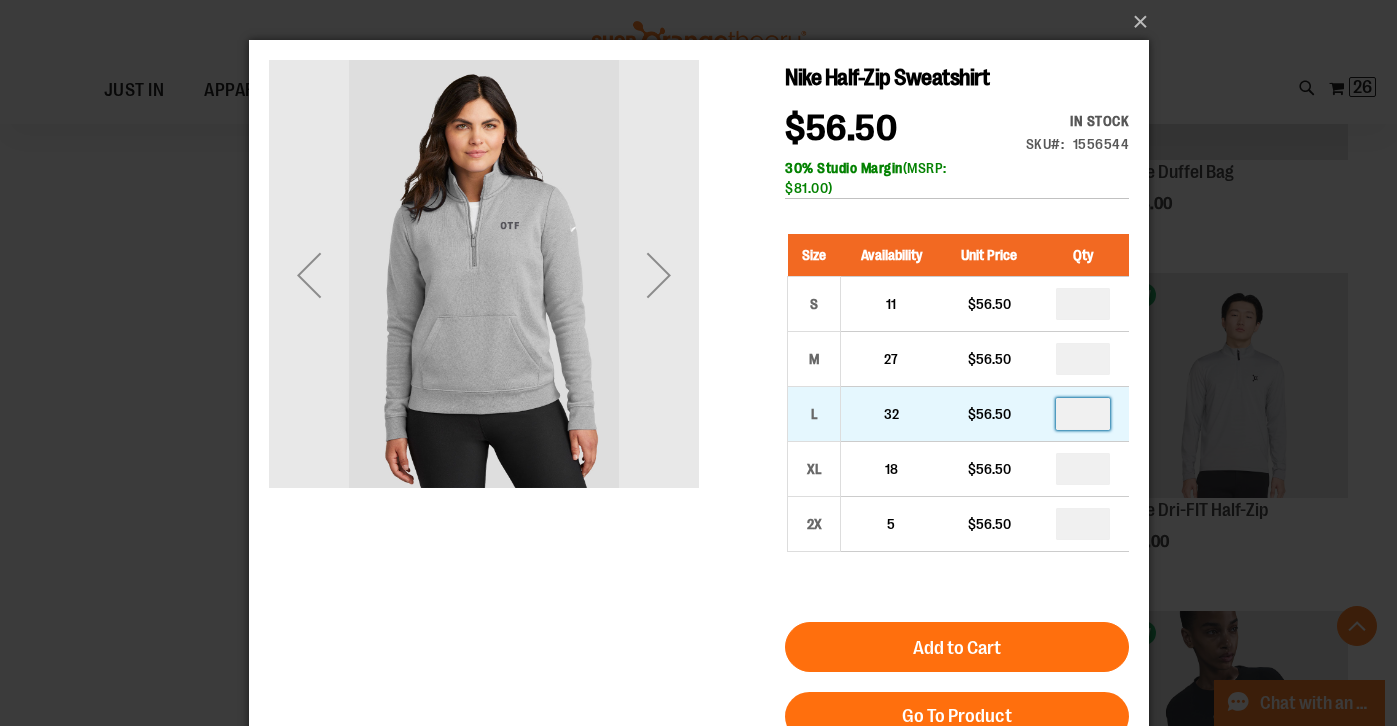 drag, startPoint x: 1090, startPoint y: 415, endPoint x: 1077, endPoint y: 407, distance: 15.264338 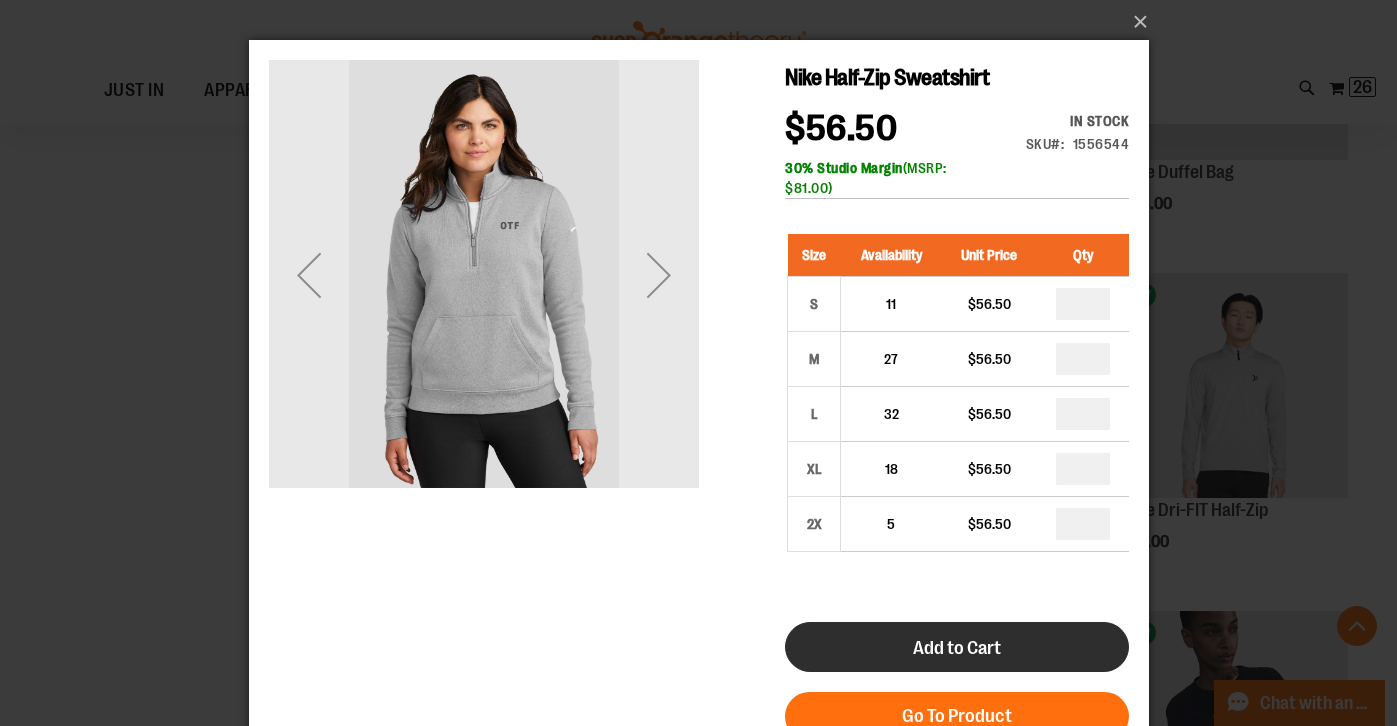 click on "Add to Cart" at bounding box center (956, 647) 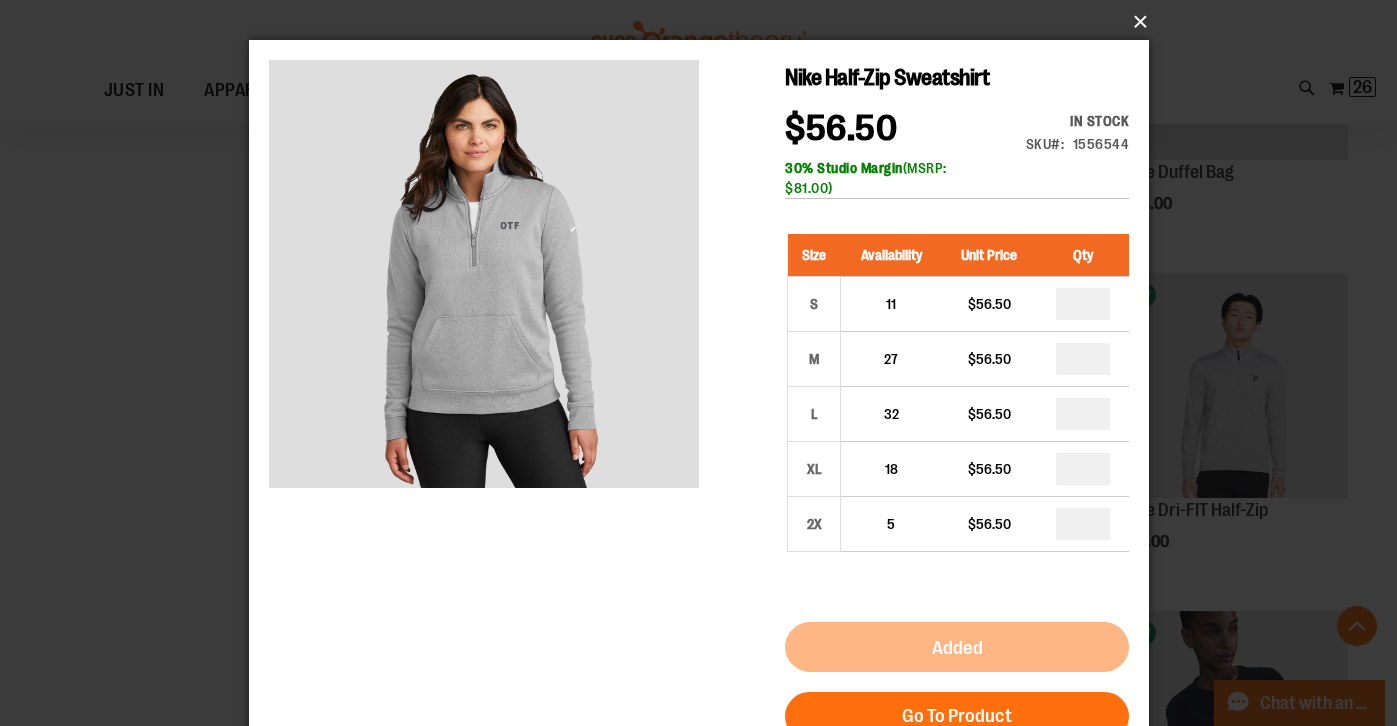 click on "×" at bounding box center (705, 22) 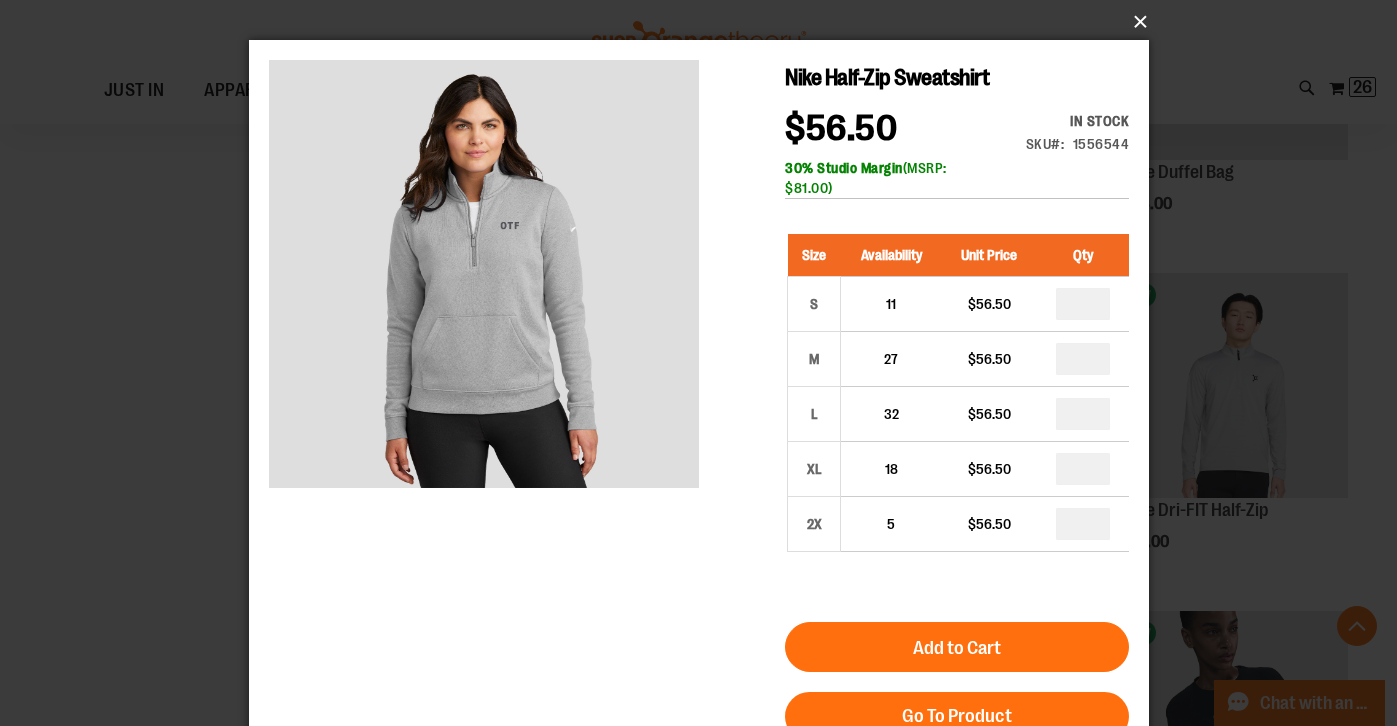 click on "×" at bounding box center (705, 22) 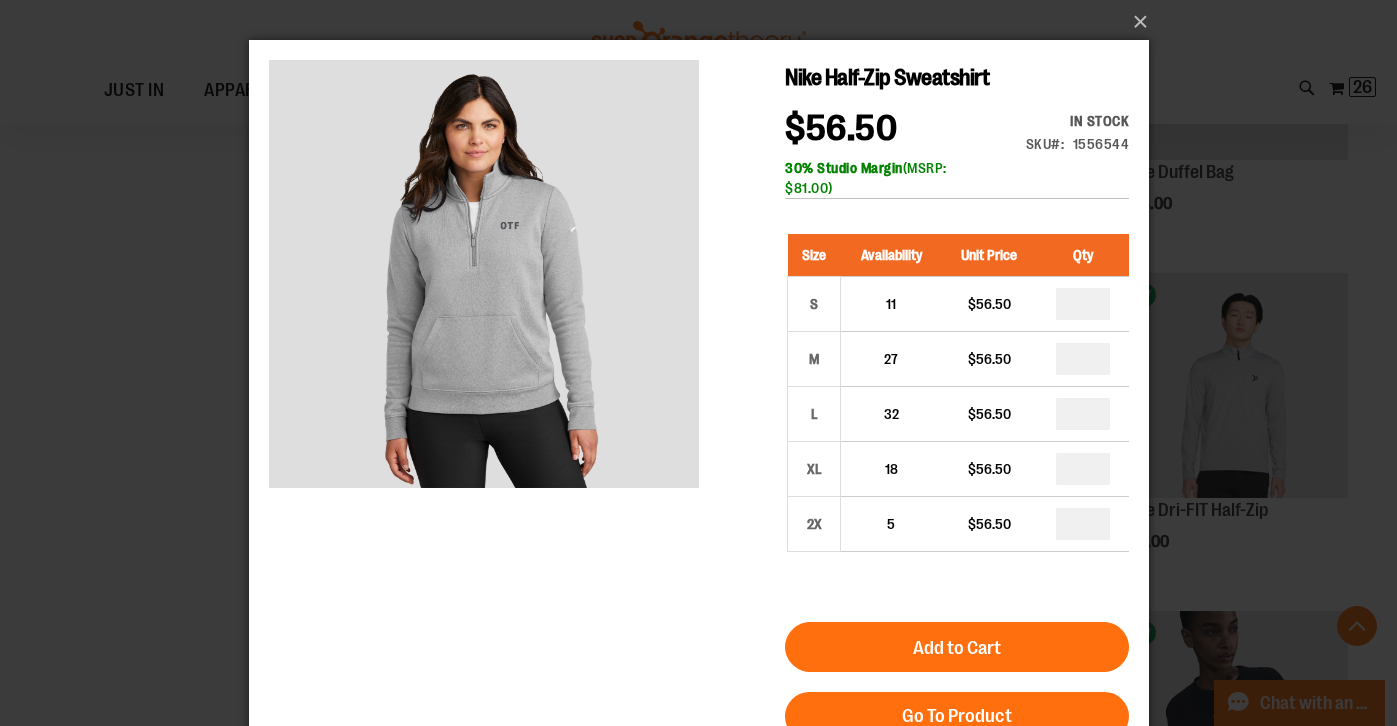 click on "×" at bounding box center (698, 363) 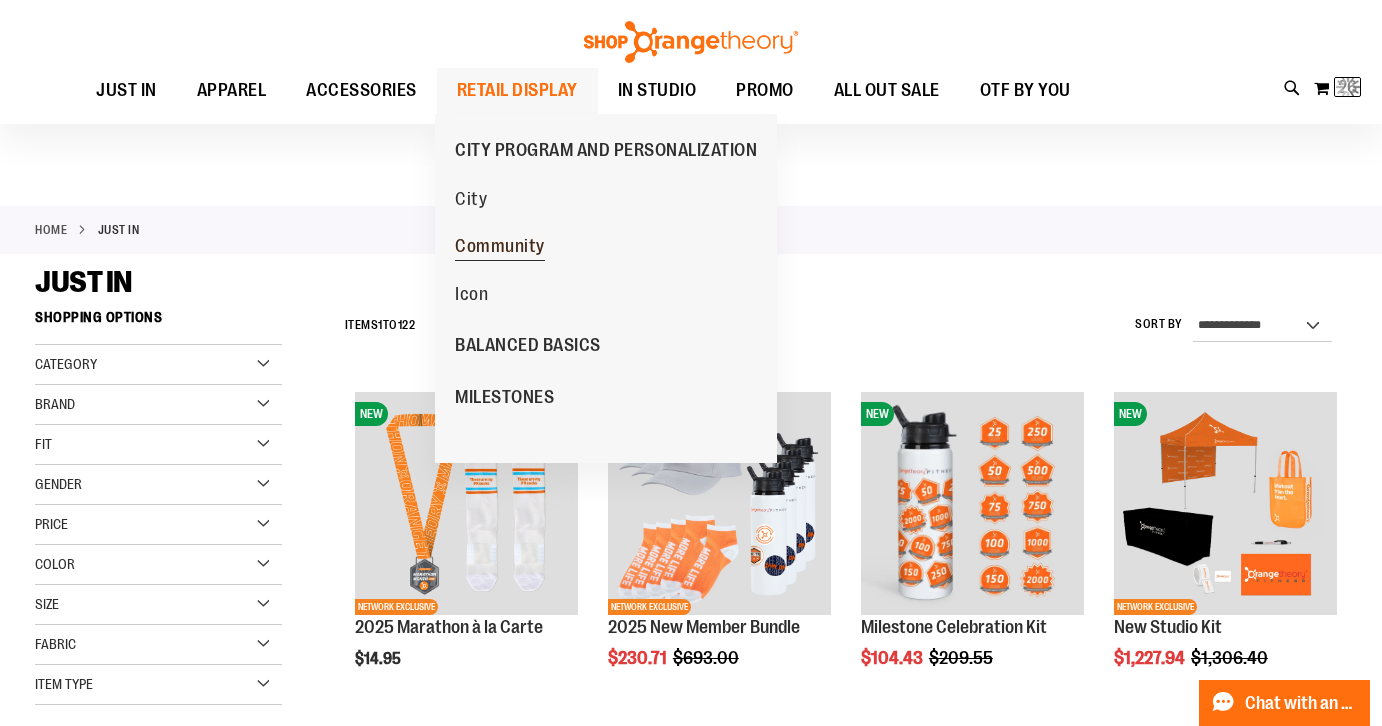 scroll, scrollTop: 0, scrollLeft: 0, axis: both 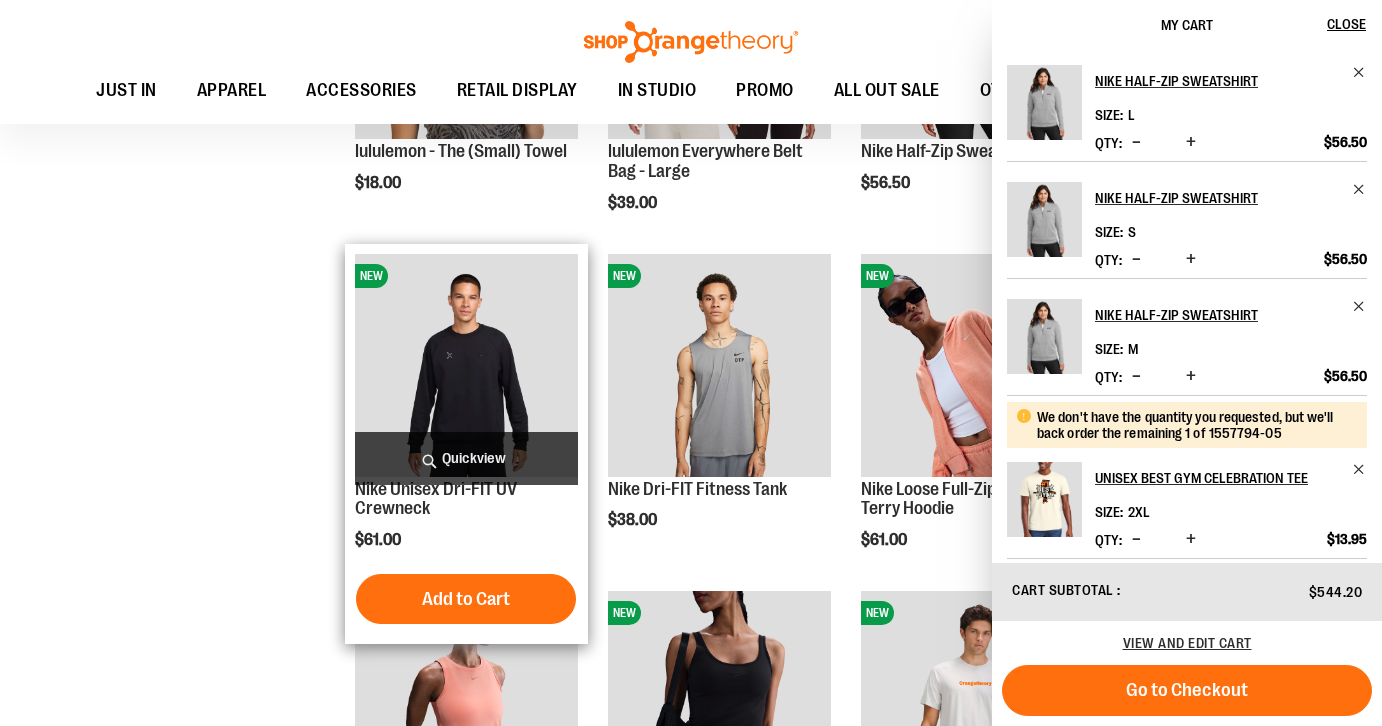 click at bounding box center (466, 365) 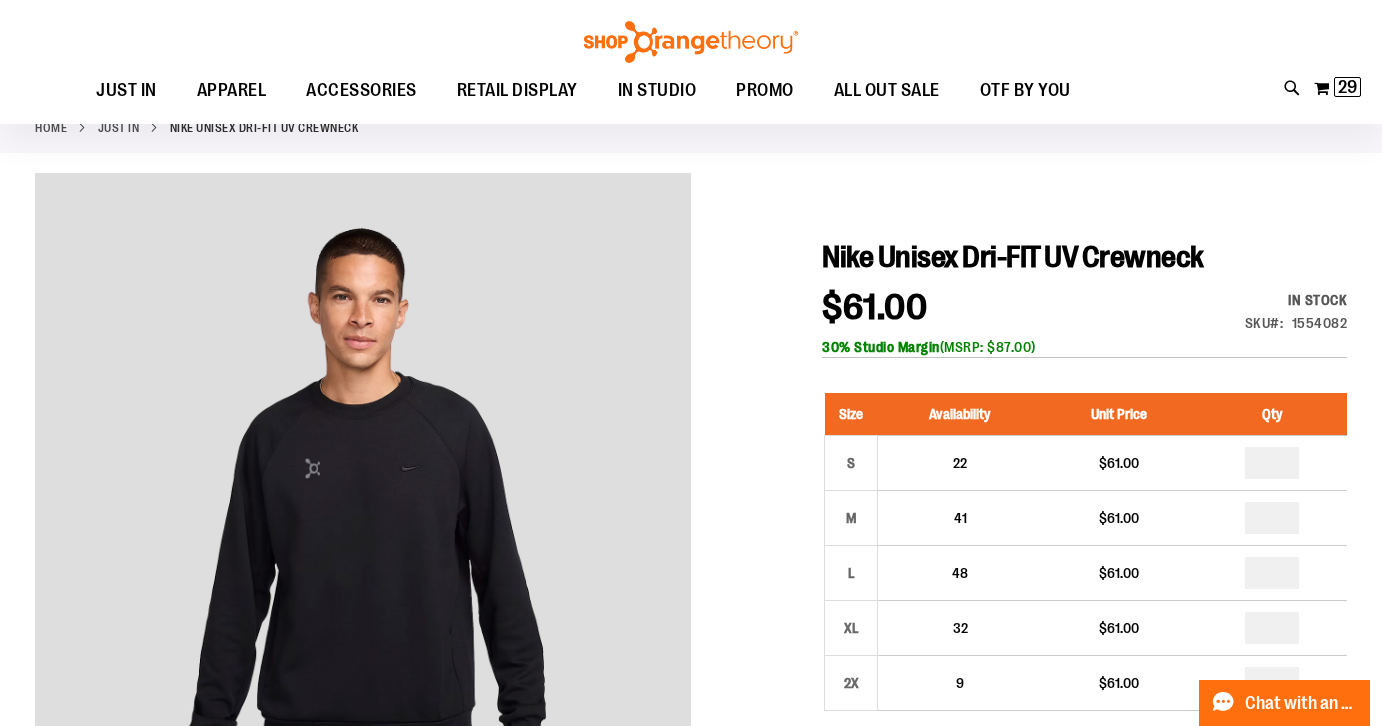 scroll, scrollTop: 108, scrollLeft: 0, axis: vertical 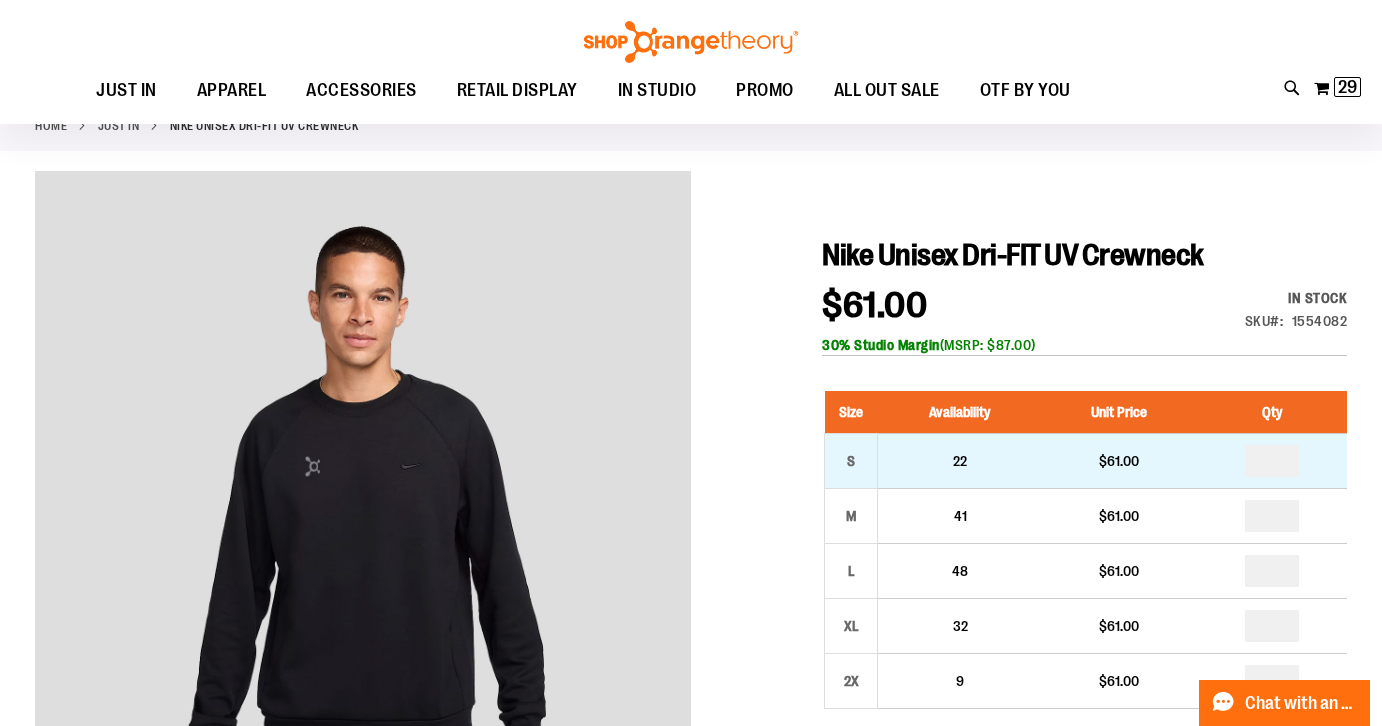 type on "**********" 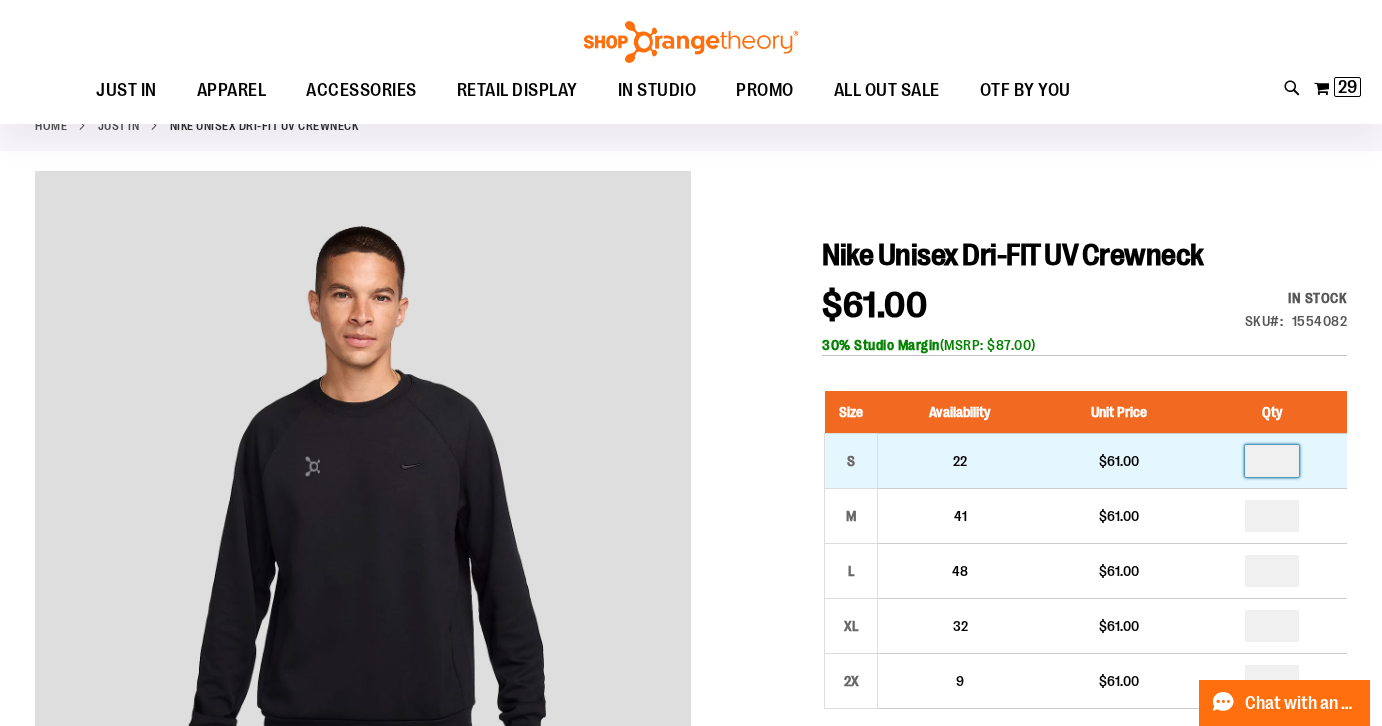 click at bounding box center [1272, 461] 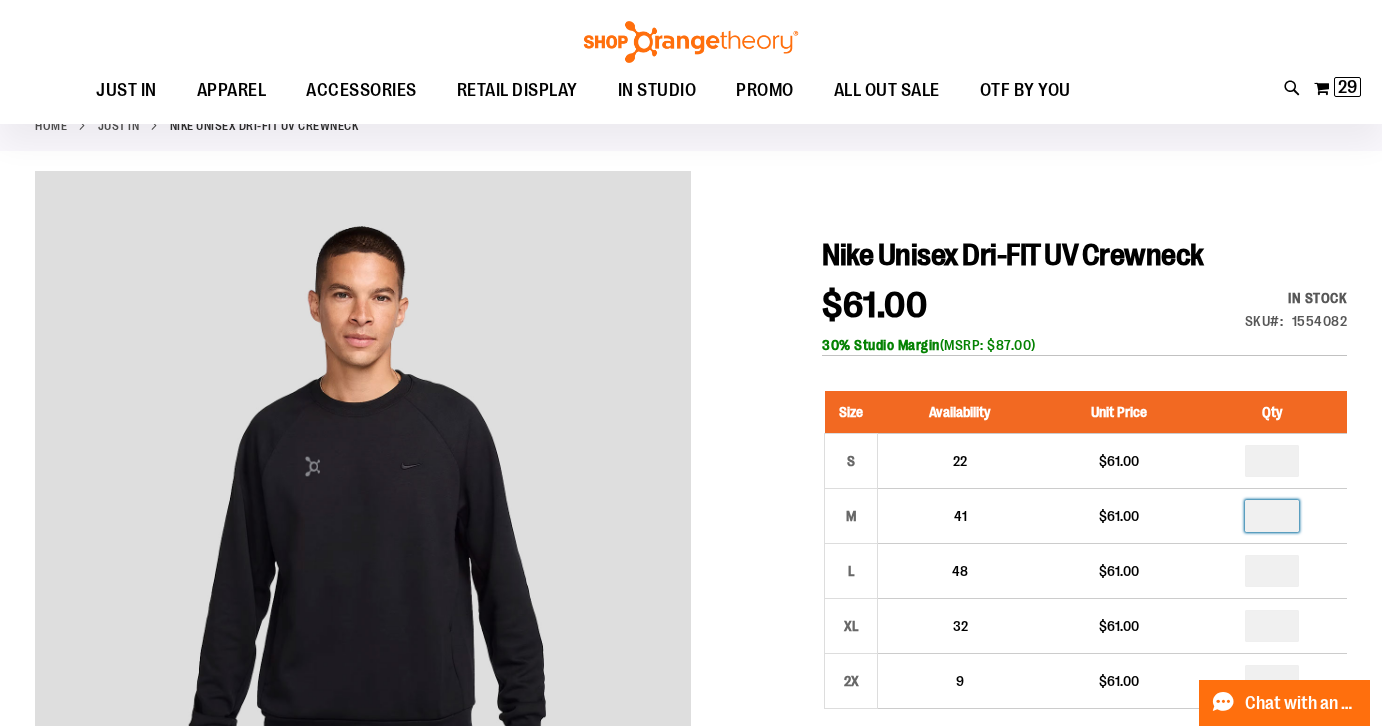 click at bounding box center (1272, 516) 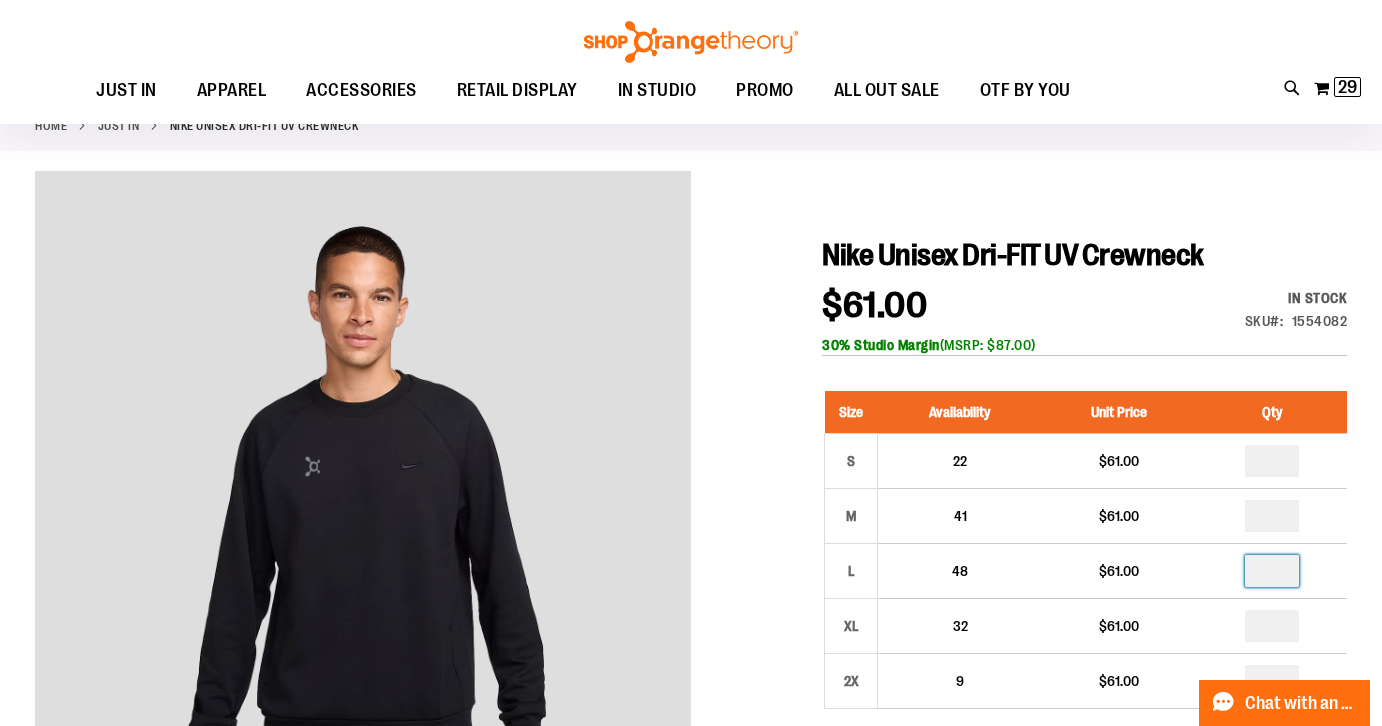 click at bounding box center (1272, 571) 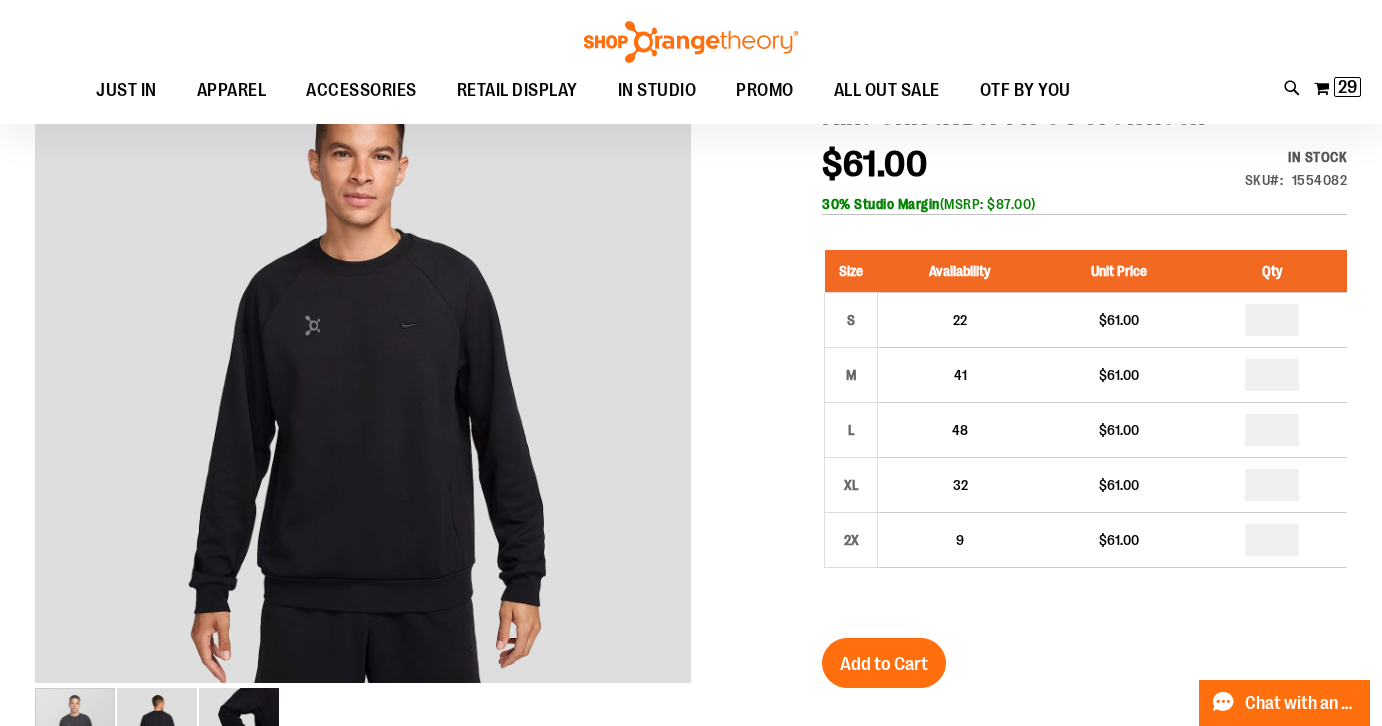 scroll, scrollTop: 317, scrollLeft: 0, axis: vertical 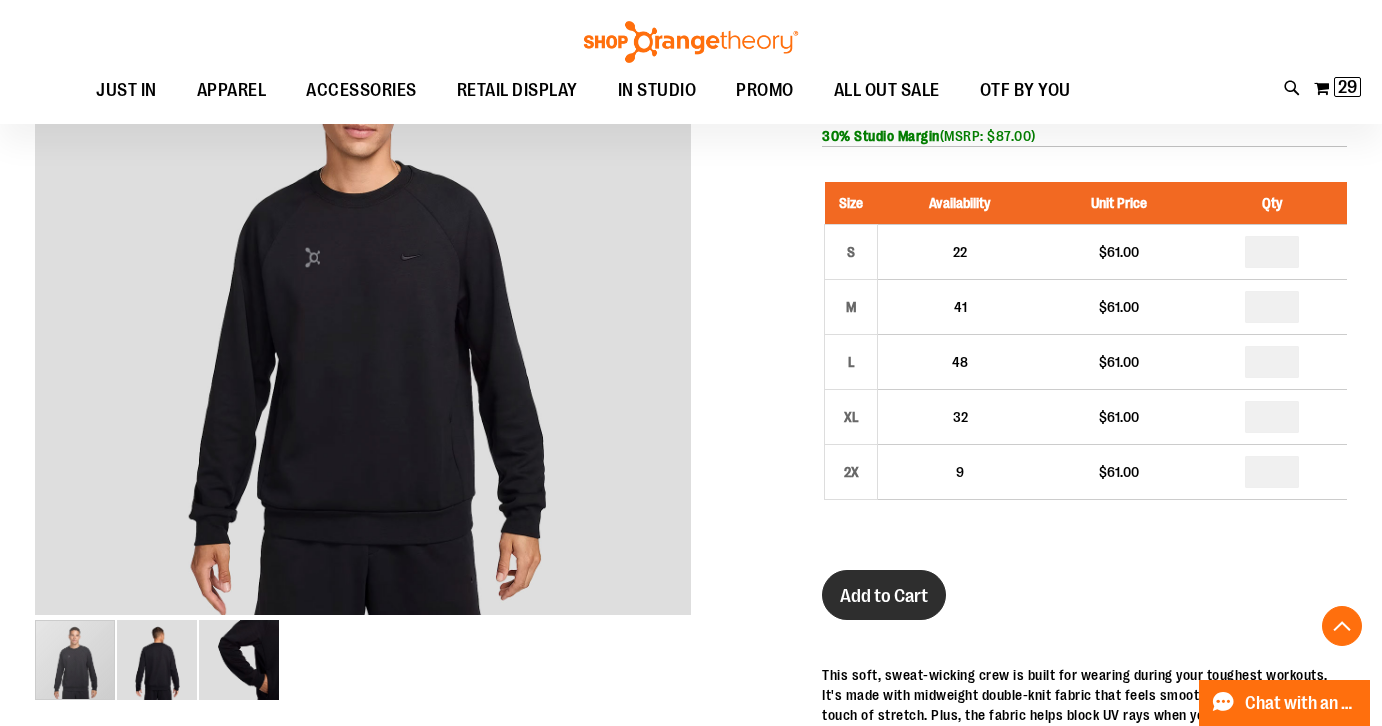 click on "Add to Cart" at bounding box center [884, 595] 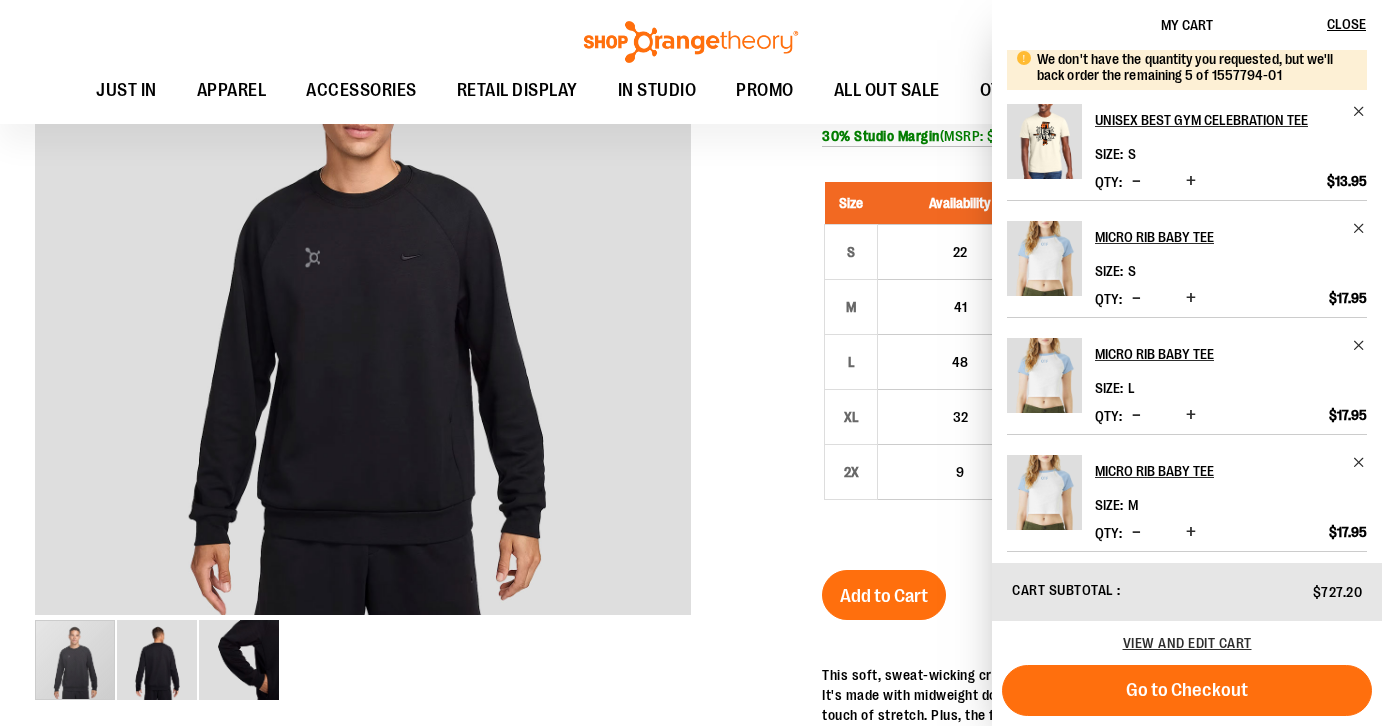 scroll, scrollTop: 853, scrollLeft: 0, axis: vertical 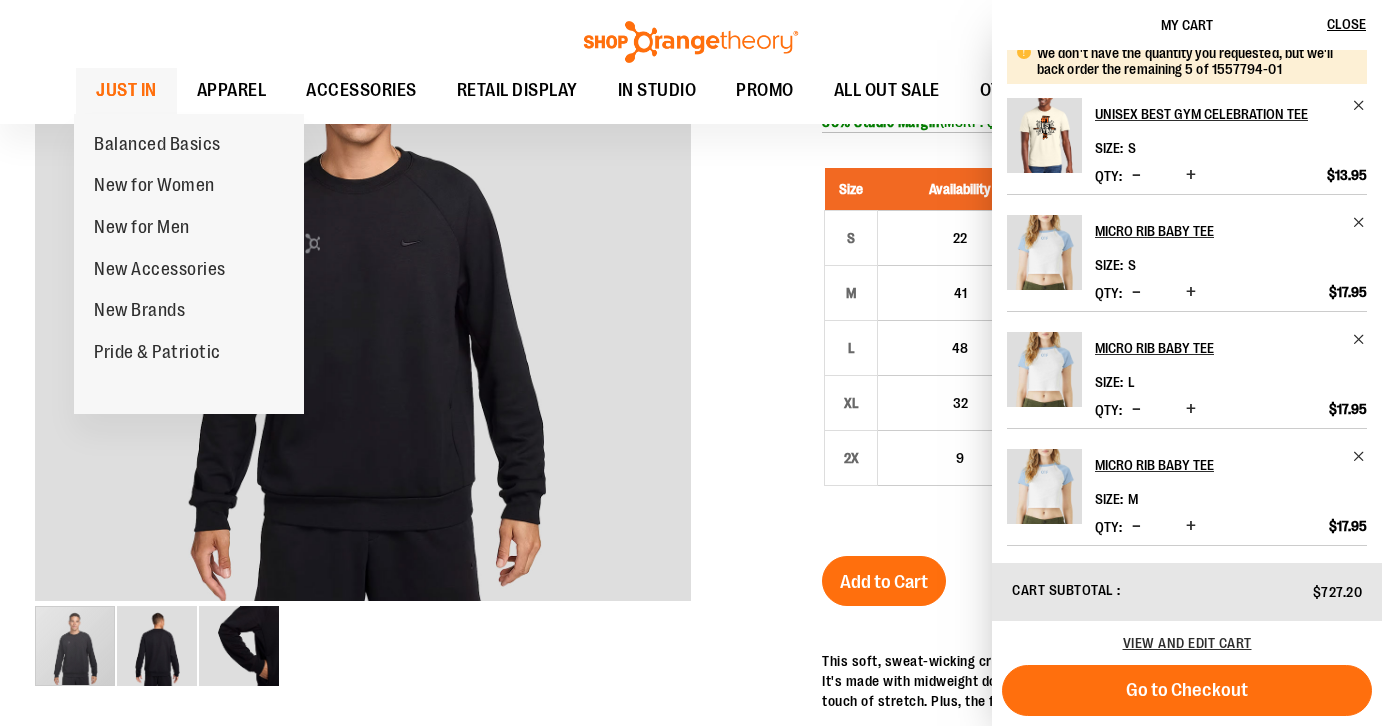 click on "JUST IN" at bounding box center [126, 90] 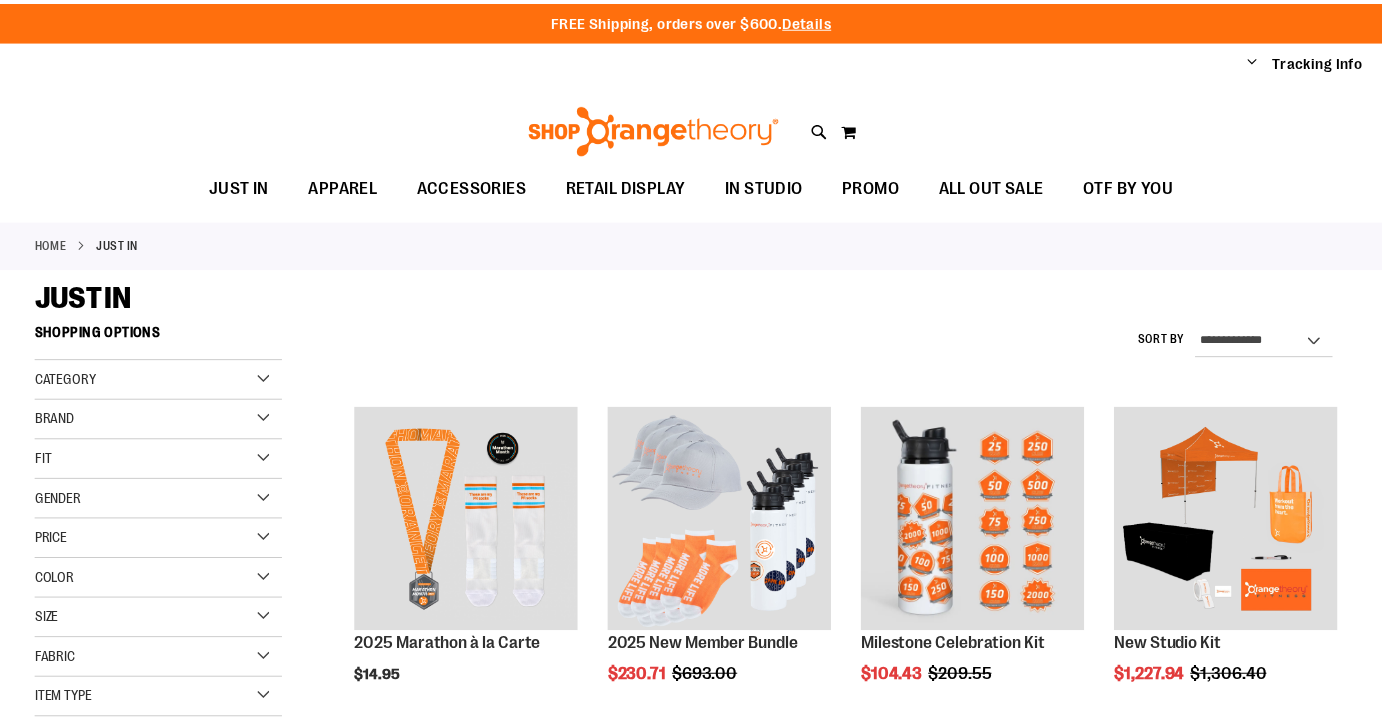 scroll, scrollTop: 0, scrollLeft: 0, axis: both 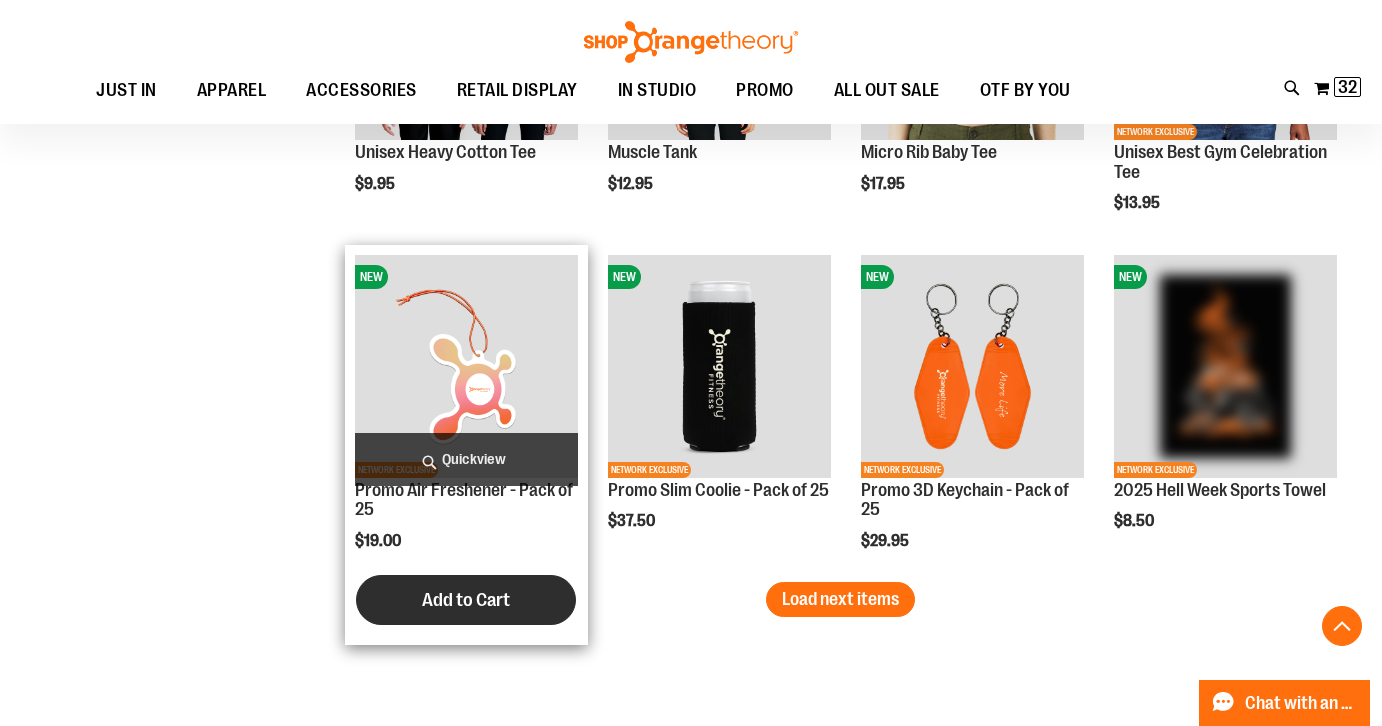 type on "**********" 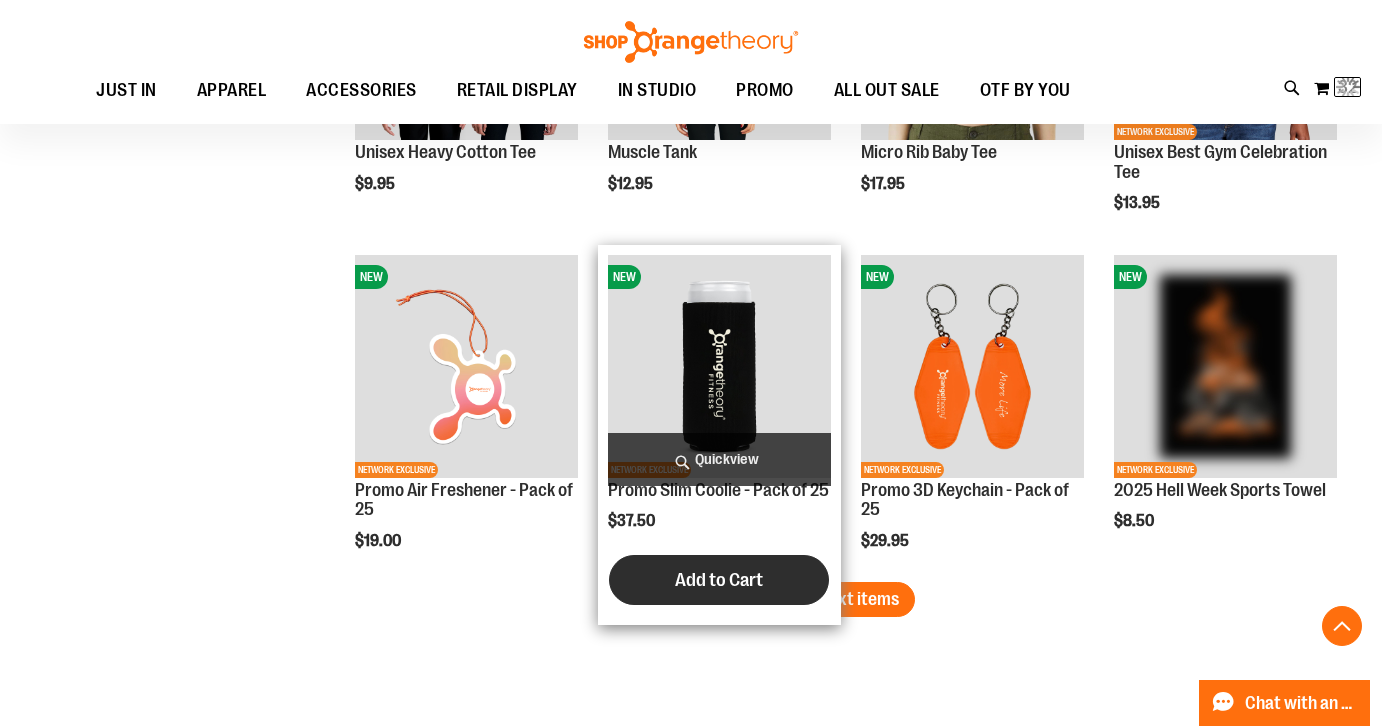 click on "Add to Cart" at bounding box center (719, 580) 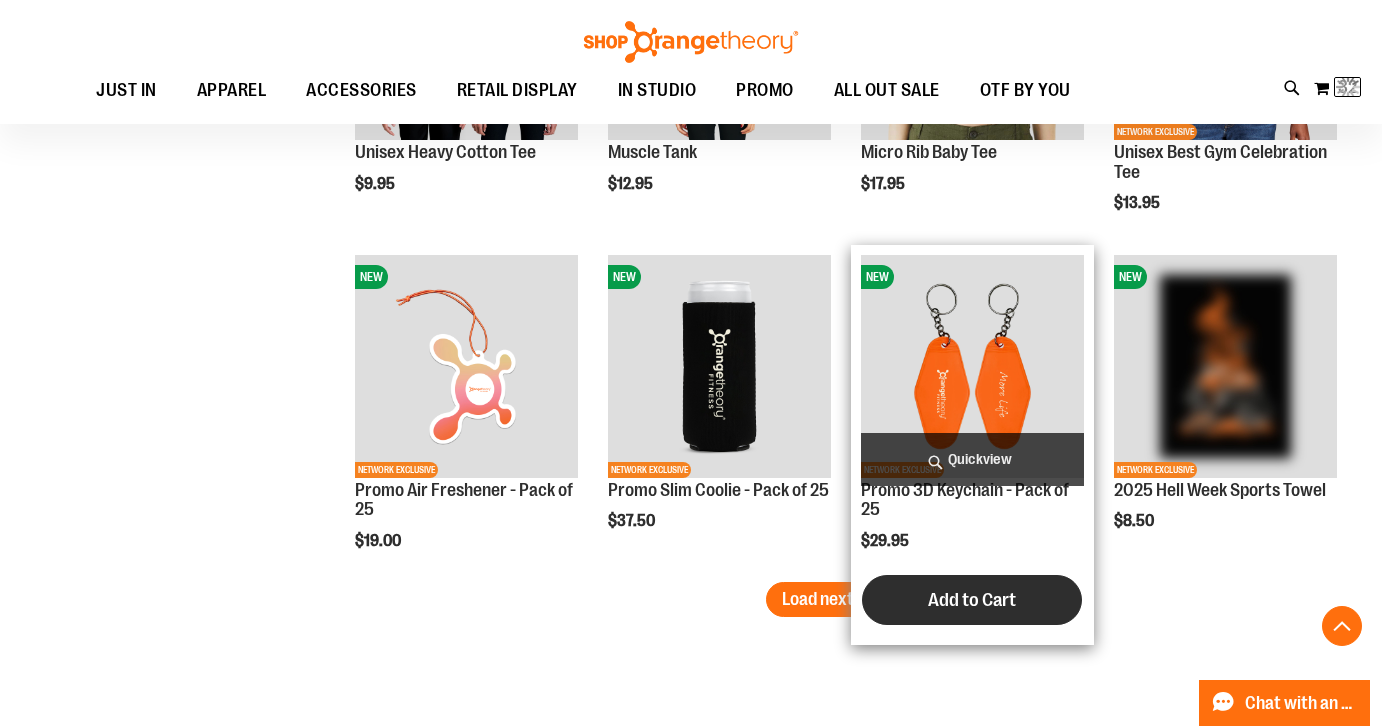 click on "Add to Cart" at bounding box center (972, 600) 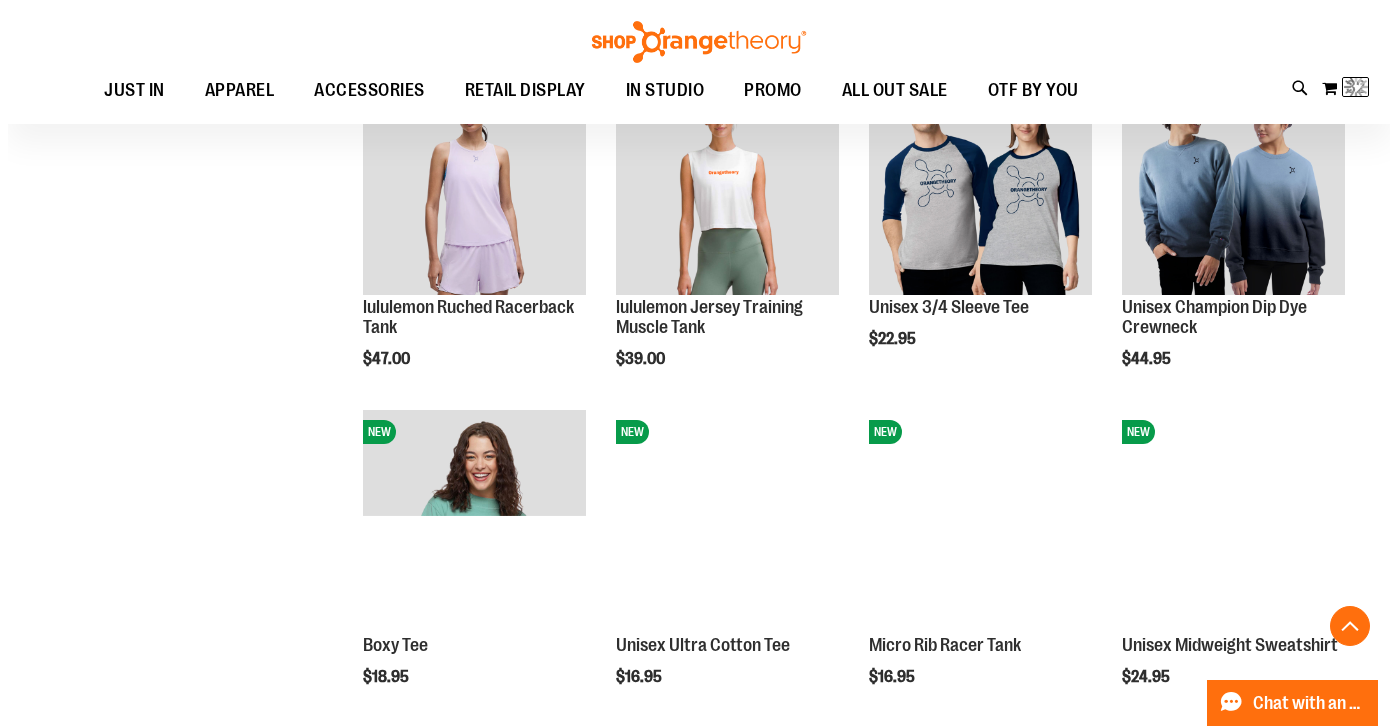 scroll, scrollTop: 2018, scrollLeft: 0, axis: vertical 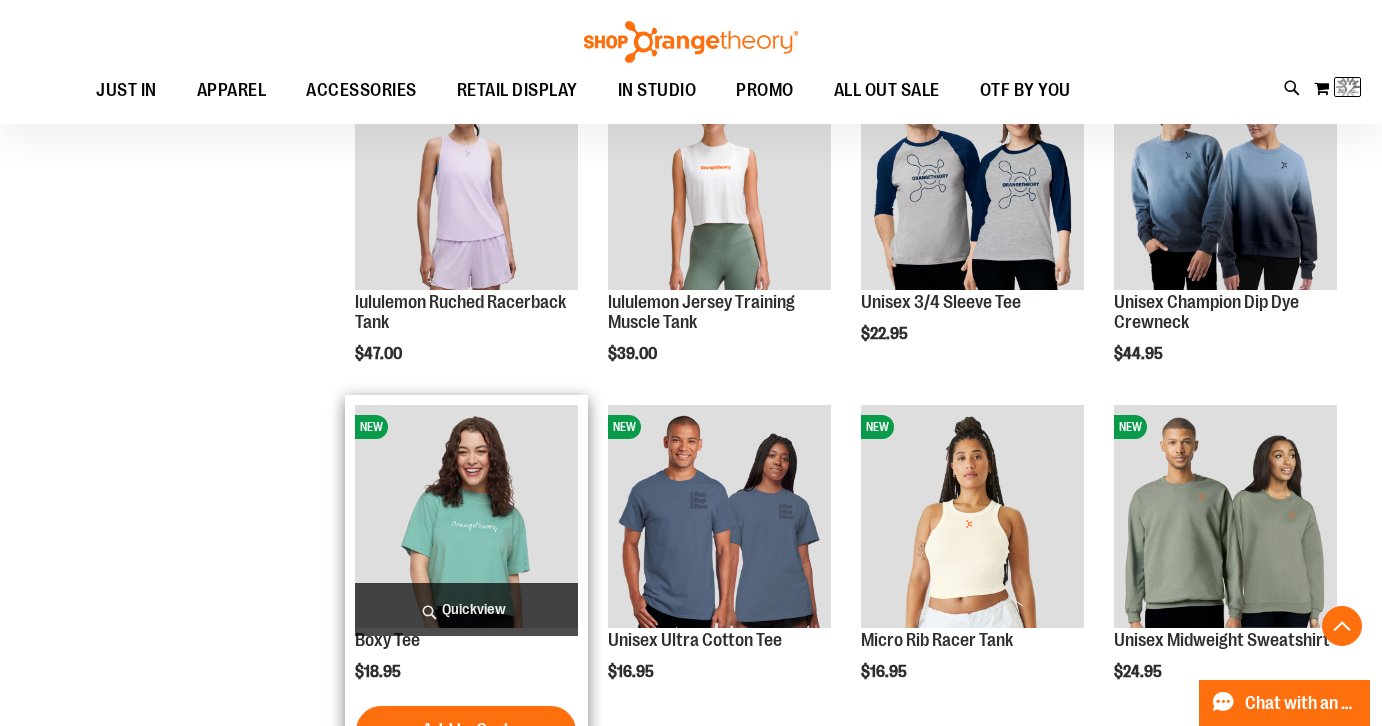 click on "Quickview" at bounding box center [466, 609] 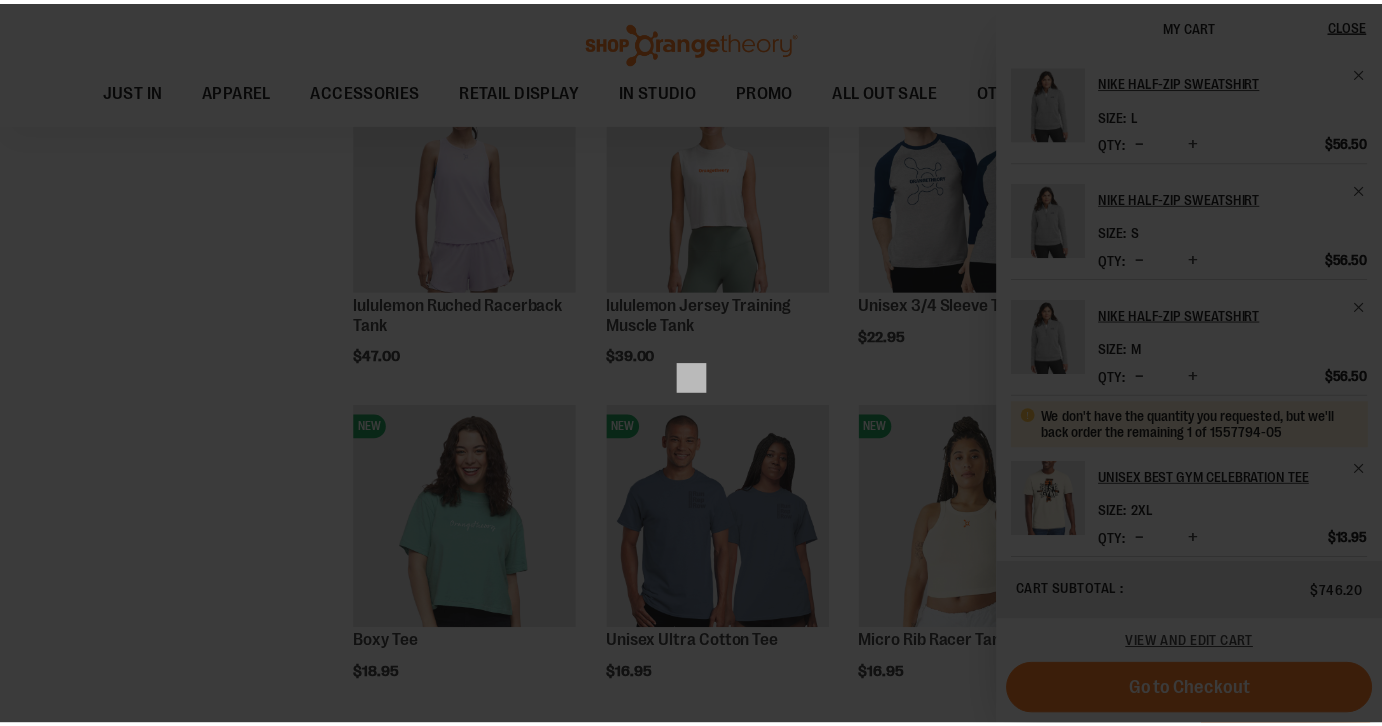 scroll, scrollTop: 0, scrollLeft: 0, axis: both 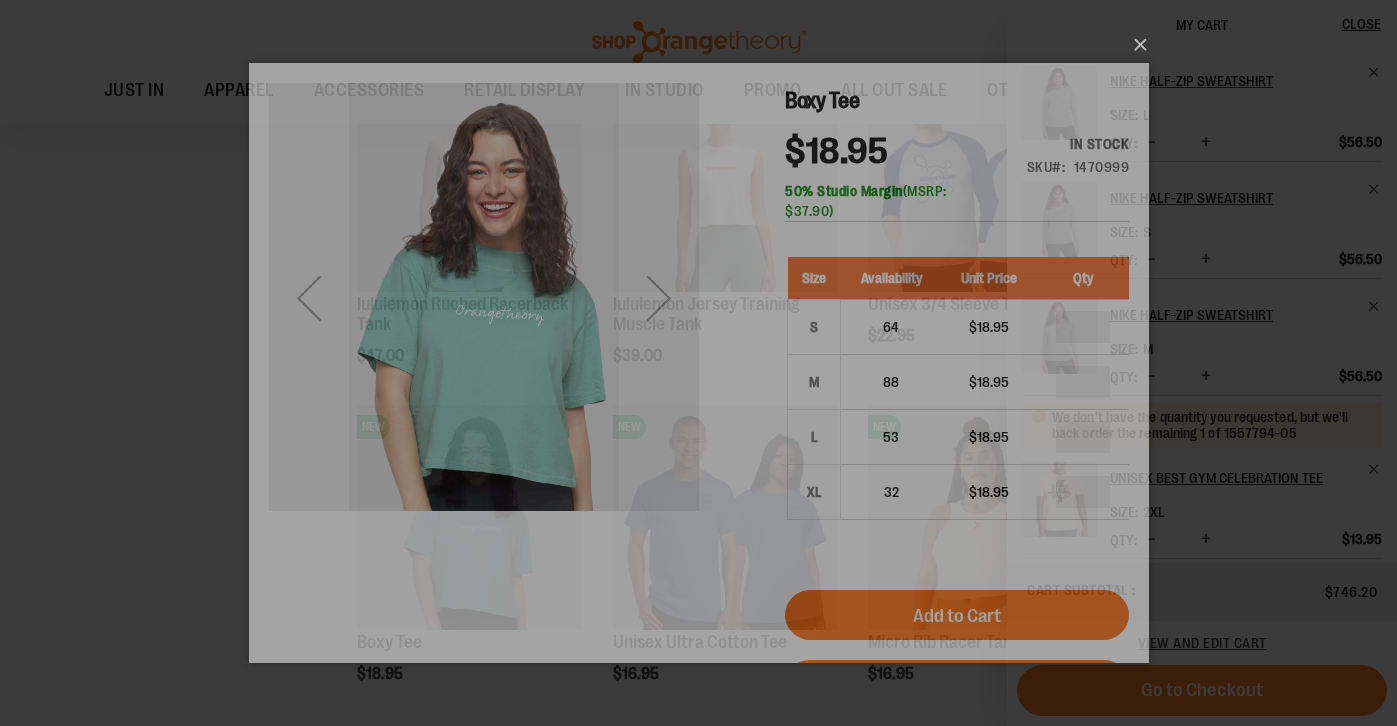 click on "×" at bounding box center (698, 363) 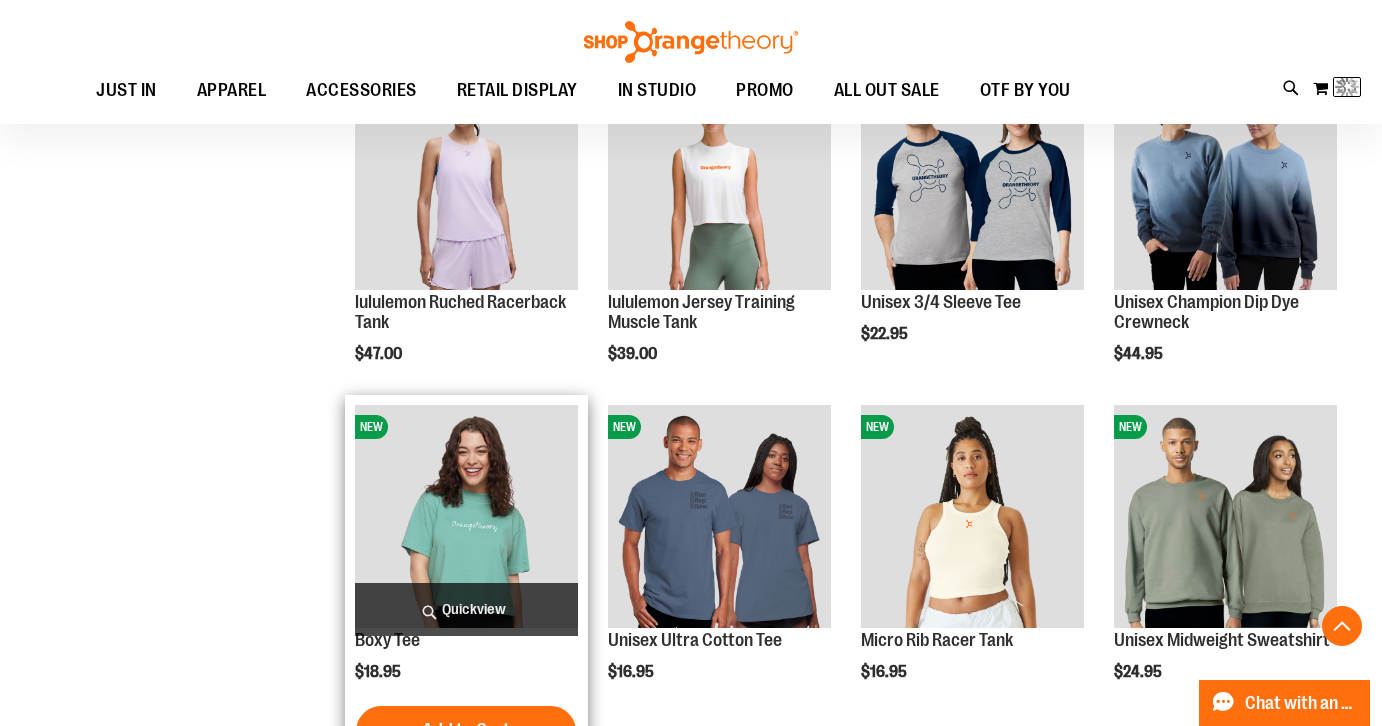 click at bounding box center (466, 516) 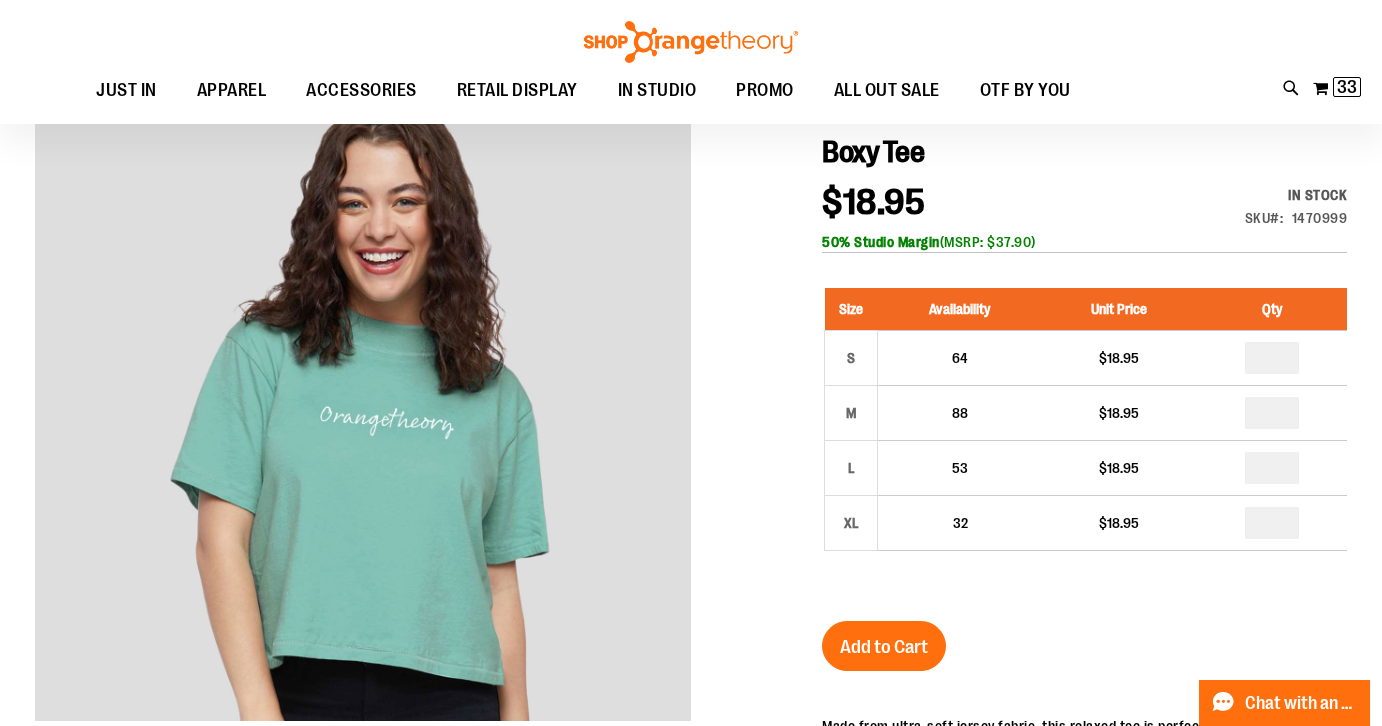 scroll, scrollTop: 282, scrollLeft: 0, axis: vertical 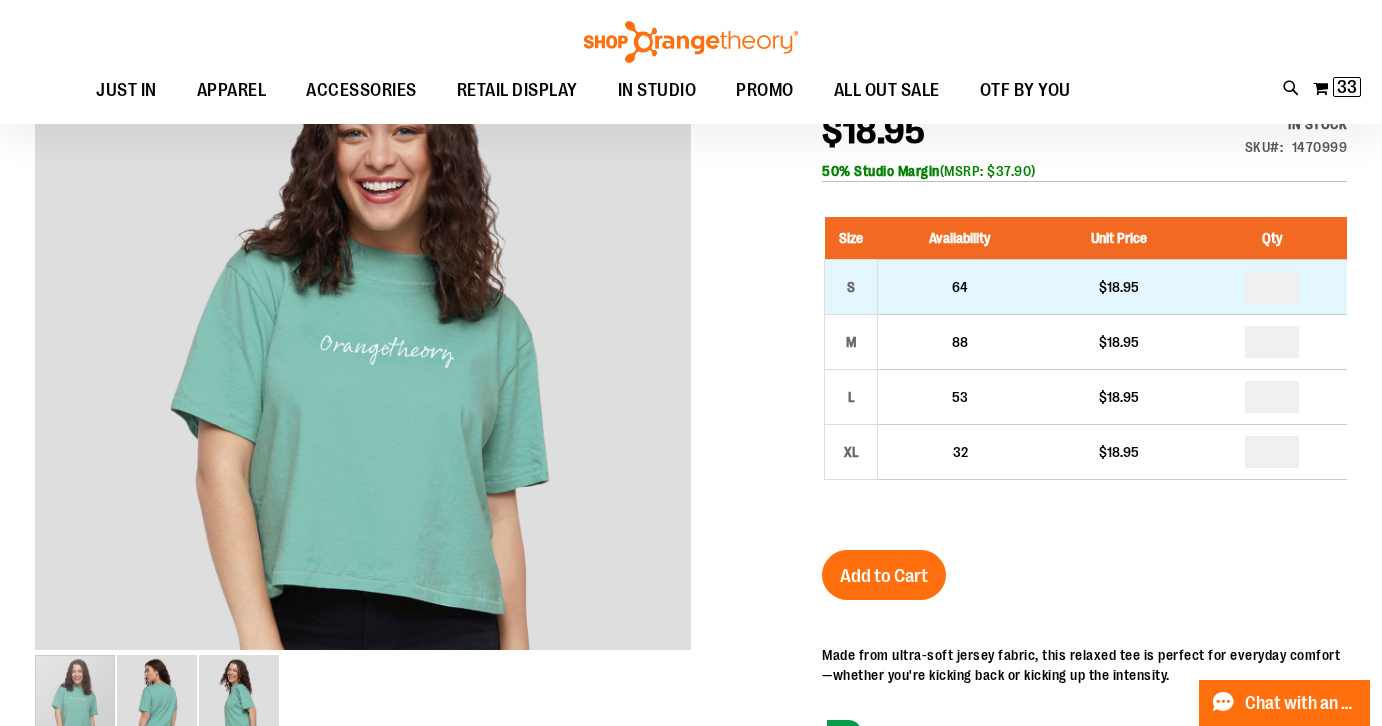 type on "**********" 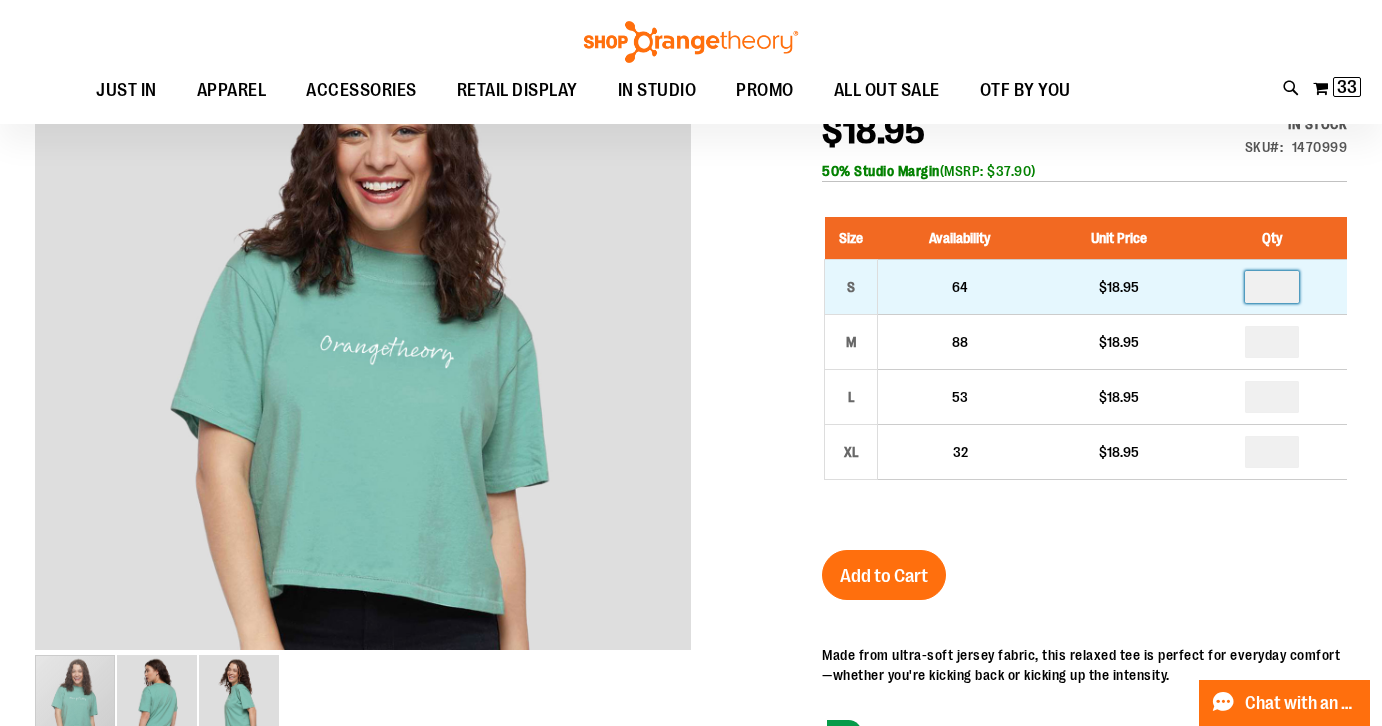 type 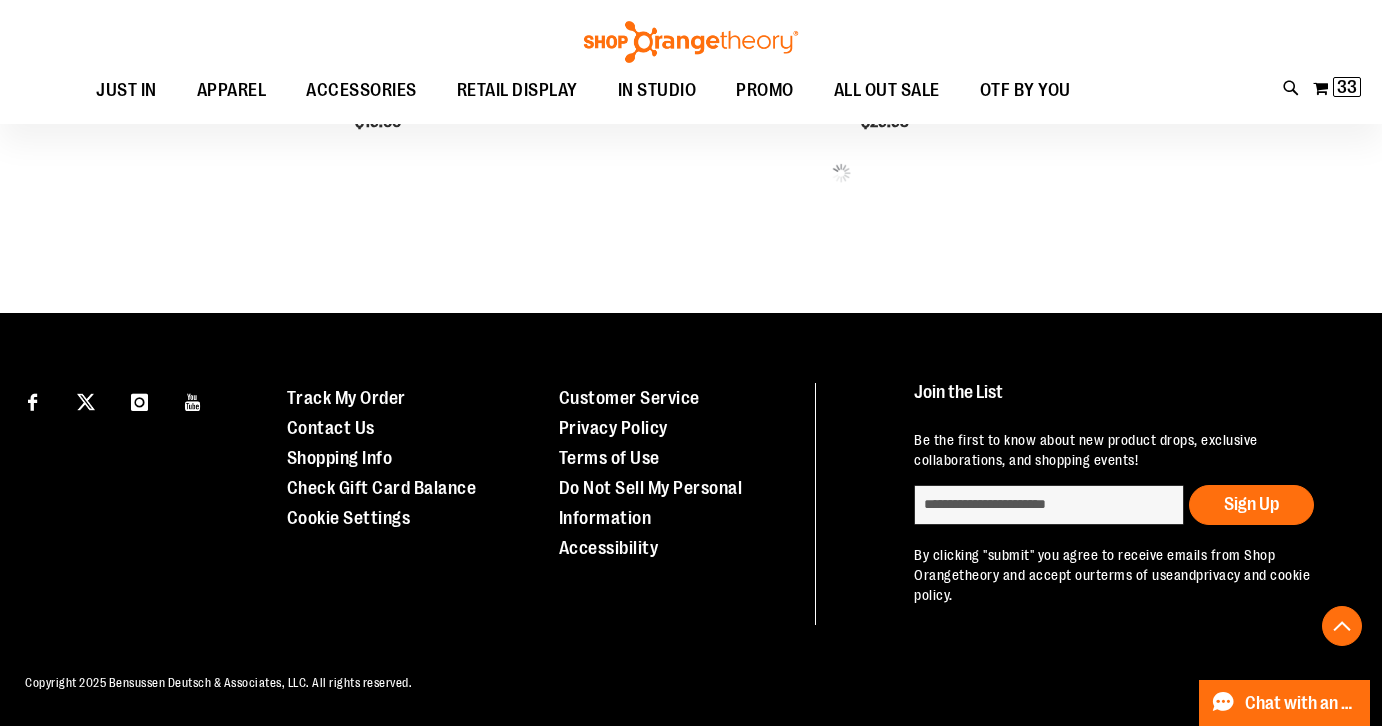 scroll, scrollTop: 1056, scrollLeft: 0, axis: vertical 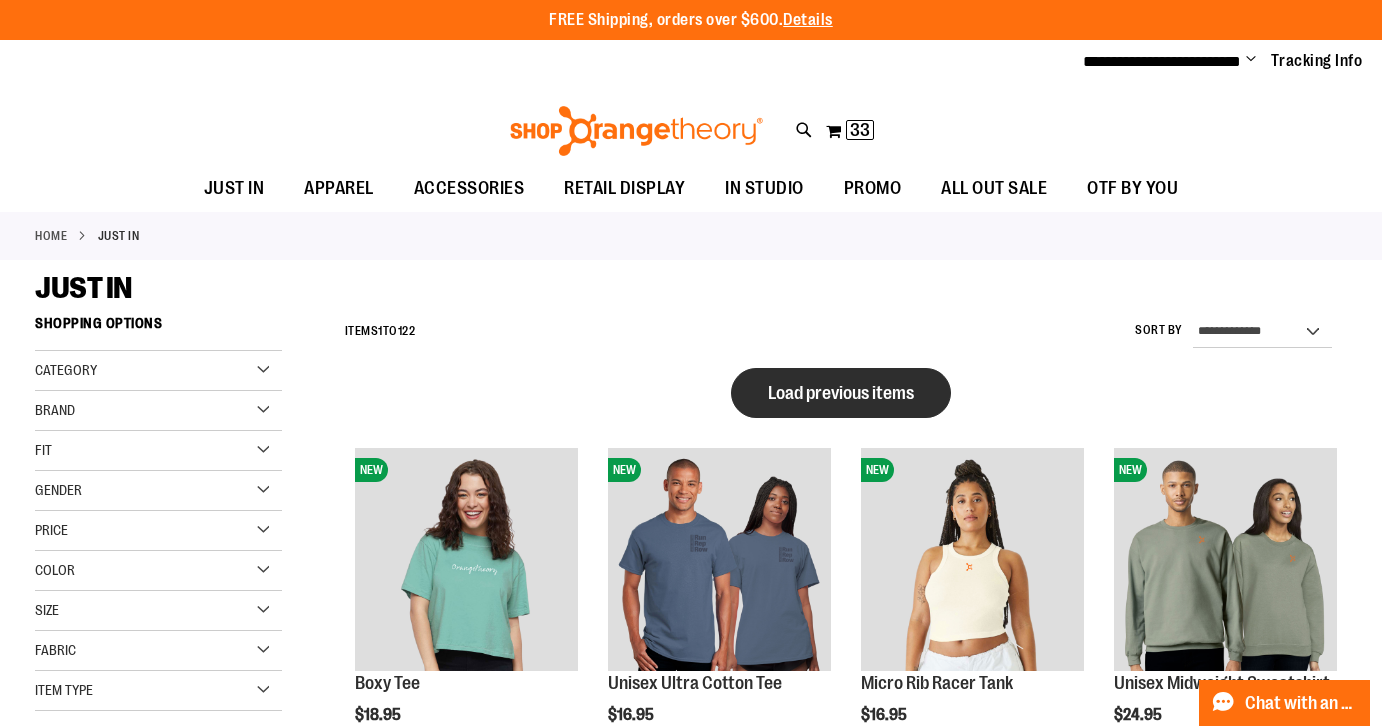 type on "**********" 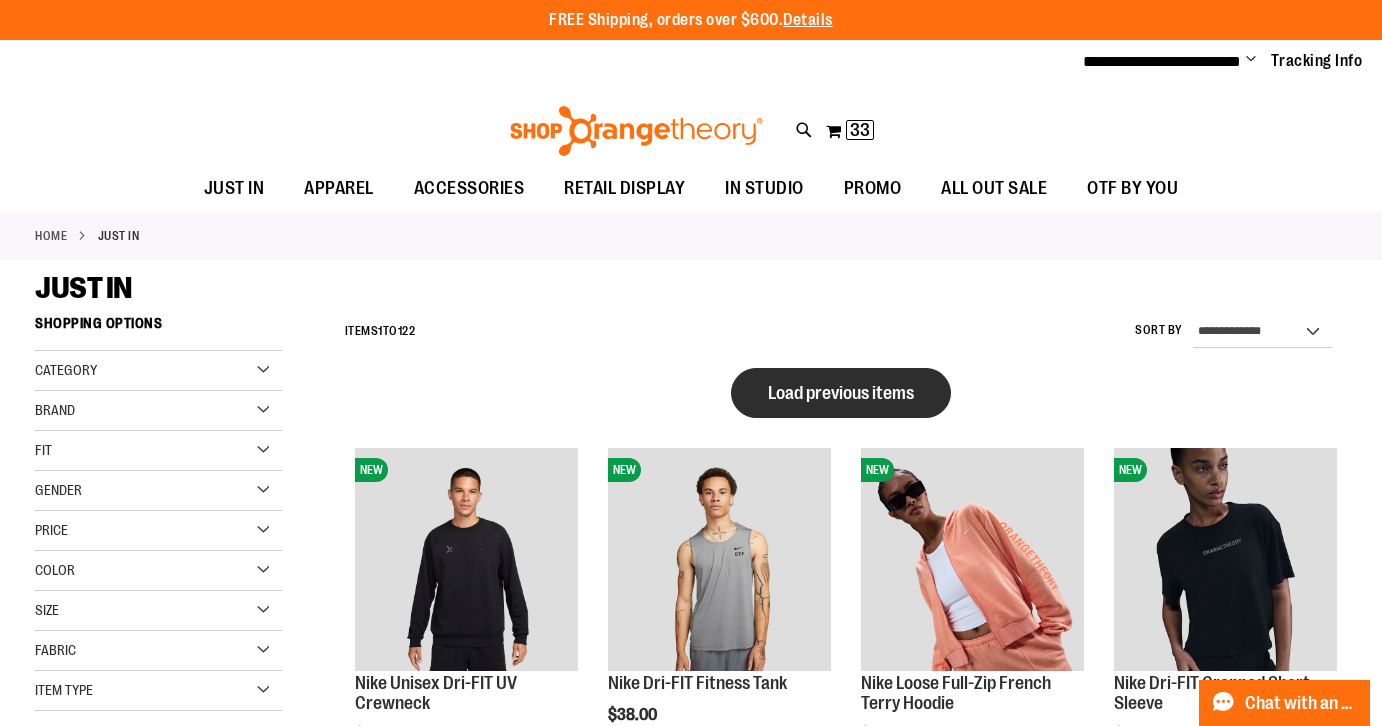 click on "Load previous items" at bounding box center (841, 393) 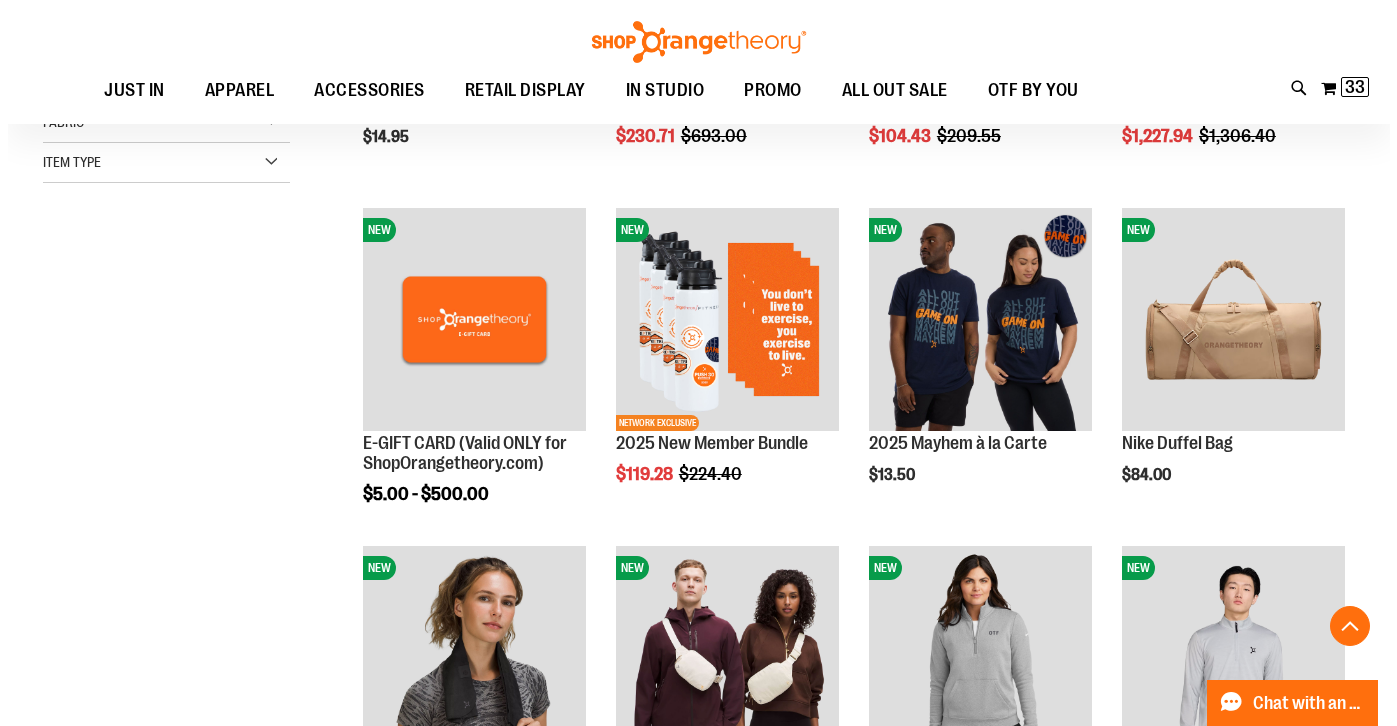scroll, scrollTop: 700, scrollLeft: 0, axis: vertical 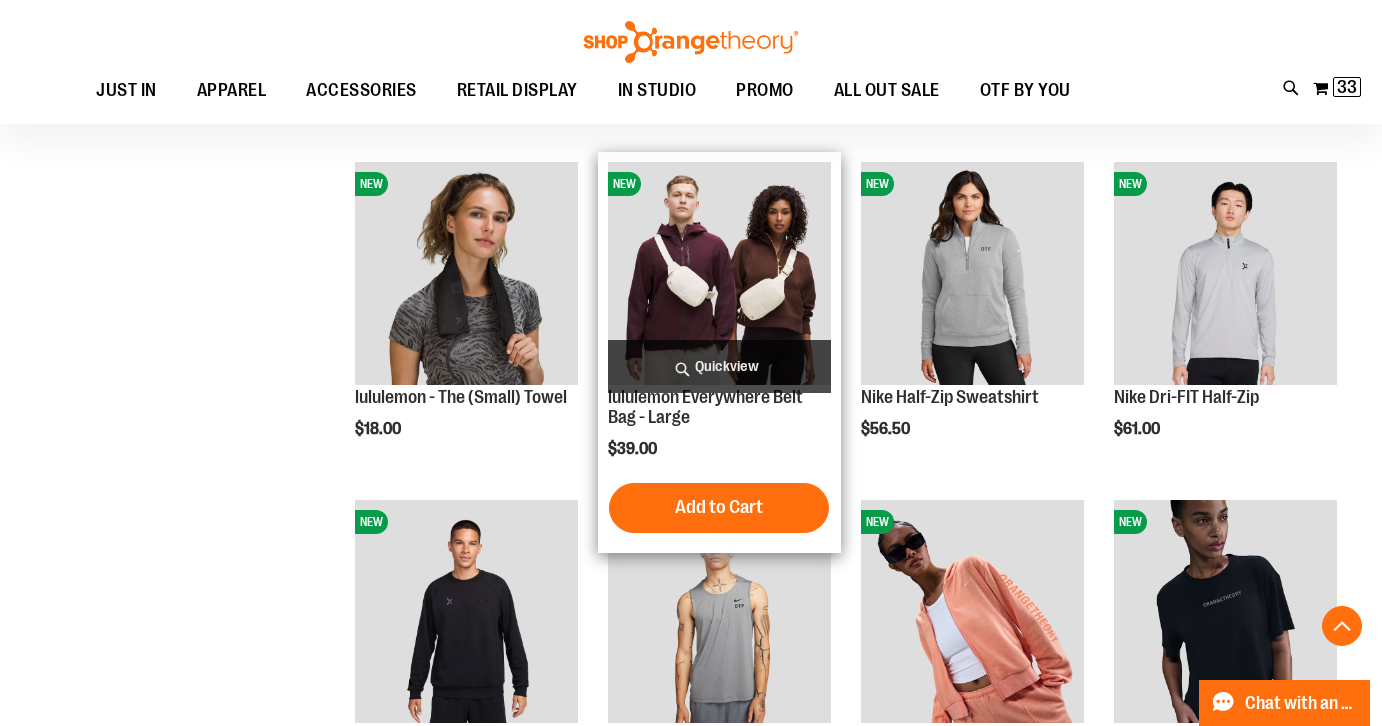 click on "Quickview" at bounding box center [719, 366] 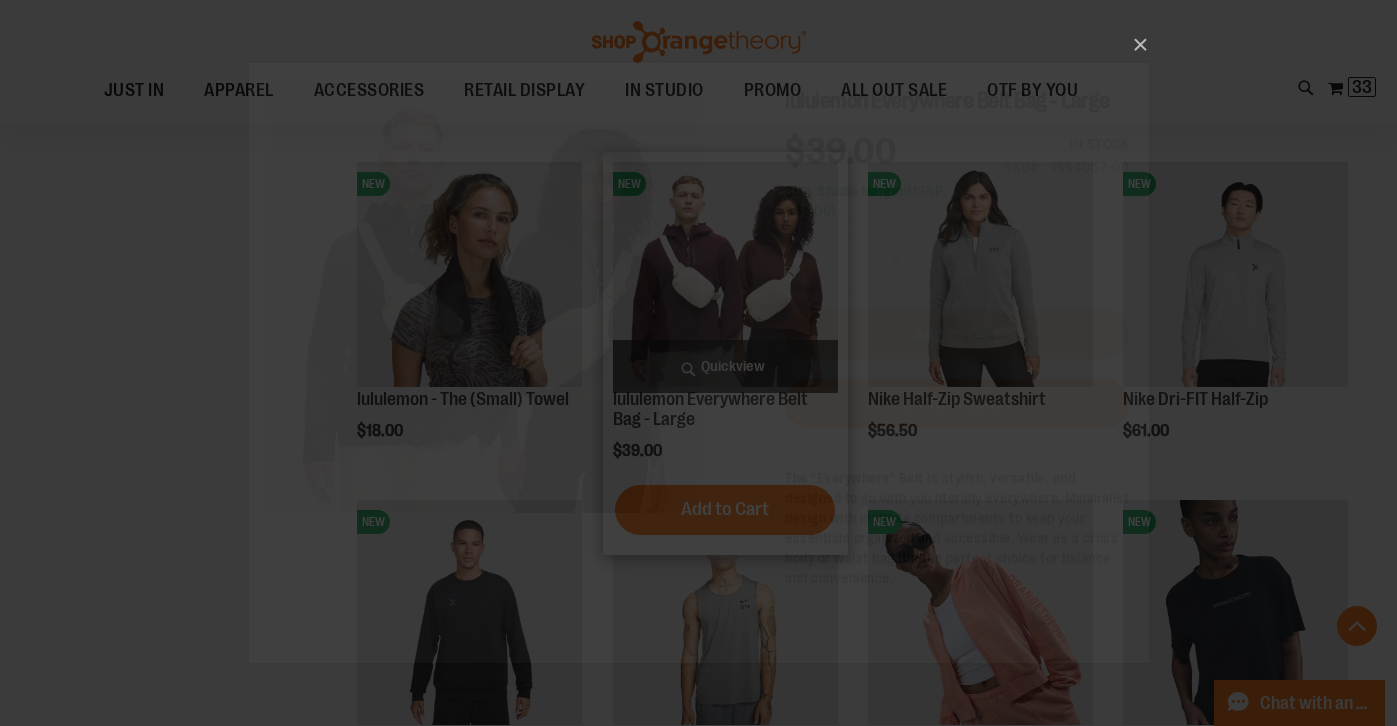 scroll, scrollTop: 0, scrollLeft: 0, axis: both 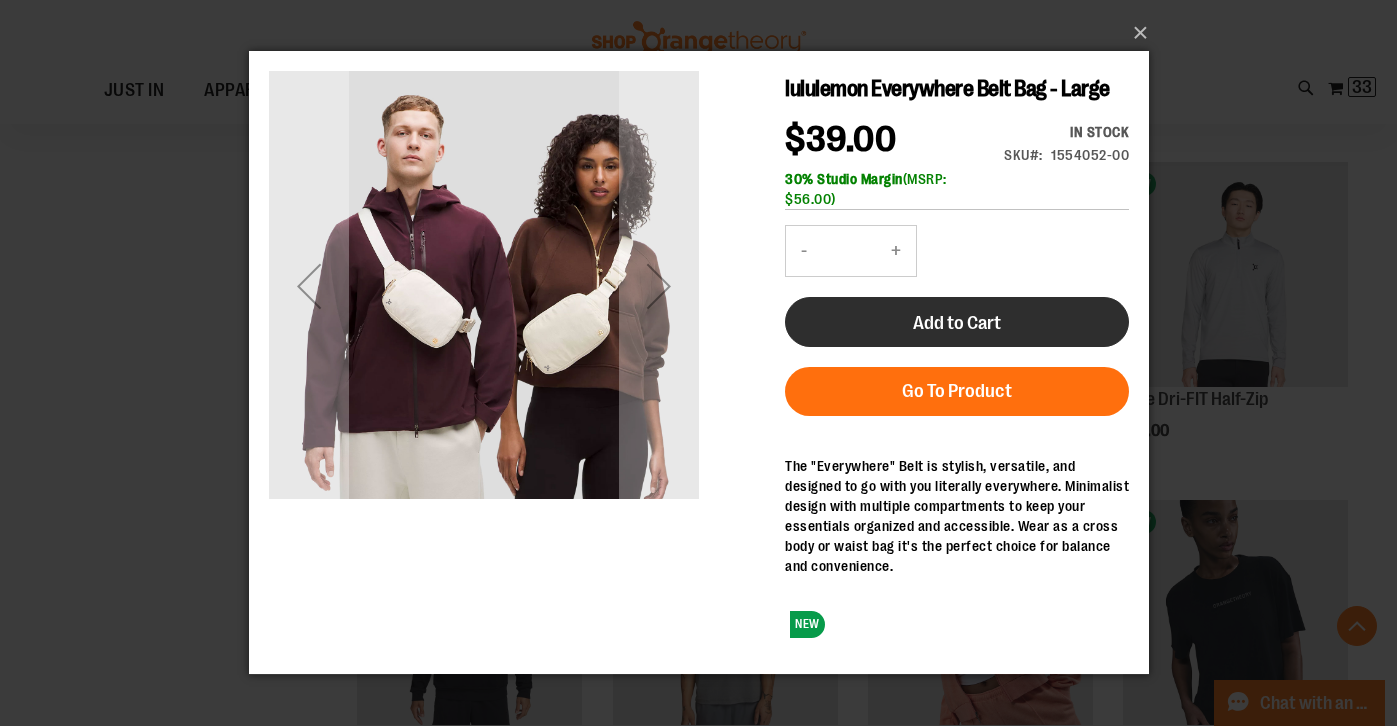 click on "Add to Cart" at bounding box center (956, 323) 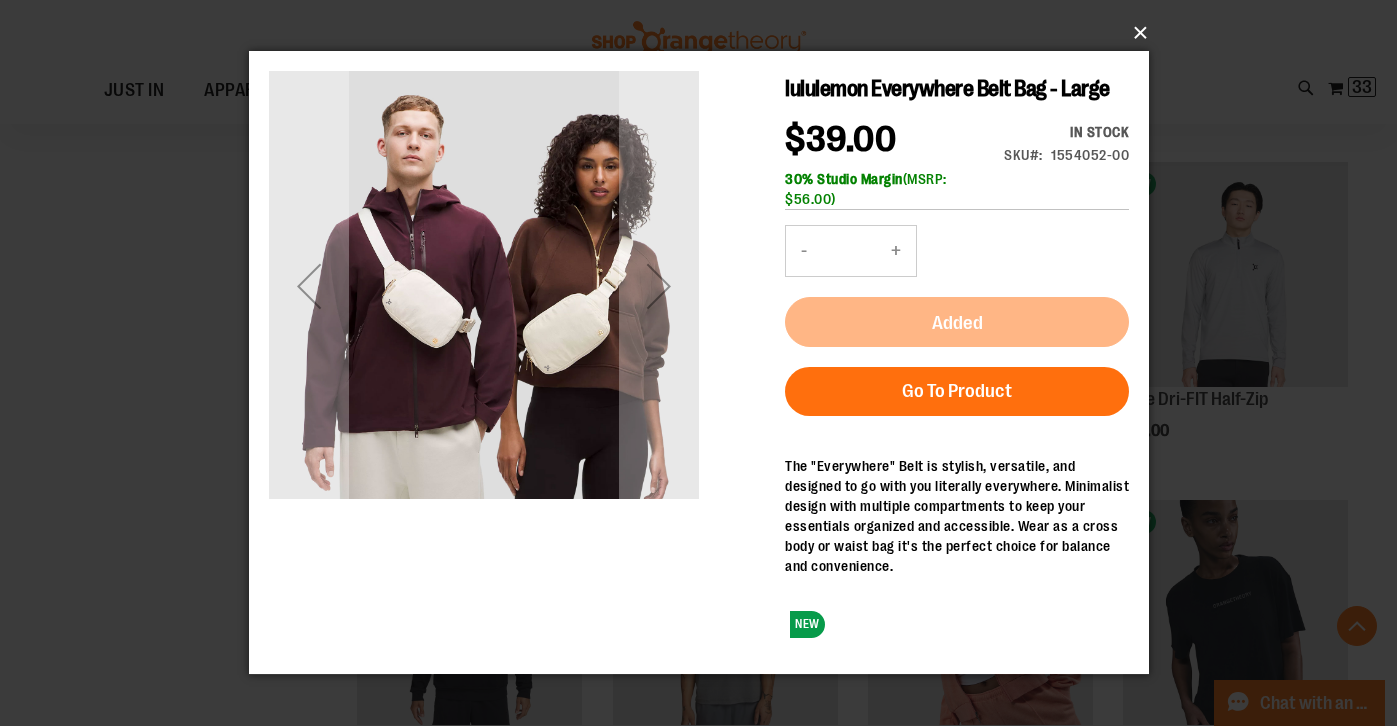 click on "×" at bounding box center (705, 33) 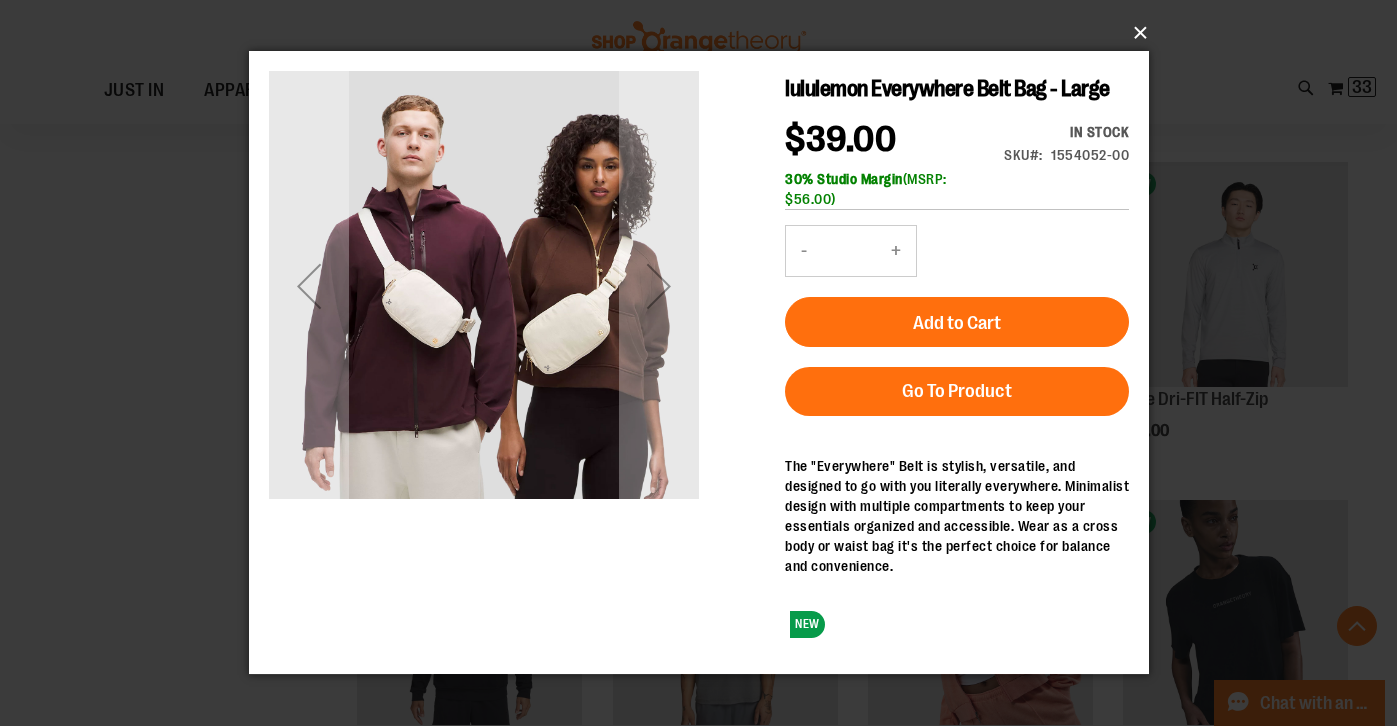 click on "×" at bounding box center [705, 33] 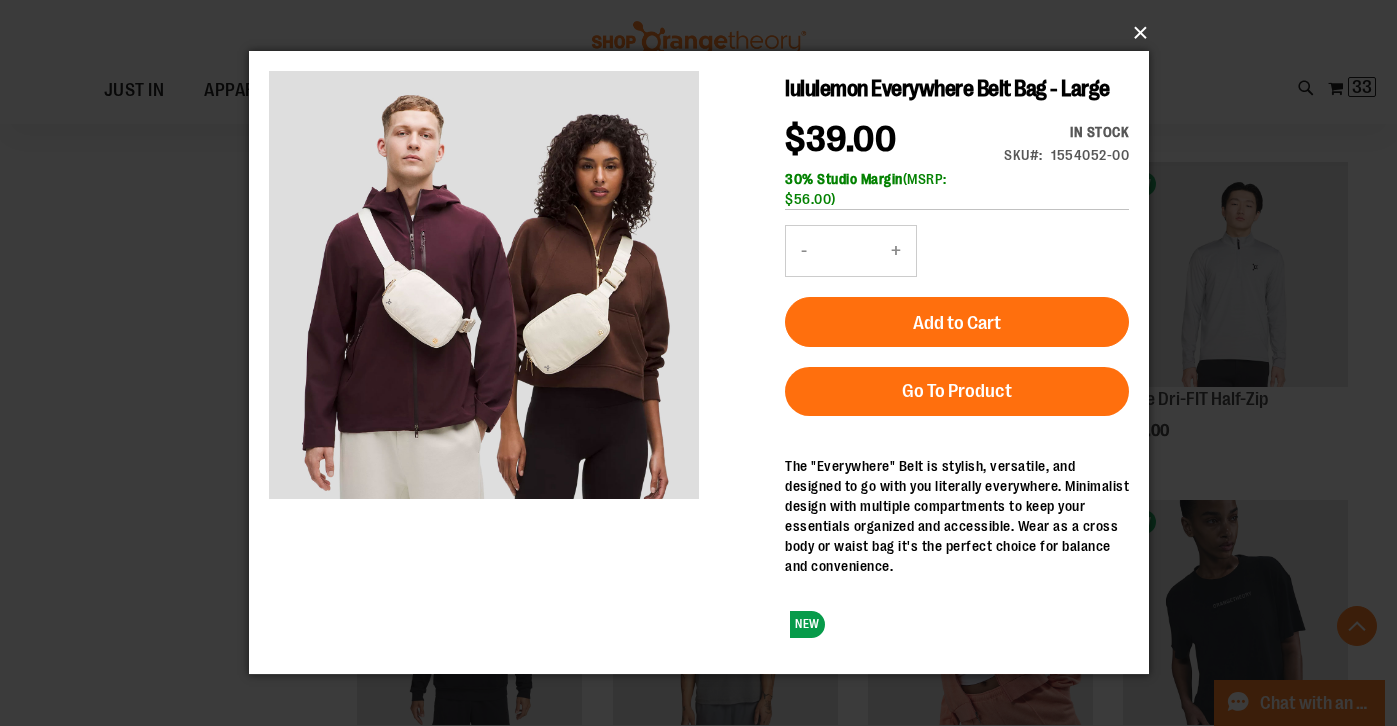 click on "×" at bounding box center (705, 33) 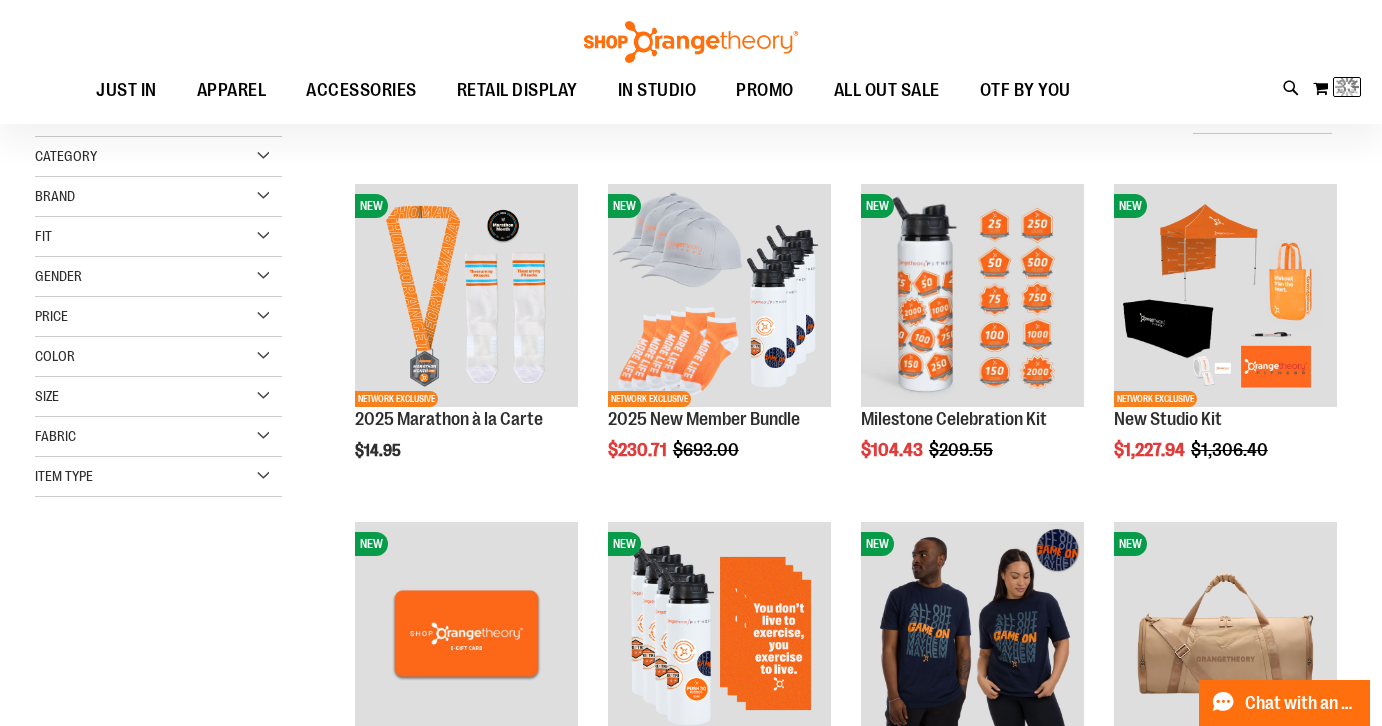 scroll, scrollTop: 0, scrollLeft: 0, axis: both 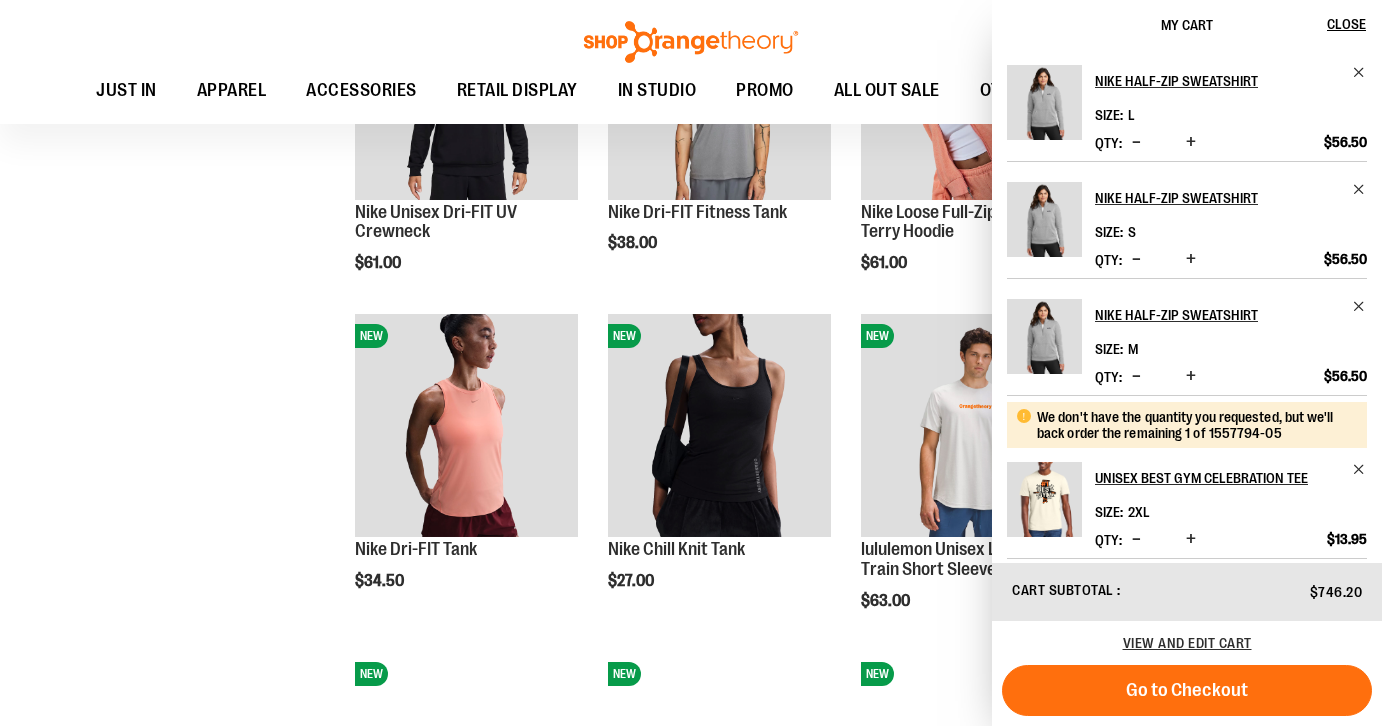 click on "**********" at bounding box center (691, 1505) 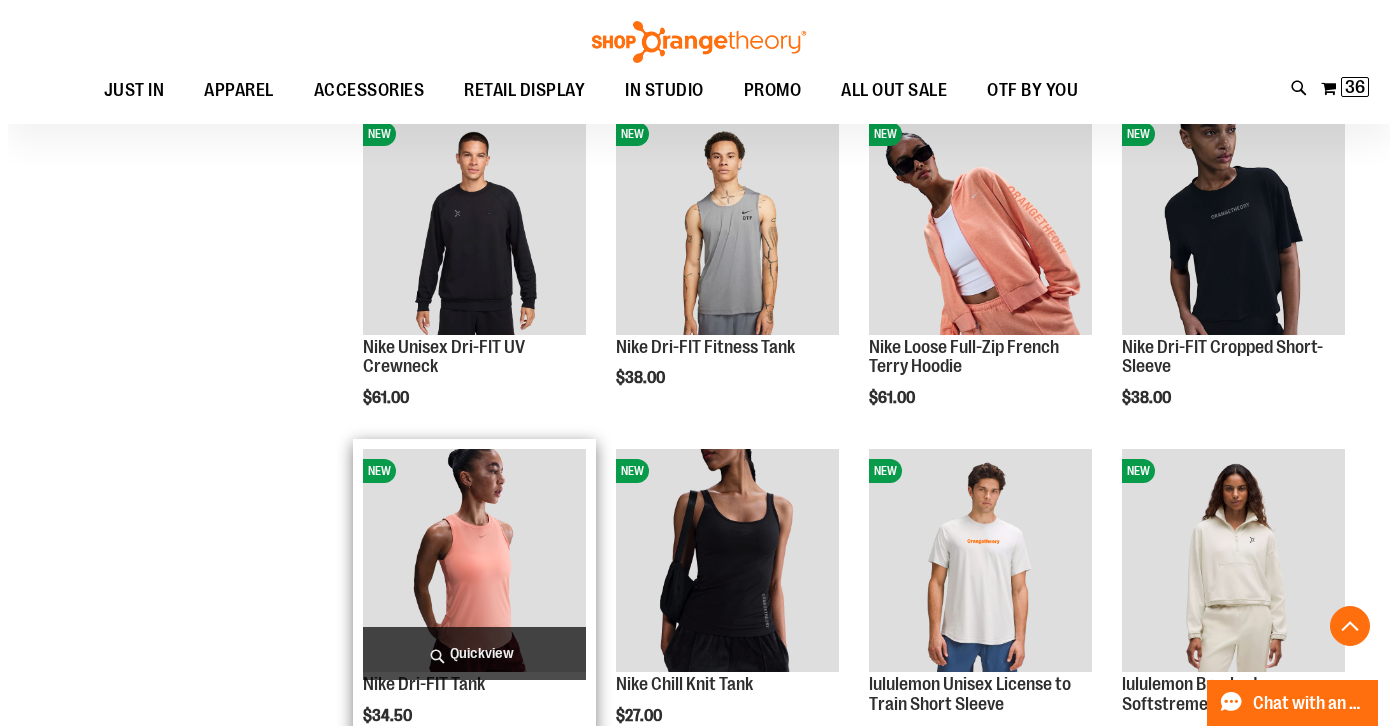 scroll, scrollTop: 1089, scrollLeft: 0, axis: vertical 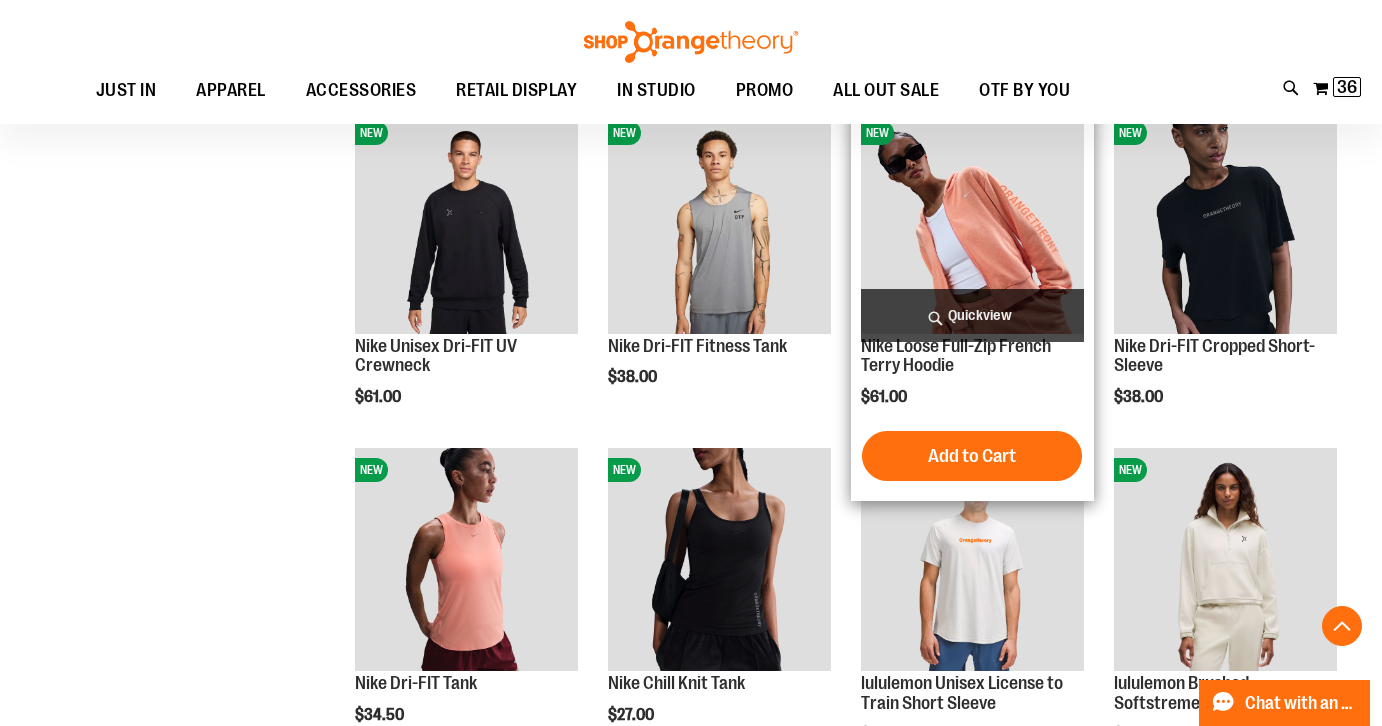 click on "Quickview" at bounding box center [972, 315] 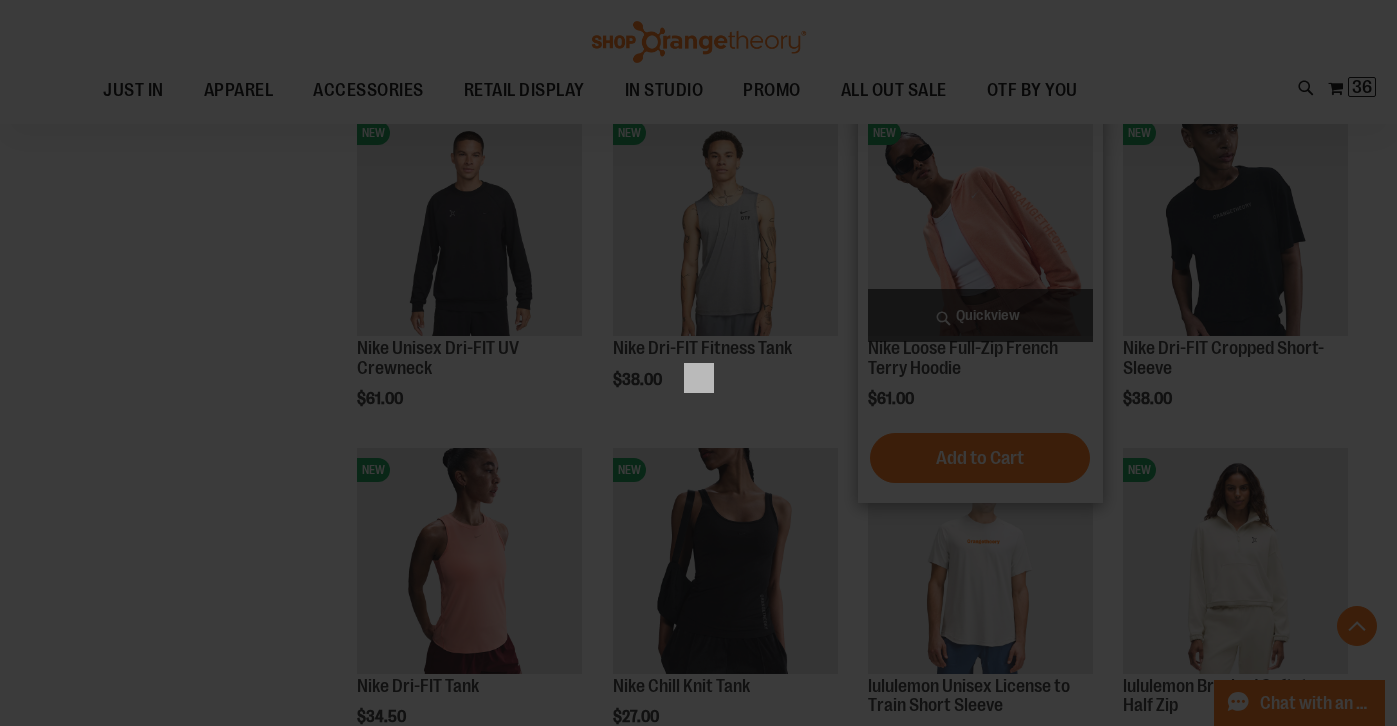 scroll, scrollTop: 0, scrollLeft: 0, axis: both 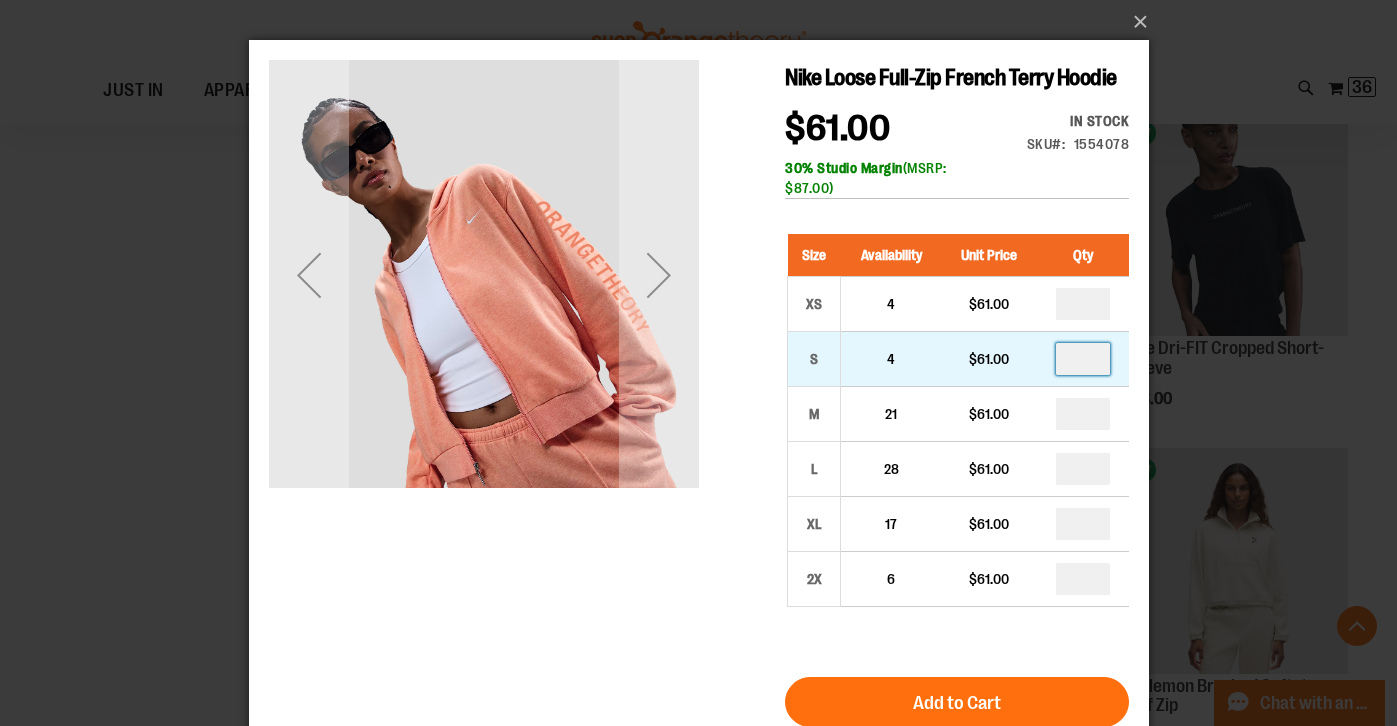 drag, startPoint x: 1088, startPoint y: 358, endPoint x: 1073, endPoint y: 363, distance: 15.811388 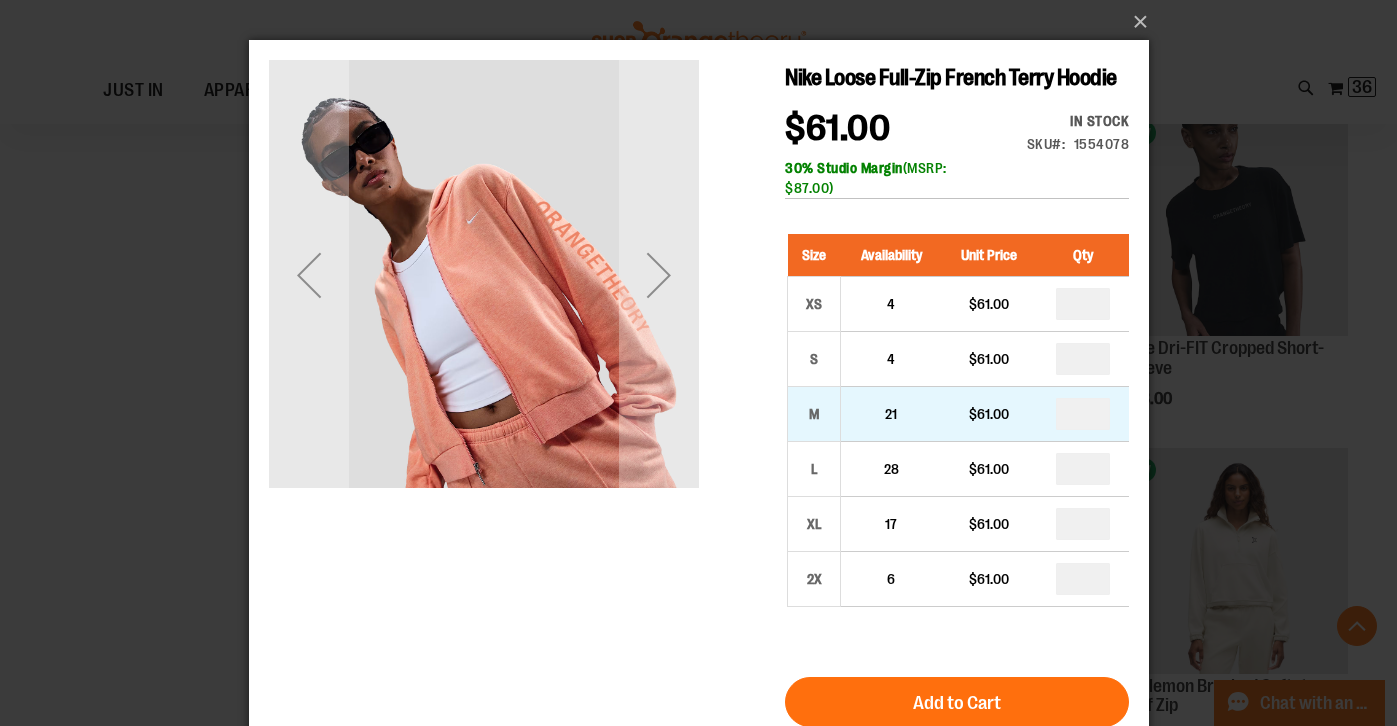 drag, startPoint x: 1088, startPoint y: 411, endPoint x: 1061, endPoint y: 407, distance: 27.294687 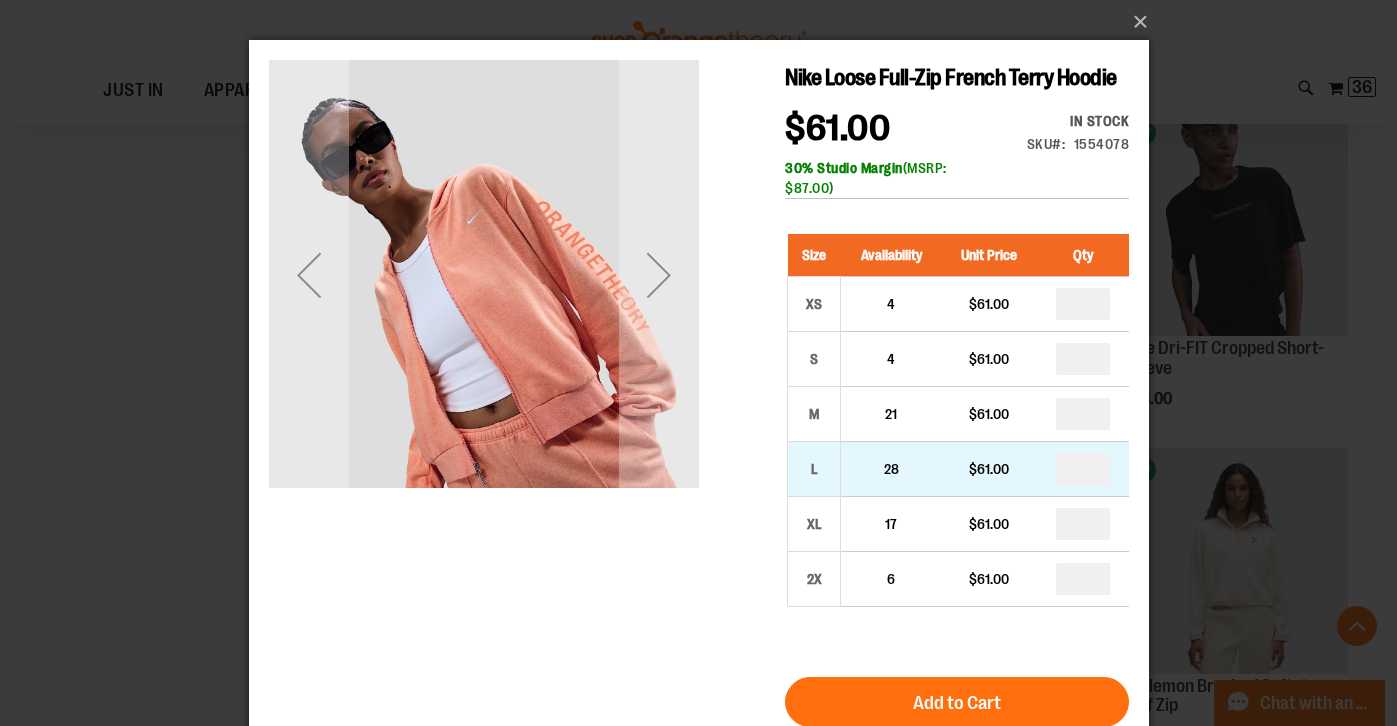 drag, startPoint x: 1091, startPoint y: 468, endPoint x: 1077, endPoint y: 462, distance: 15.231546 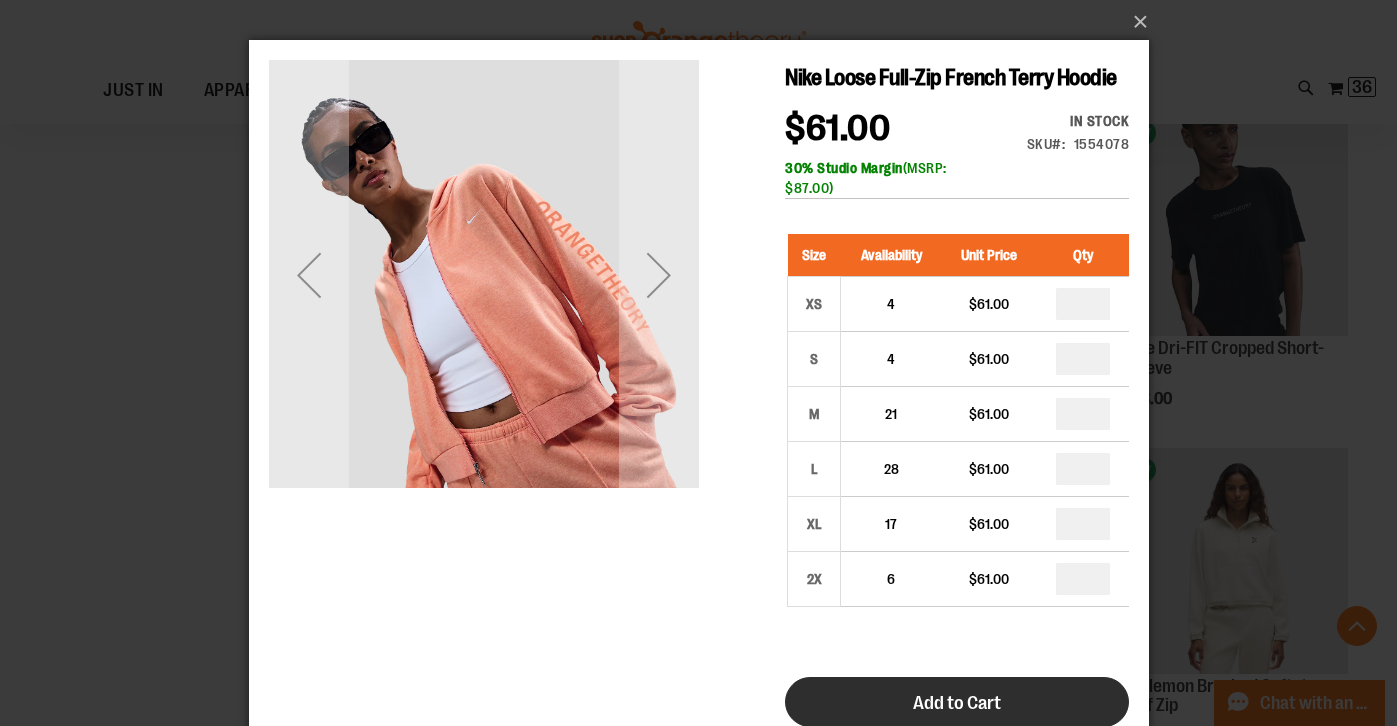 click on "Add to Cart" at bounding box center [956, 702] 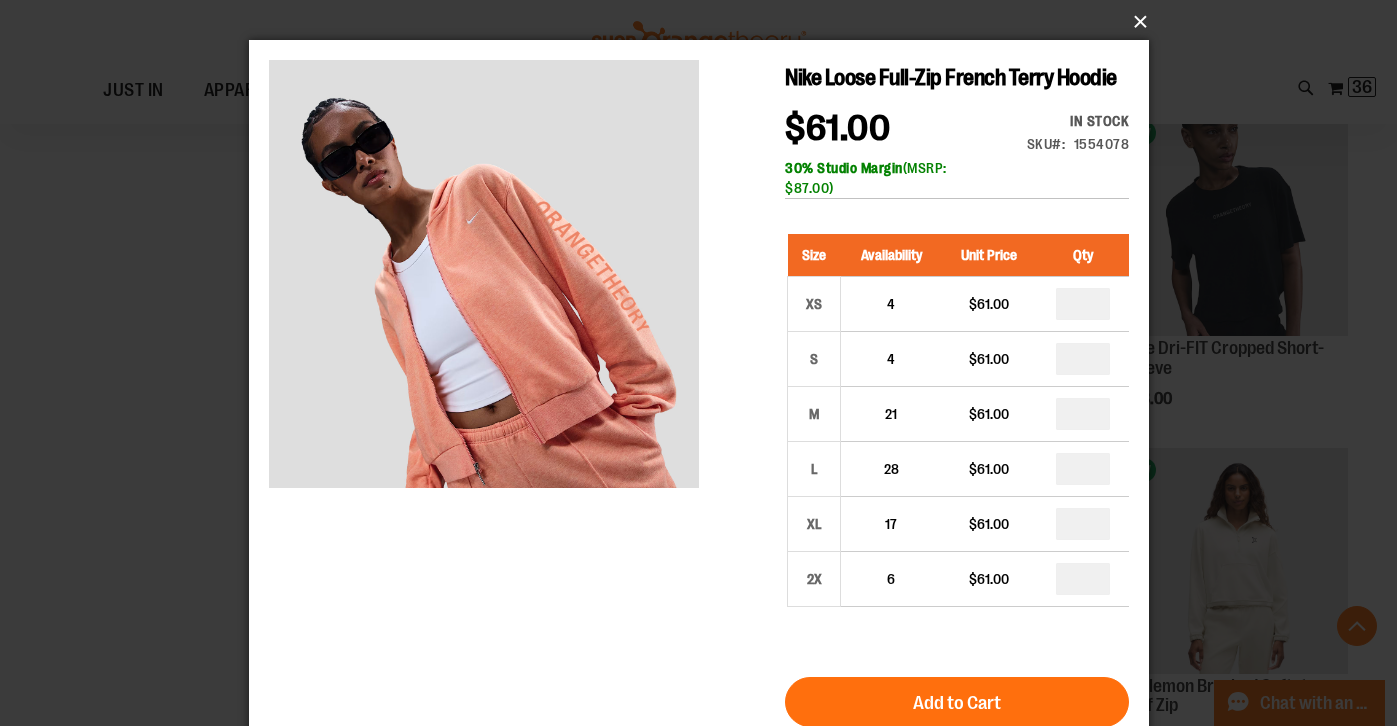 click on "×" at bounding box center (705, 22) 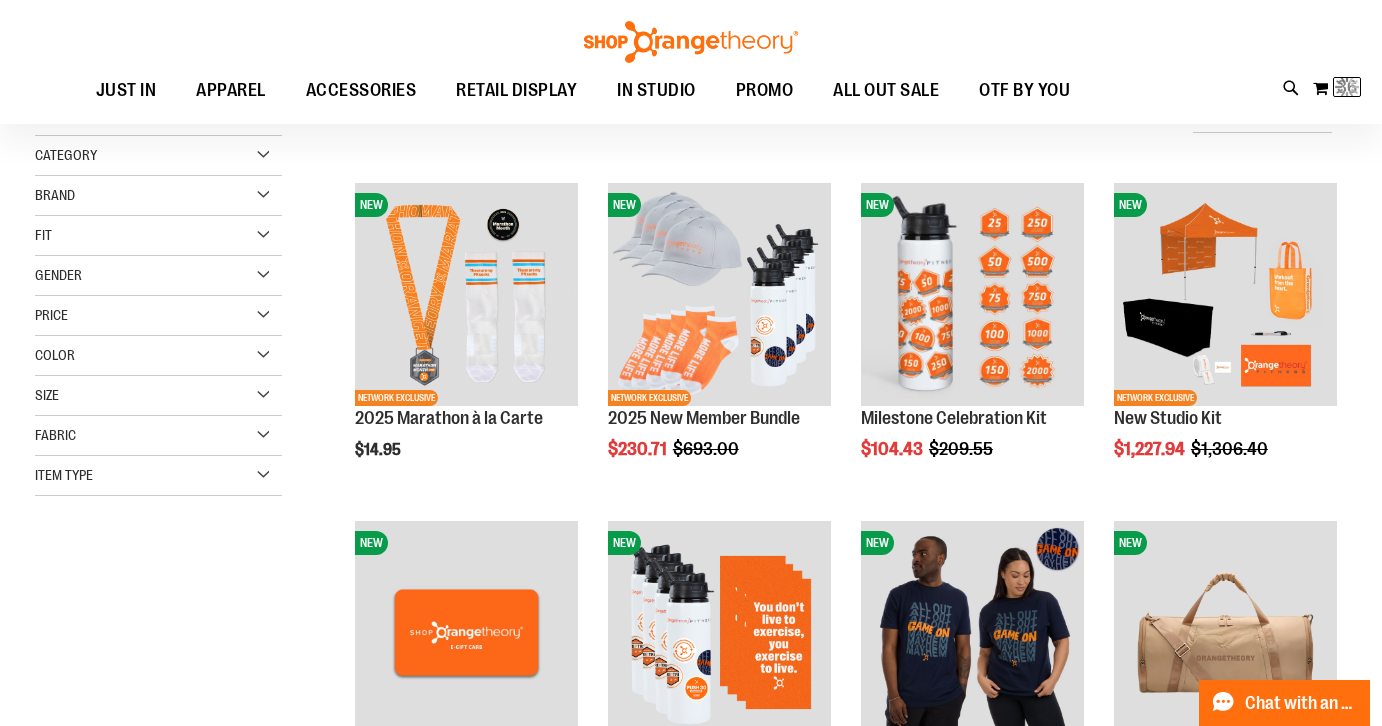 scroll, scrollTop: 0, scrollLeft: 0, axis: both 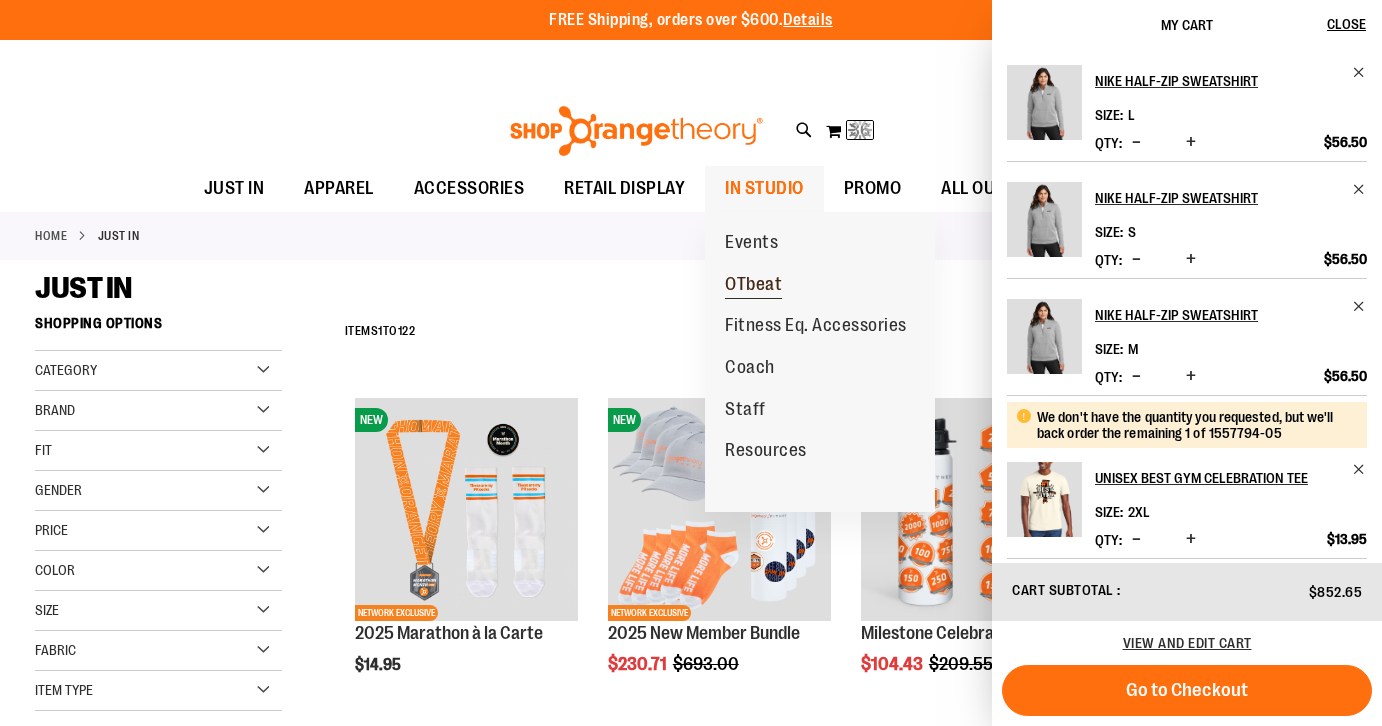 click on "OTbeat" at bounding box center [753, 286] 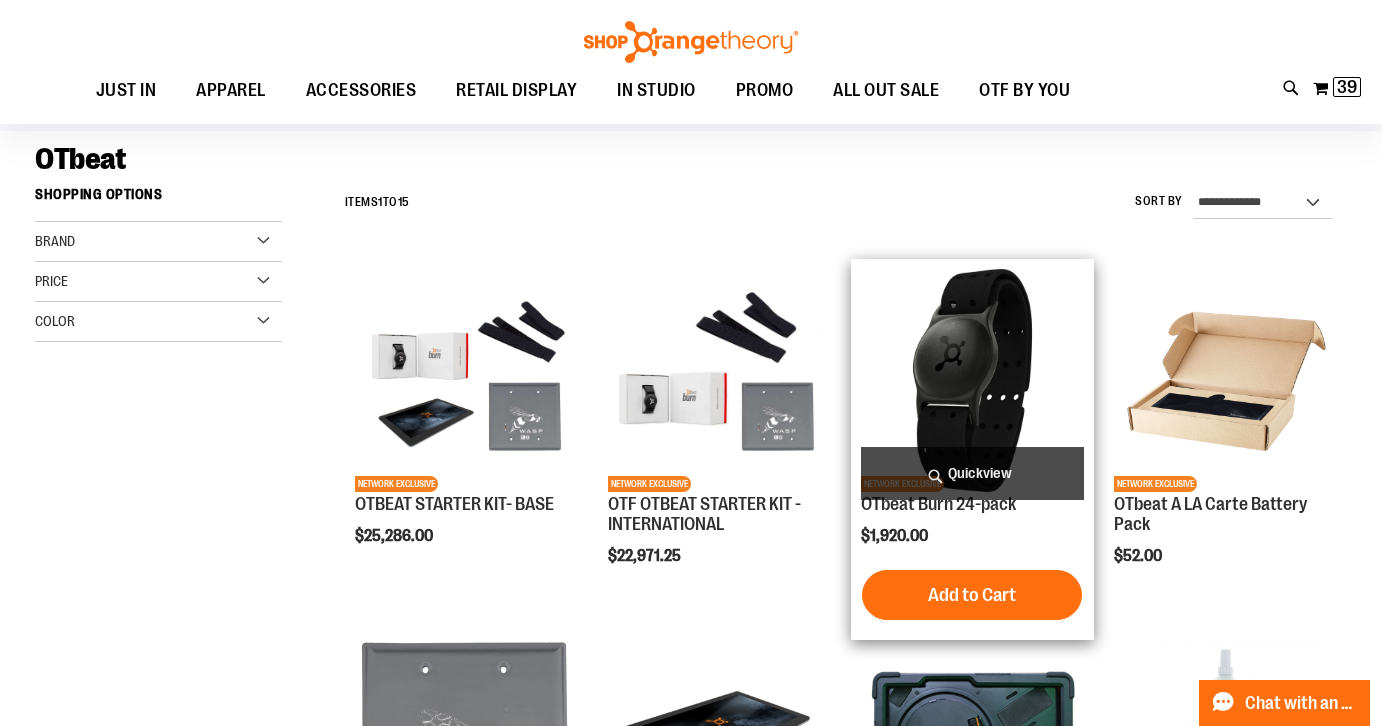 scroll, scrollTop: 400, scrollLeft: 0, axis: vertical 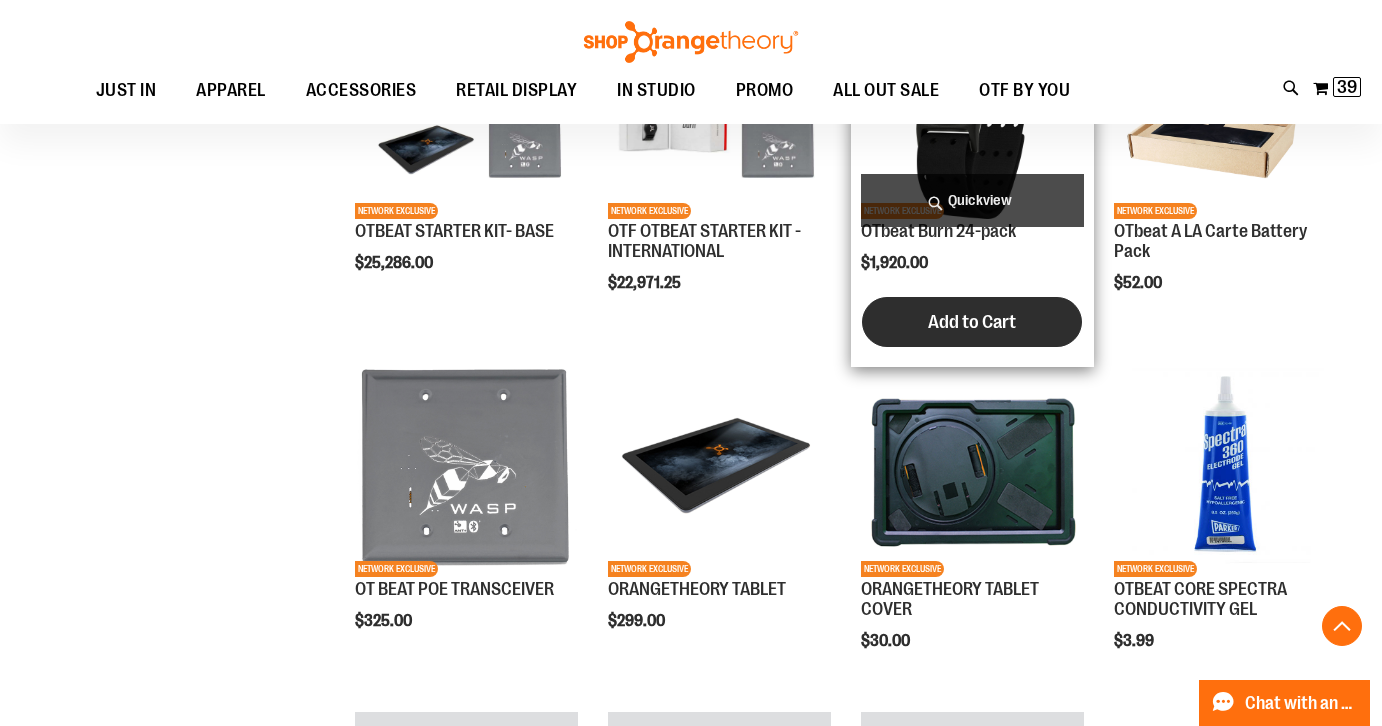 type on "**********" 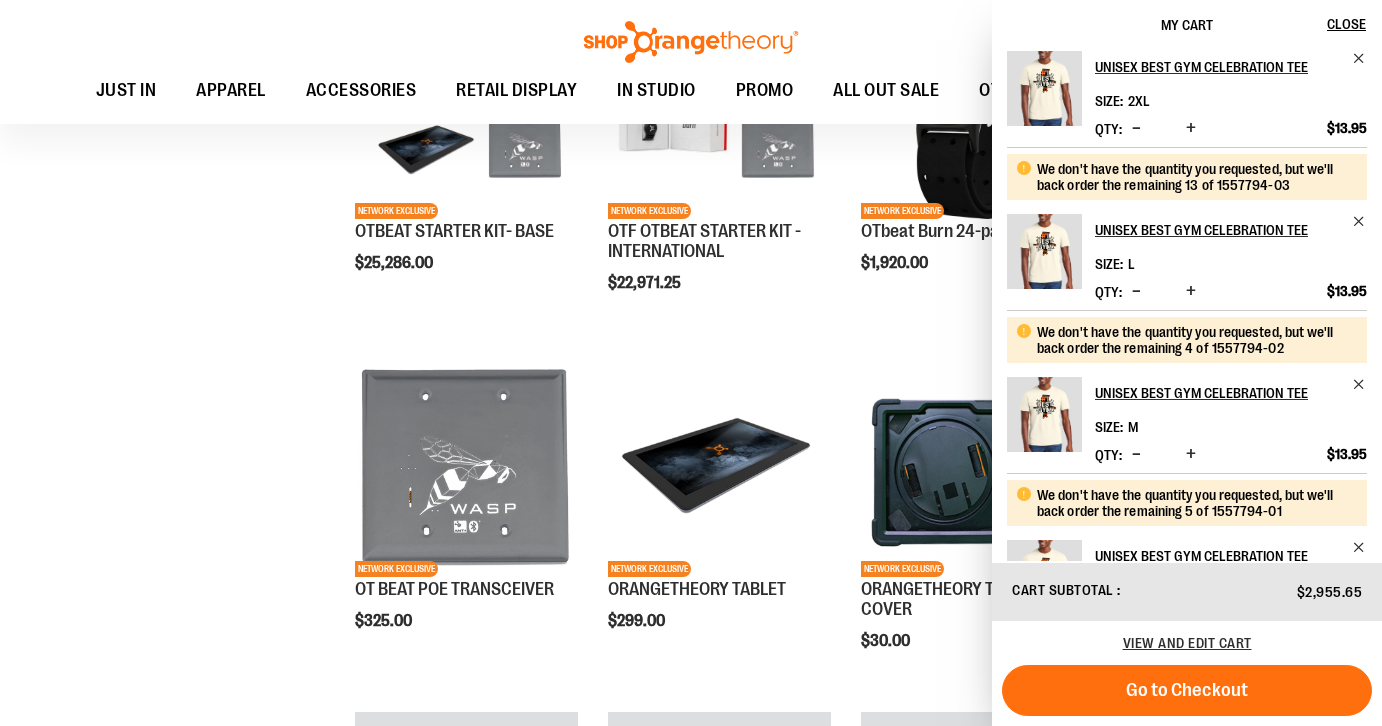 scroll, scrollTop: 0, scrollLeft: 0, axis: both 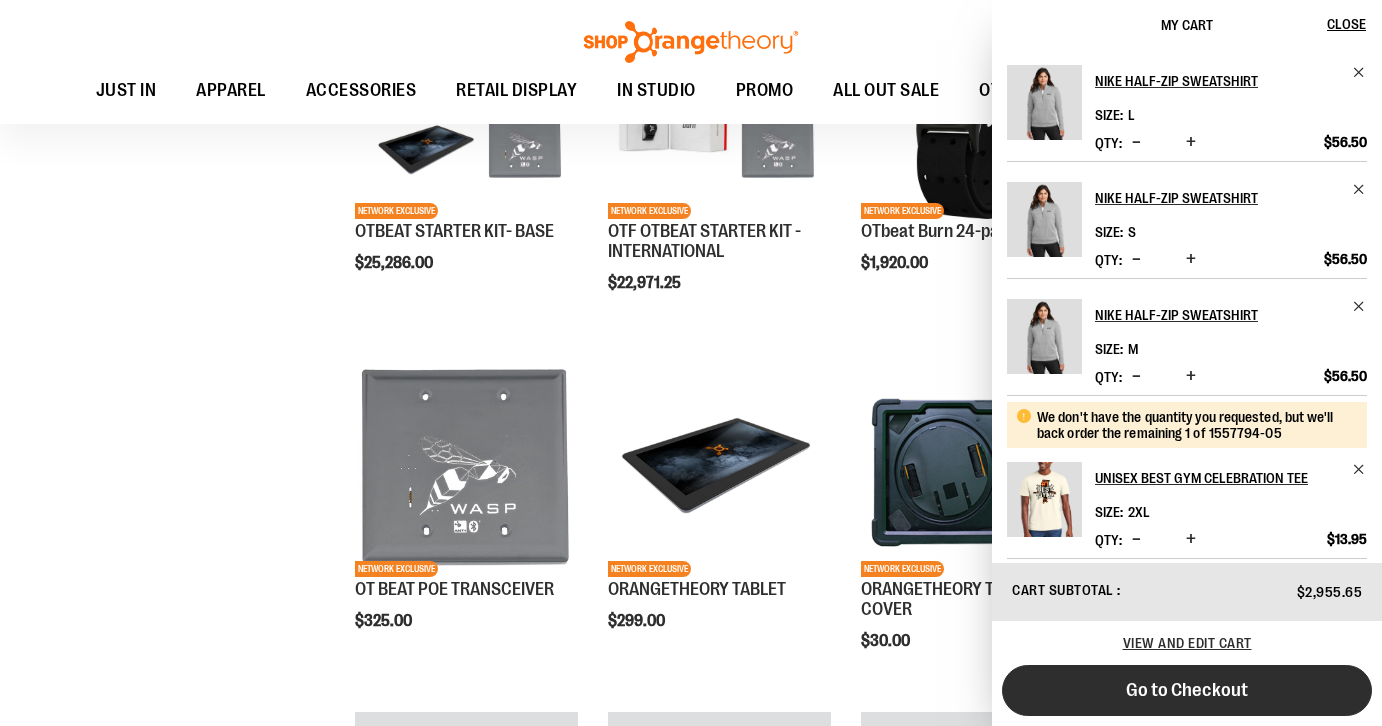 click on "Go to Checkout" at bounding box center [1187, 690] 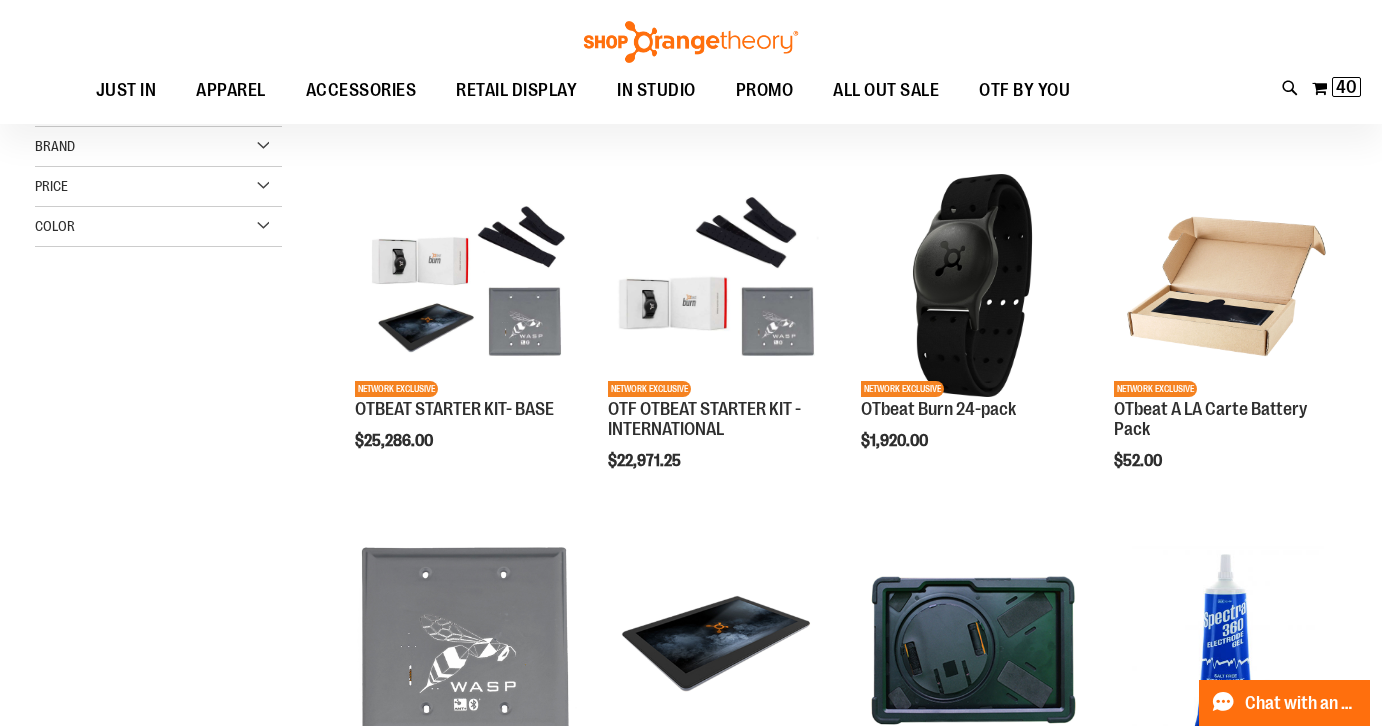 scroll, scrollTop: 0, scrollLeft: 0, axis: both 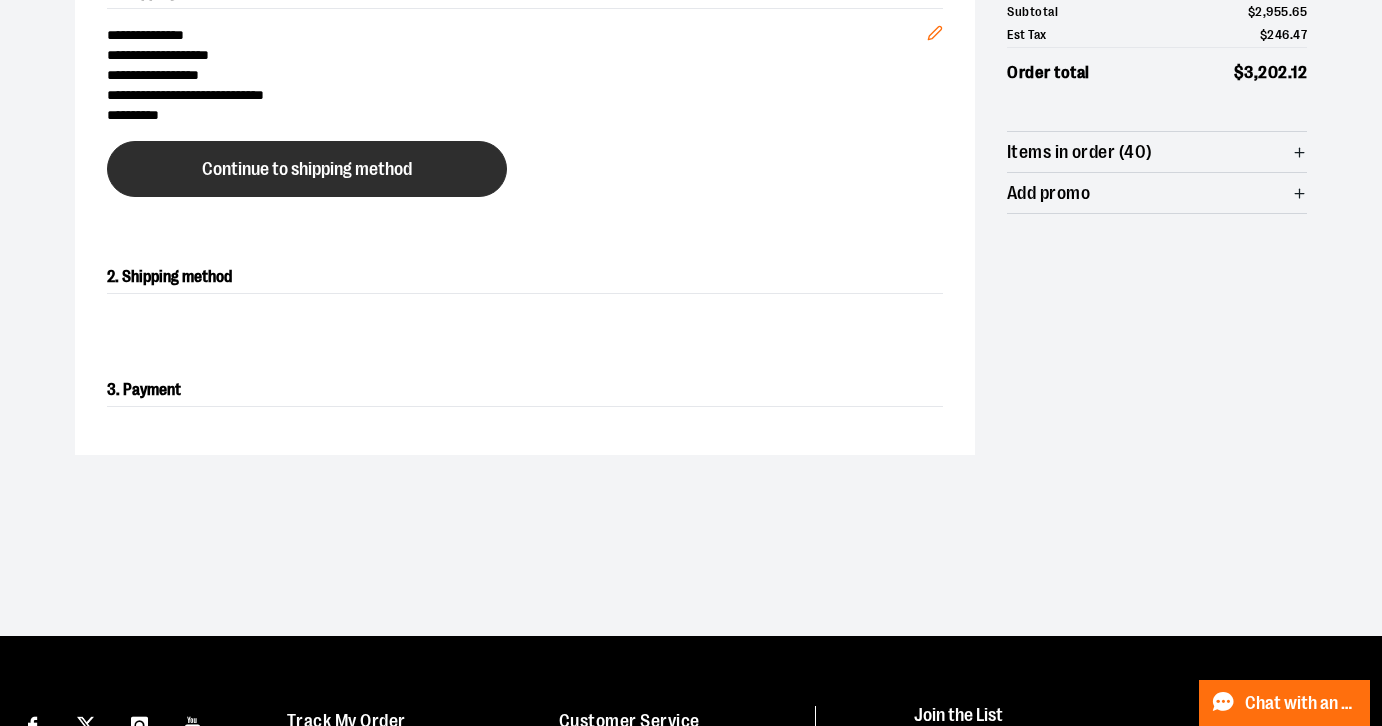 click on "Continue to shipping method" at bounding box center [307, 169] 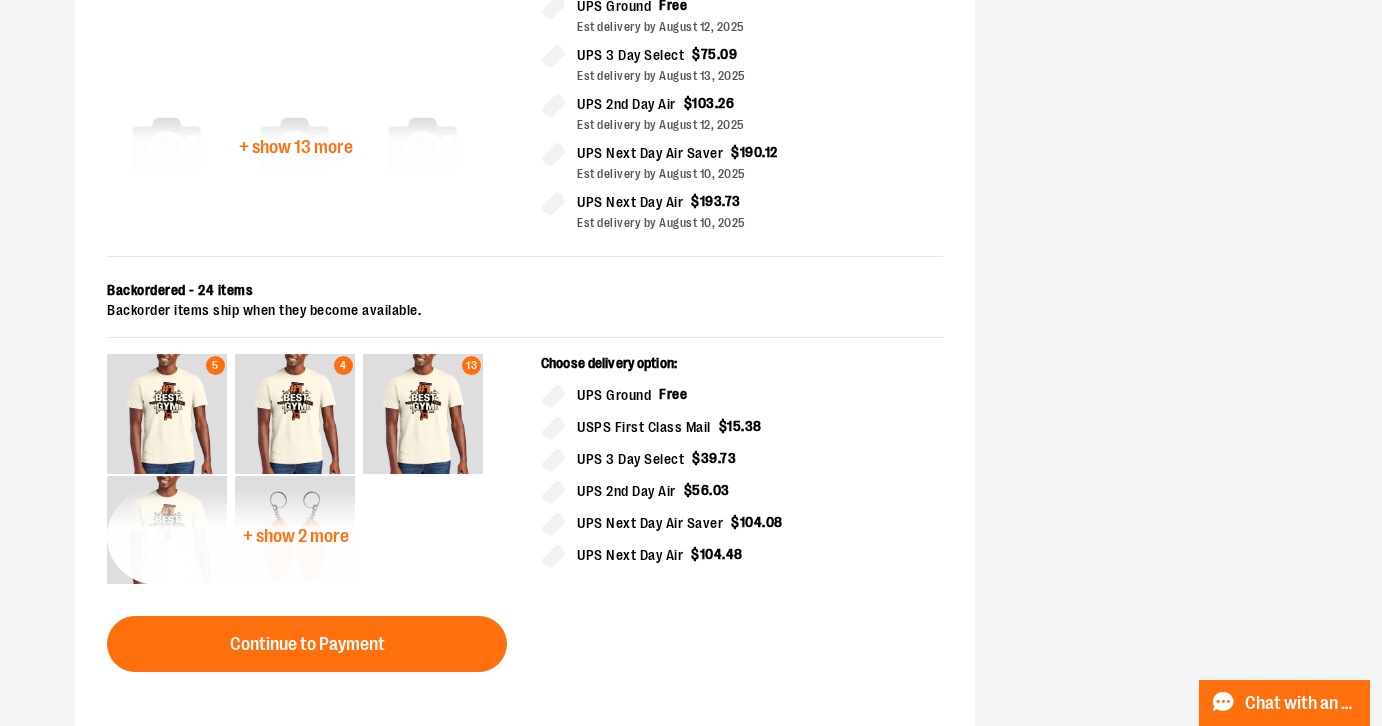 scroll, scrollTop: 704, scrollLeft: 0, axis: vertical 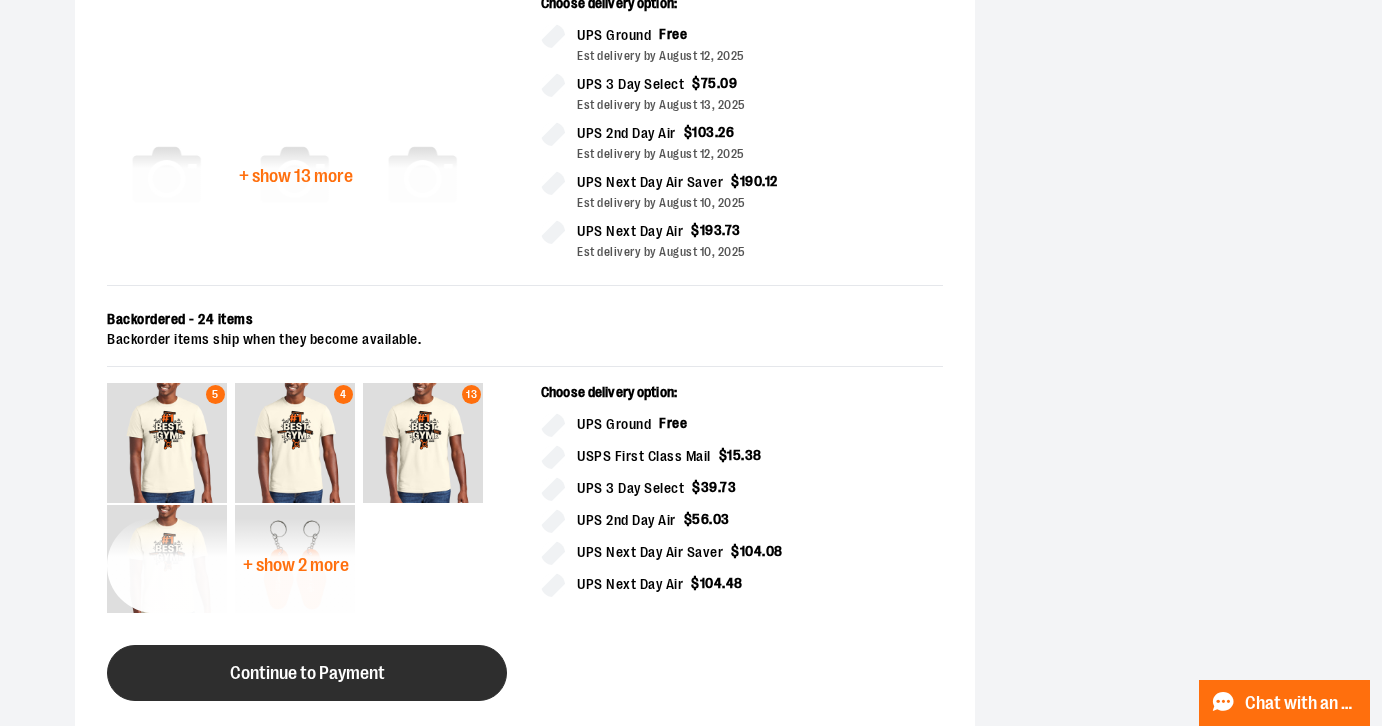click on "Continue to Payment" at bounding box center [307, 673] 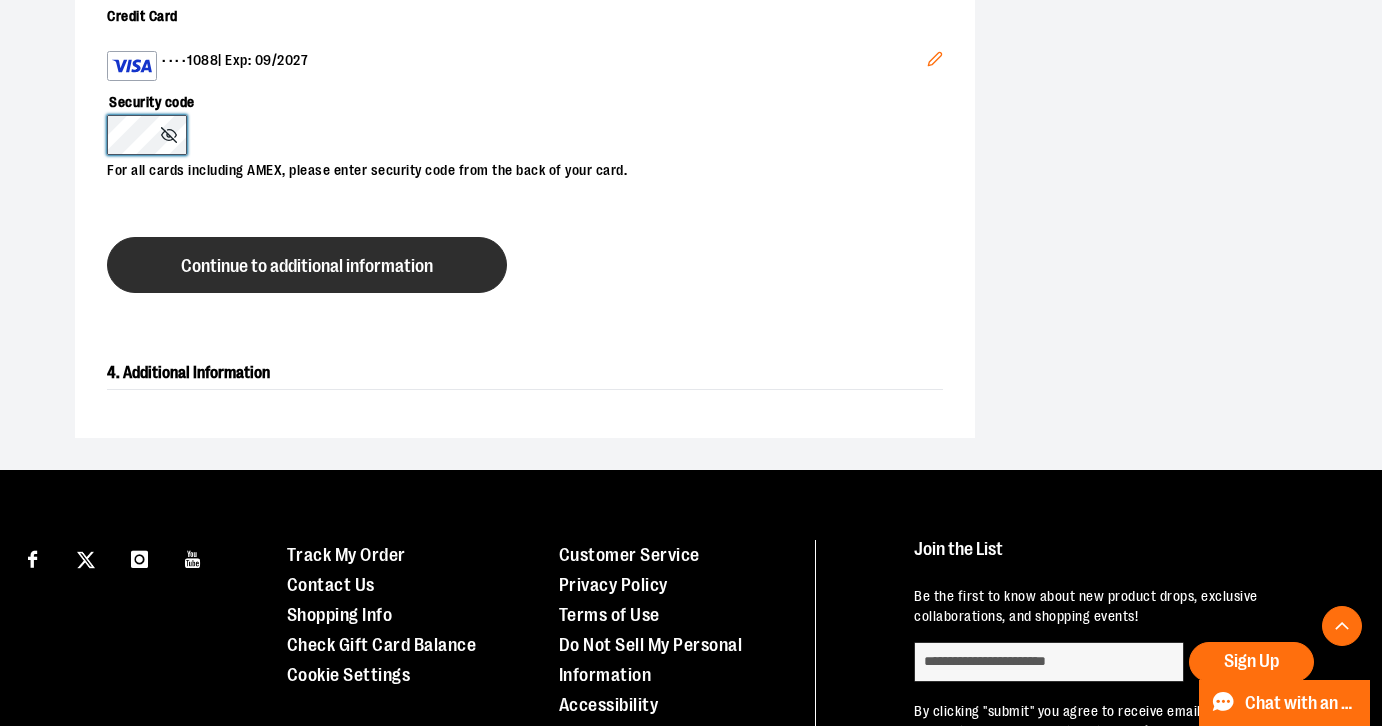 scroll, scrollTop: 817, scrollLeft: 0, axis: vertical 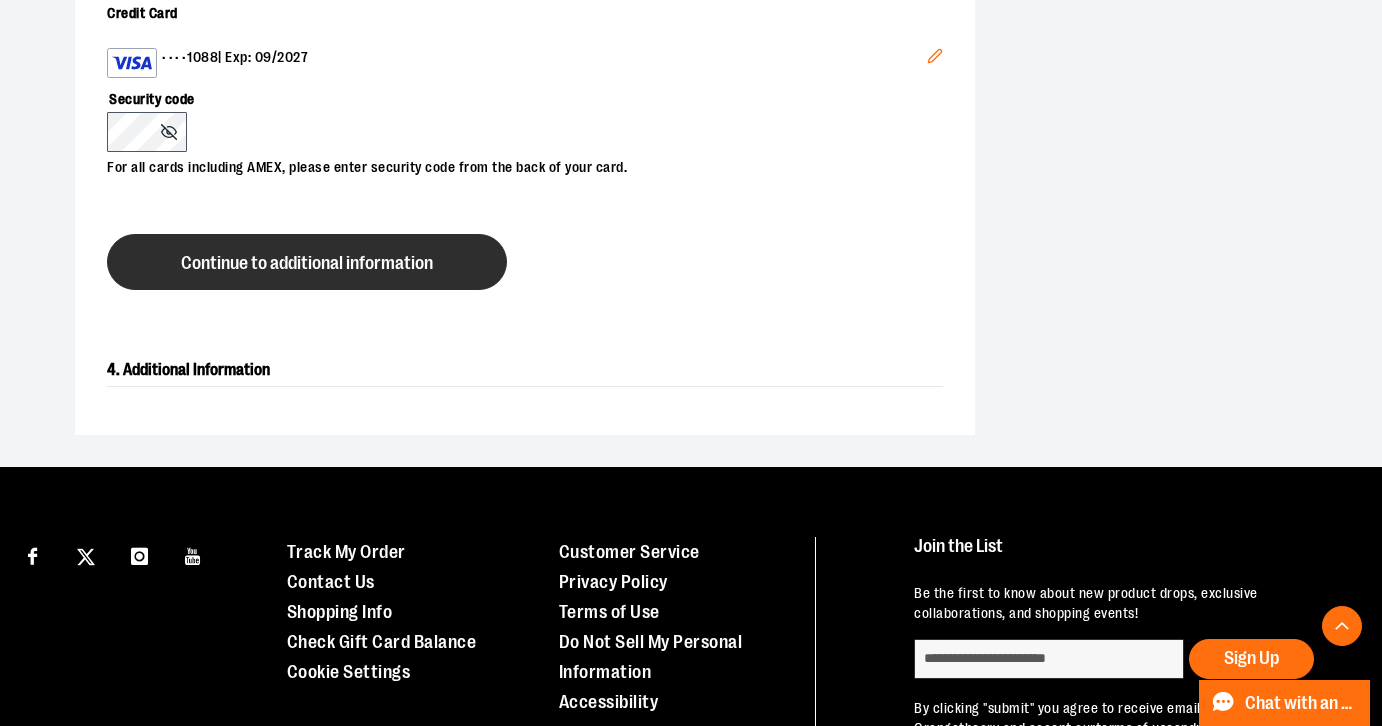 click on "Continue to additional information" at bounding box center [307, 262] 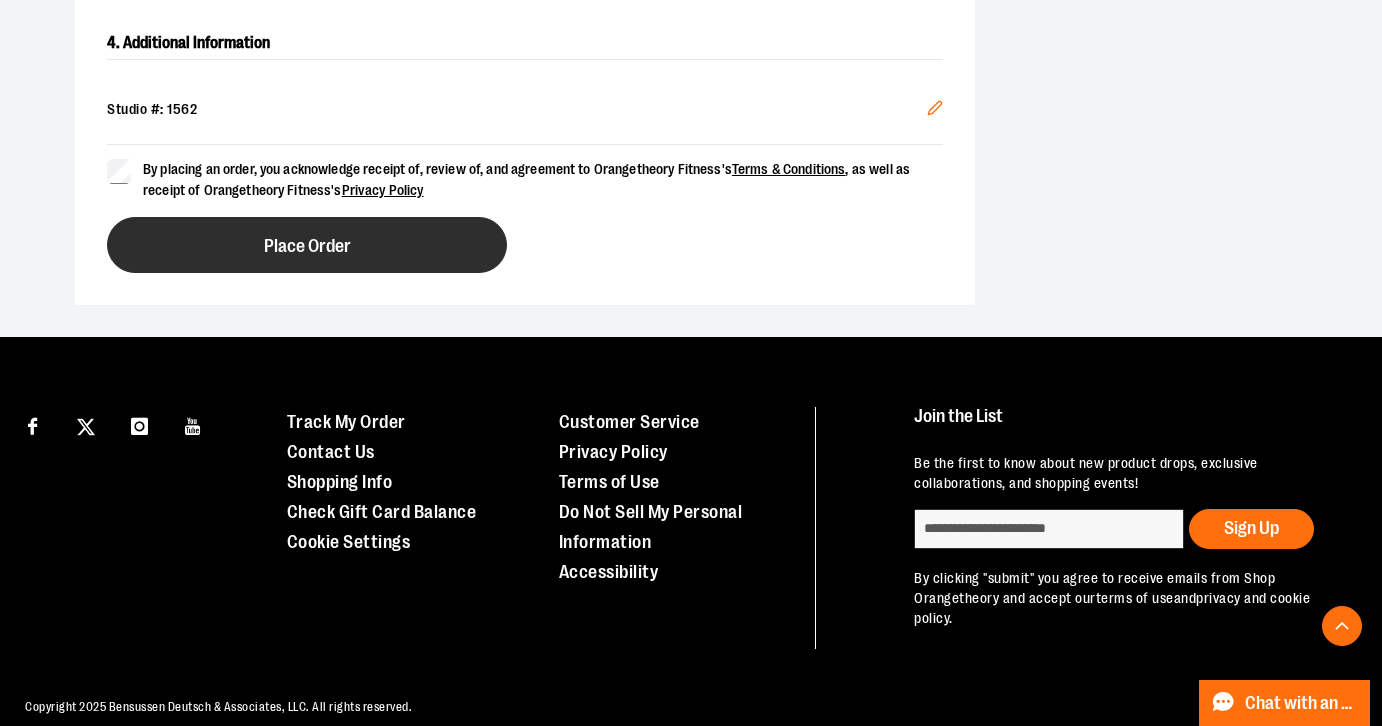click on "Place Order" at bounding box center [307, 245] 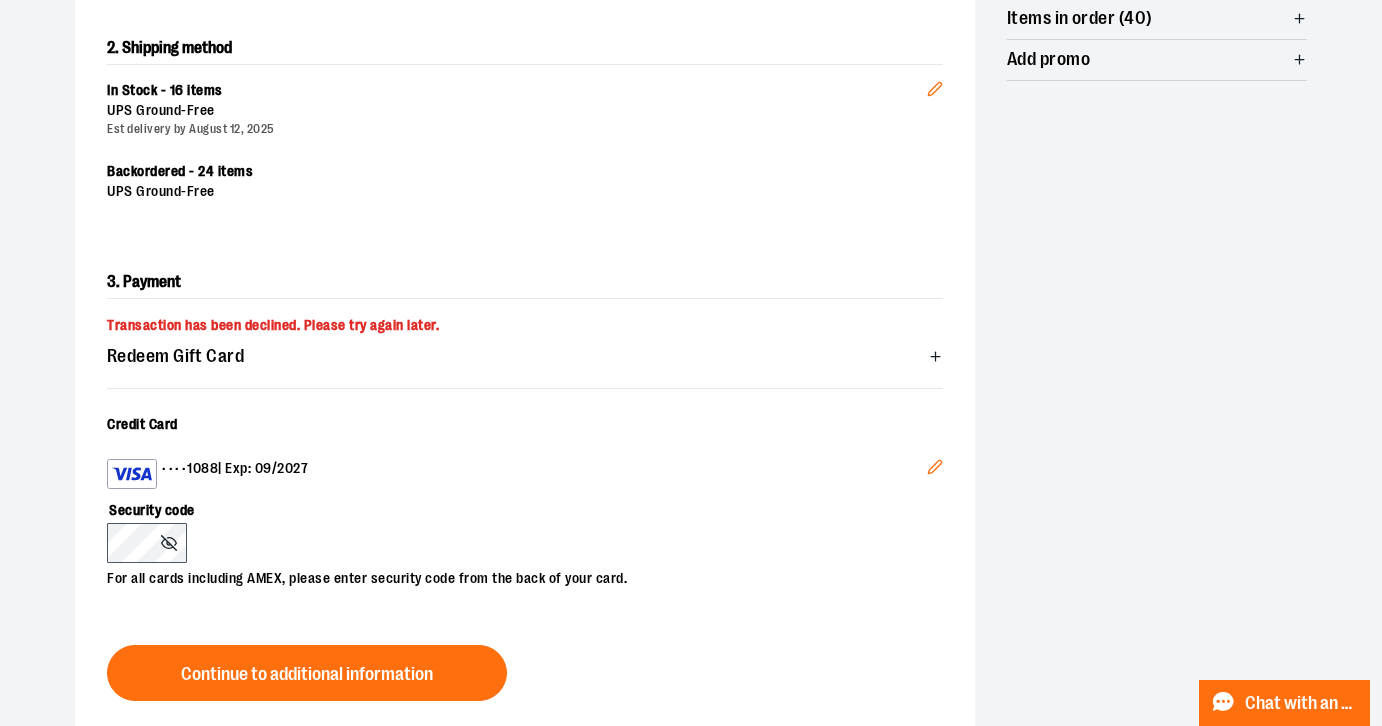 scroll, scrollTop: 430, scrollLeft: 0, axis: vertical 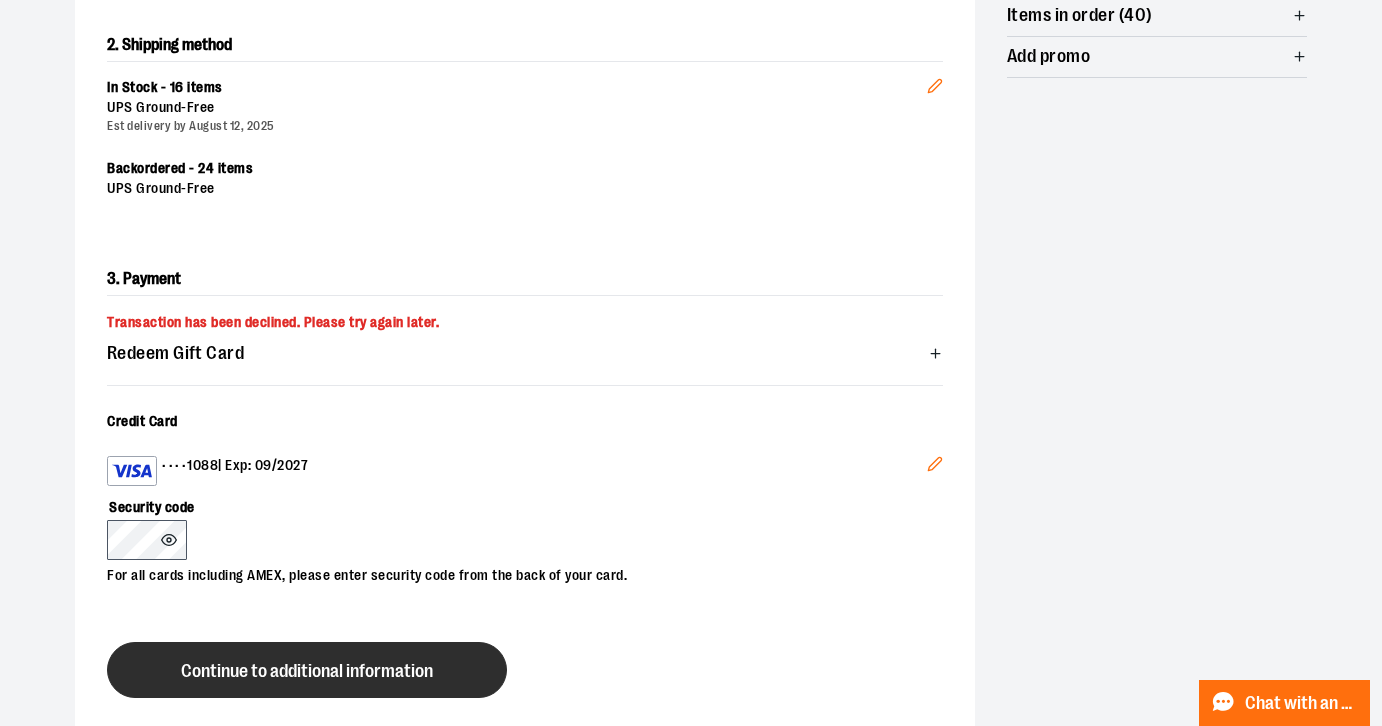 click on "Continue to additional information" at bounding box center [307, 670] 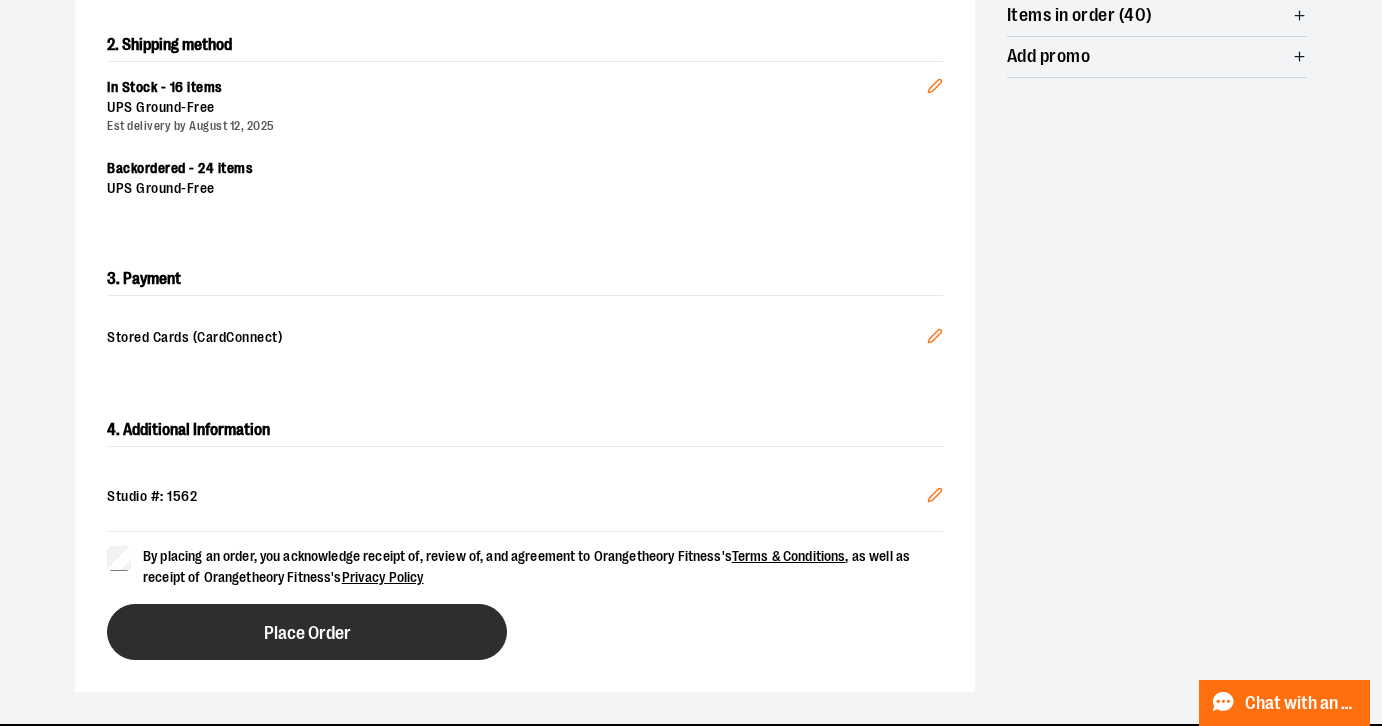 click on "Place Order" at bounding box center [307, 632] 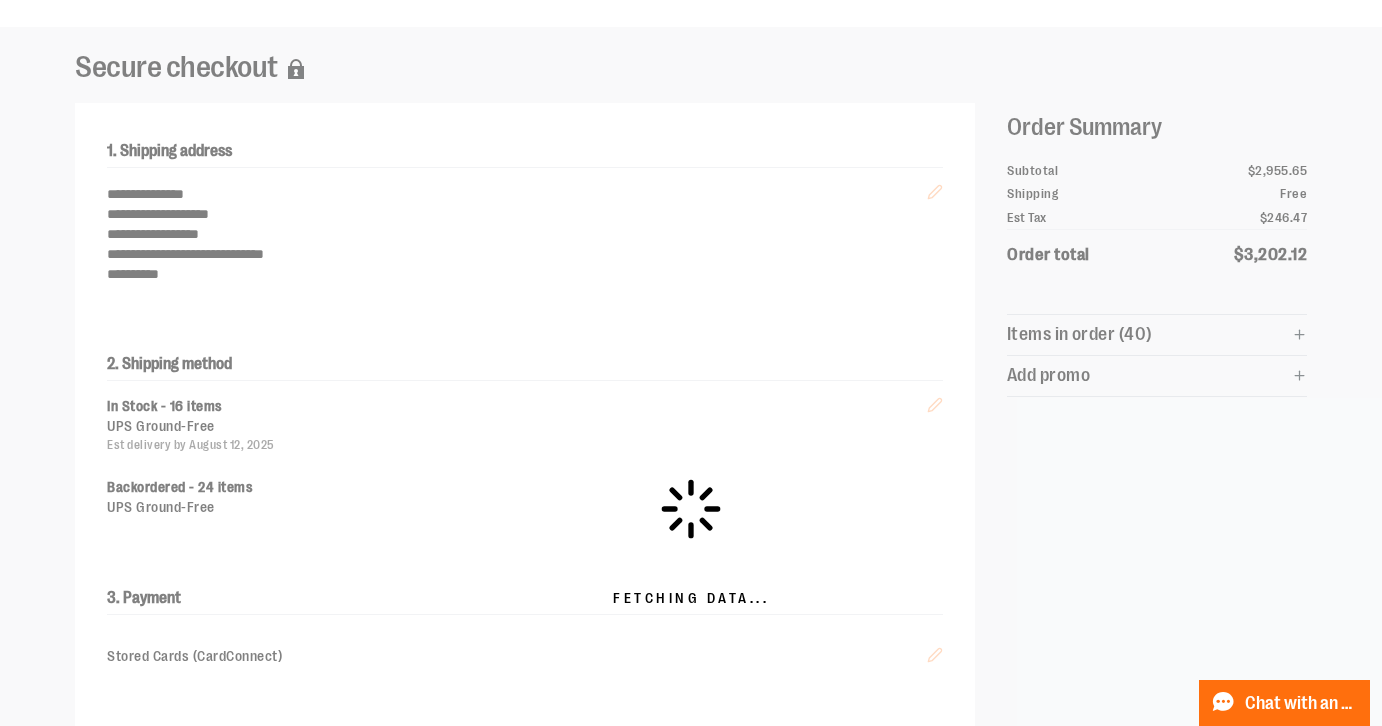 scroll, scrollTop: 0, scrollLeft: 0, axis: both 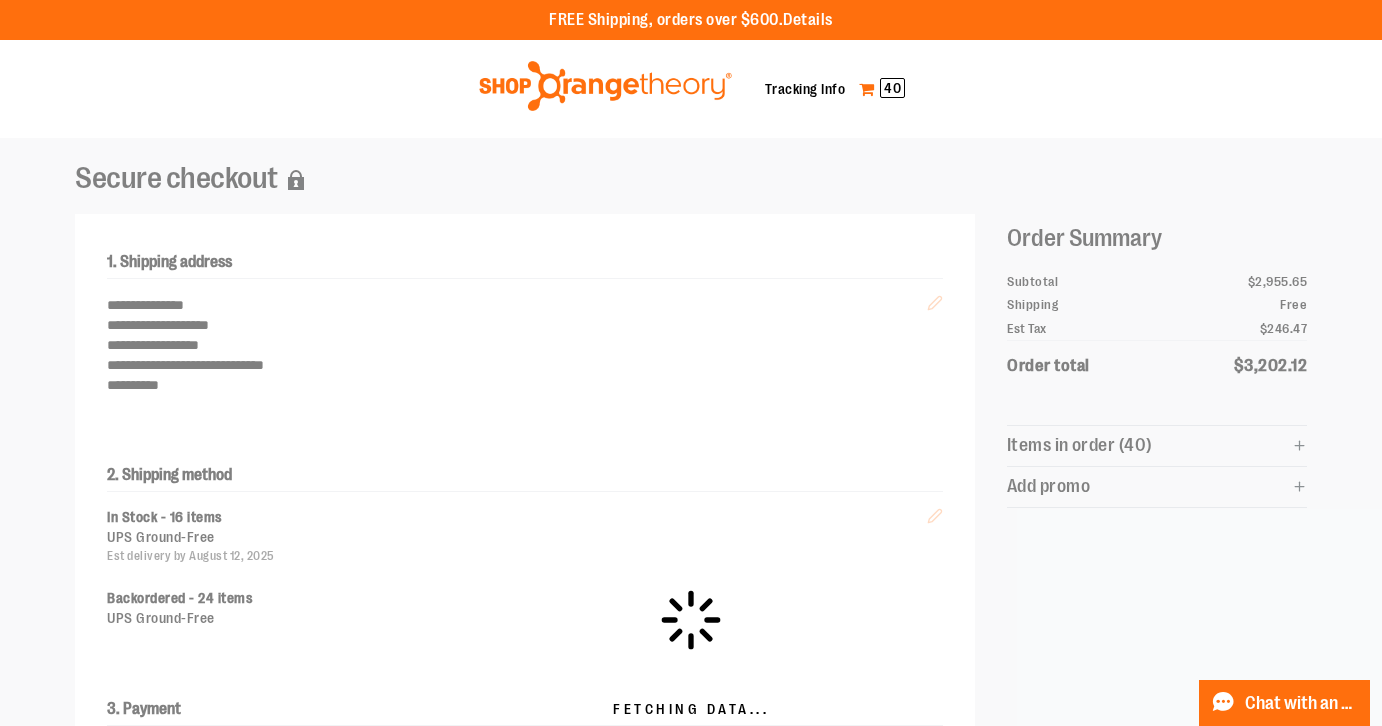 click on "40" at bounding box center (892, 88) 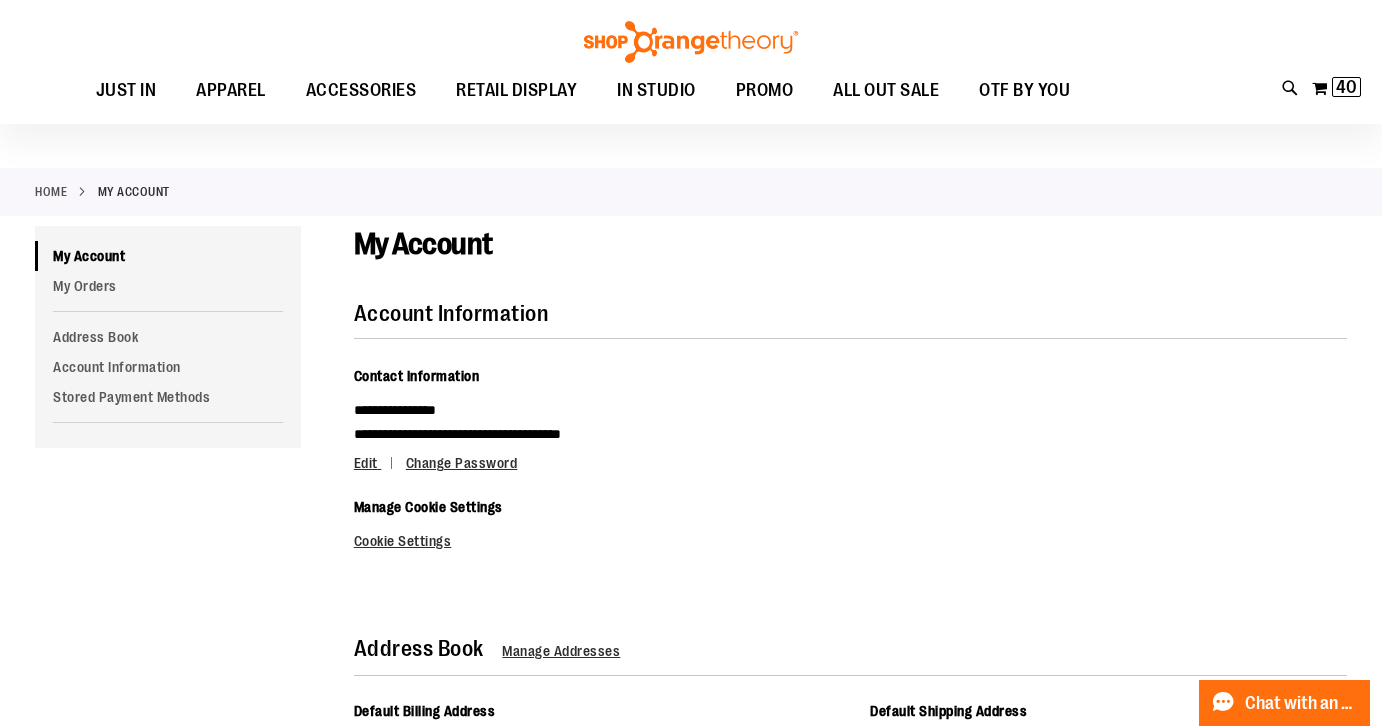 scroll, scrollTop: 152, scrollLeft: 0, axis: vertical 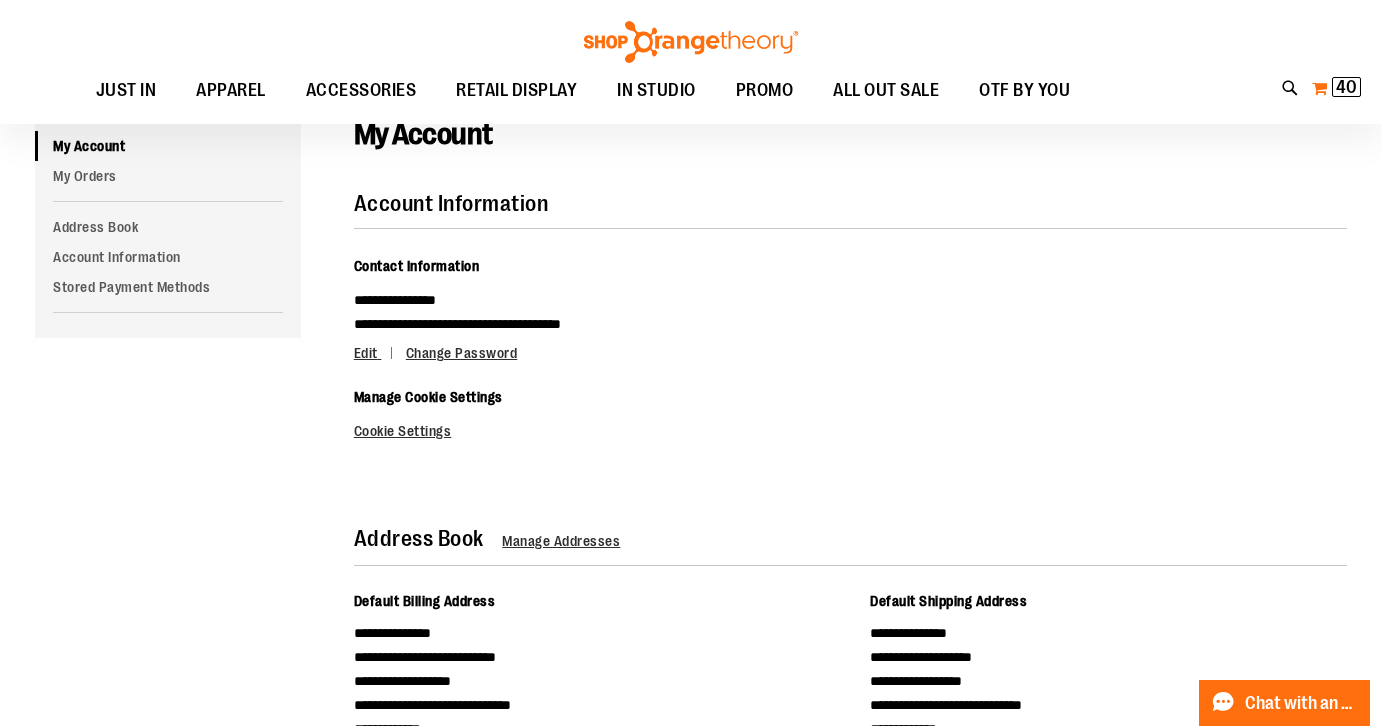 type on "**********" 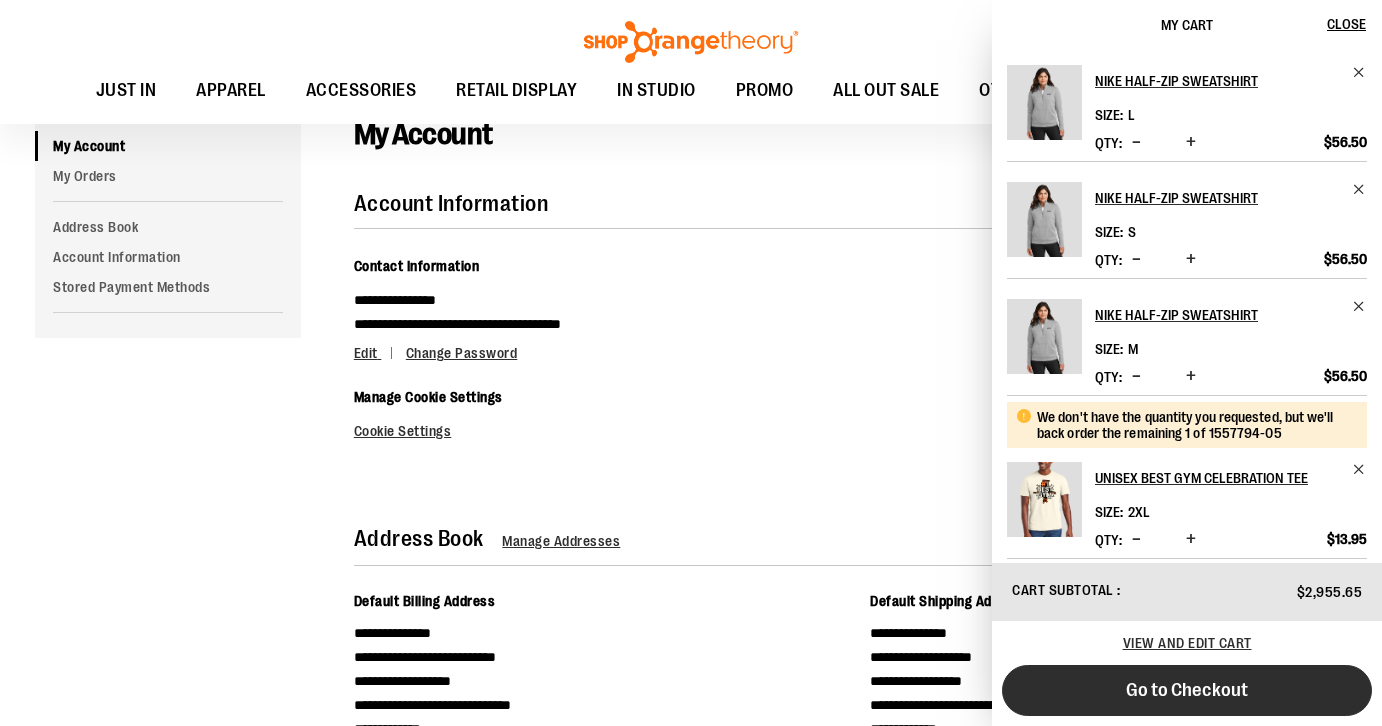 click on "Go to Checkout" at bounding box center [1187, 690] 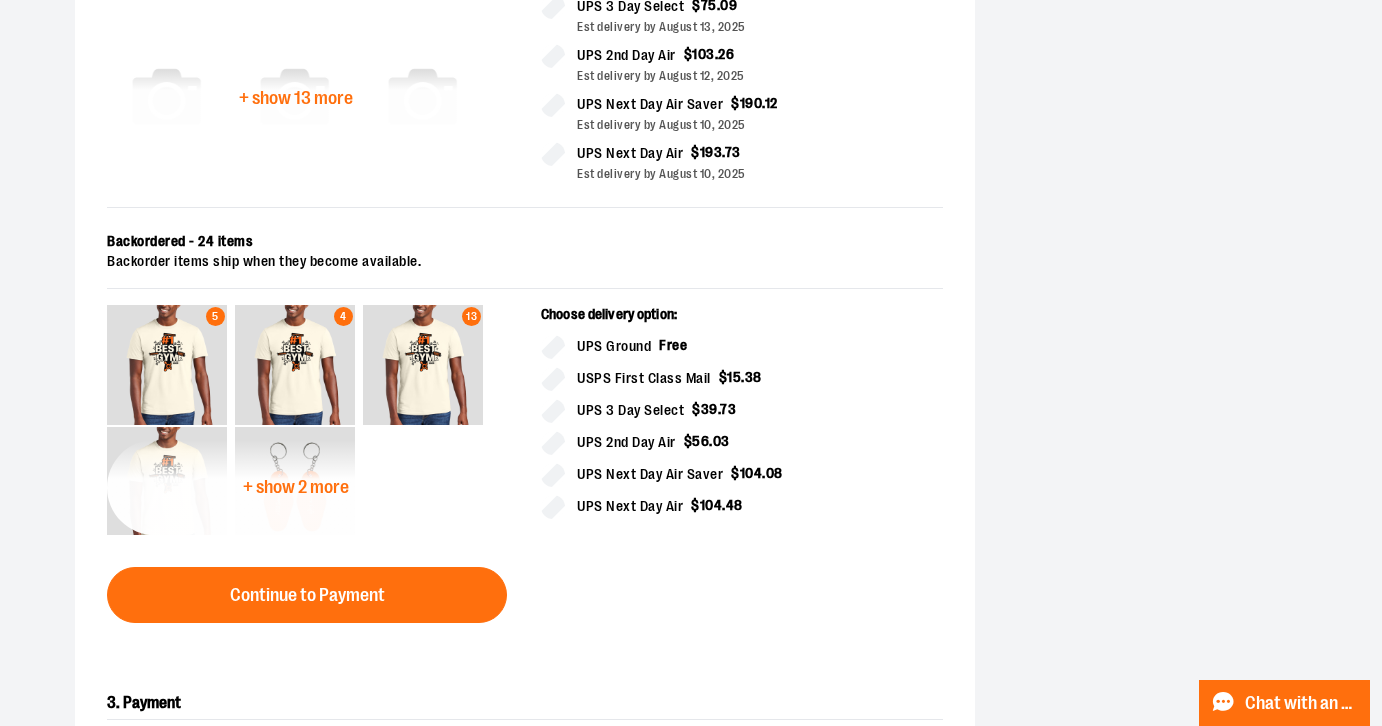 scroll, scrollTop: 829, scrollLeft: 0, axis: vertical 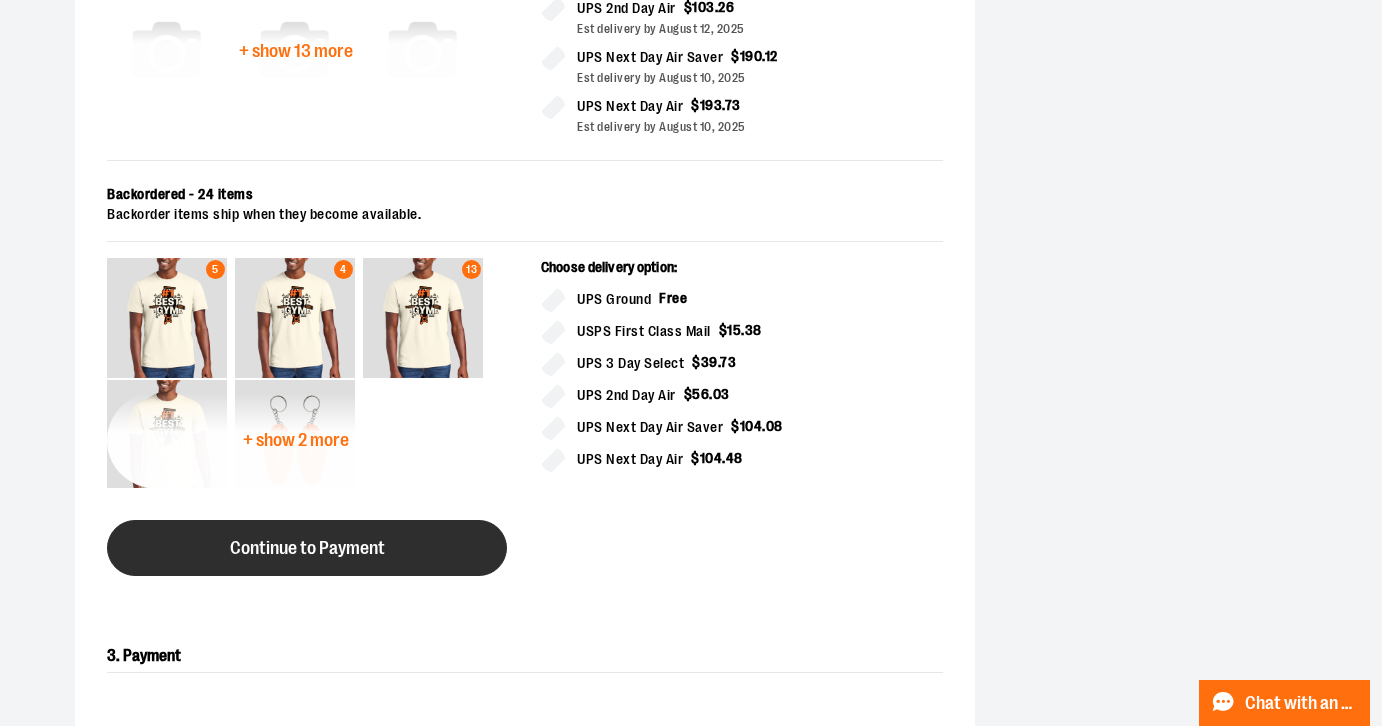 click on "Continue to Payment" at bounding box center (307, 548) 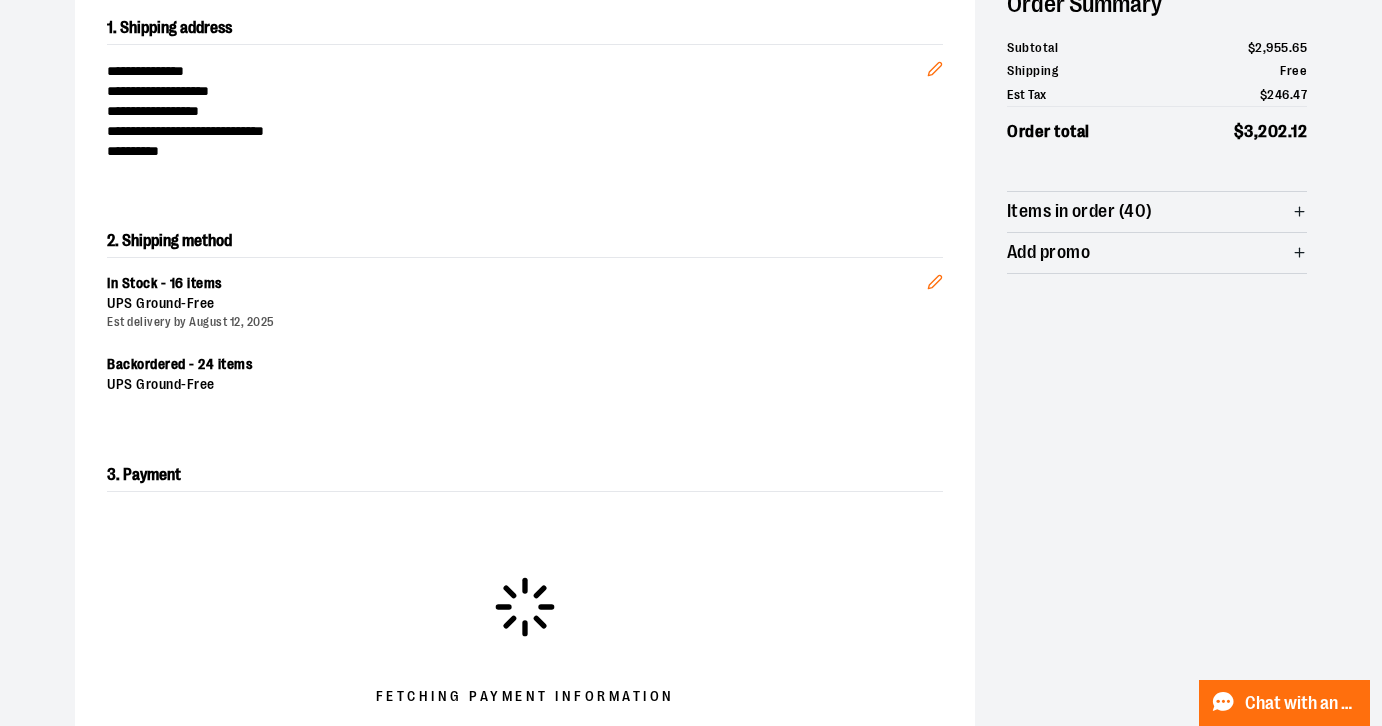 scroll, scrollTop: 234, scrollLeft: 0, axis: vertical 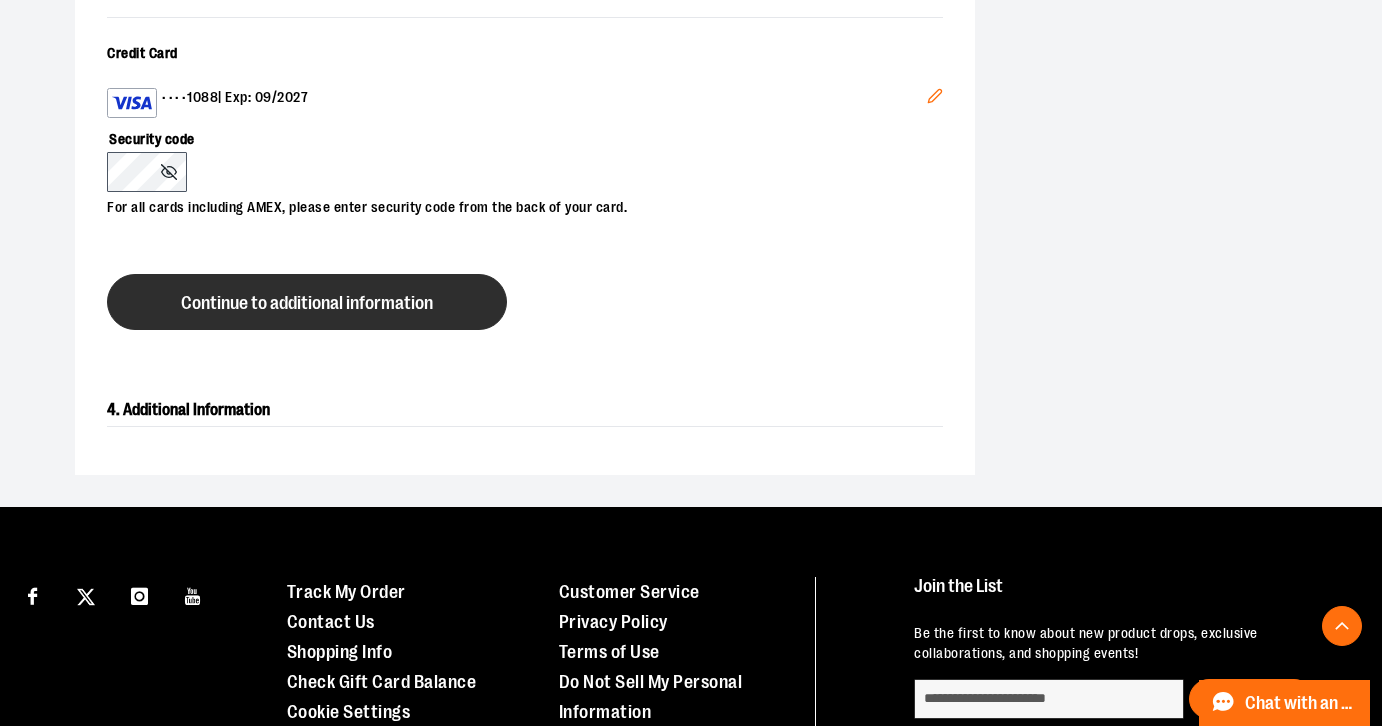 click on "Continue to additional information" at bounding box center [307, 303] 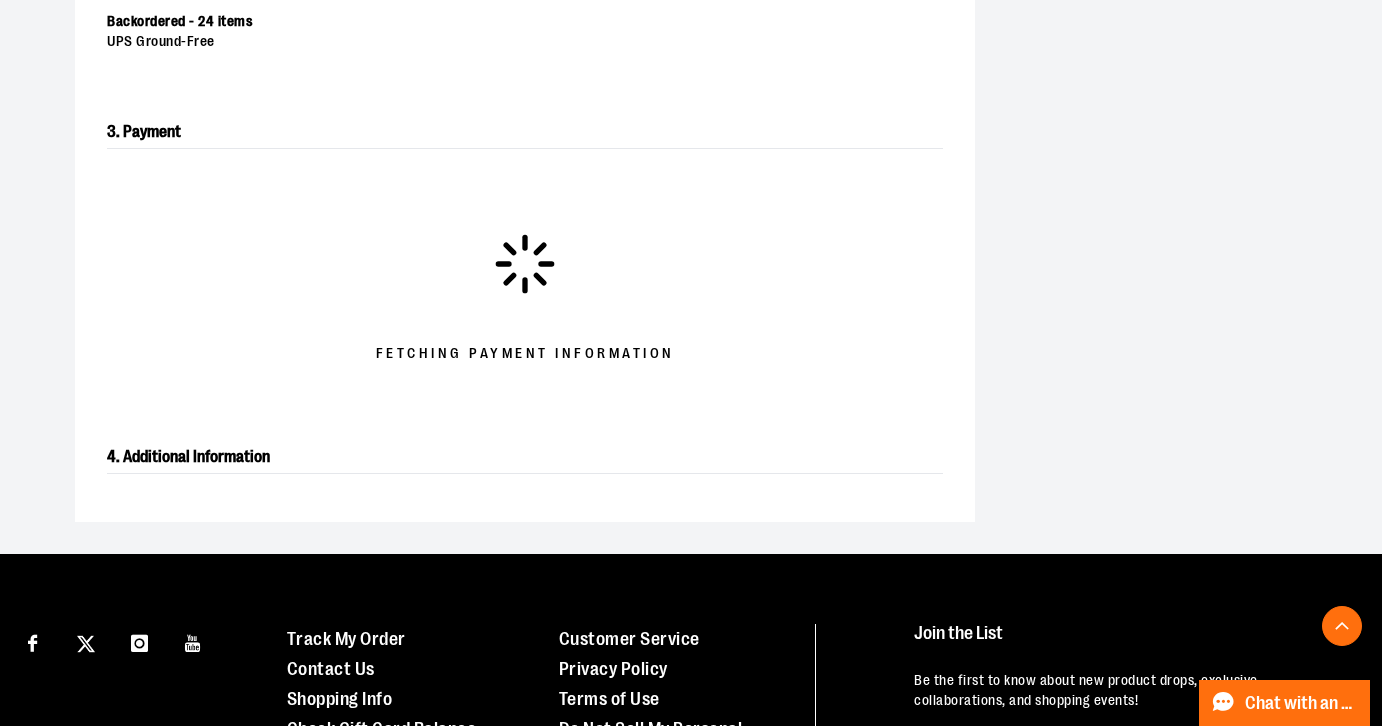 scroll, scrollTop: 570, scrollLeft: 0, axis: vertical 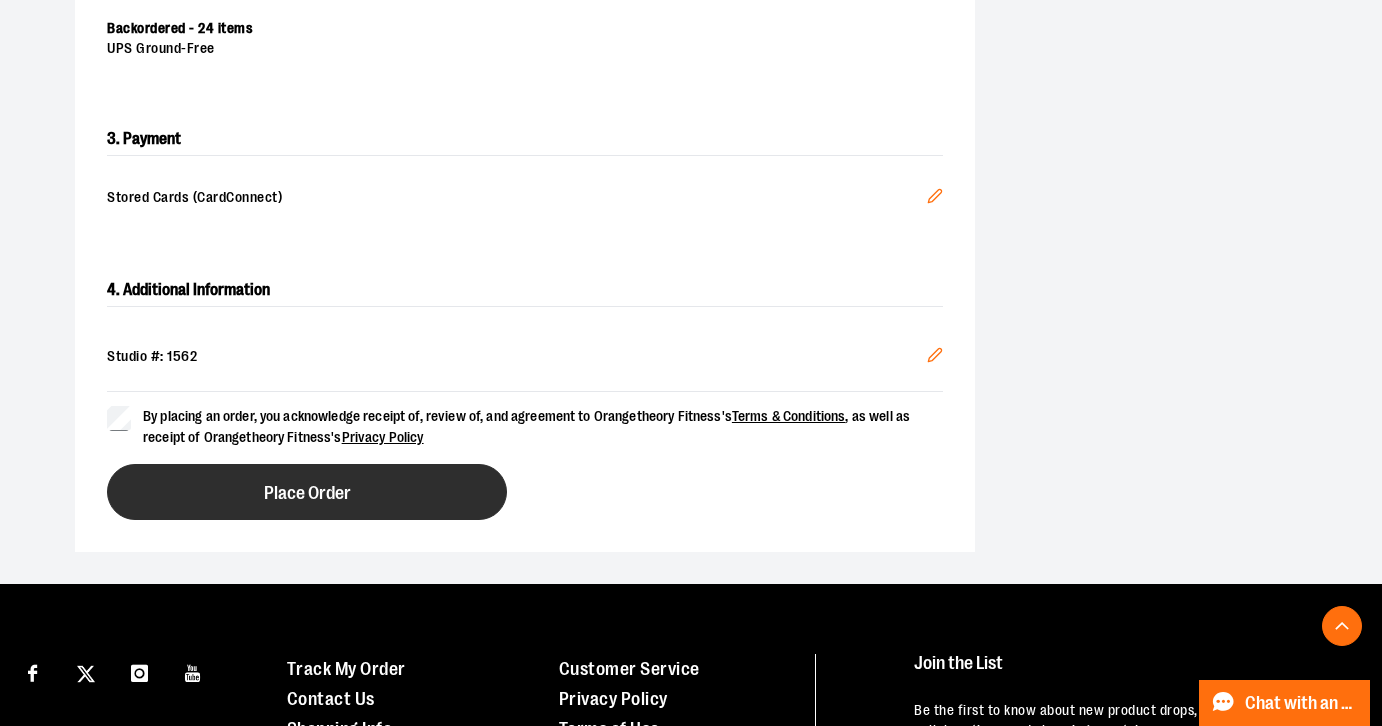 click on "Place Order" at bounding box center [307, 493] 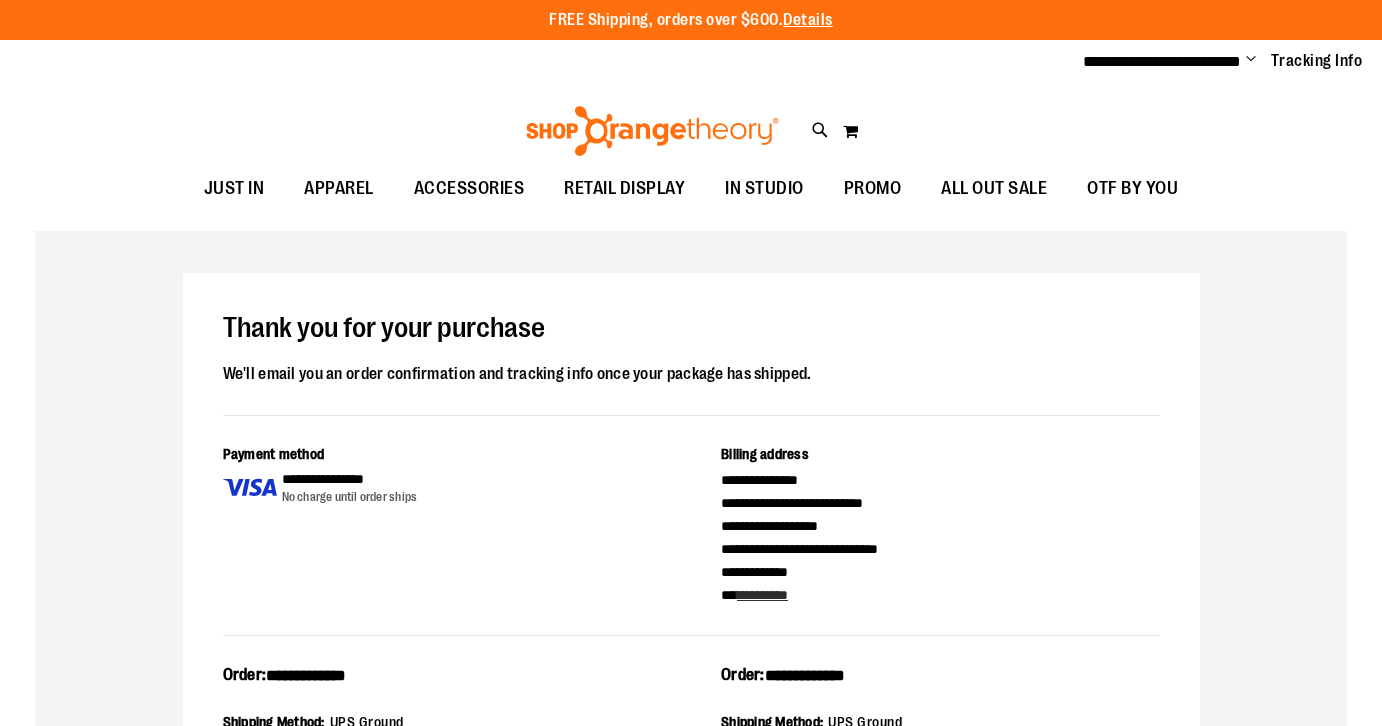 scroll, scrollTop: 0, scrollLeft: 0, axis: both 